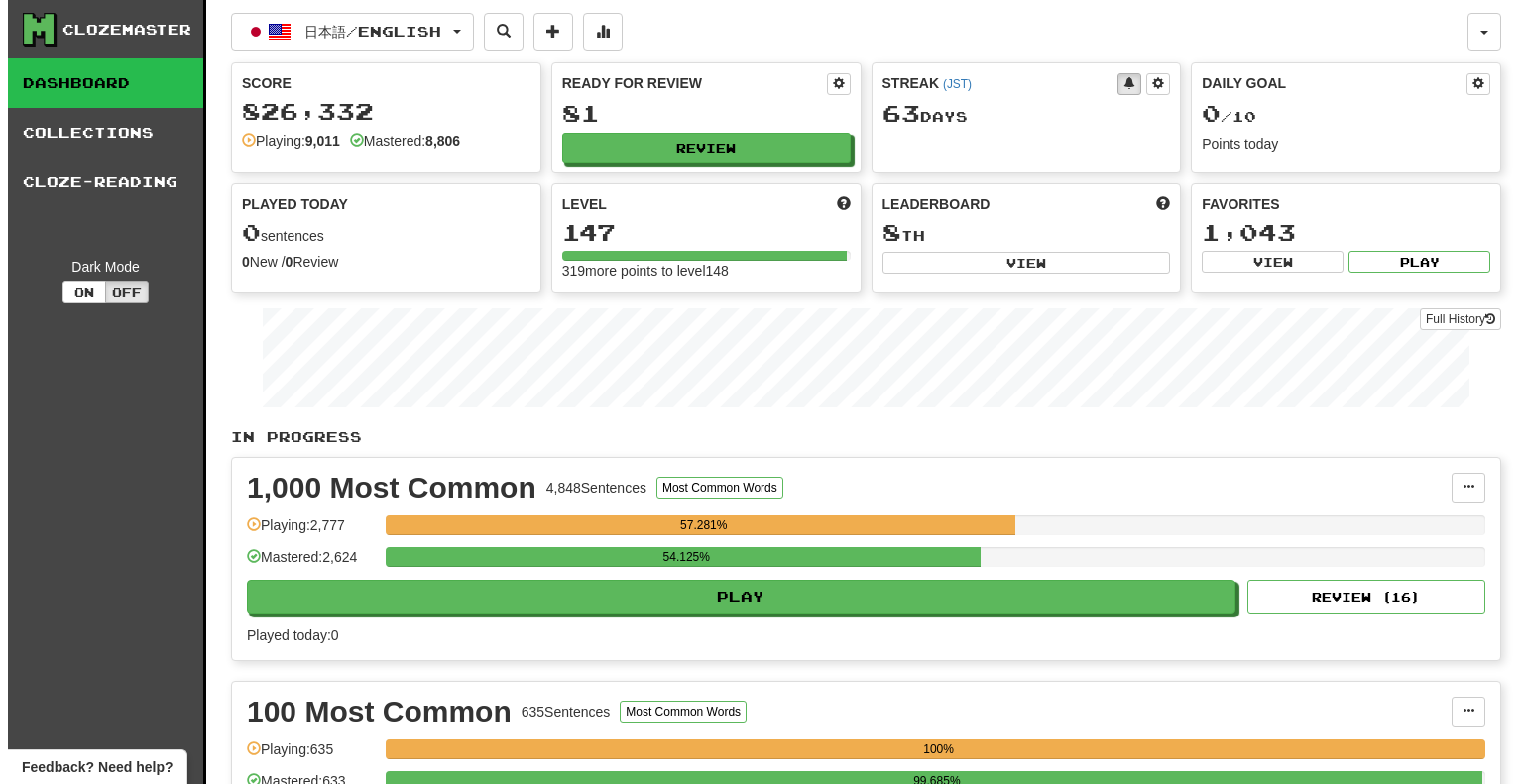 scroll, scrollTop: 0, scrollLeft: 0, axis: both 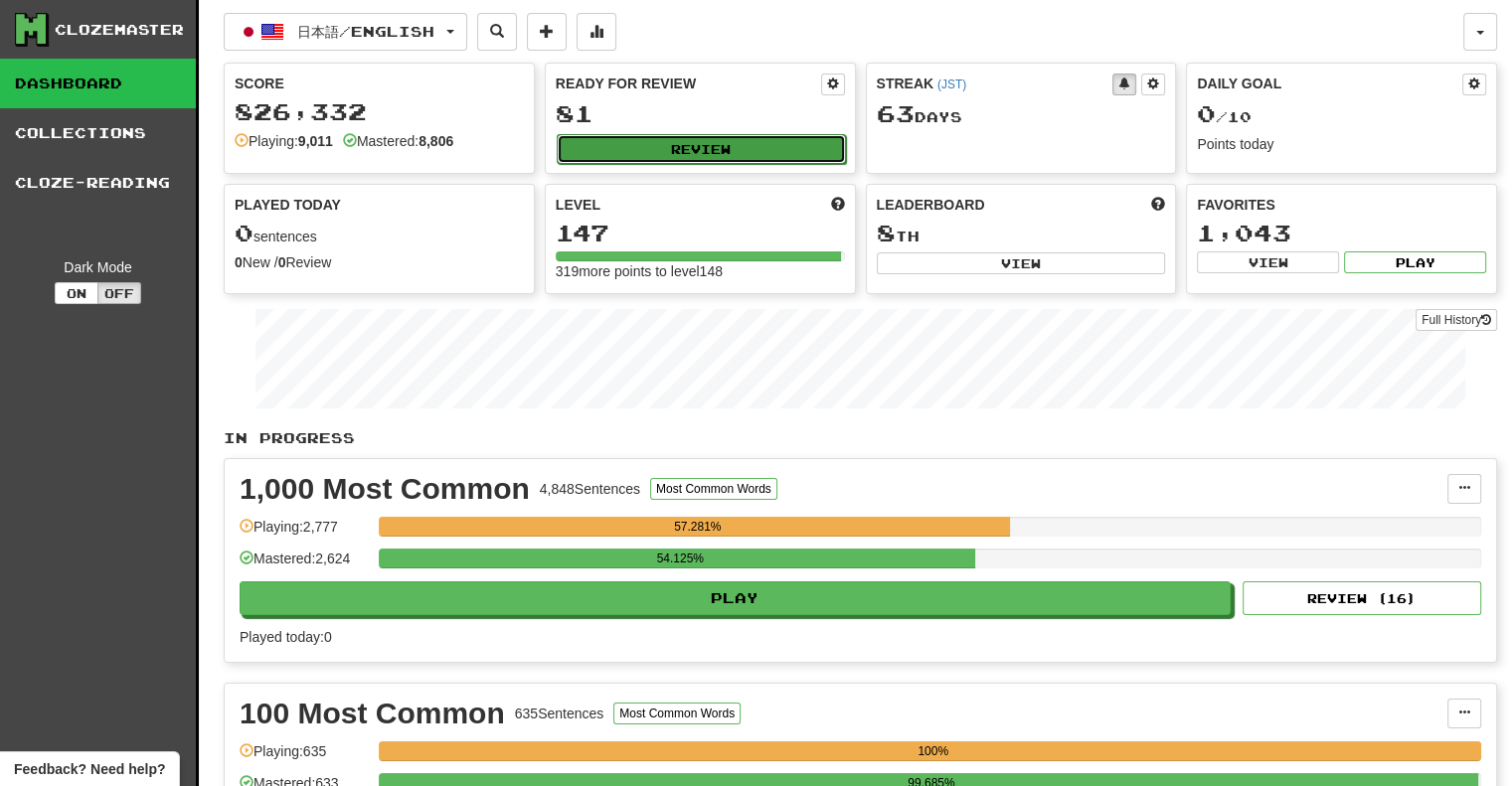 click on "Review" at bounding box center [701, 149] 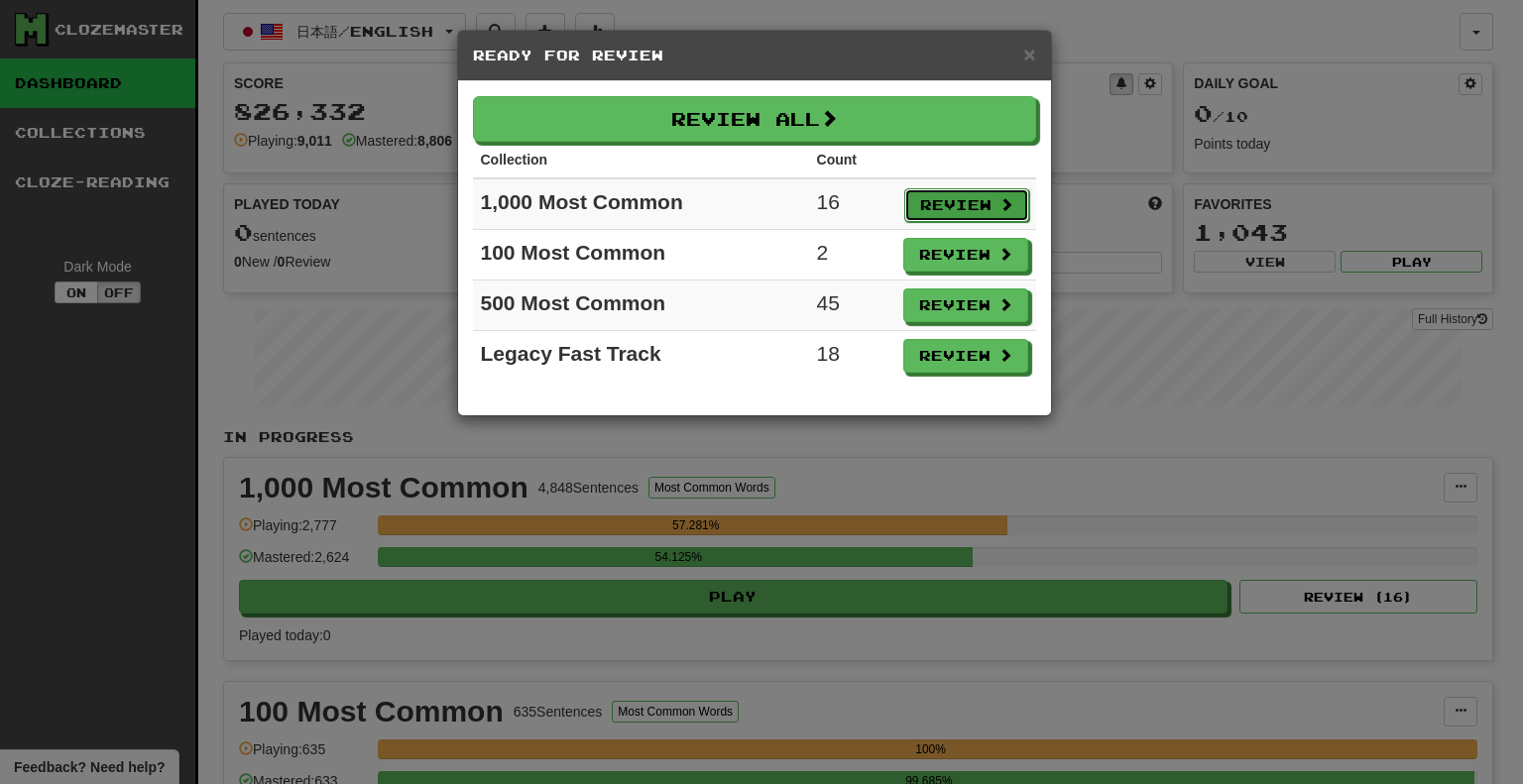 click on "Review" at bounding box center [967, 205] 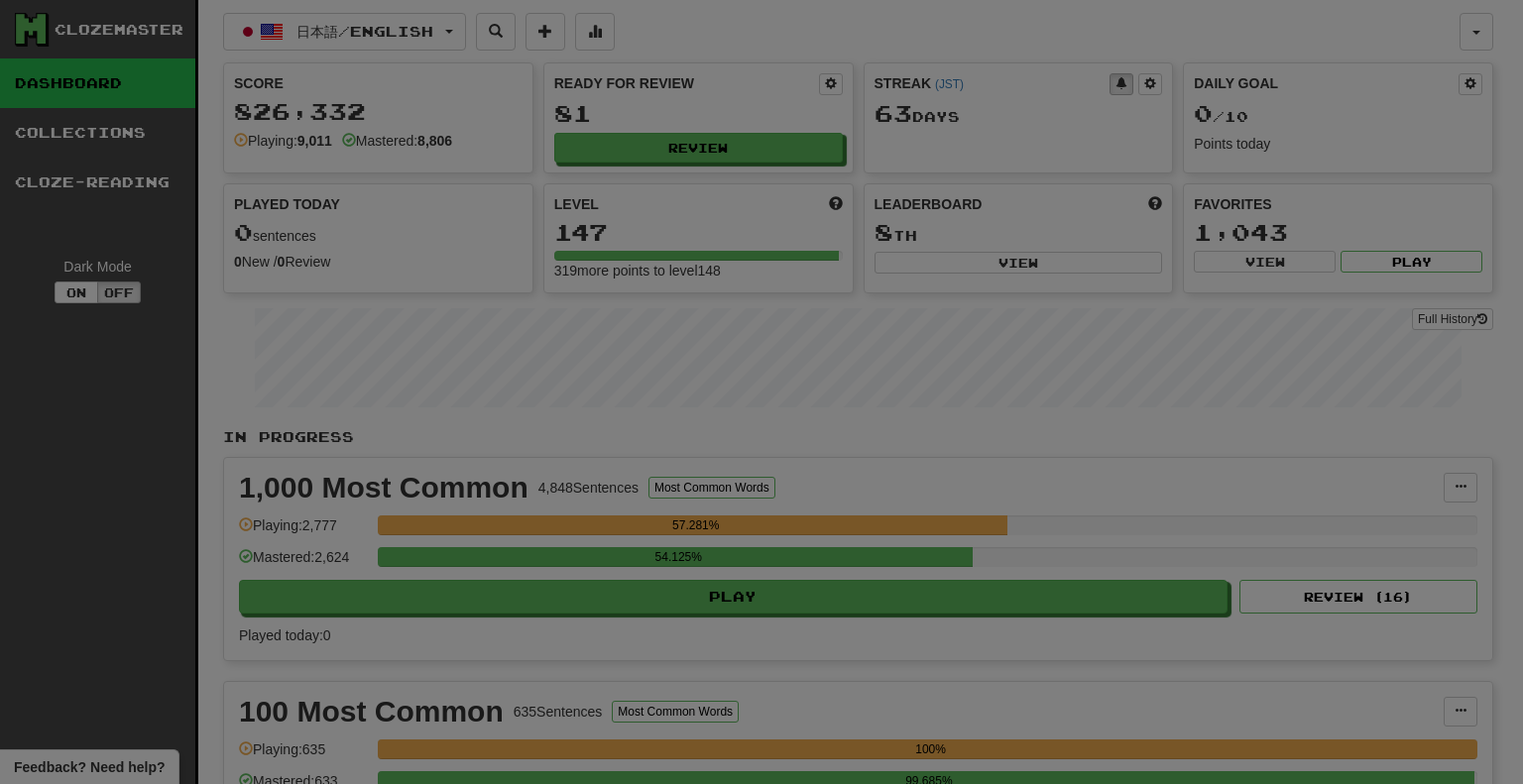 select on "**" 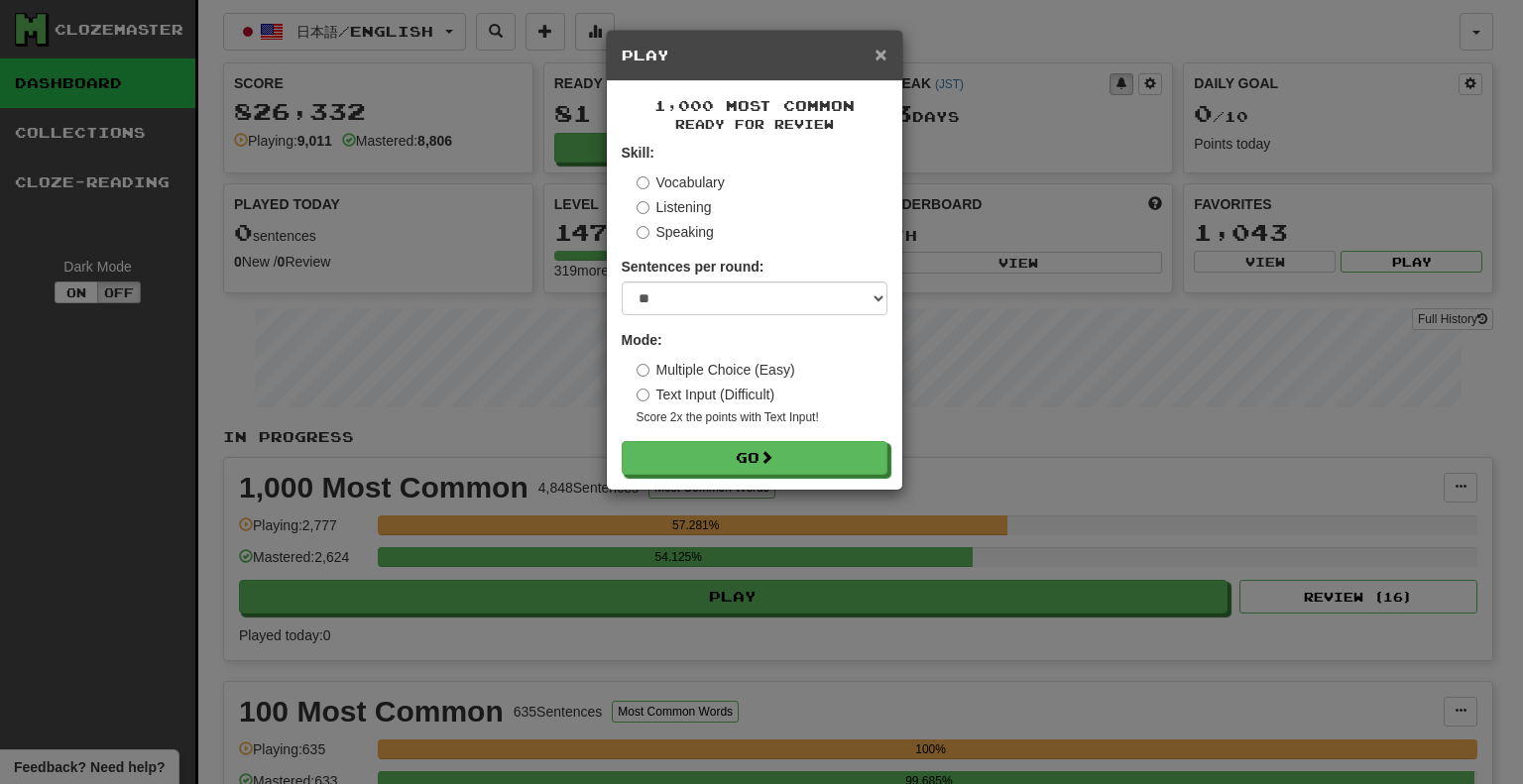 click on "×" at bounding box center [880, 54] 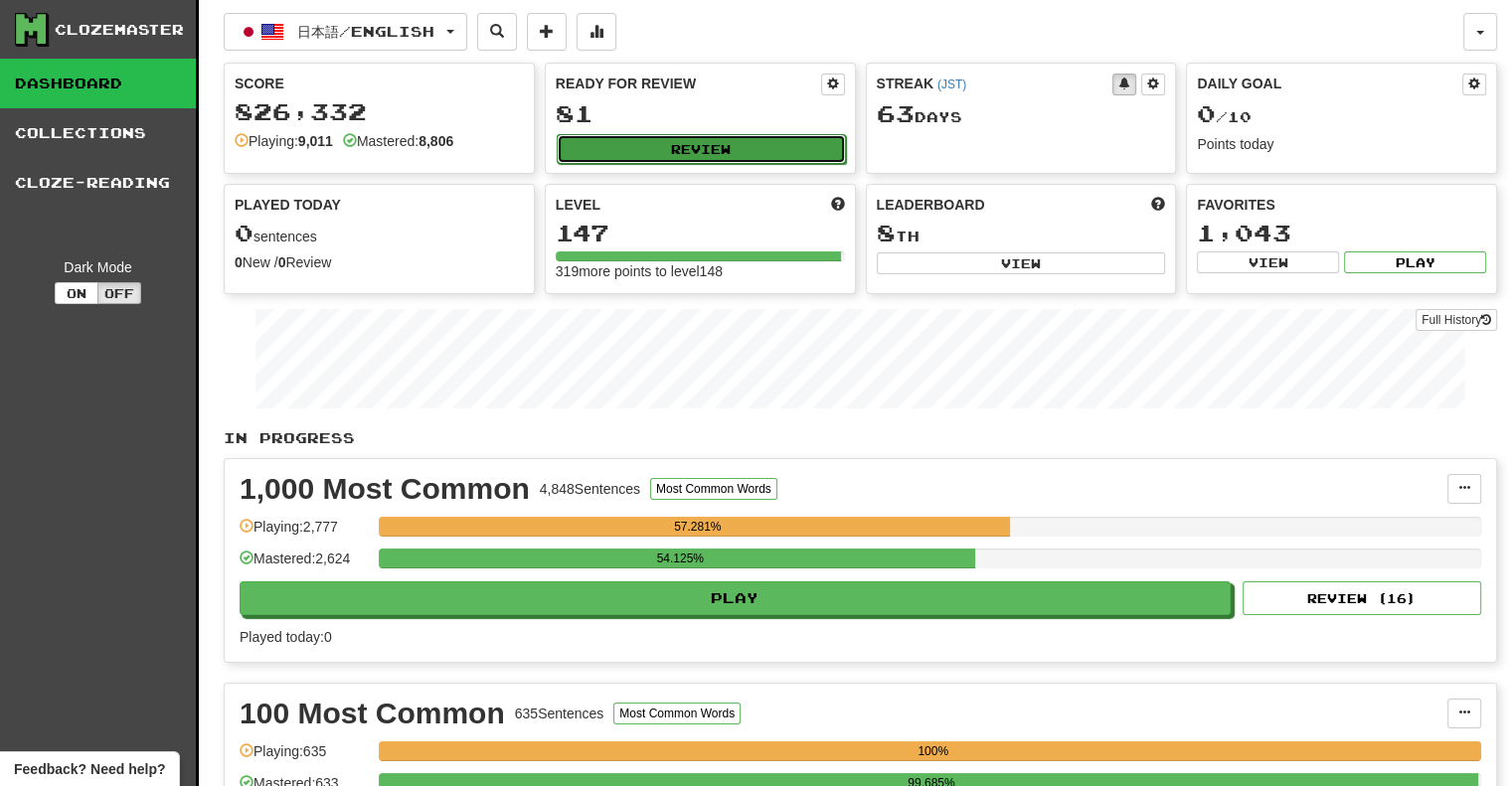 click on "Review" at bounding box center [701, 149] 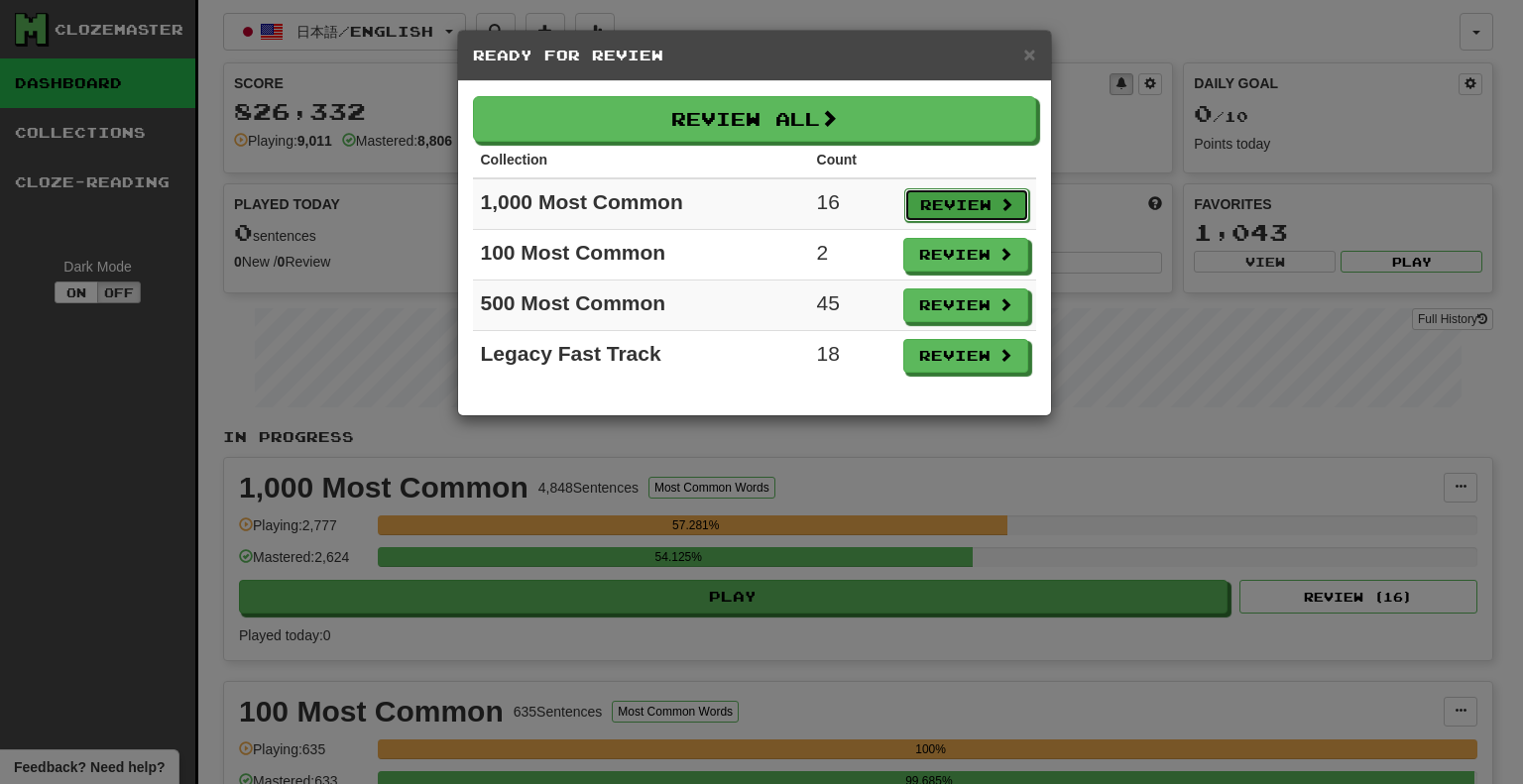 click at bounding box center (1006, 204) 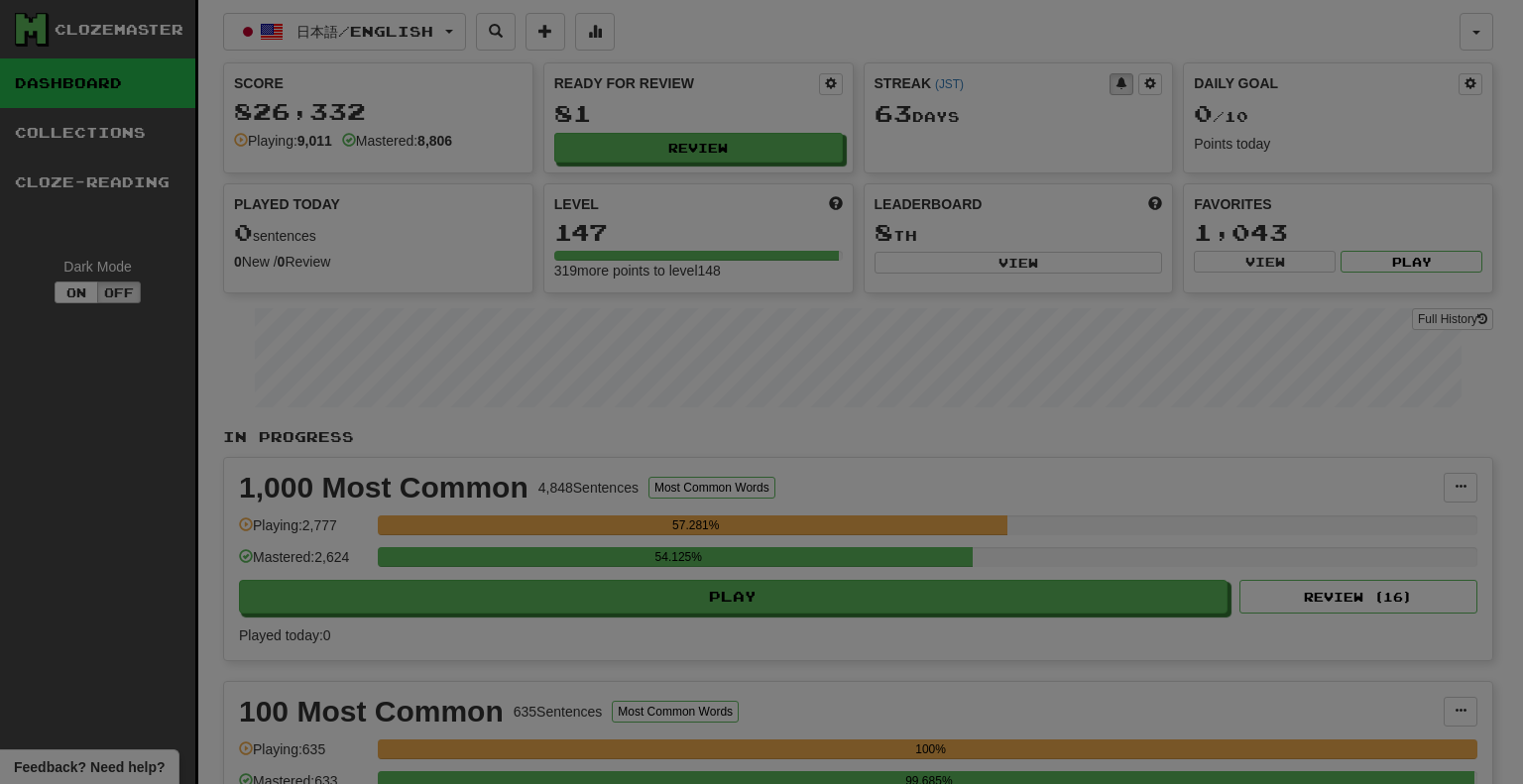 select on "**" 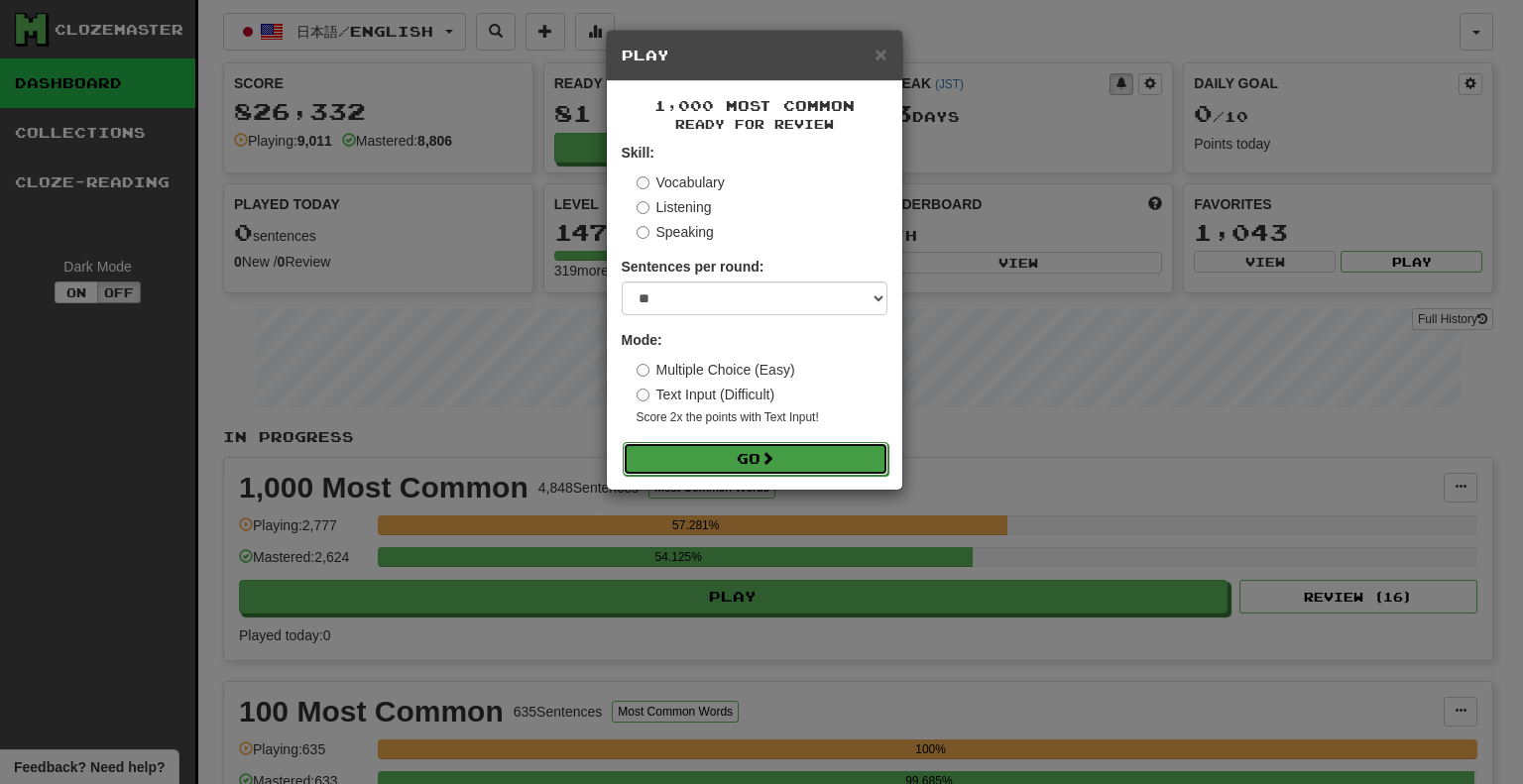 click on "Go" at bounding box center (756, 459) 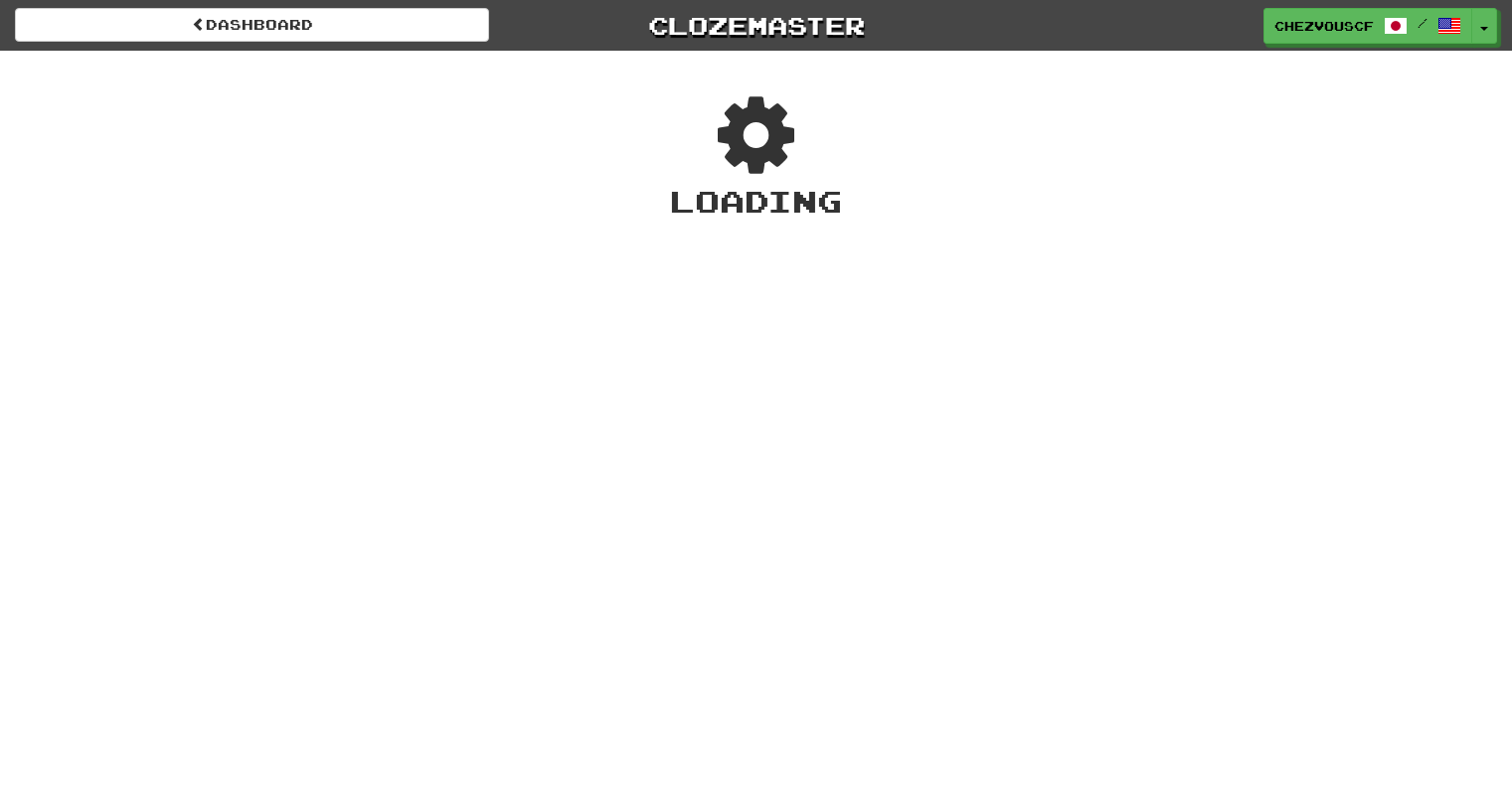 scroll, scrollTop: 0, scrollLeft: 0, axis: both 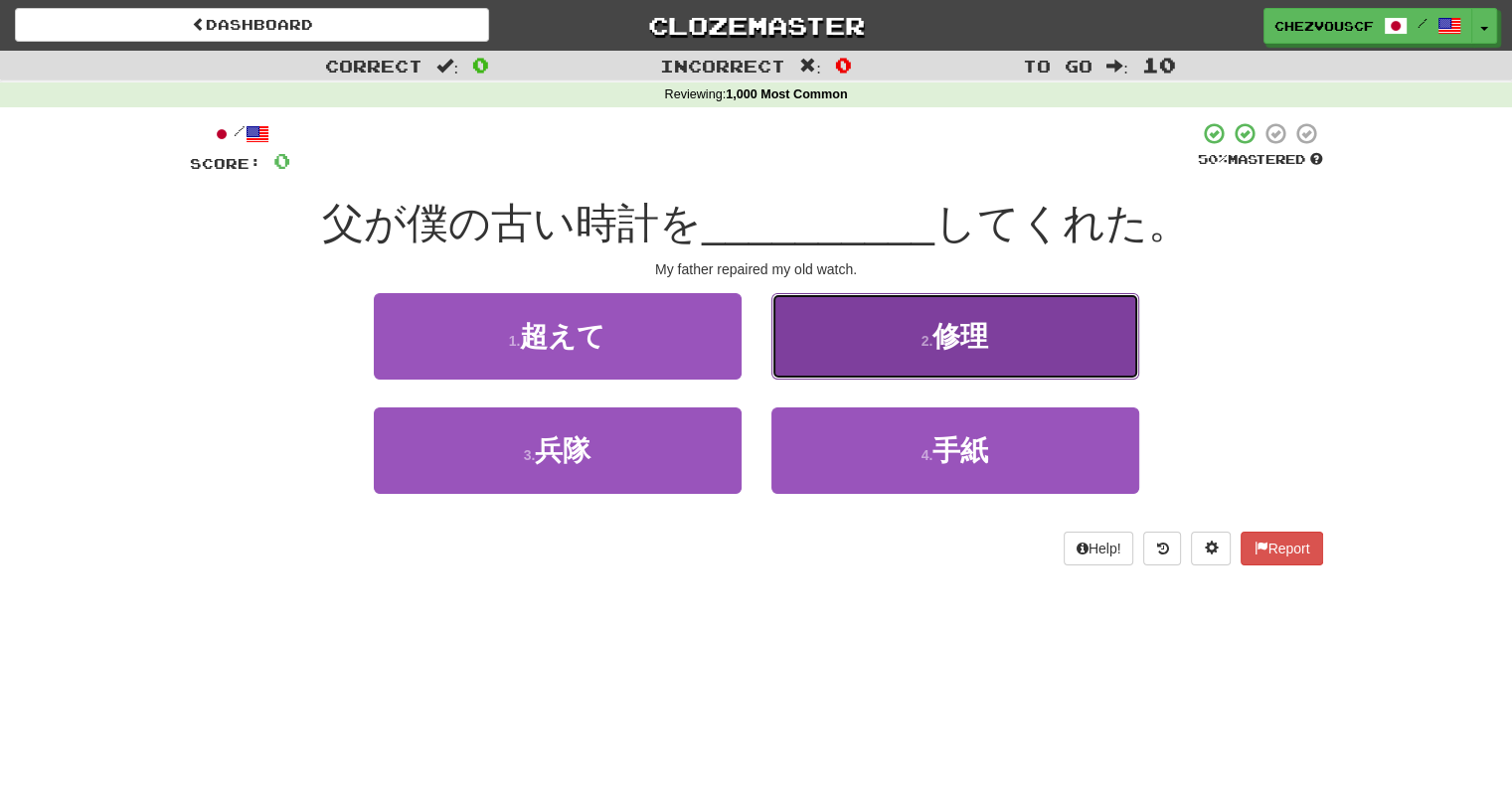click on "2 .  修理" at bounding box center (955, 336) 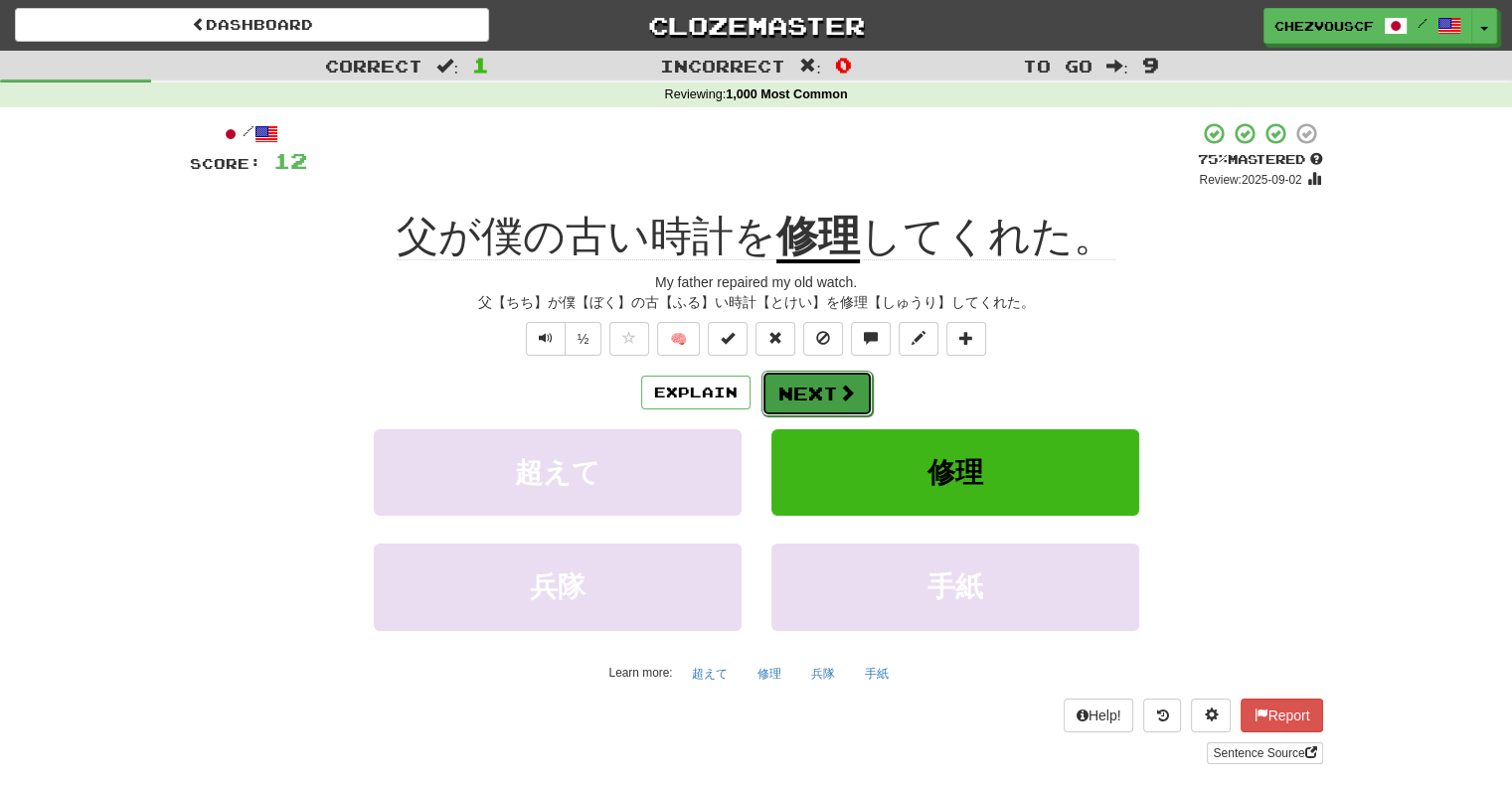 click at bounding box center (847, 393) 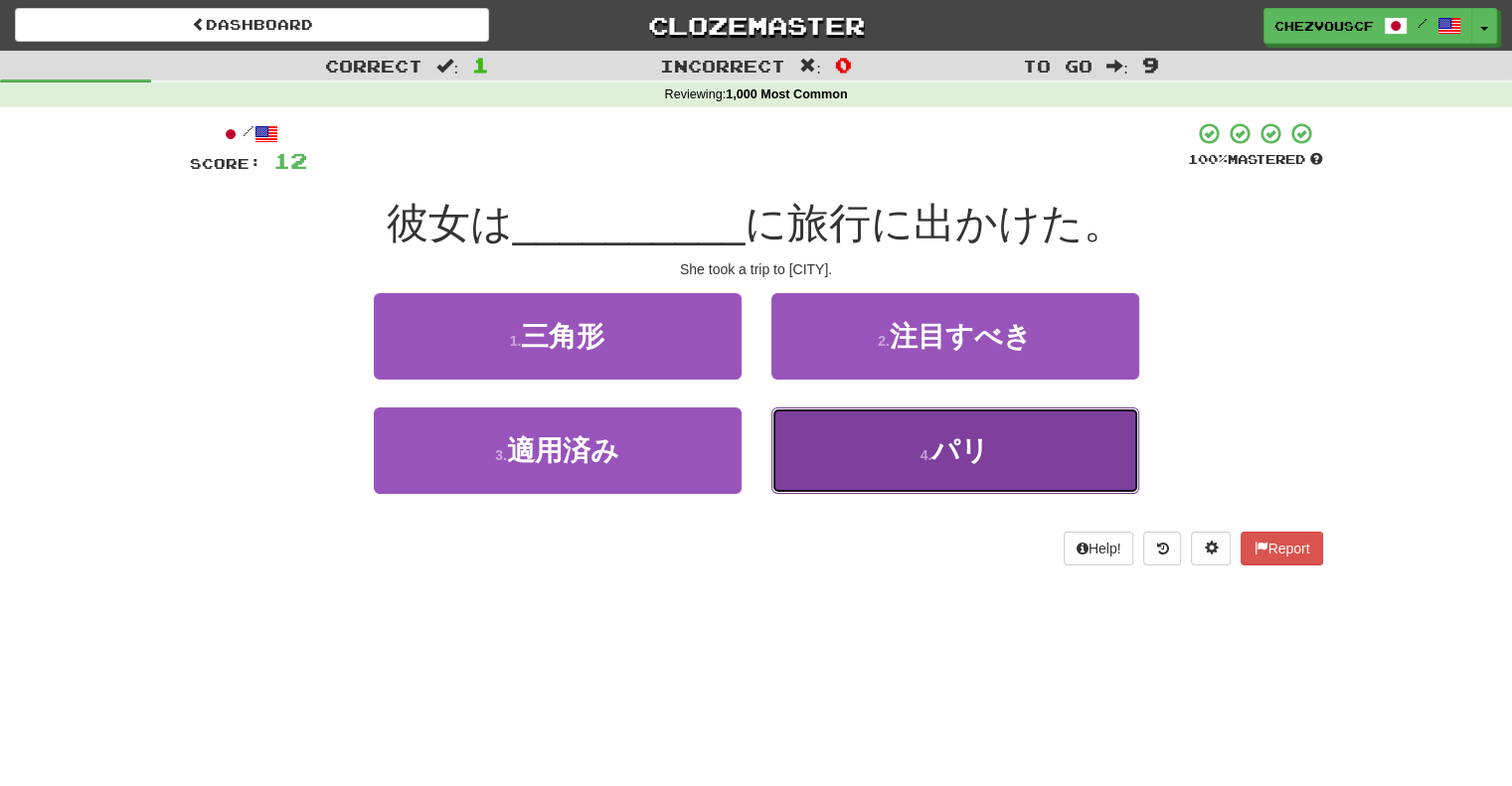 click on "4 .  パリ" at bounding box center [955, 450] 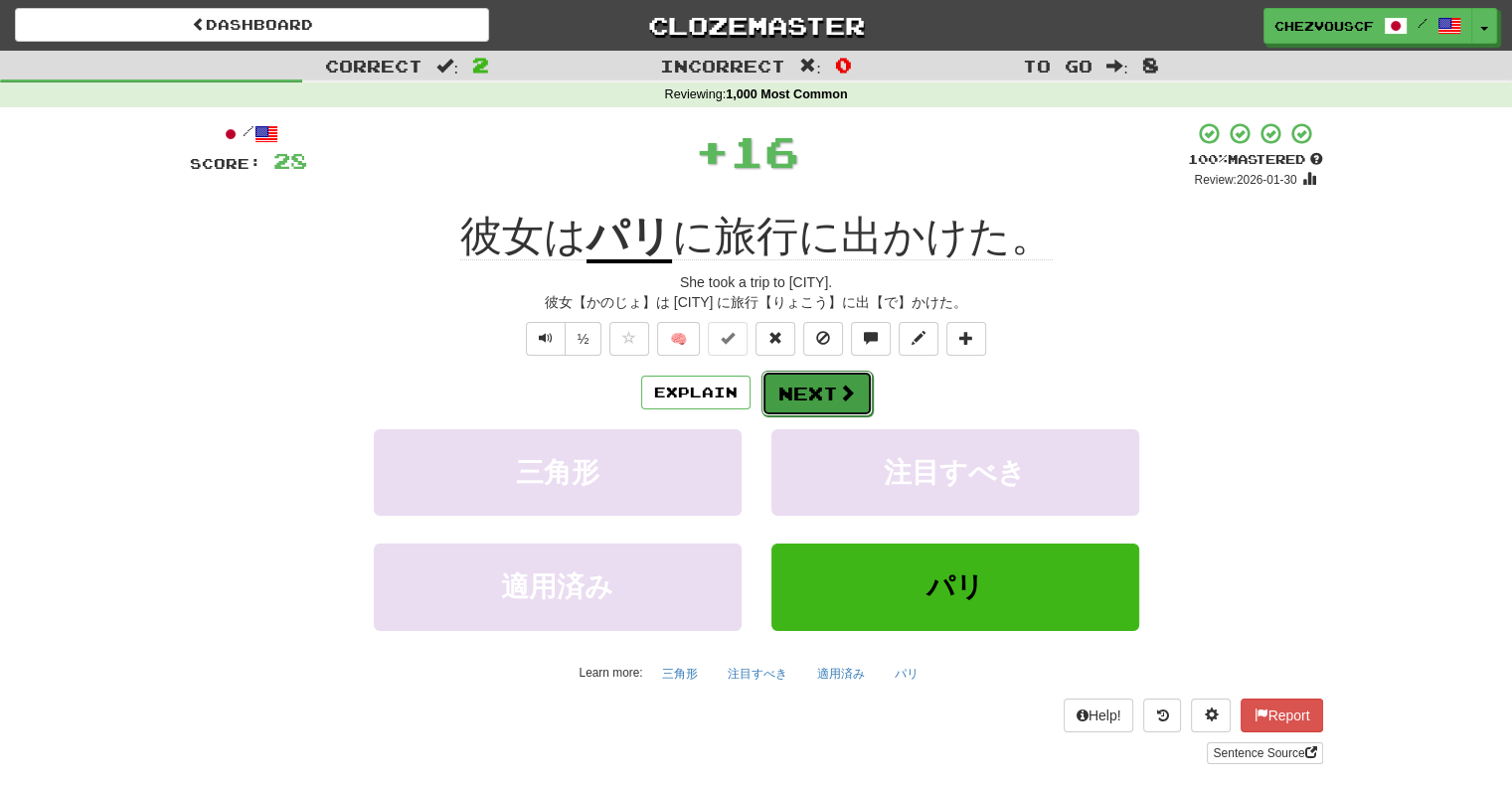 click at bounding box center (847, 393) 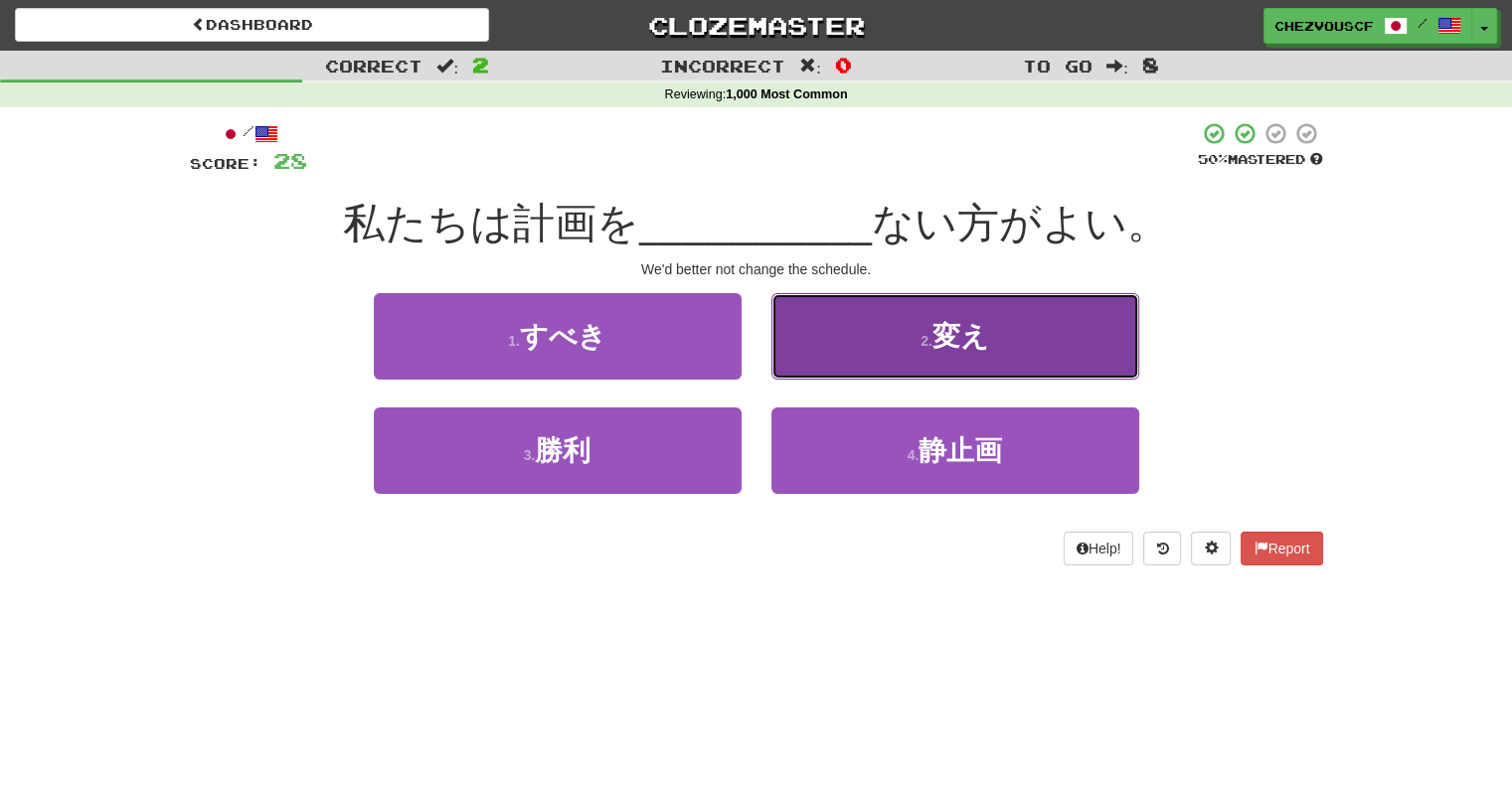click on "2 .  変え" at bounding box center [955, 336] 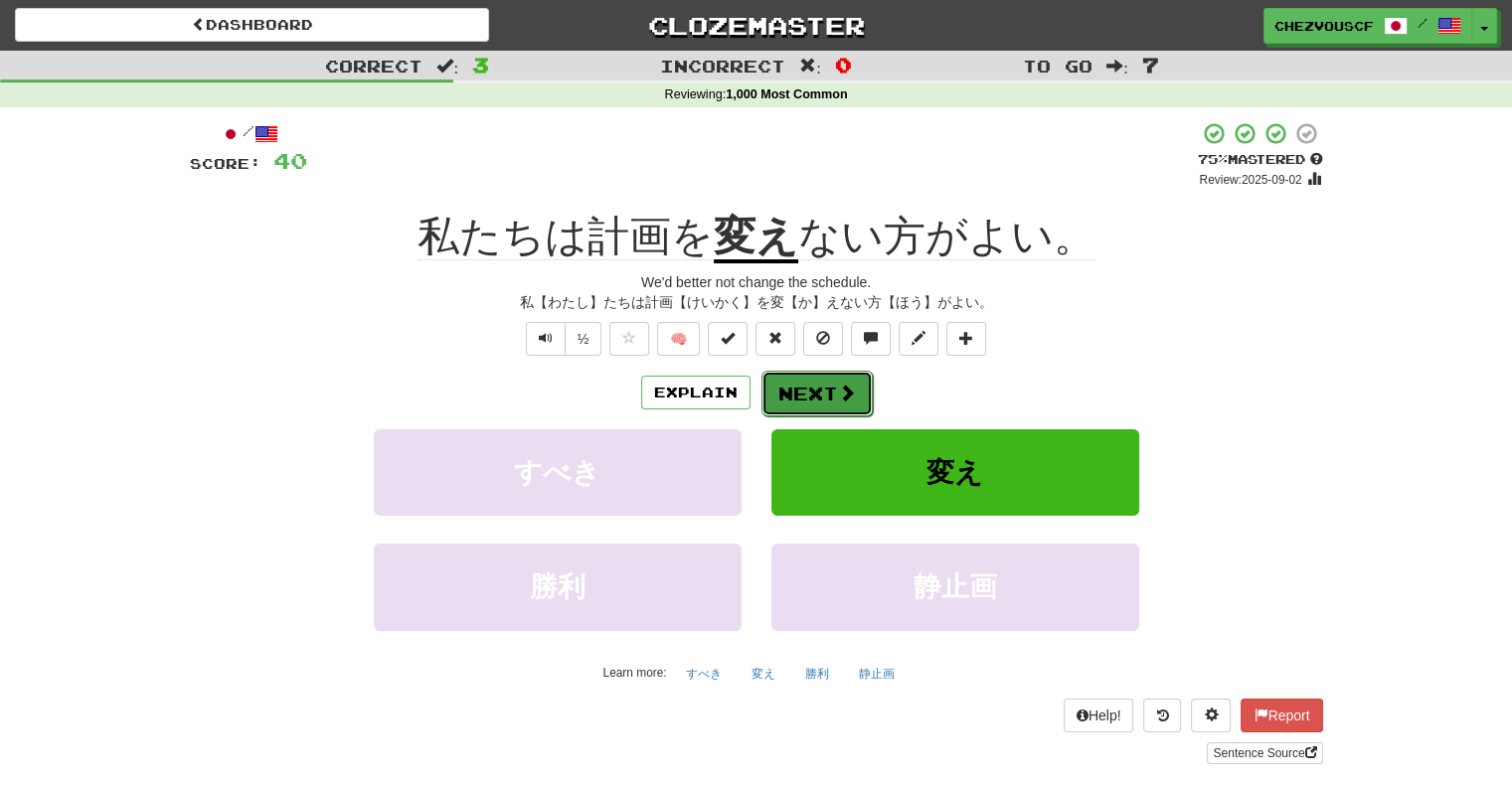 click at bounding box center [847, 393] 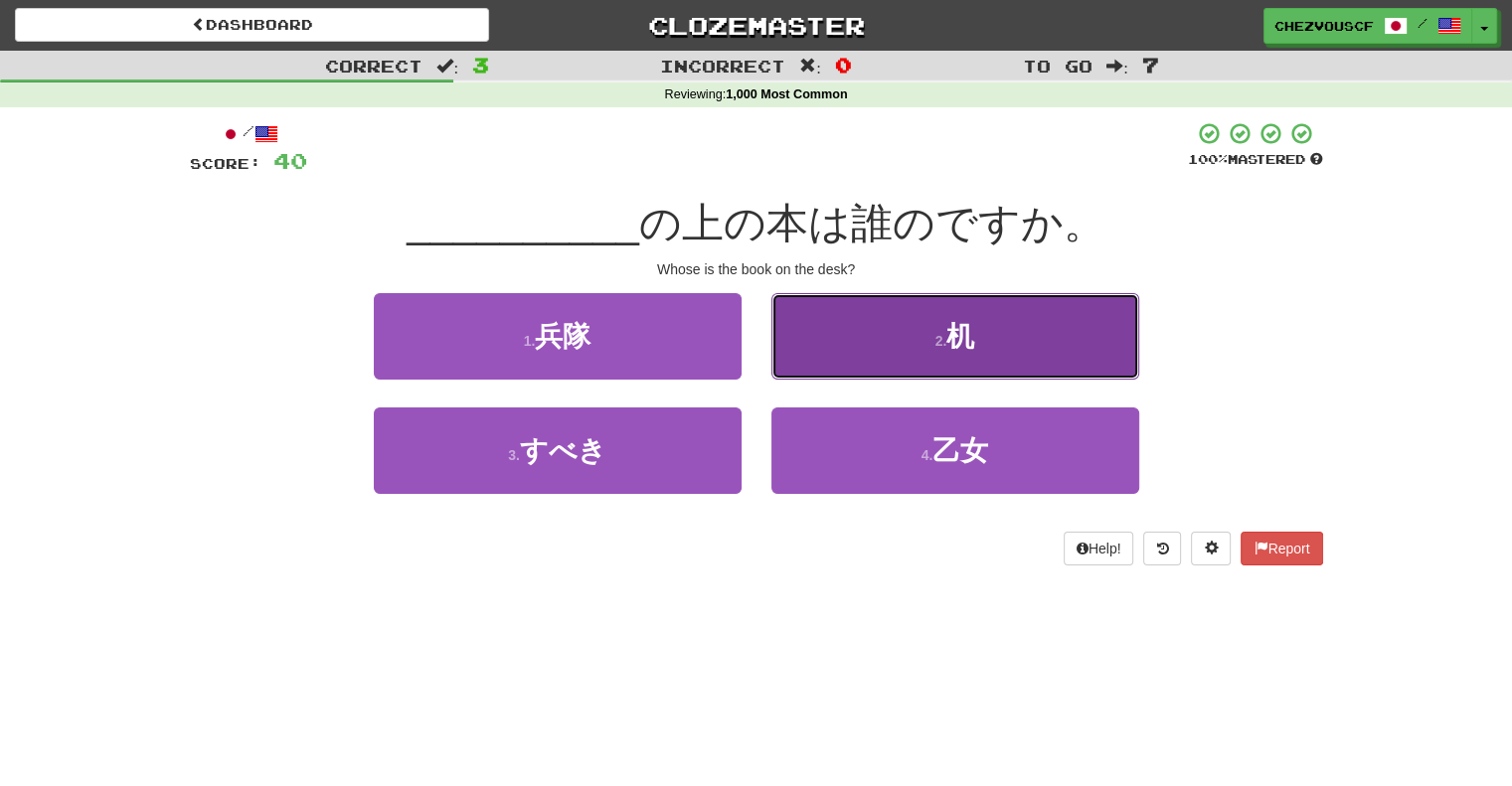 click on "2 .  机" at bounding box center [955, 336] 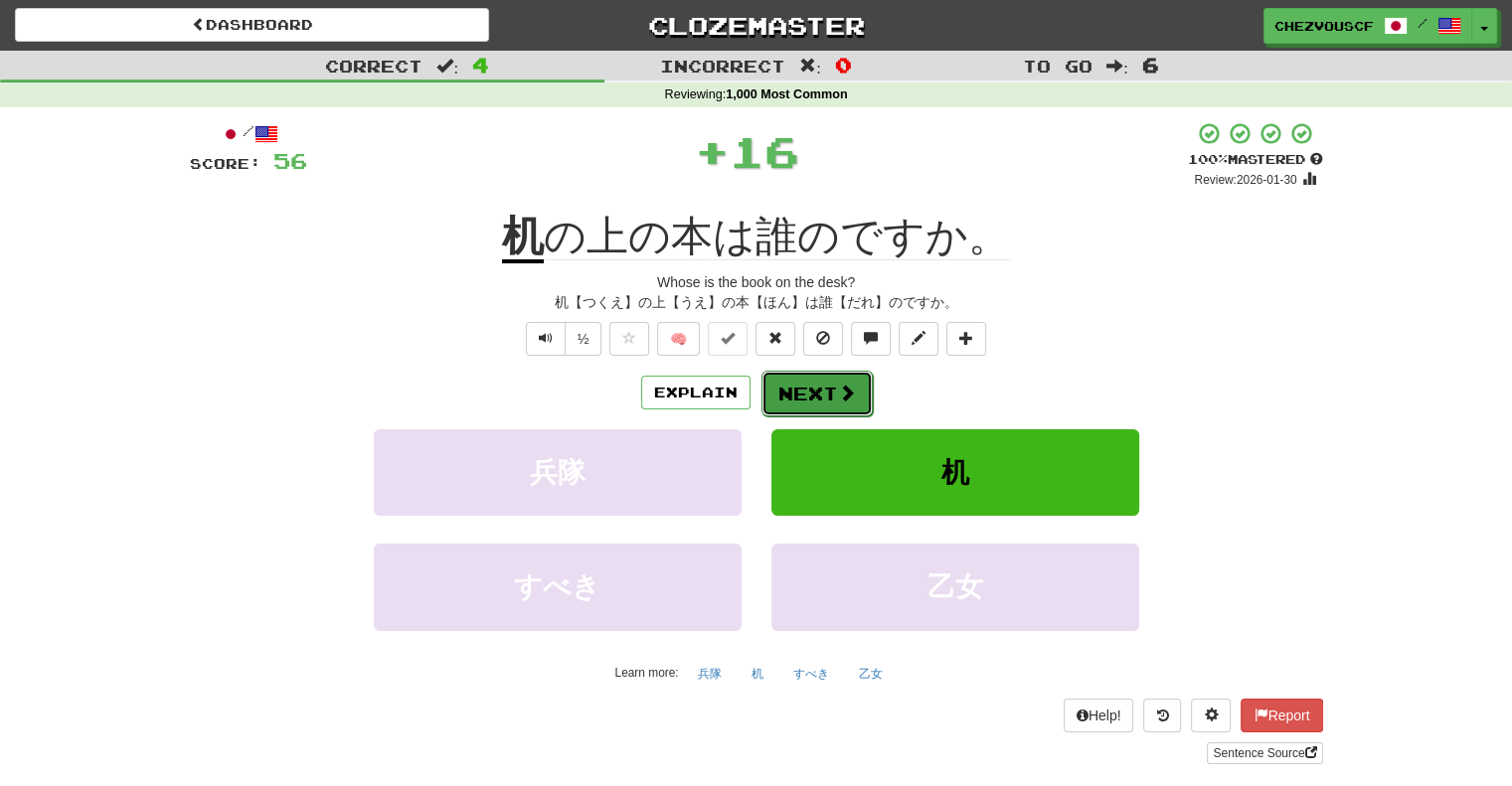 click on "Next" at bounding box center (817, 393) 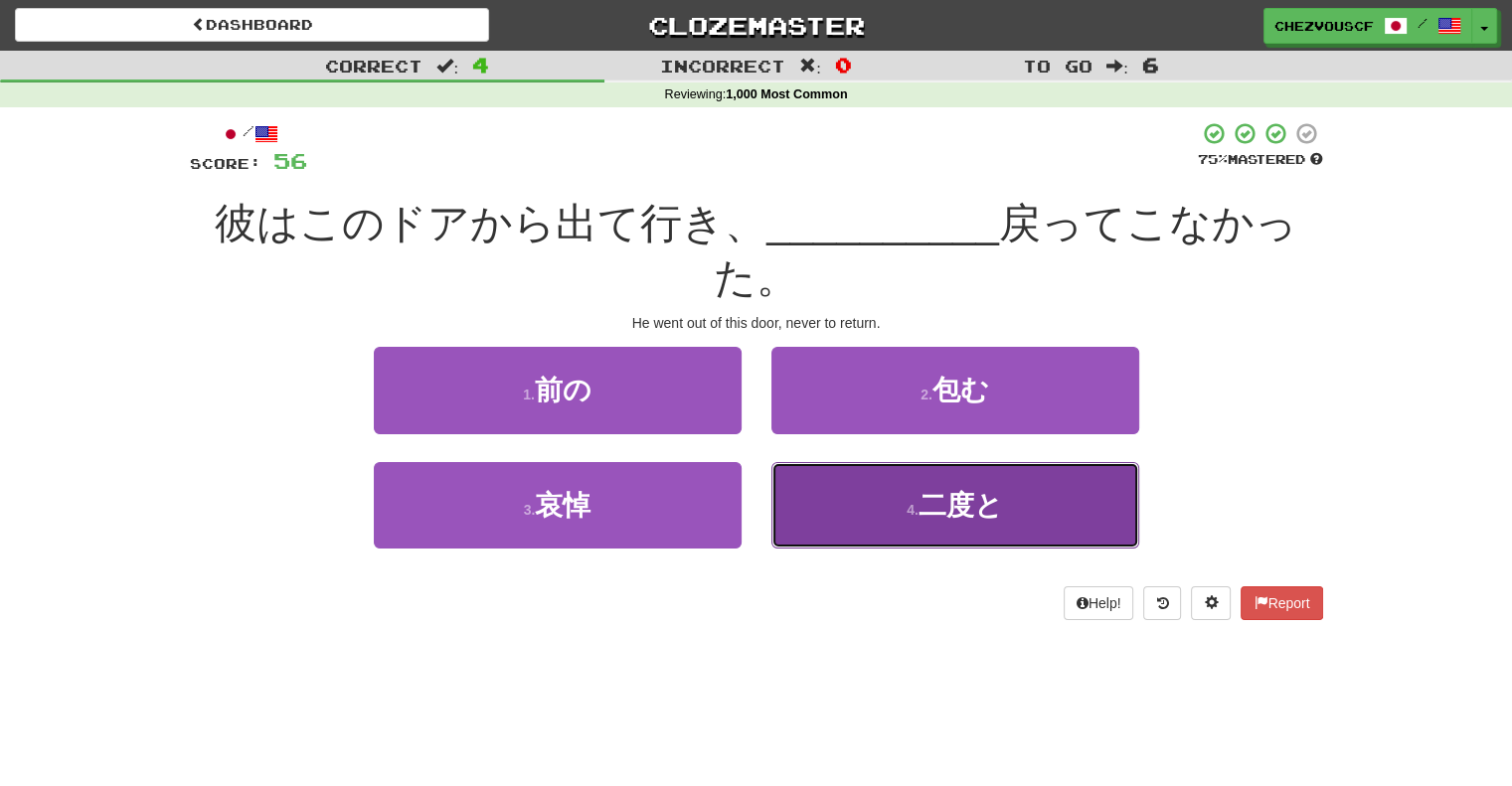 click on "4 .  二度と" at bounding box center [955, 505] 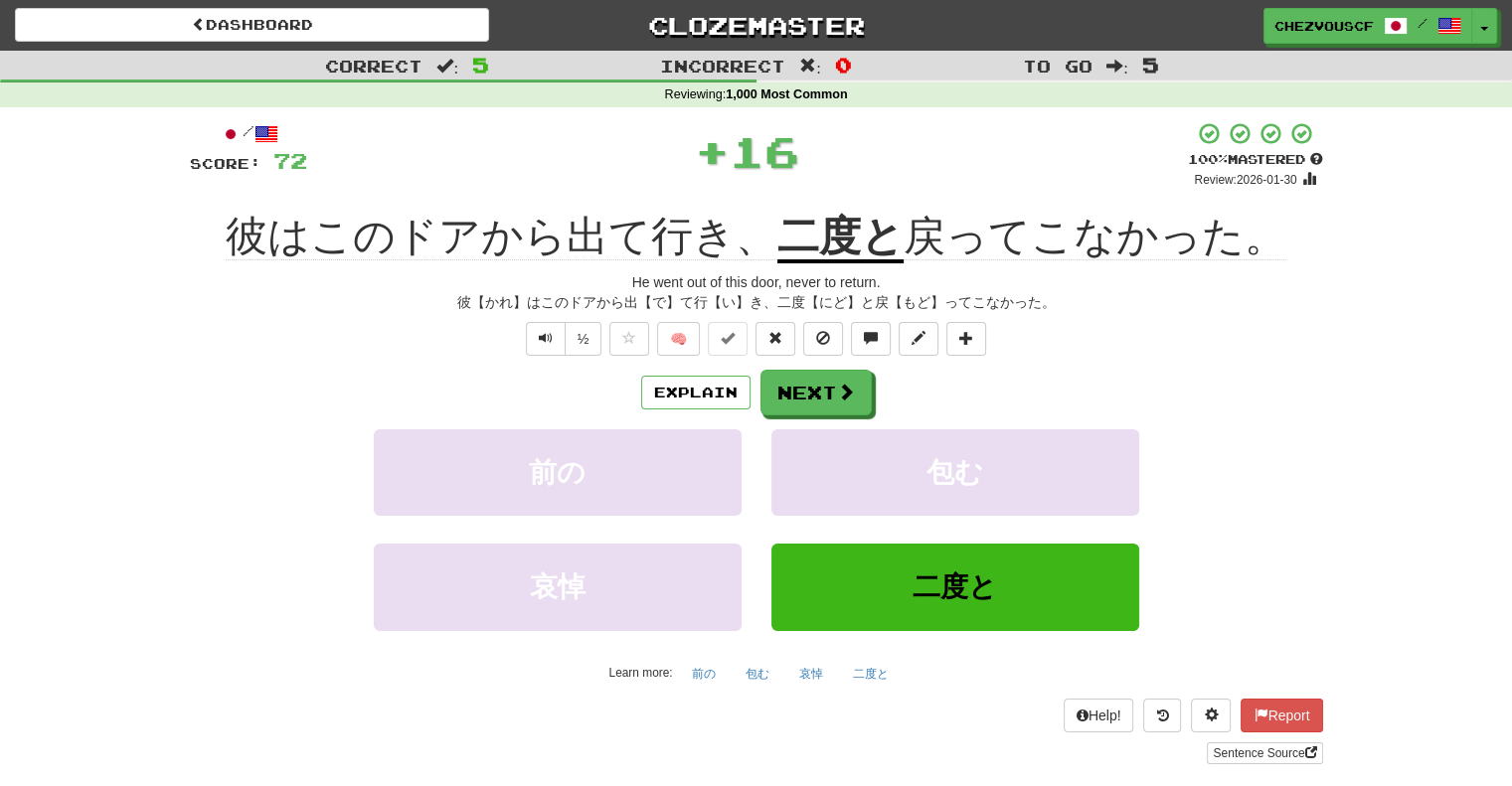 click on "Explain Next" at bounding box center [756, 393] 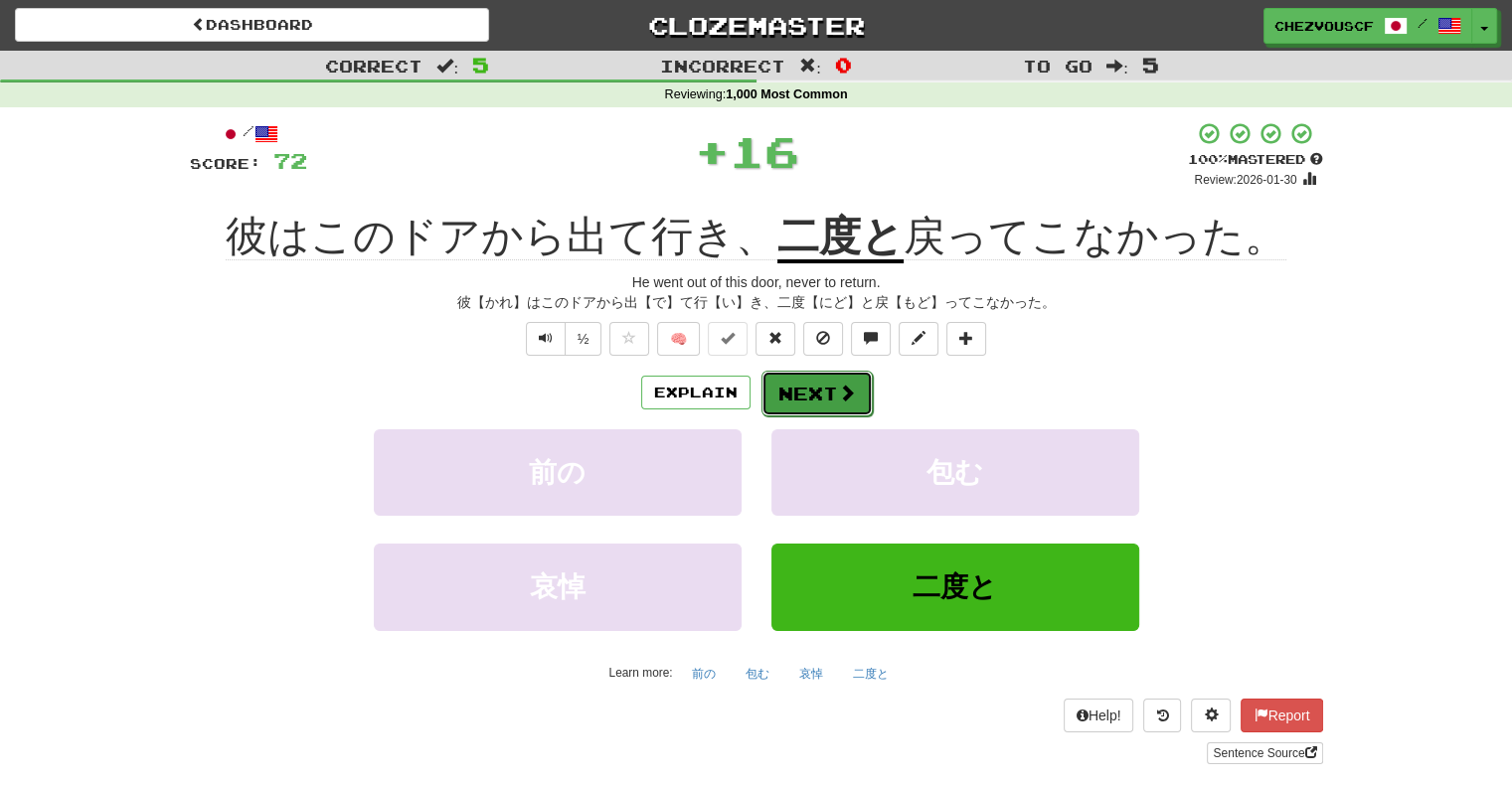 click on "Next" at bounding box center [817, 393] 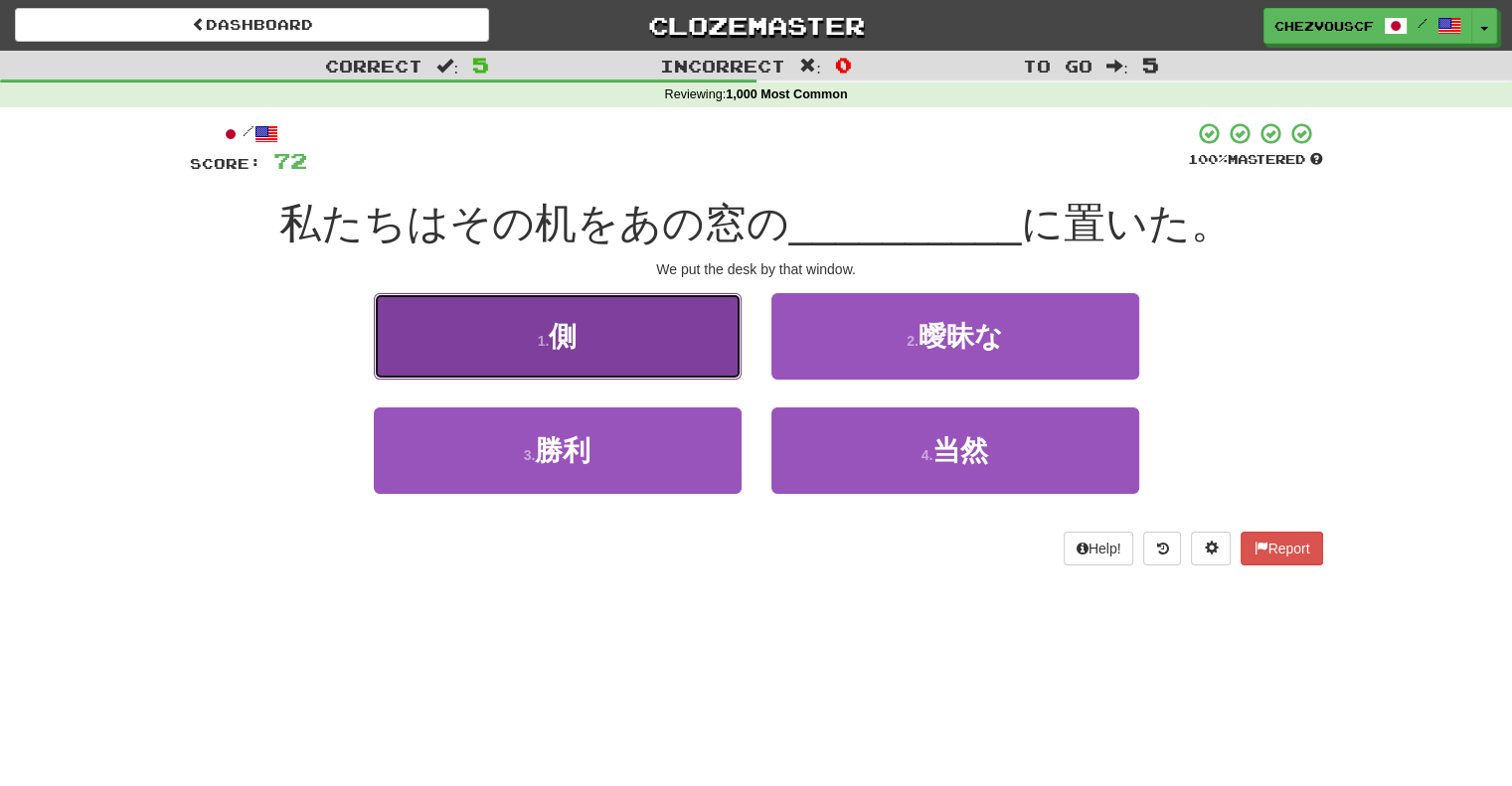 click on "1 .  側" at bounding box center [558, 336] 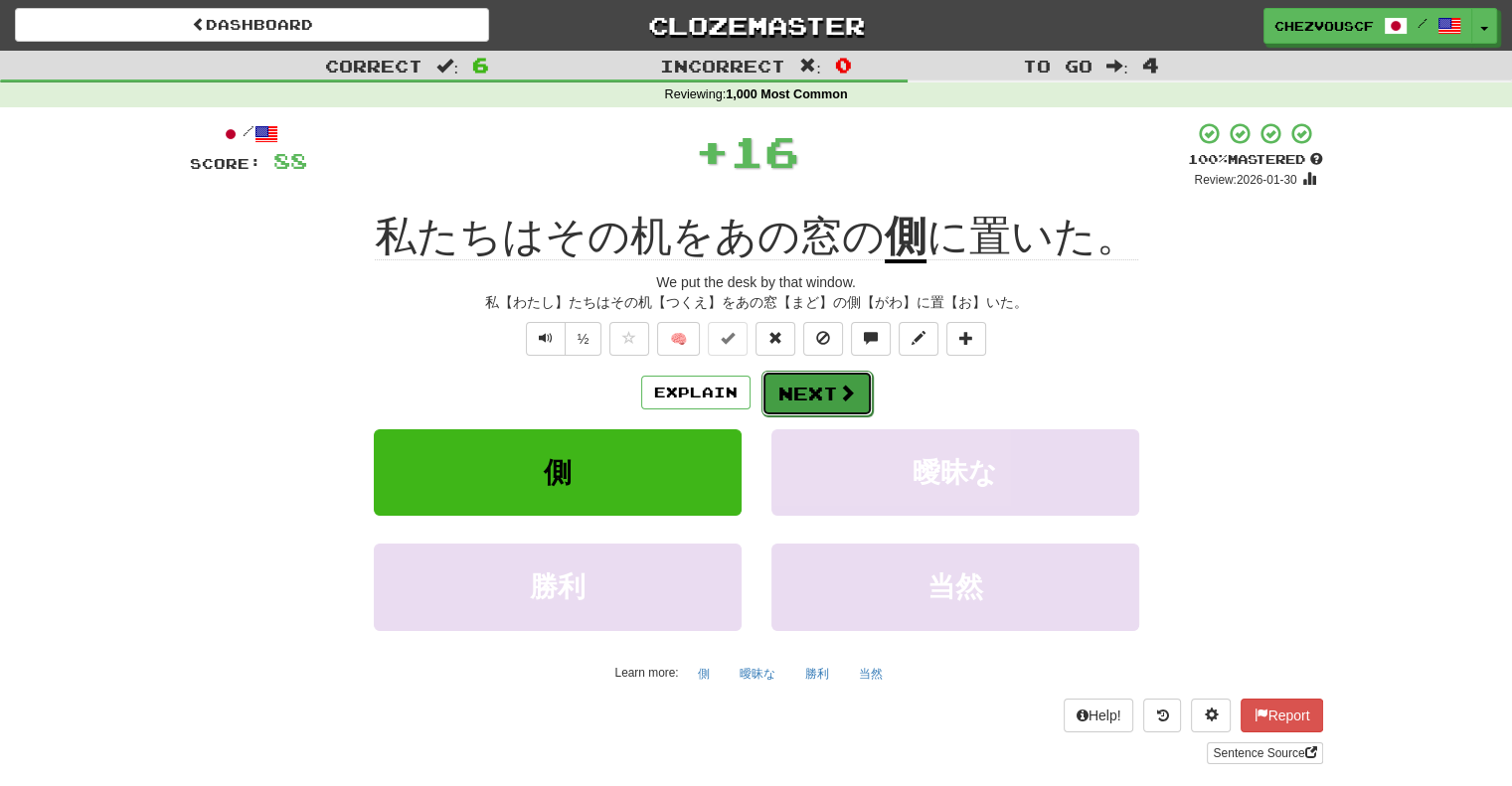 click on "Next" at bounding box center (817, 393) 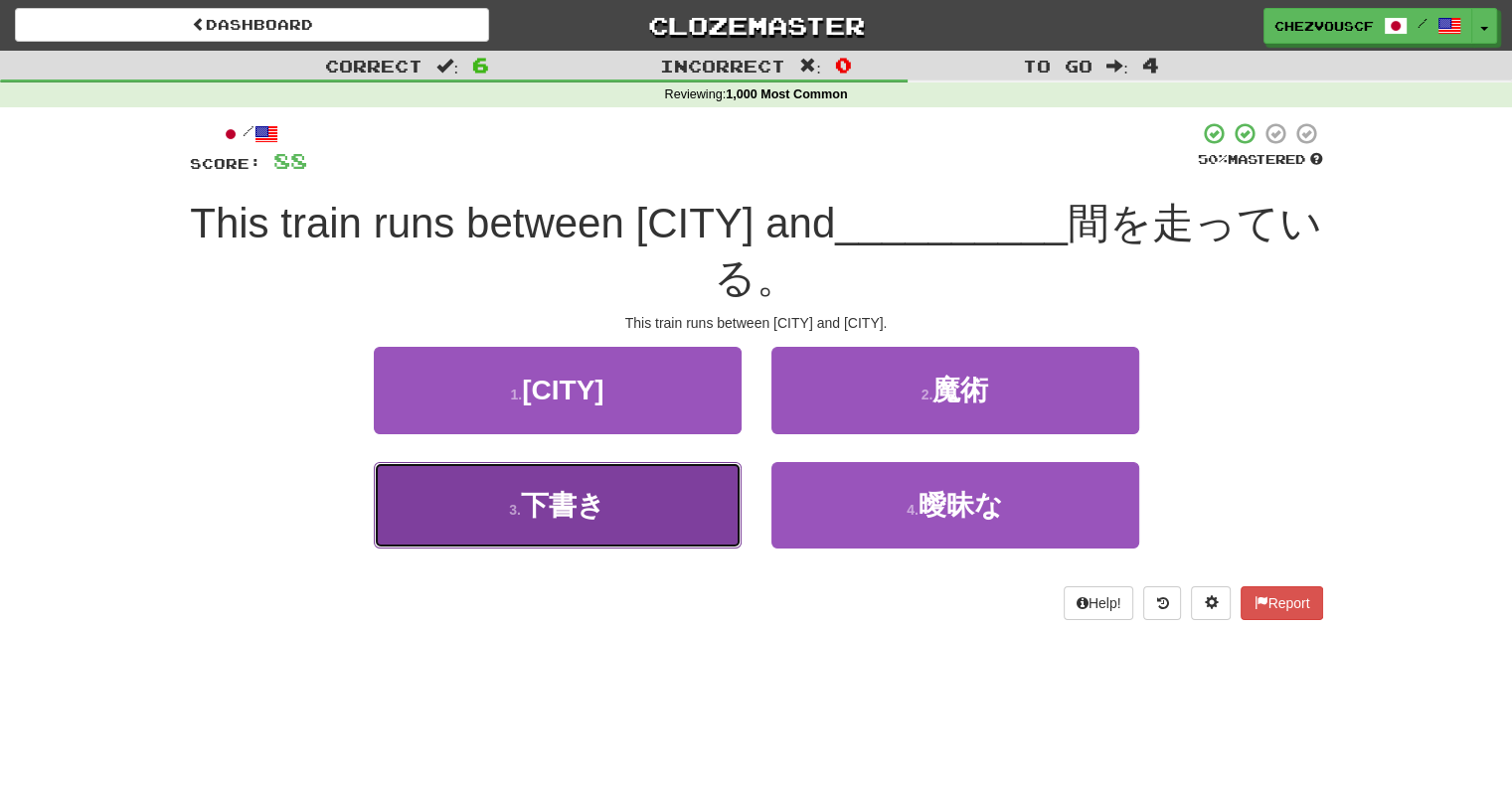 click on "3 .  下書き" at bounding box center (558, 505) 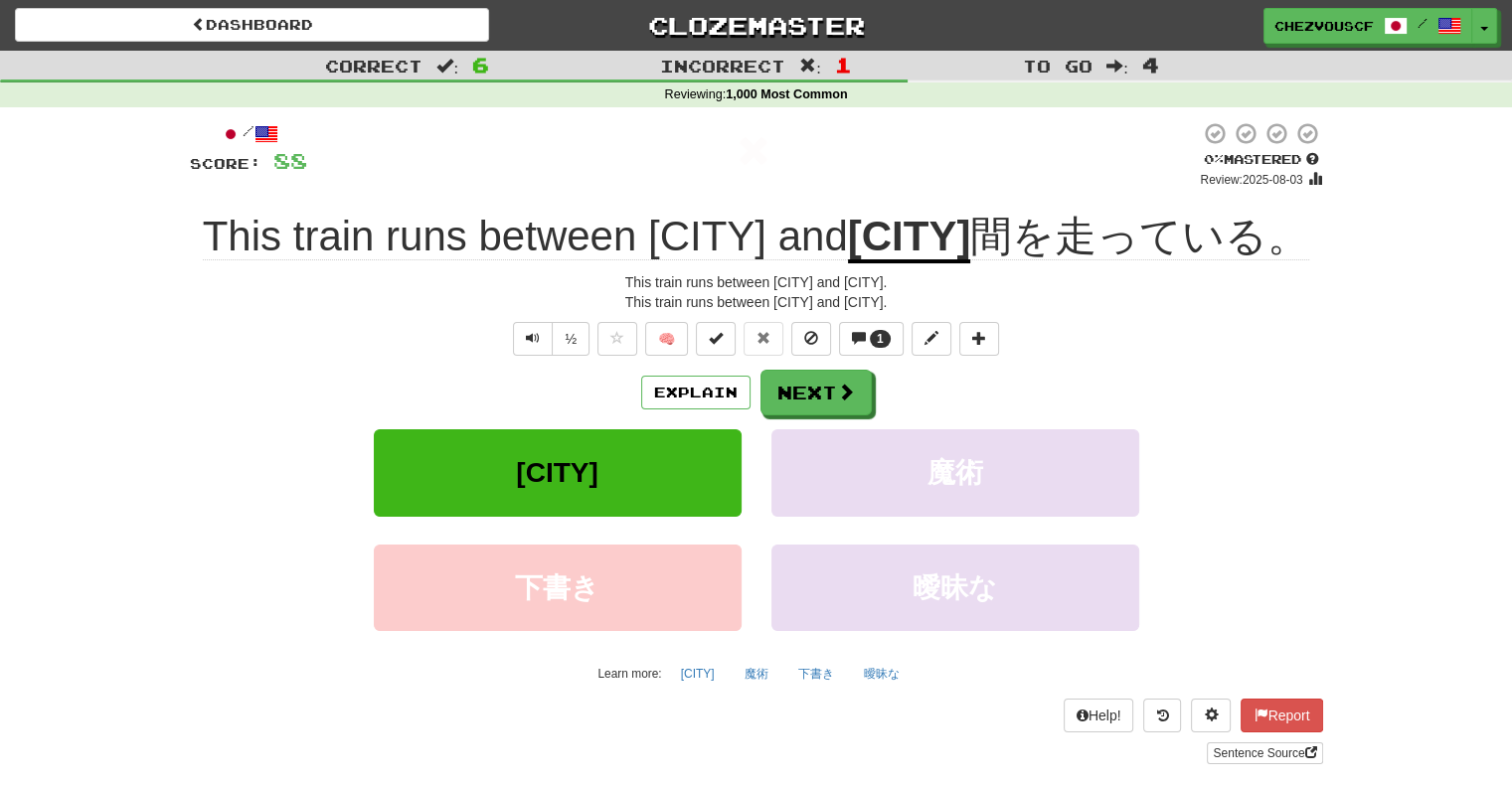 click on "Explain Next ボストン 魔術 下書き 曖昧な Learn more: ボストン 魔術 下書き 曖昧な" at bounding box center [756, 529] 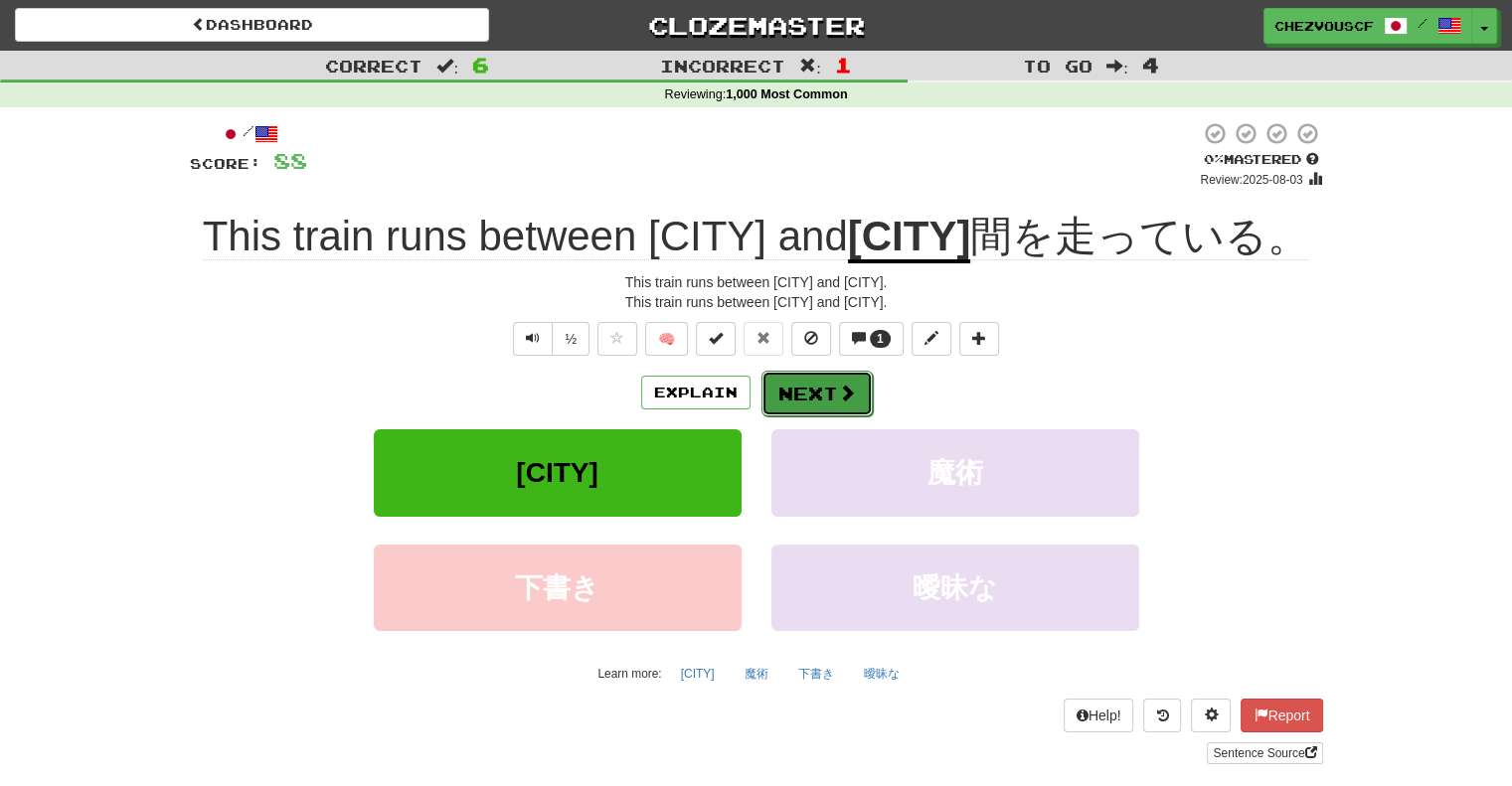 click on "Next" at bounding box center (817, 393) 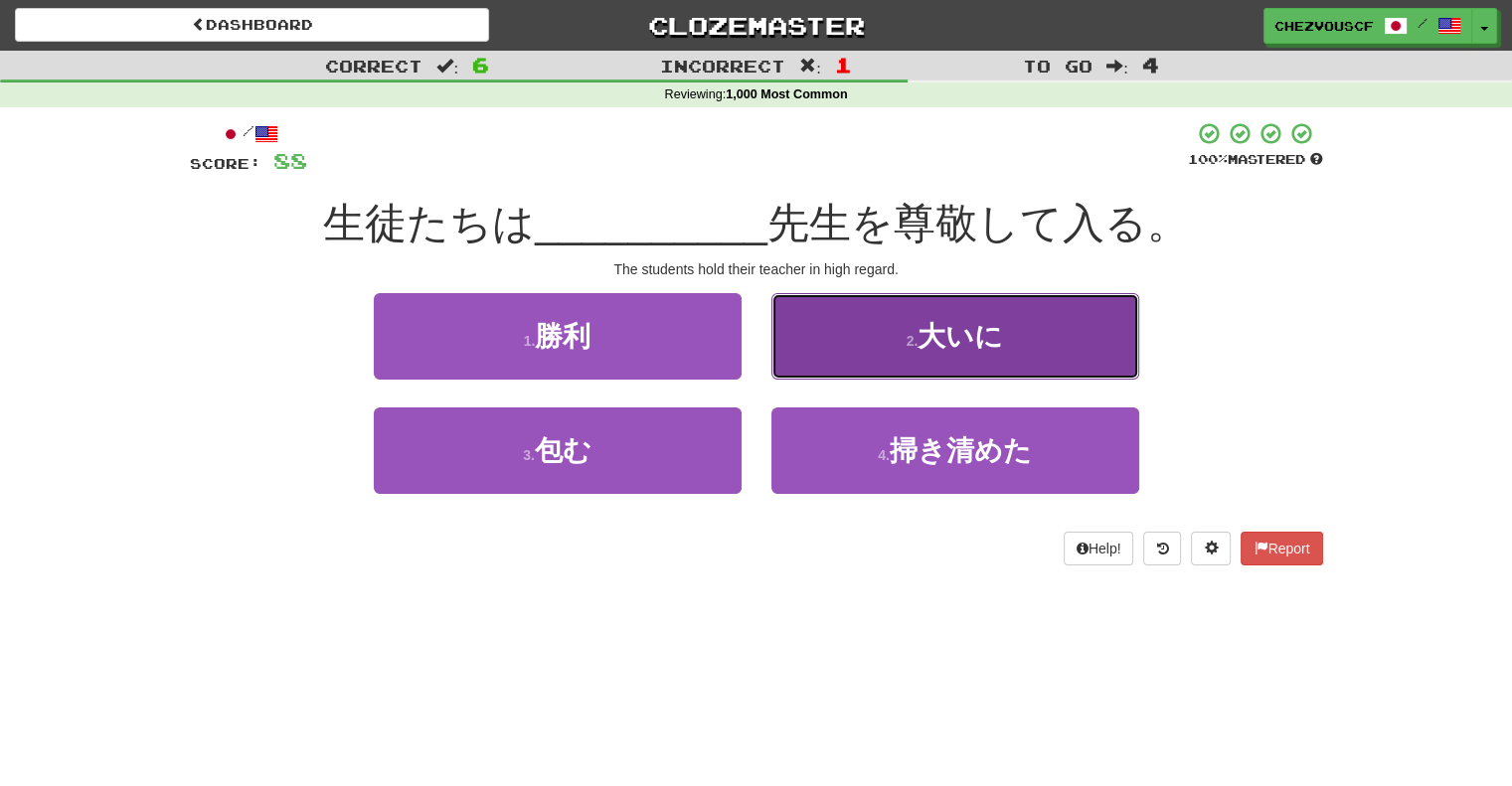 click on "2 .  大いに" at bounding box center (955, 336) 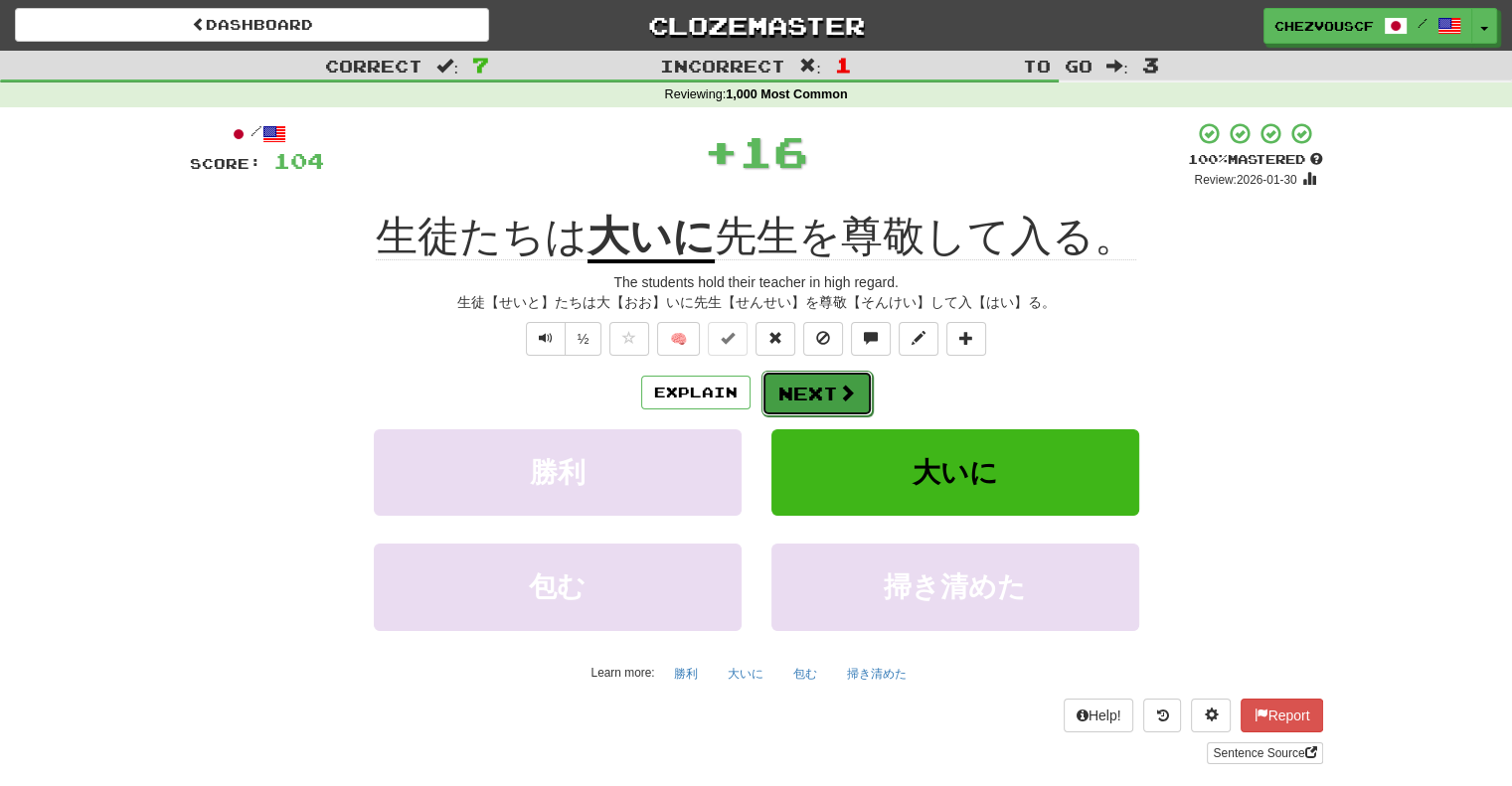 click on "Next" at bounding box center (817, 393) 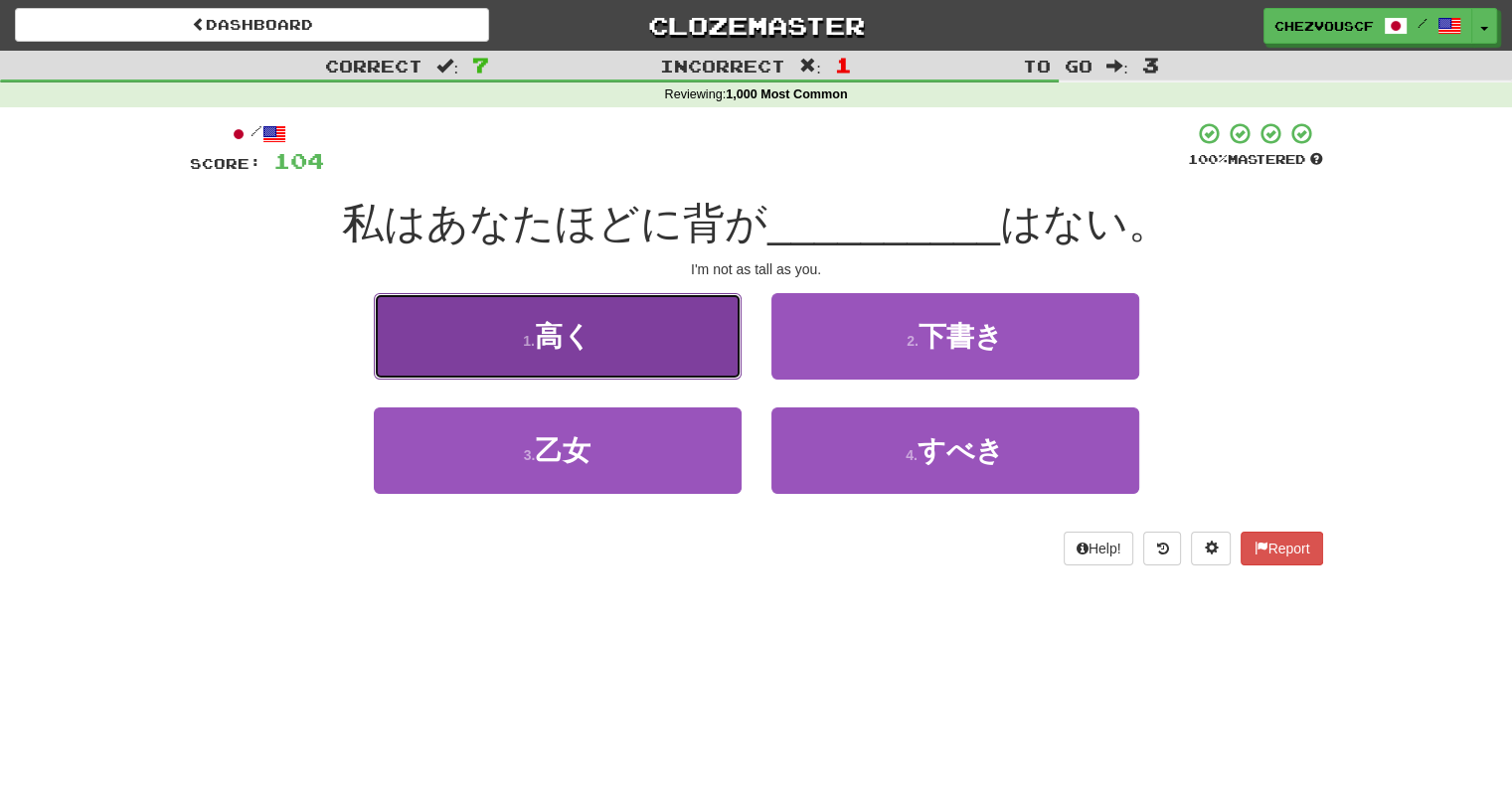 click on "1 .  高く" at bounding box center (558, 336) 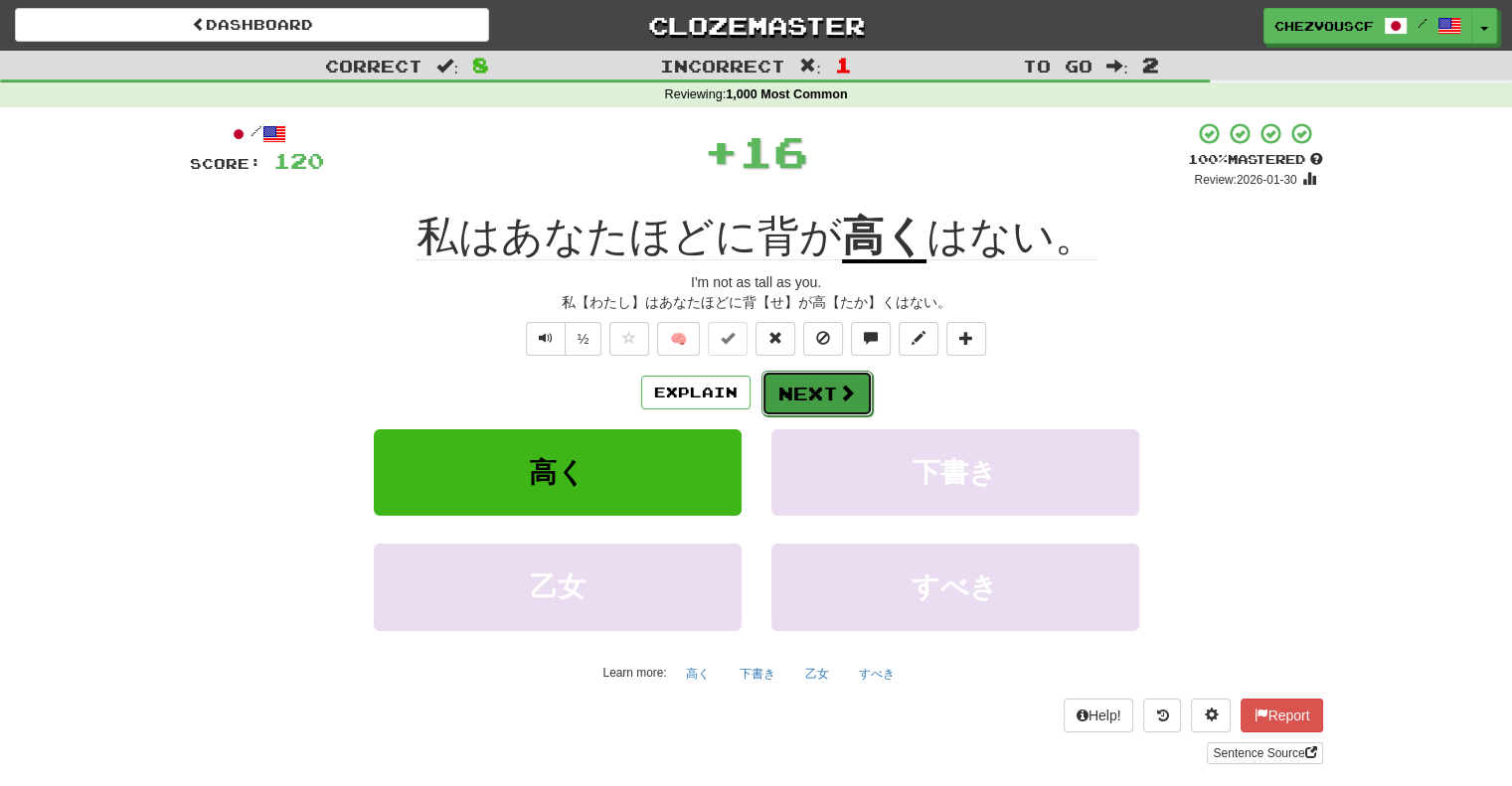 click on "Next" at bounding box center [817, 393] 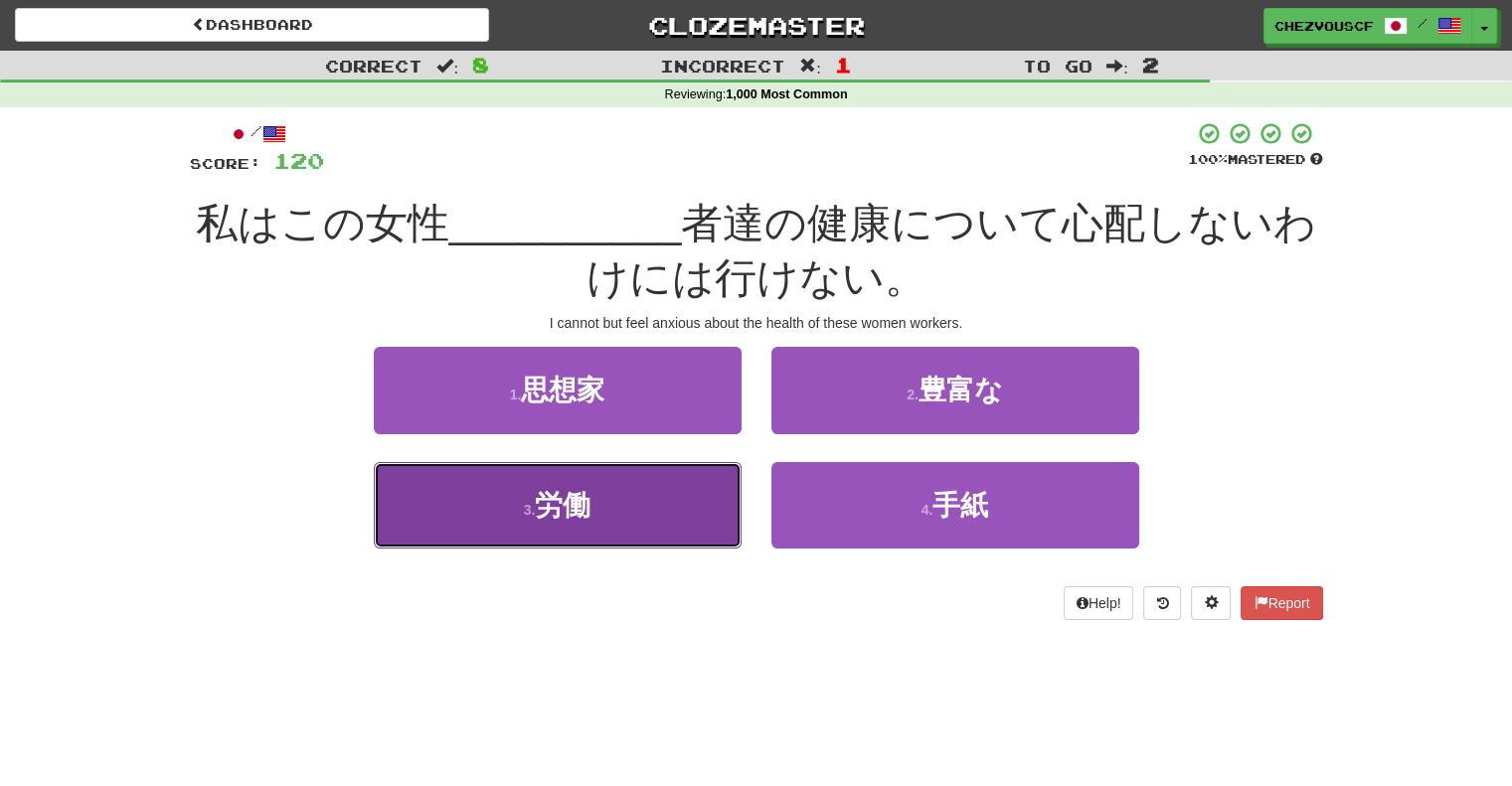 click on "3 .  労働" at bounding box center [558, 505] 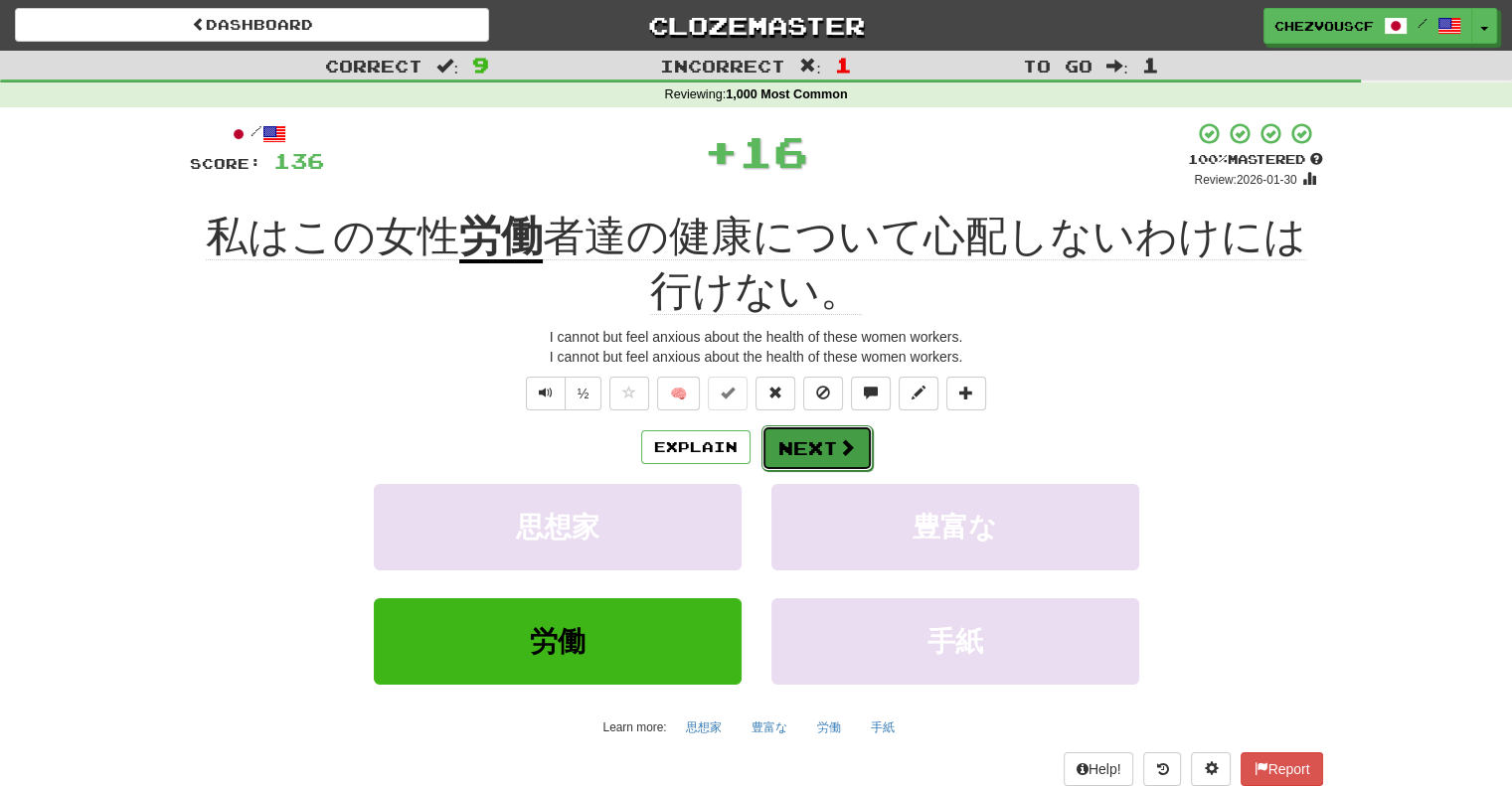 click on "Next" at bounding box center (817, 448) 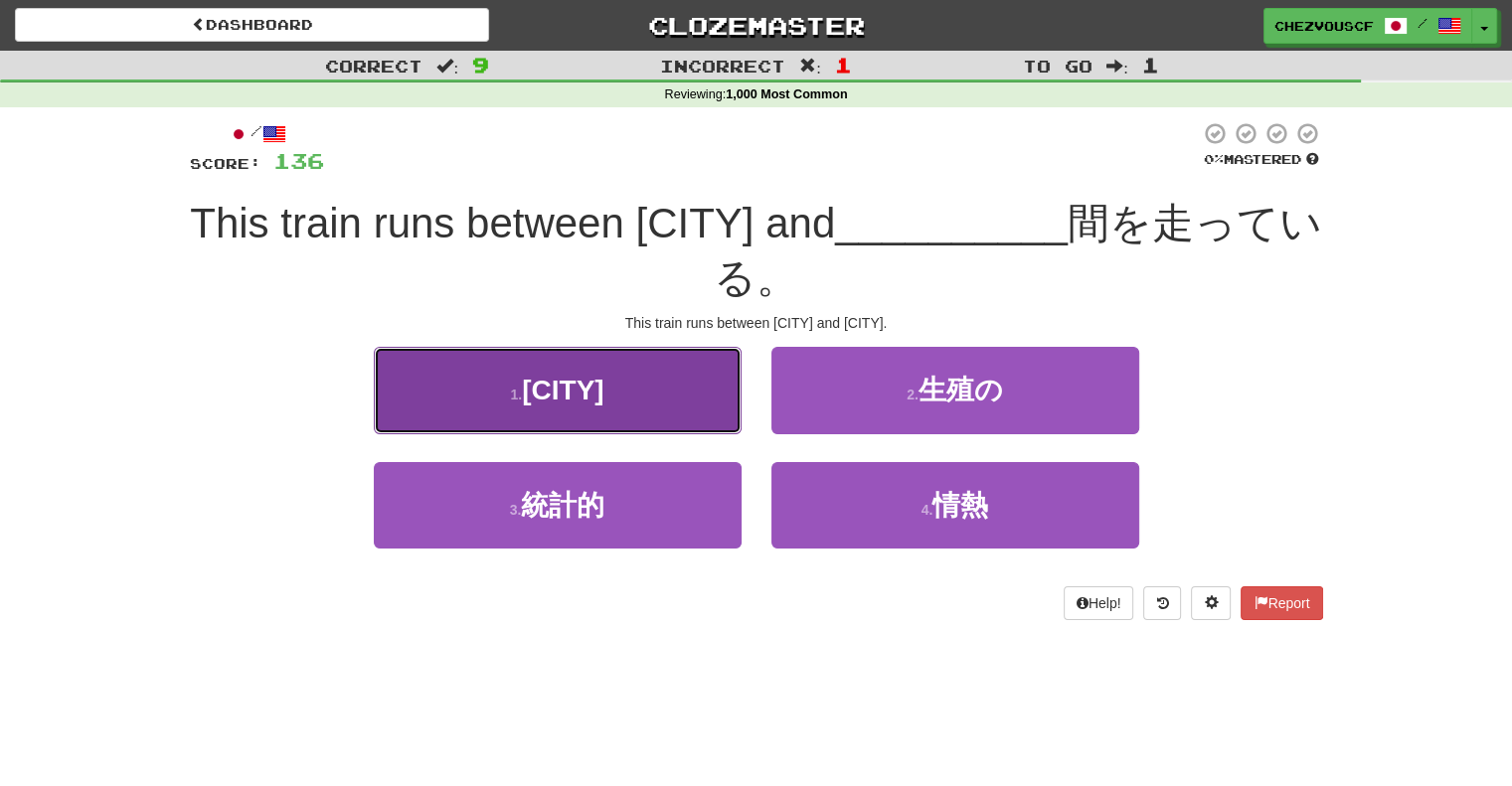 click on "1 .  ボストン" at bounding box center (558, 390) 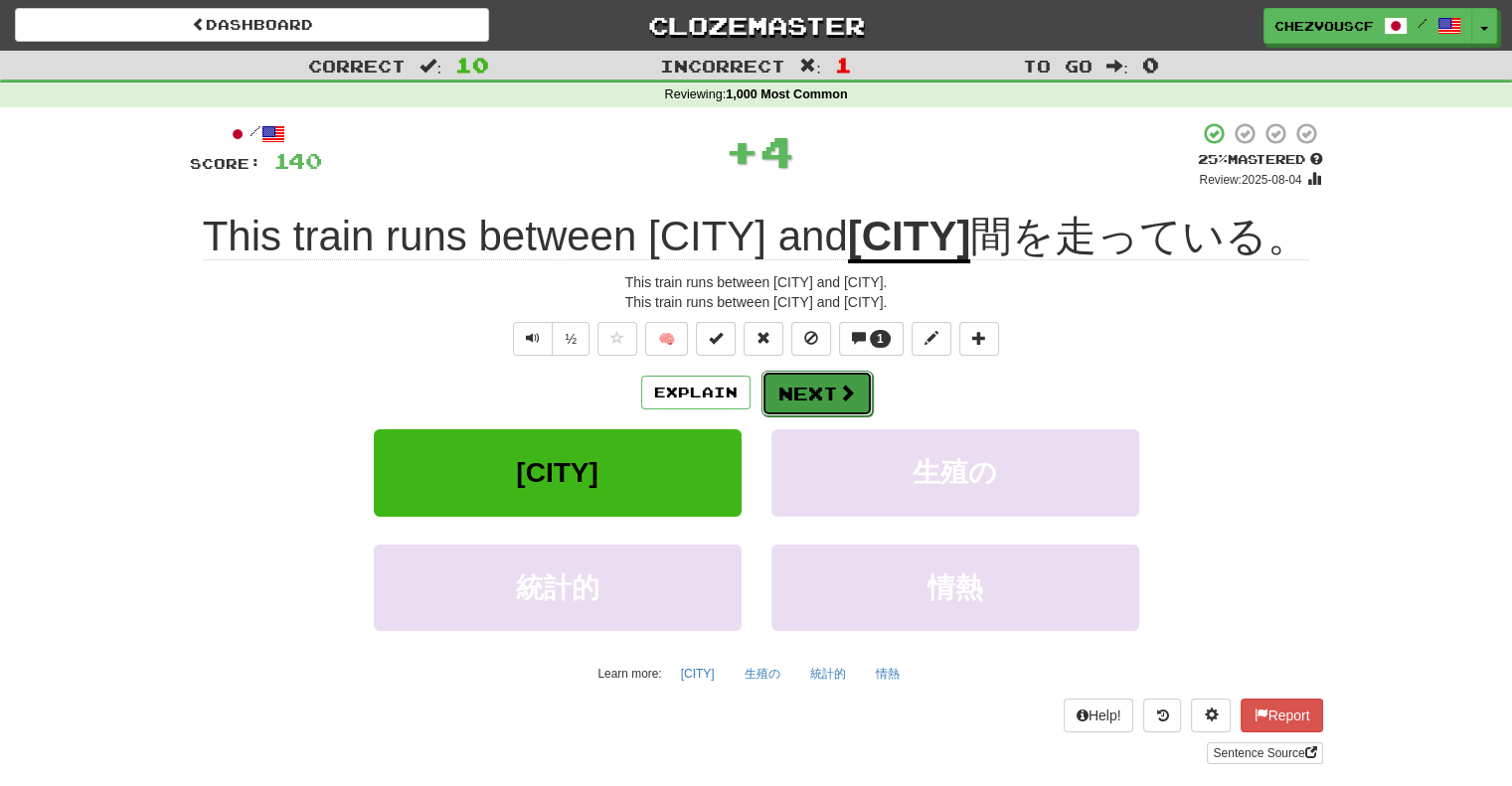click on "Next" at bounding box center (817, 393) 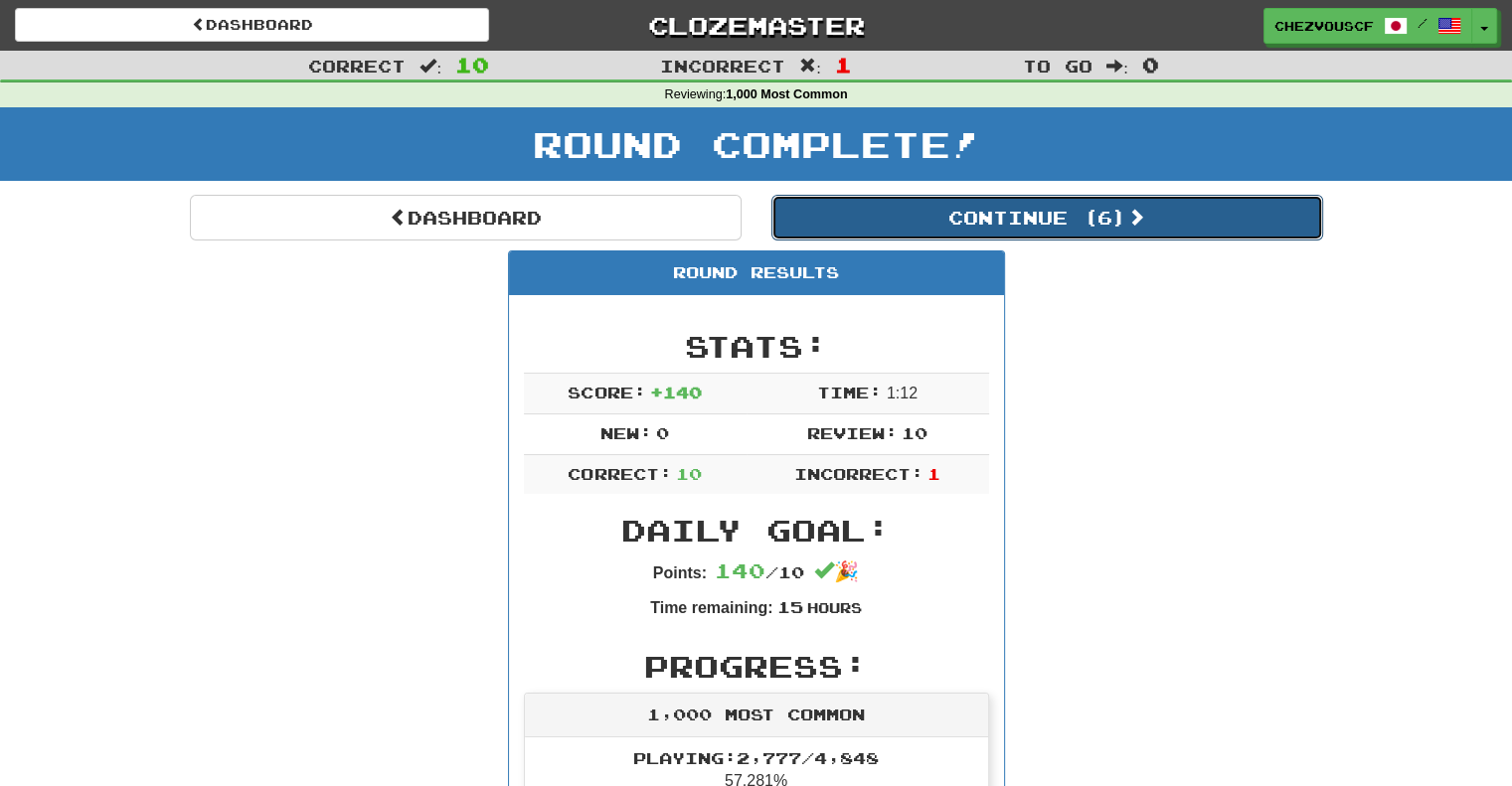 click on "Continue ( 6 )" at bounding box center (1047, 218) 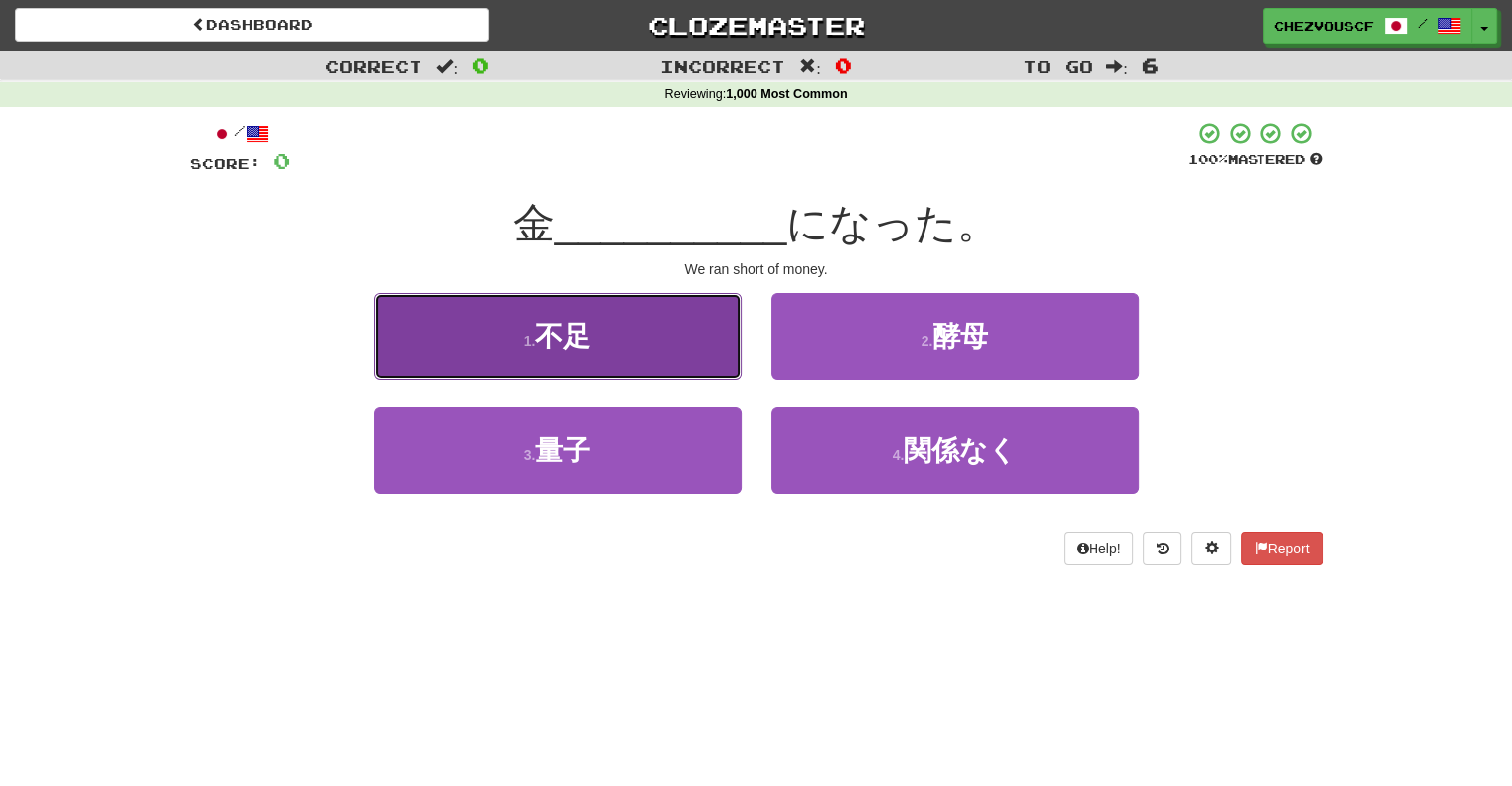 click on "1 .  不足" at bounding box center (558, 336) 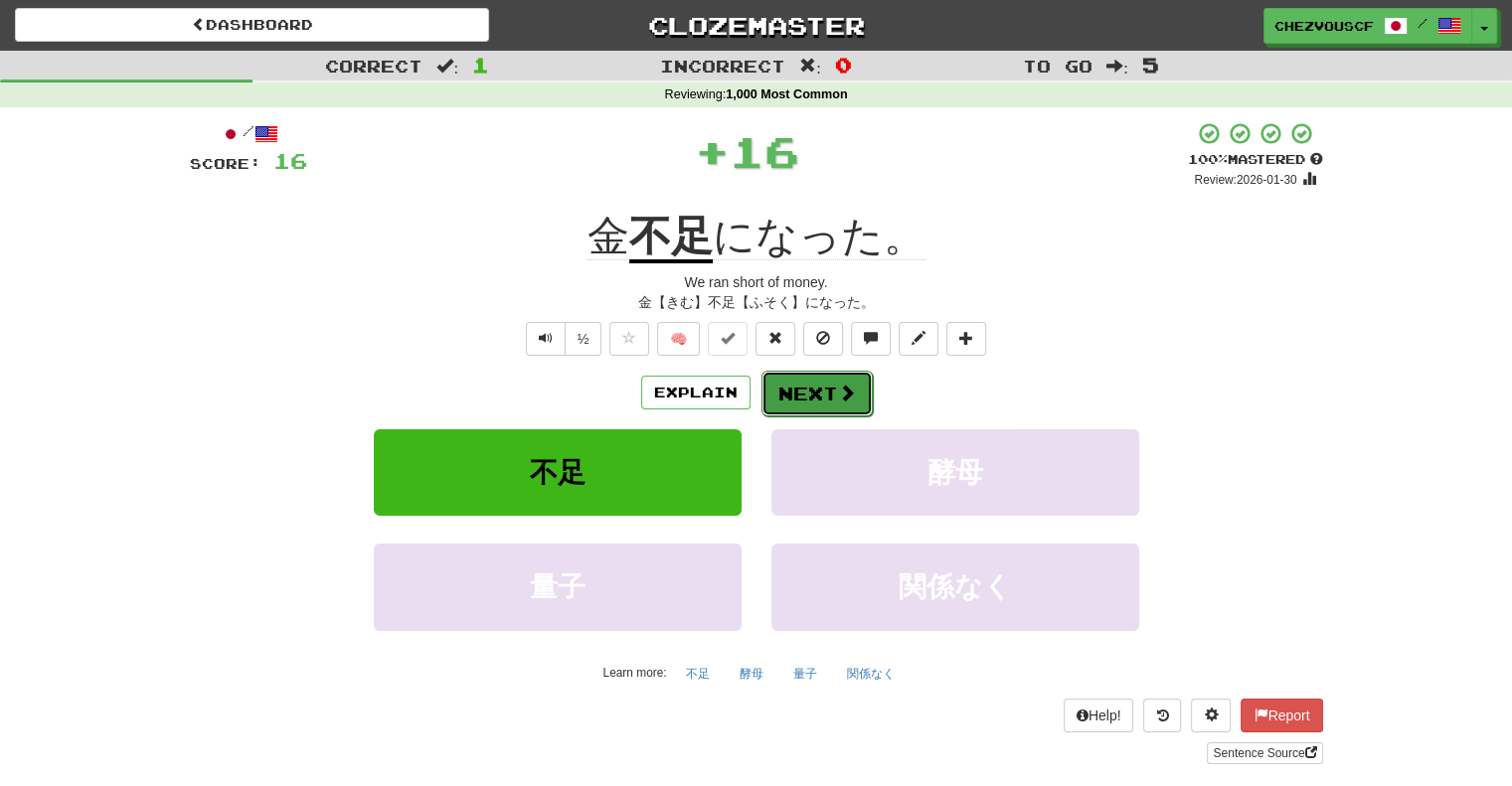 click on "Next" at bounding box center [817, 393] 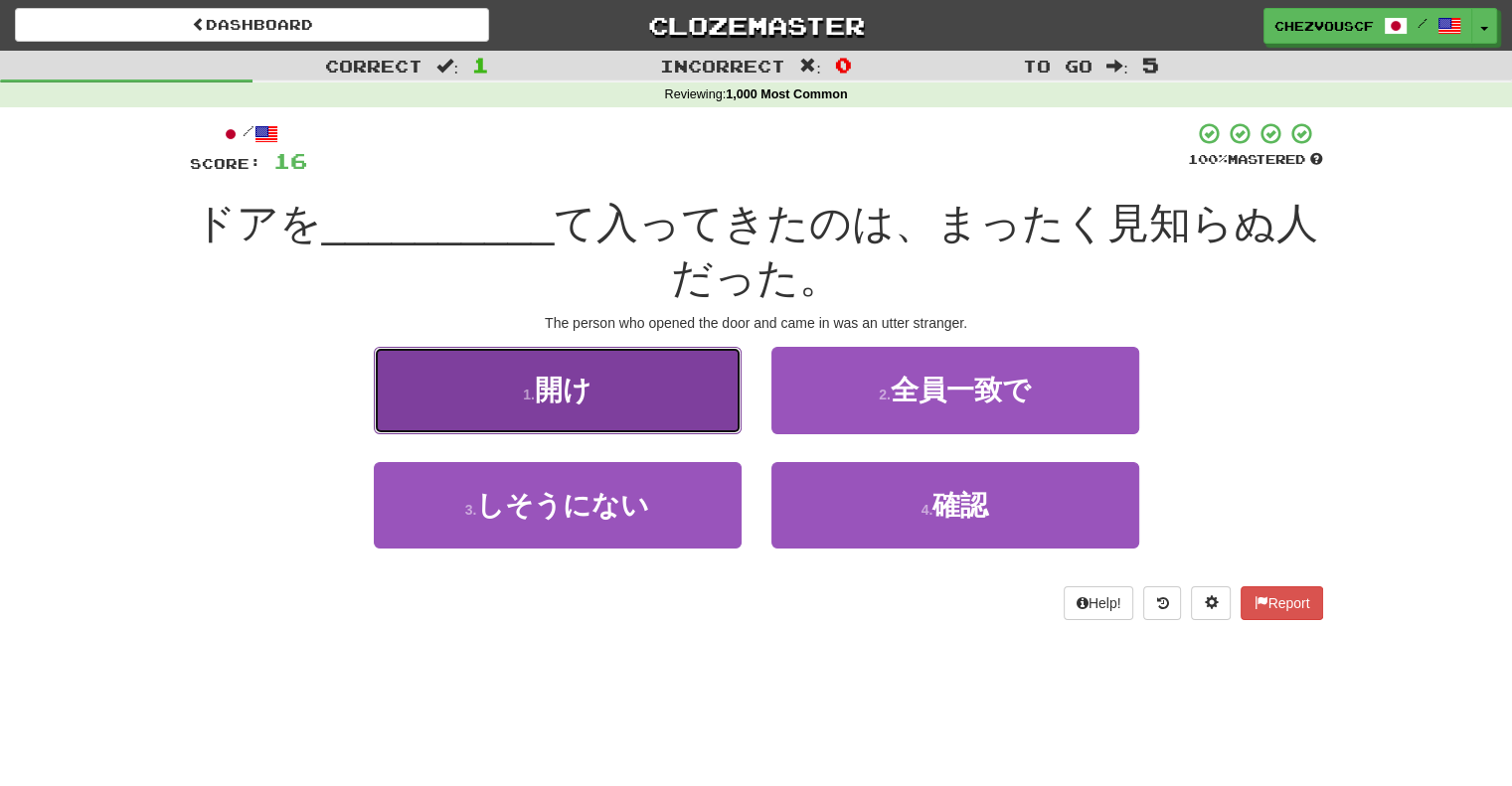 click on "1 .  開け" at bounding box center [558, 390] 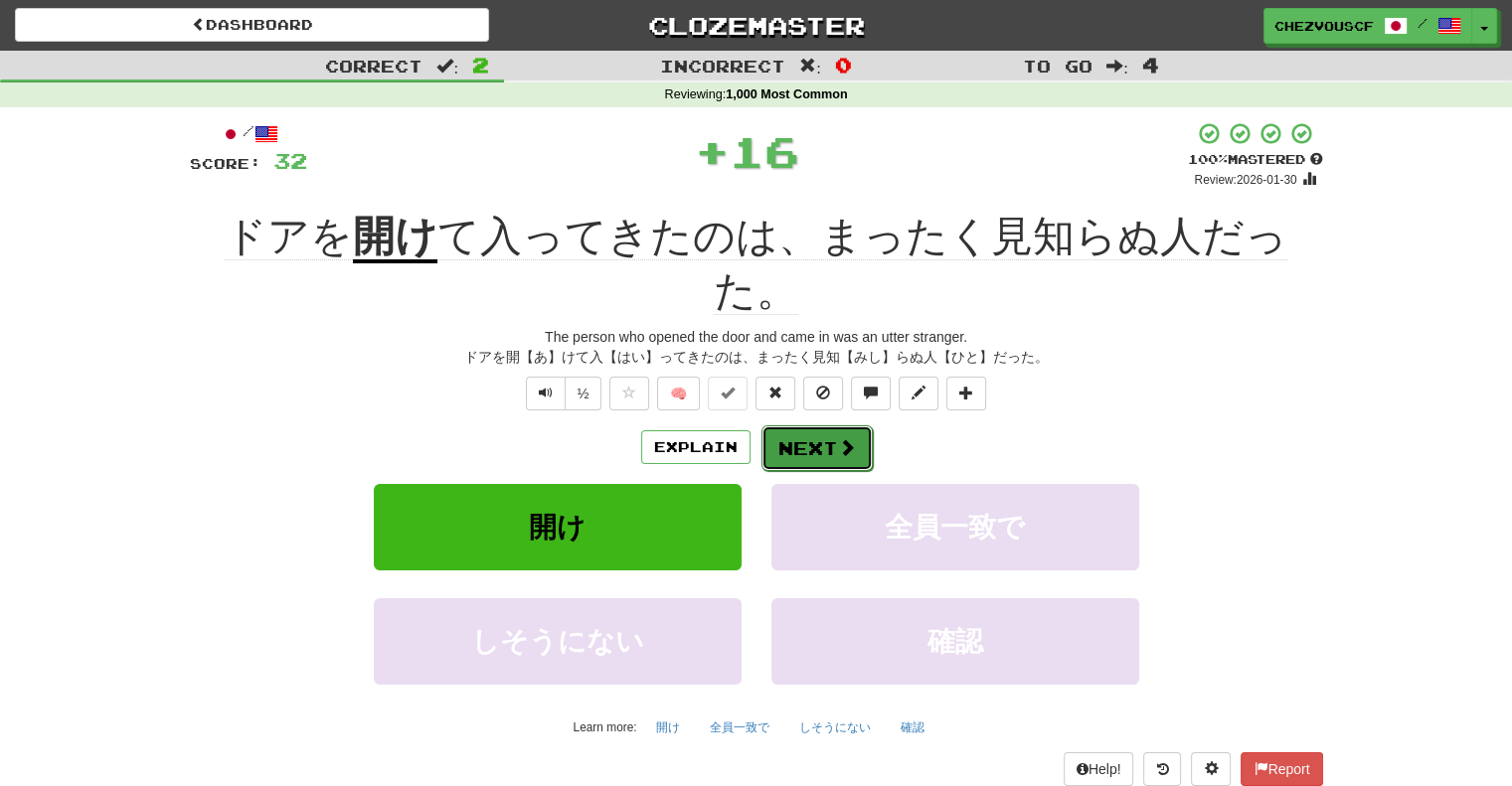 click on "Next" at bounding box center (817, 448) 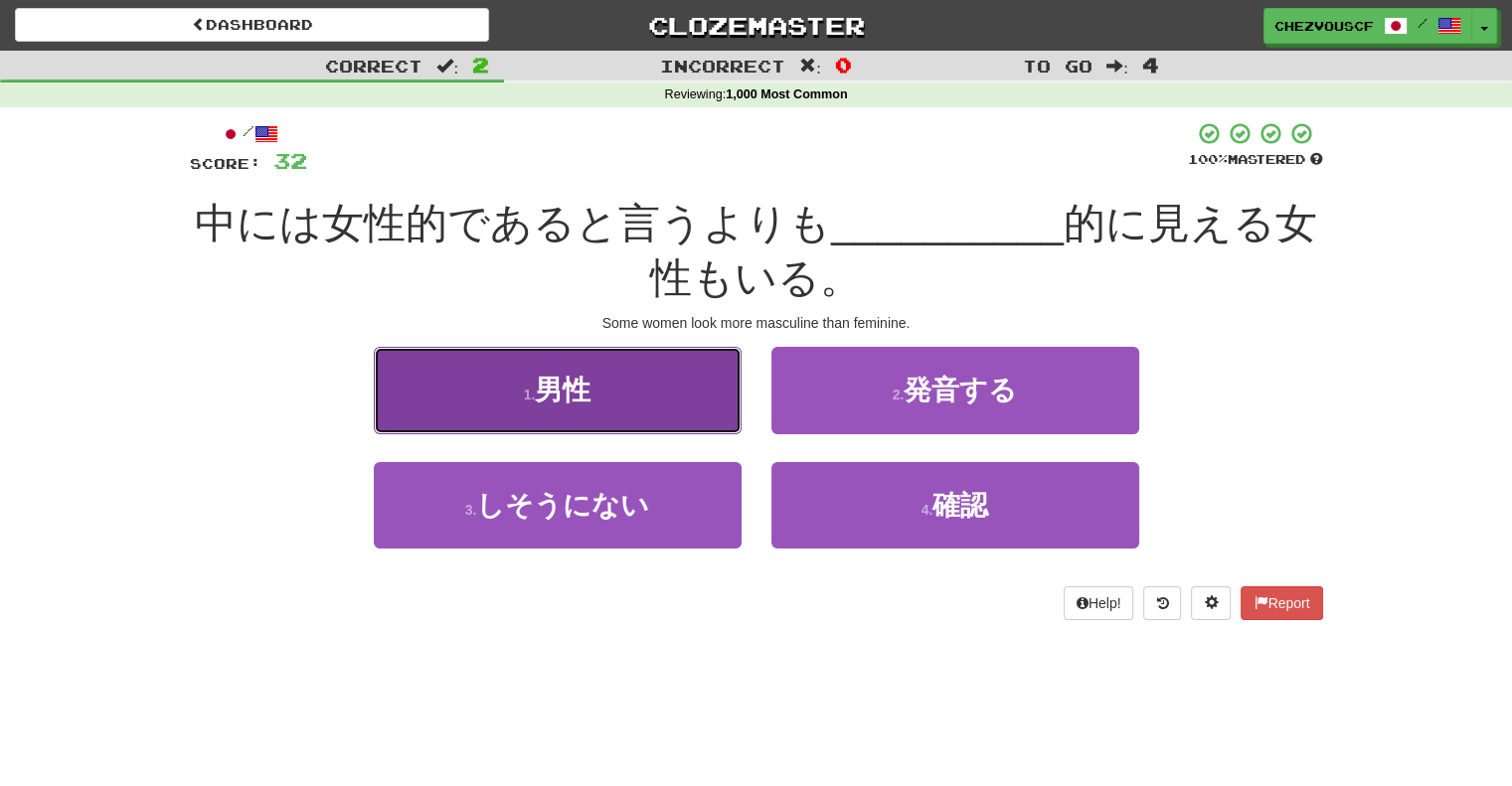 click on "1 .  男性" at bounding box center [558, 390] 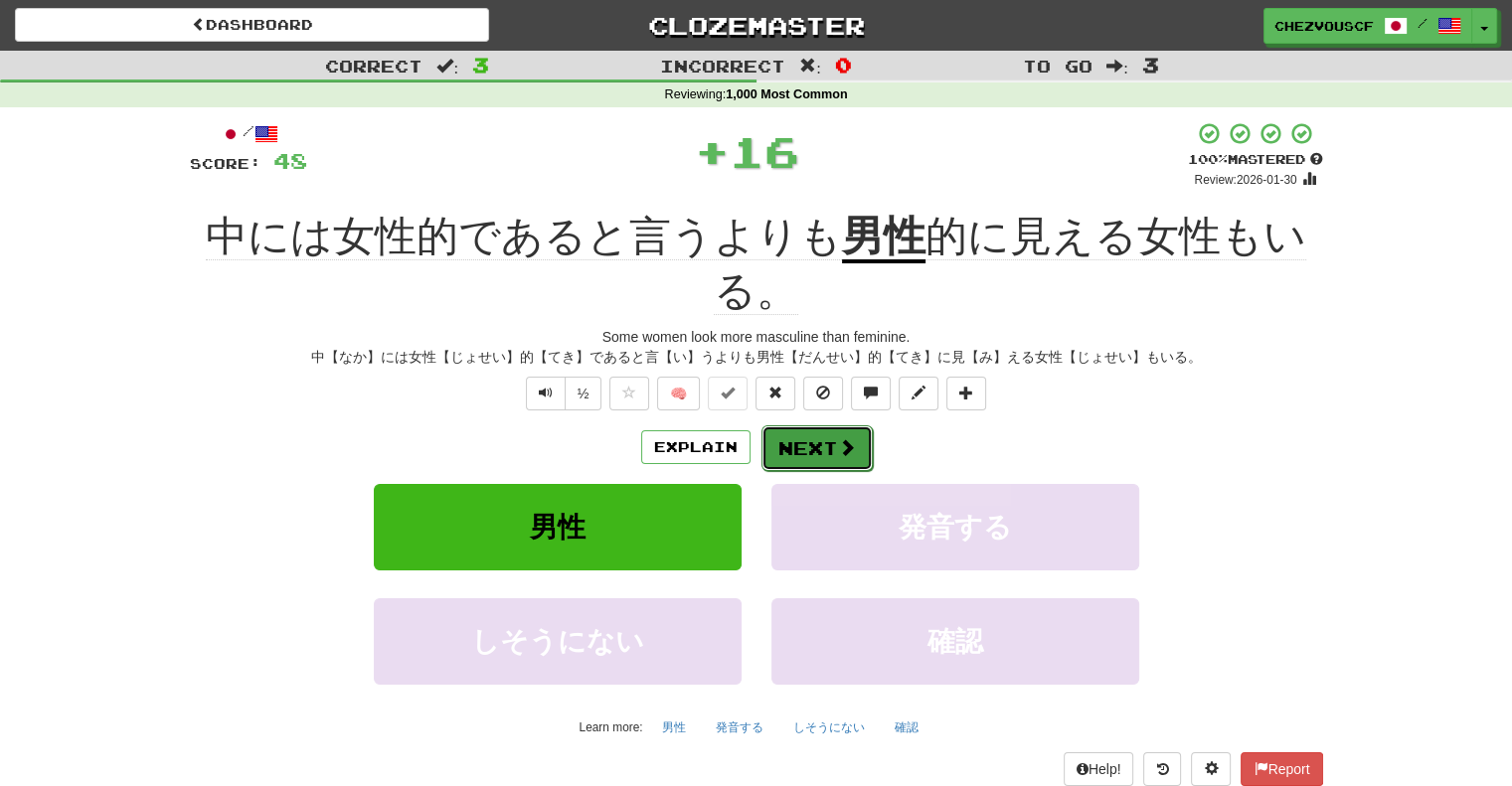 click at bounding box center (847, 447) 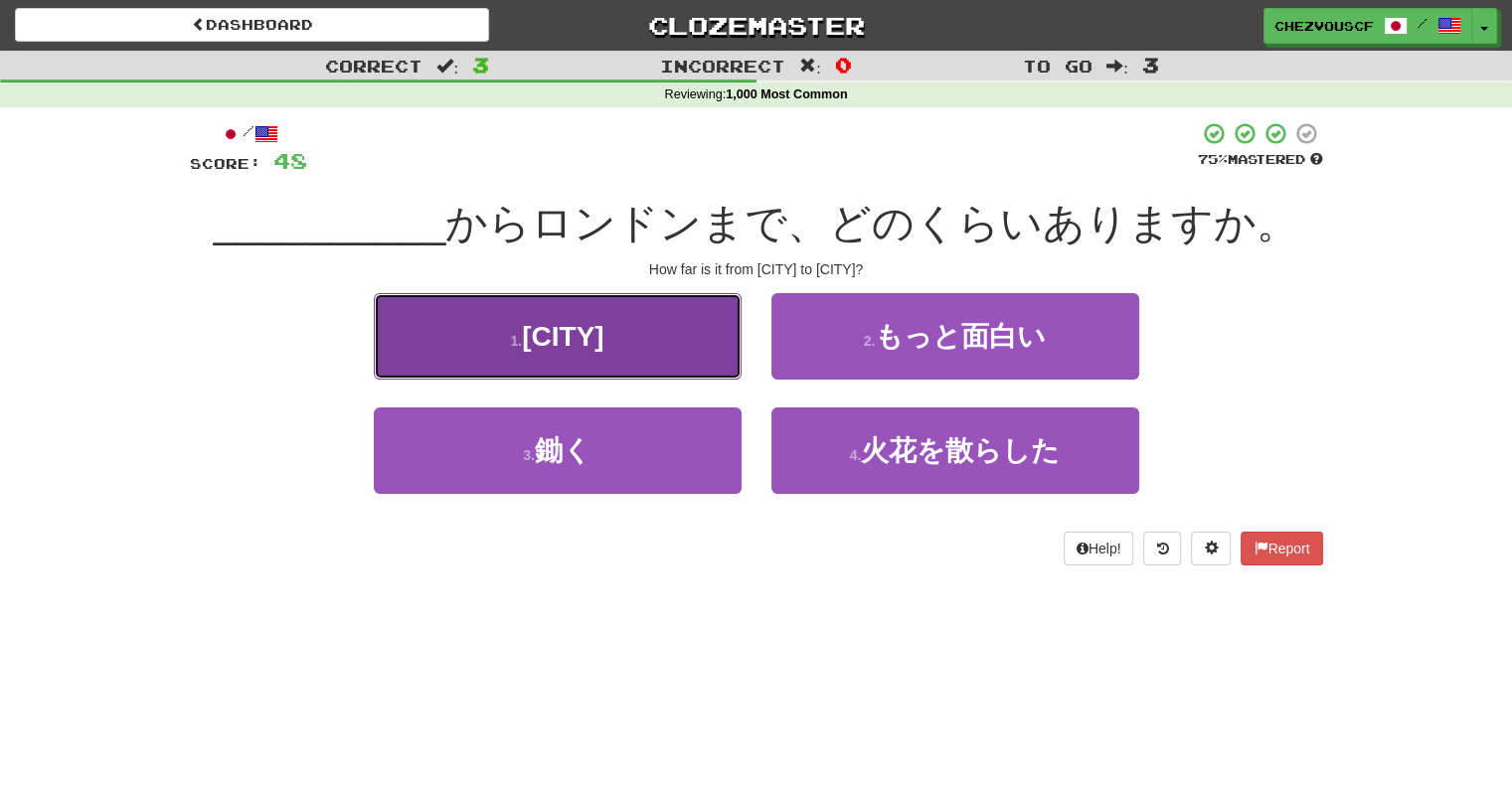 click on "1 .  ニューヨーク" at bounding box center [558, 336] 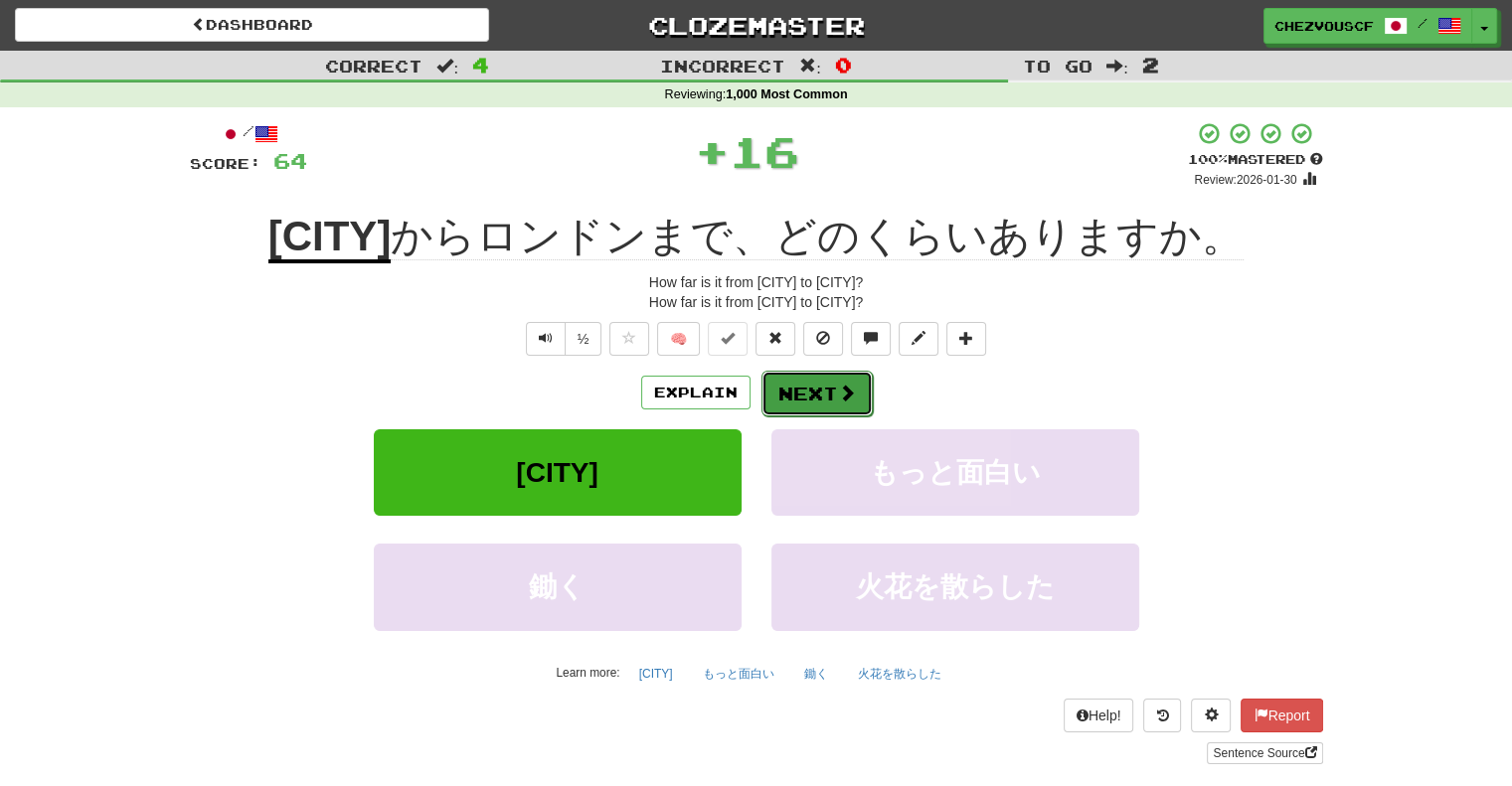 click on "Next" at bounding box center [817, 393] 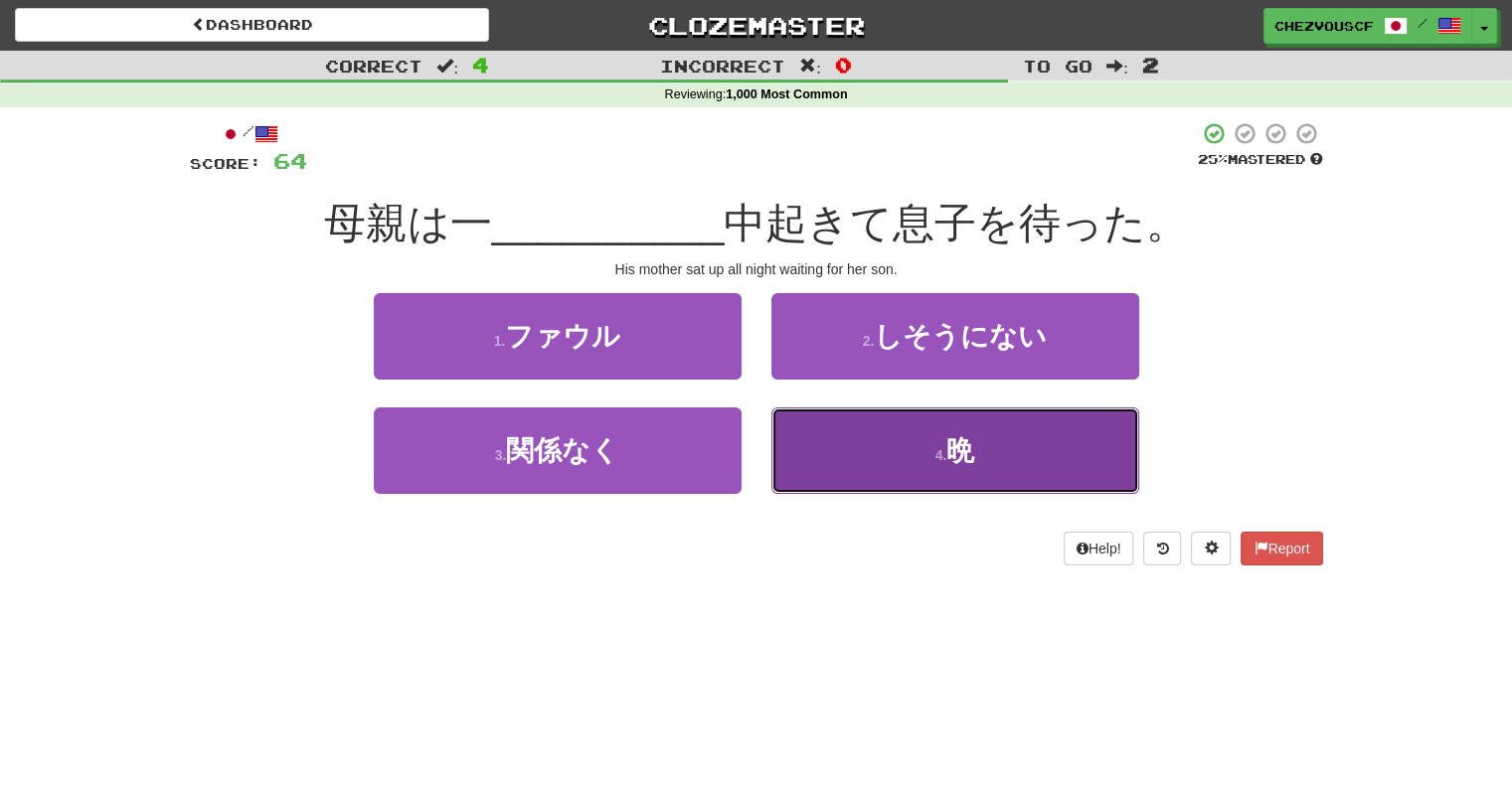 click on "4 .  晩" at bounding box center (955, 450) 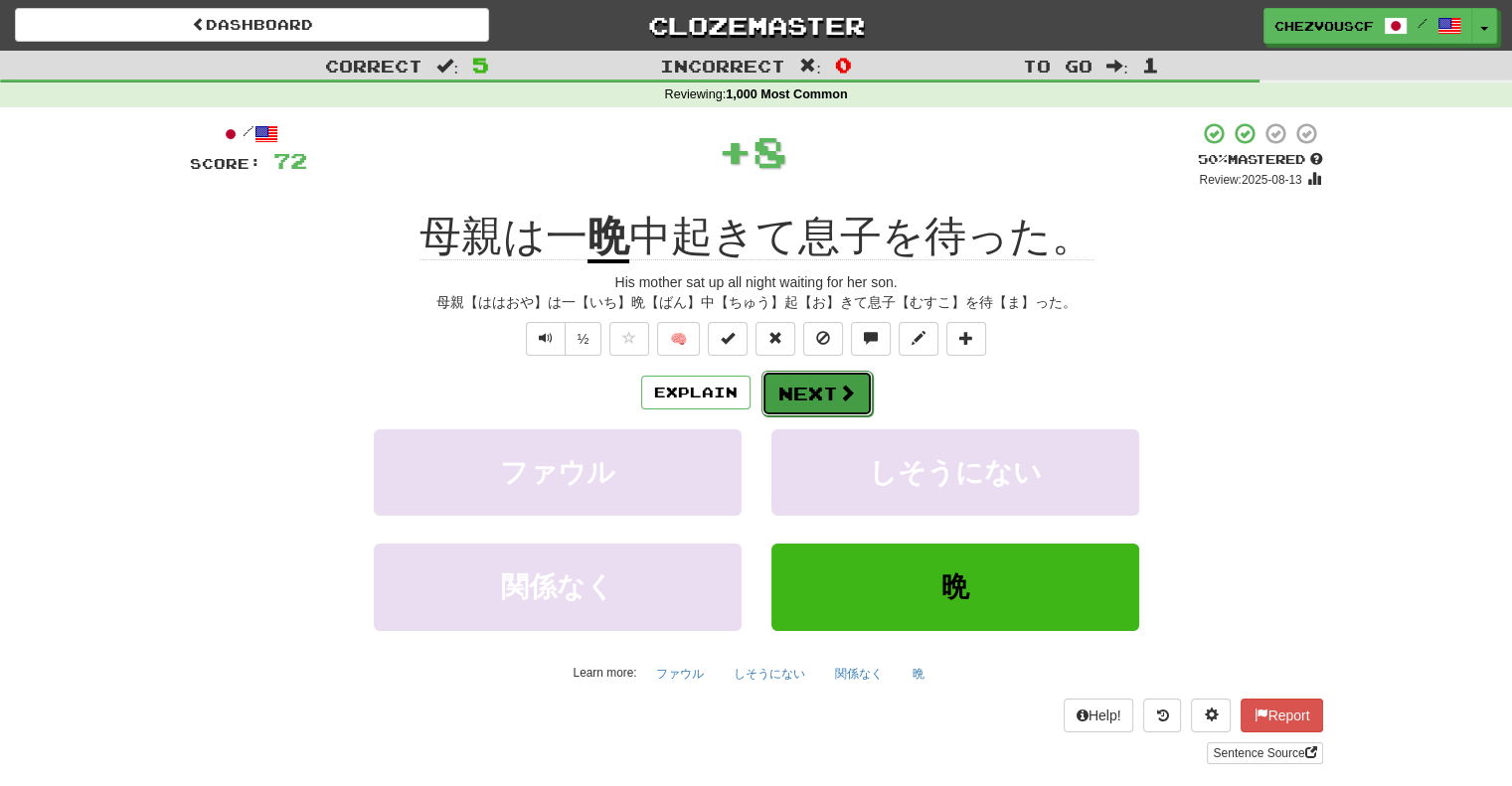 click at bounding box center (847, 393) 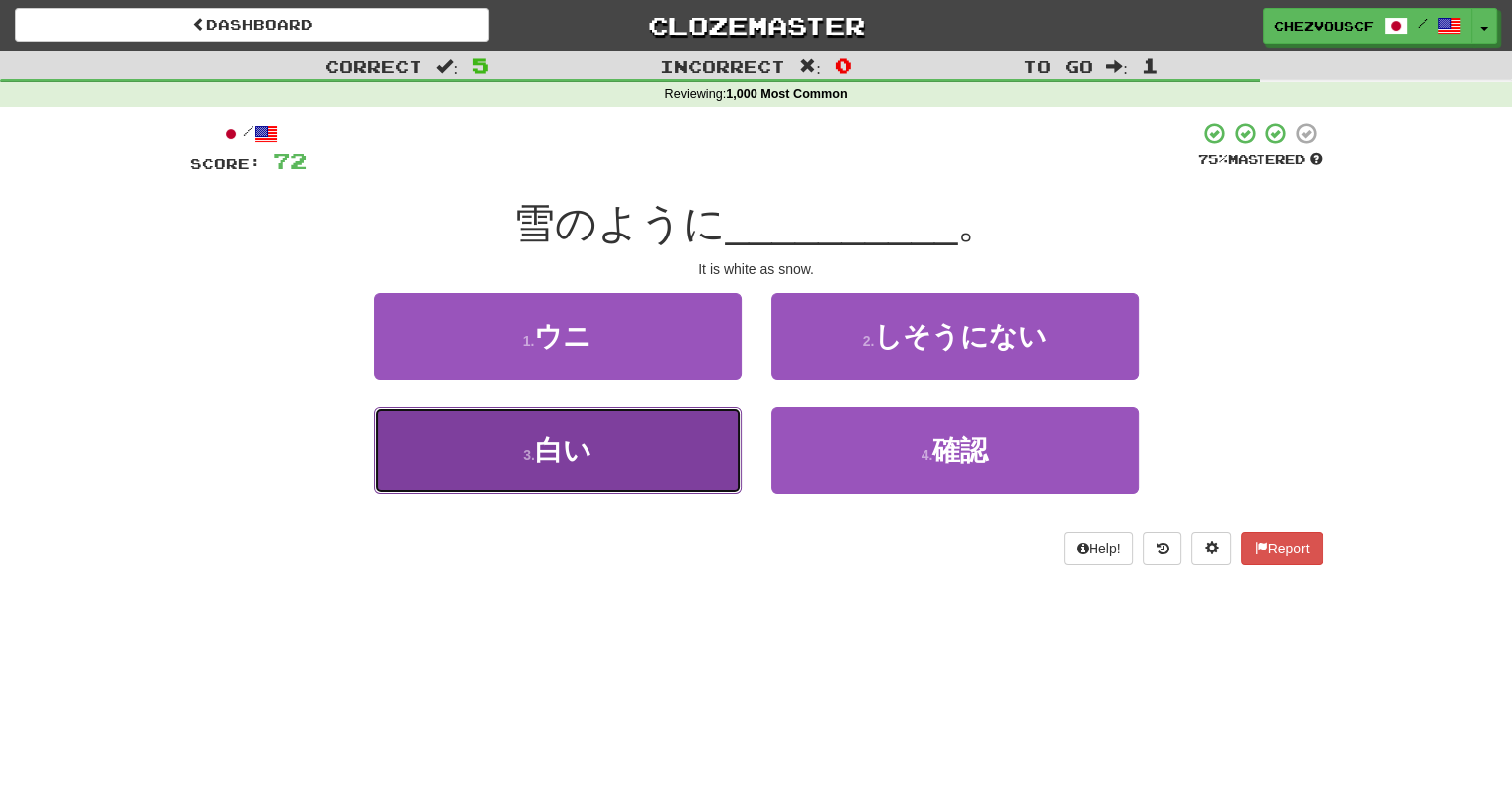 click on "3 .  白い" at bounding box center [558, 450] 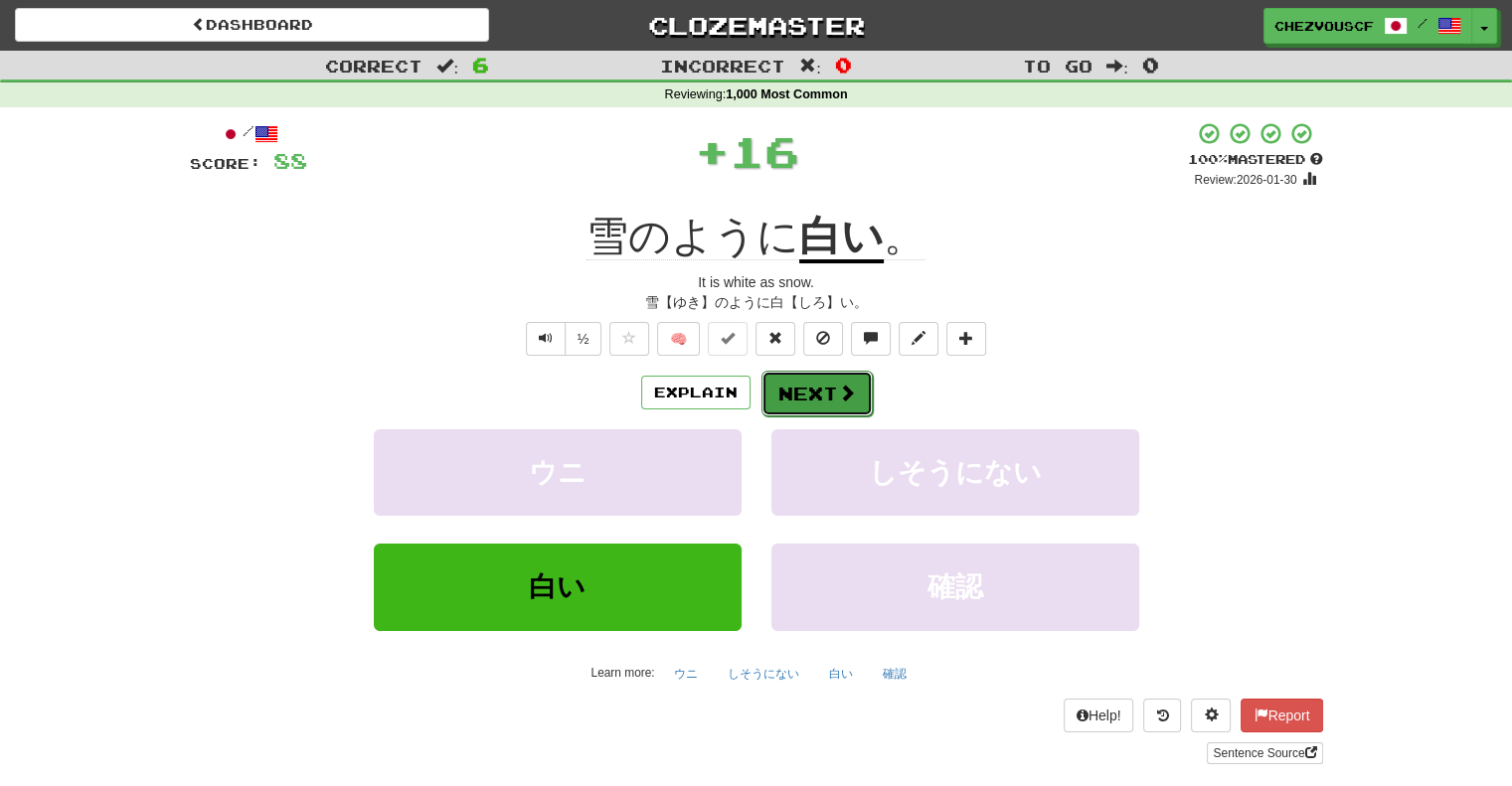 click on "Next" at bounding box center [817, 393] 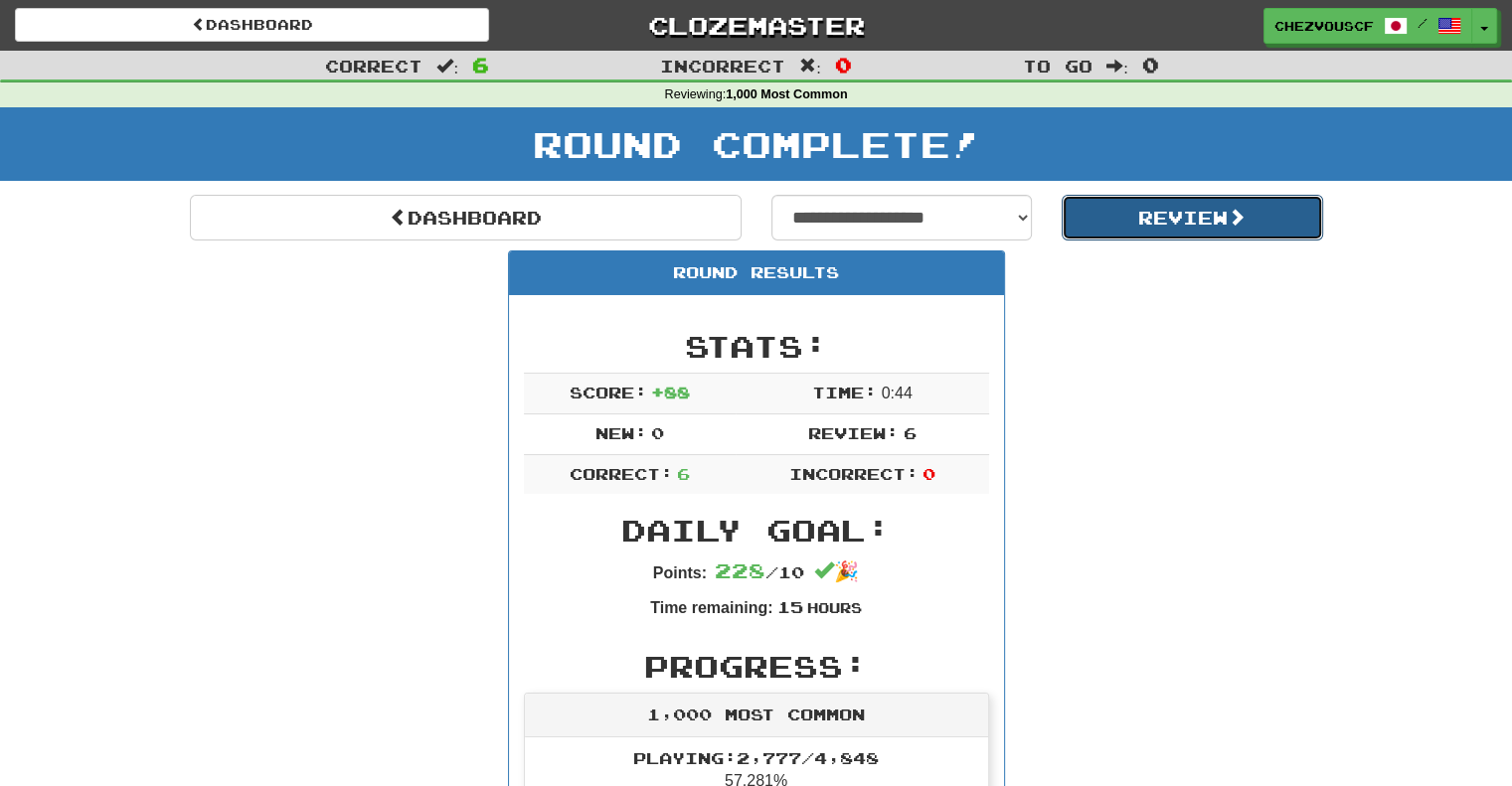 click on "Review" at bounding box center [1192, 218] 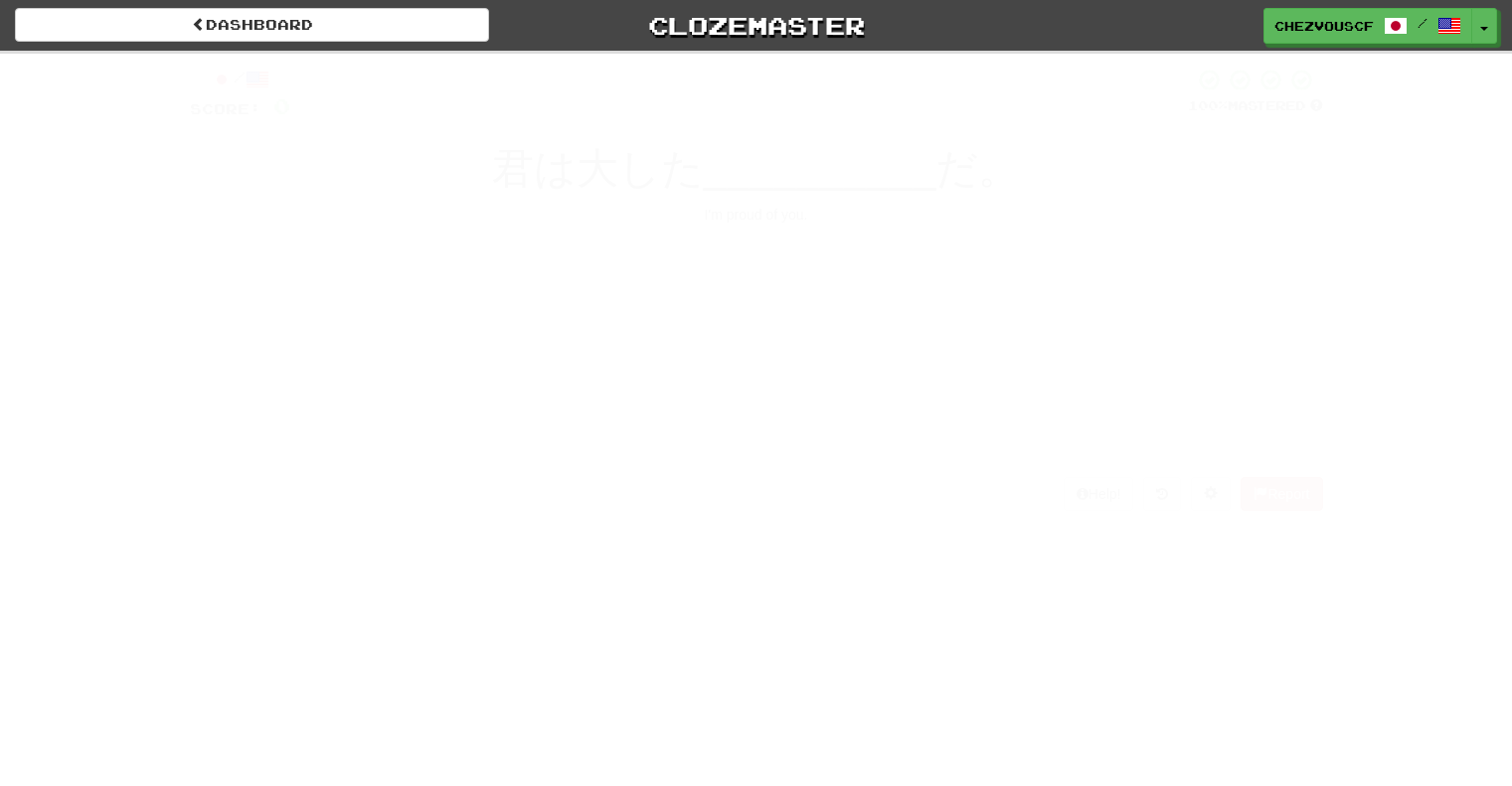 scroll, scrollTop: 0, scrollLeft: 0, axis: both 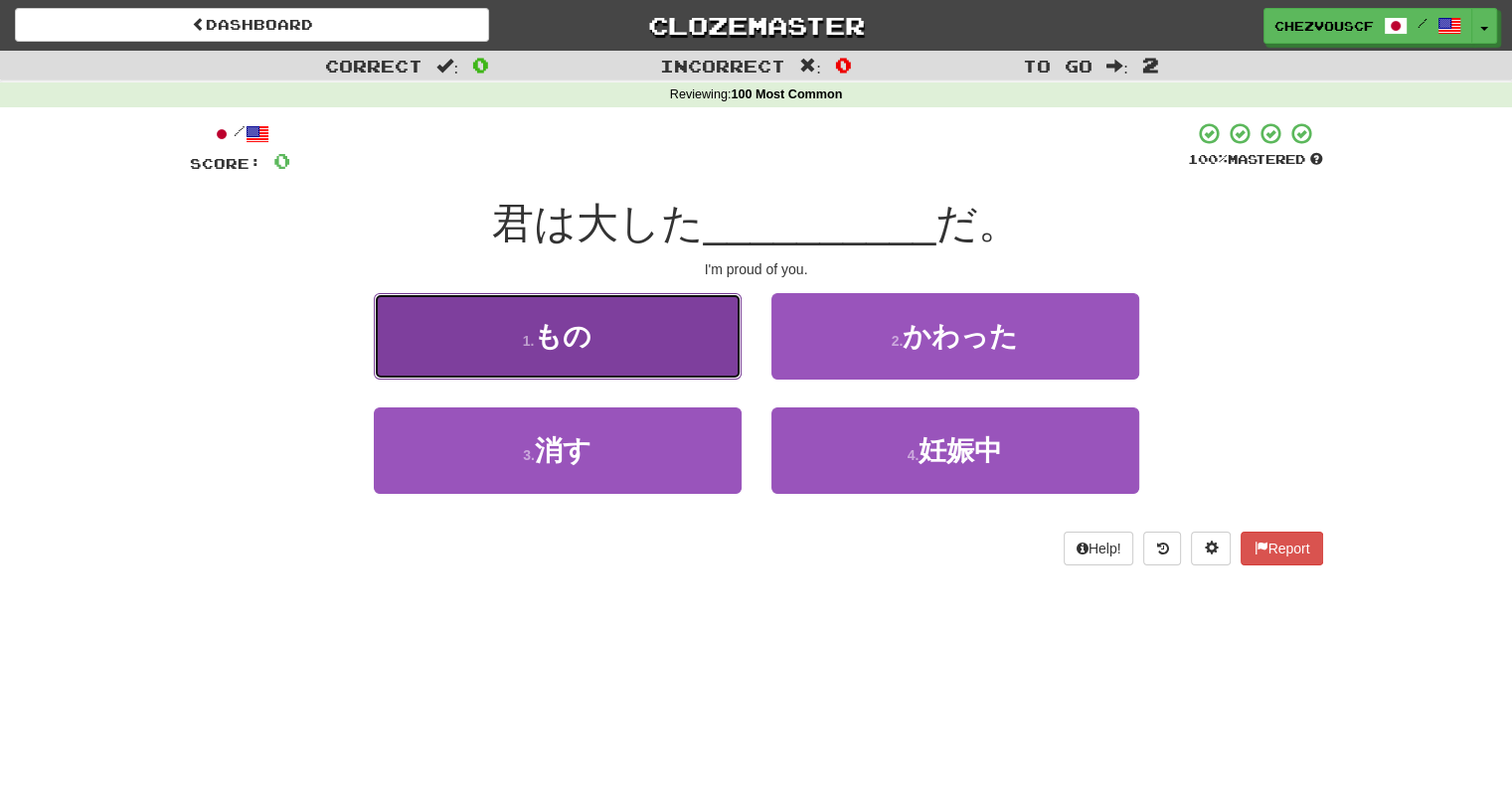click on "1 .  もの" at bounding box center [558, 336] 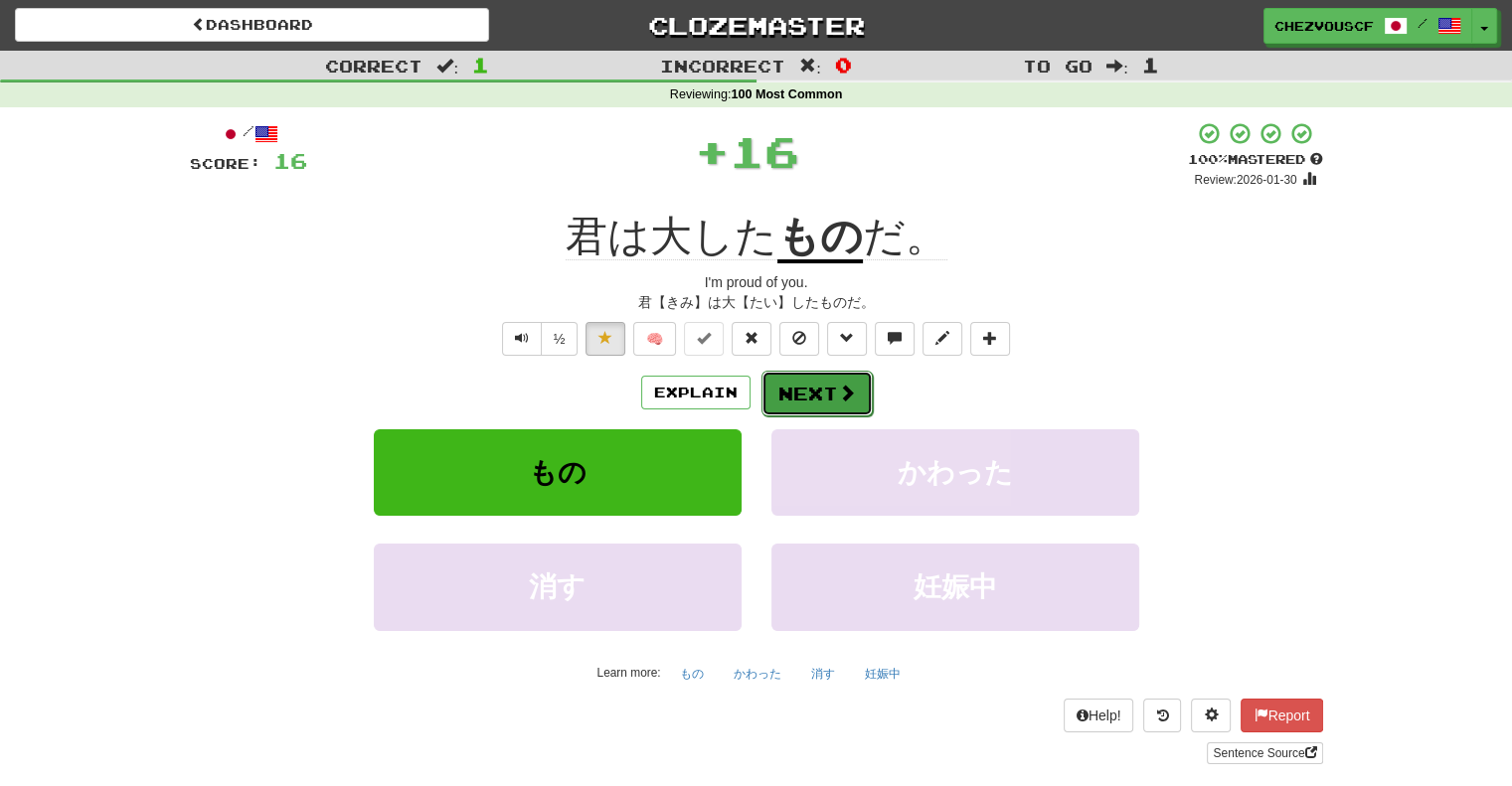 click on "Next" at bounding box center [817, 393] 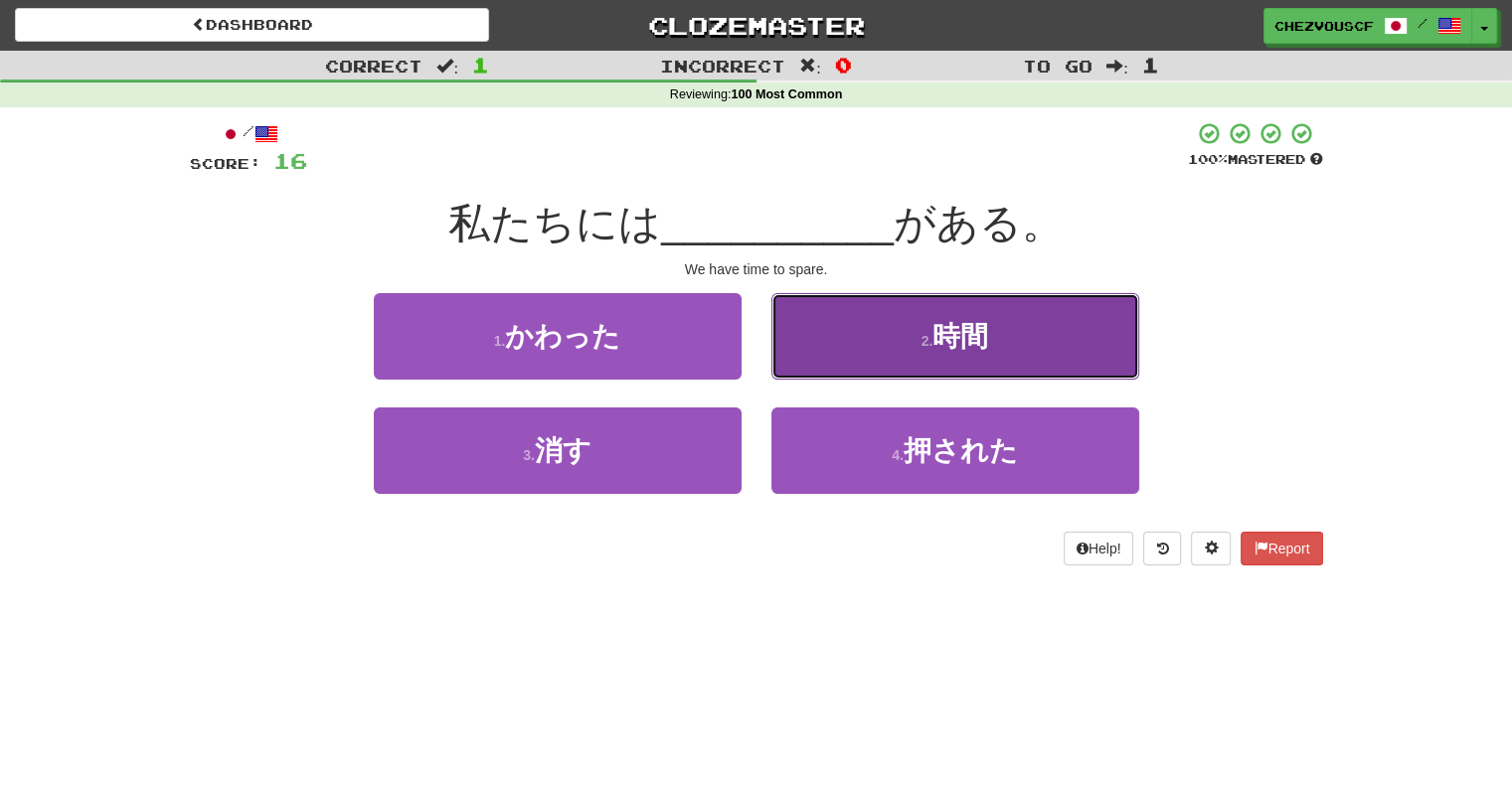 click on "2 .  時間" at bounding box center [955, 336] 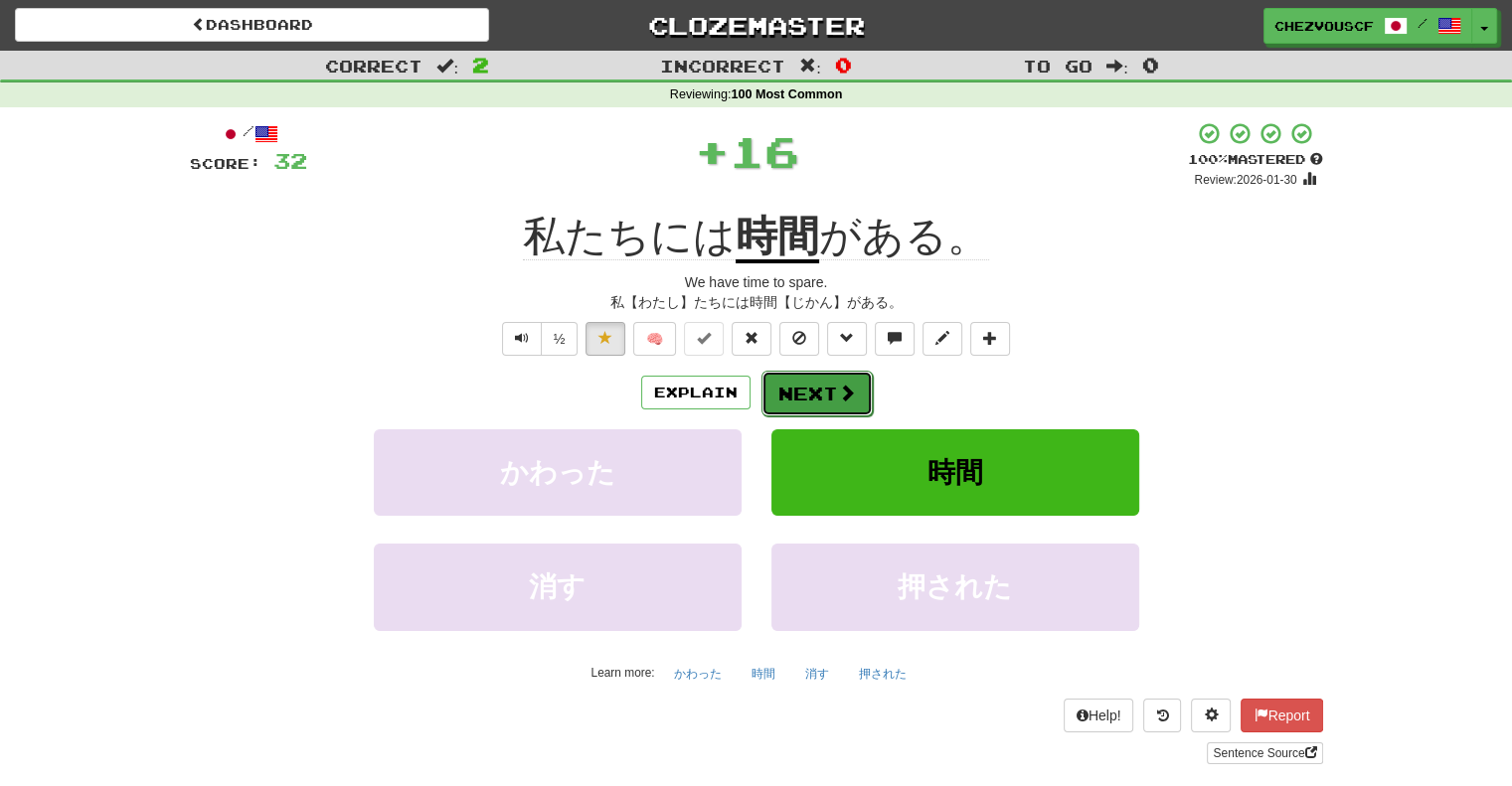 click at bounding box center (847, 393) 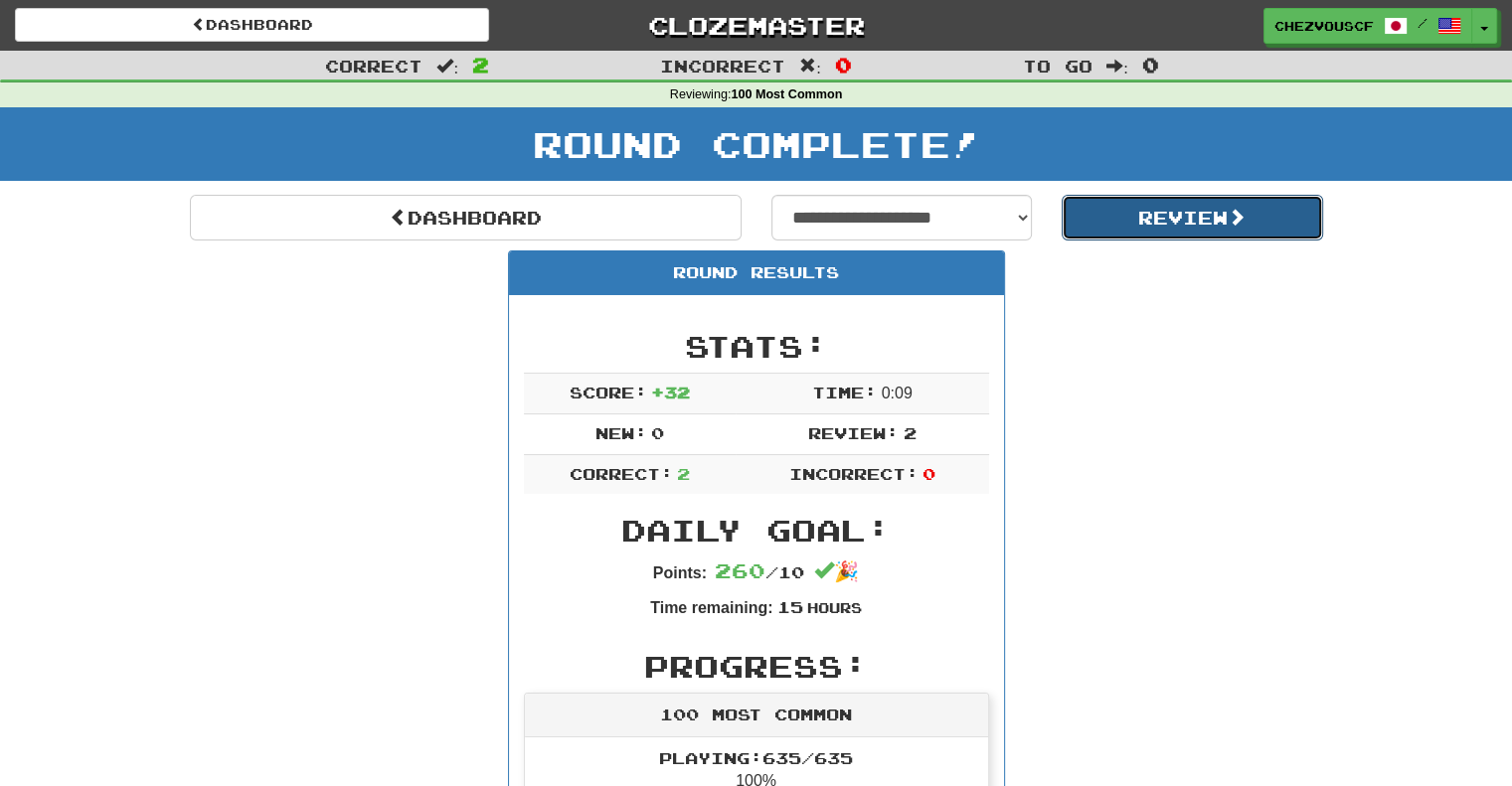 click at bounding box center [1237, 217] 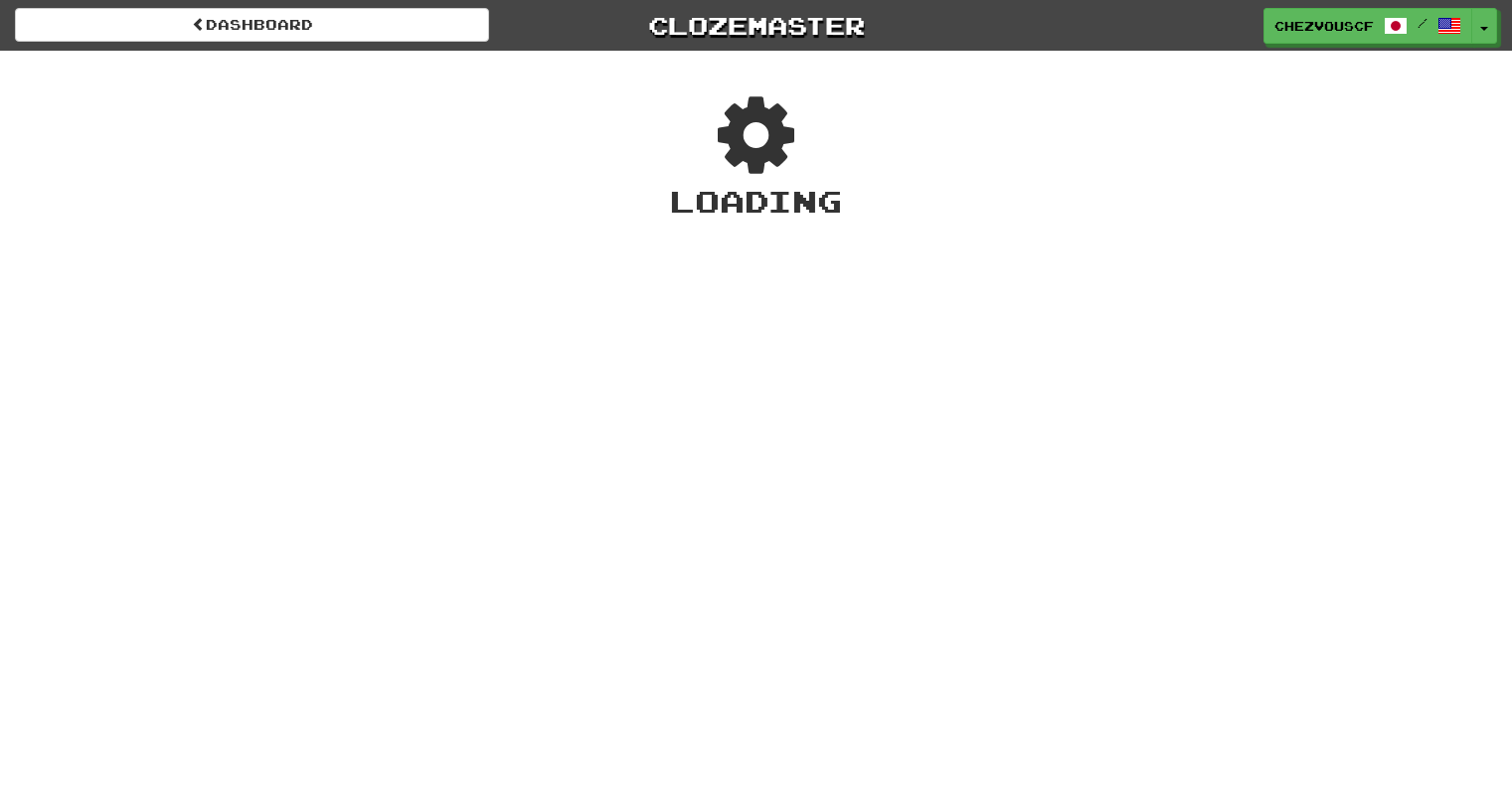 scroll, scrollTop: 0, scrollLeft: 0, axis: both 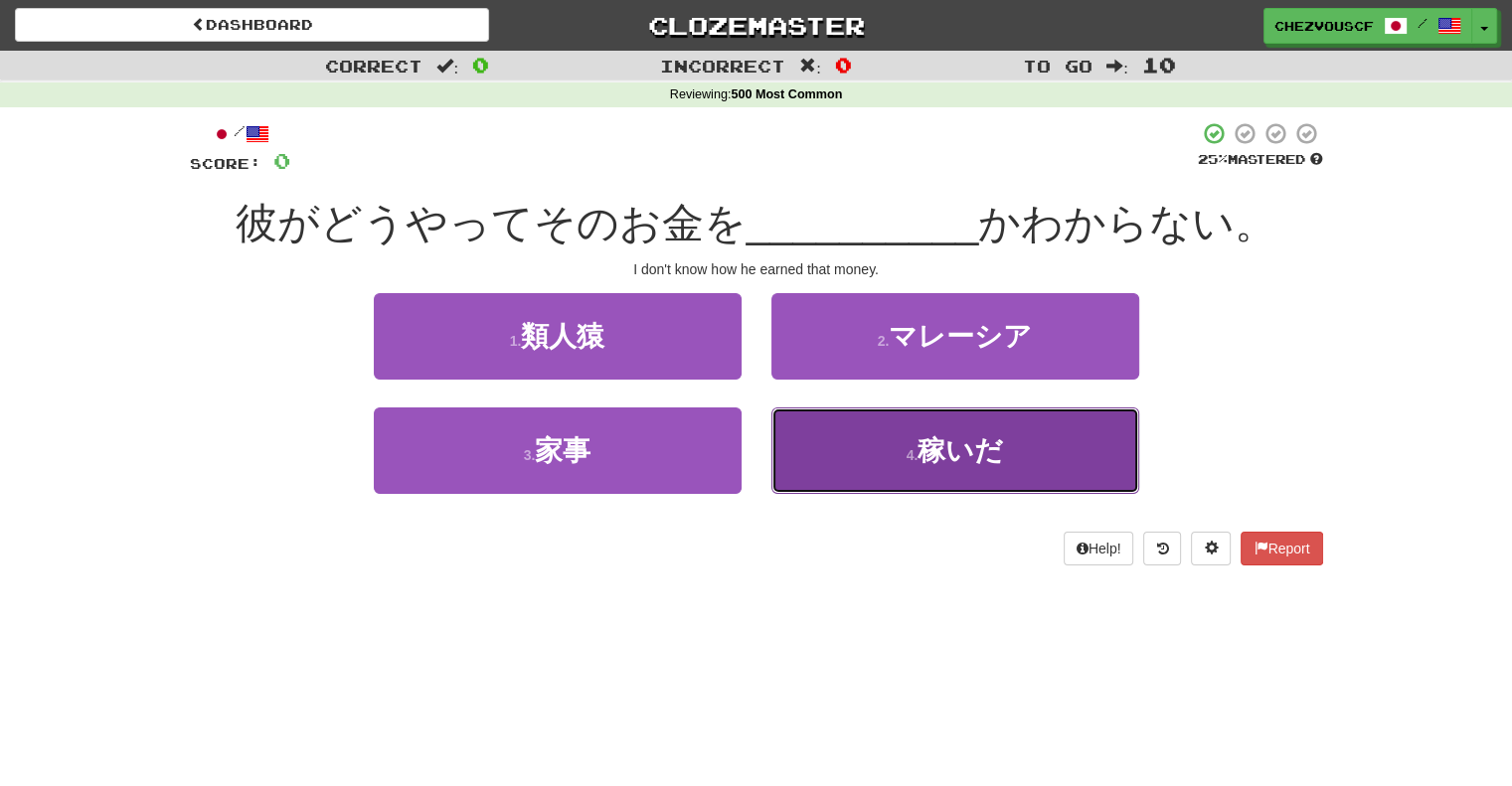 click on "4 ." at bounding box center [913, 455] 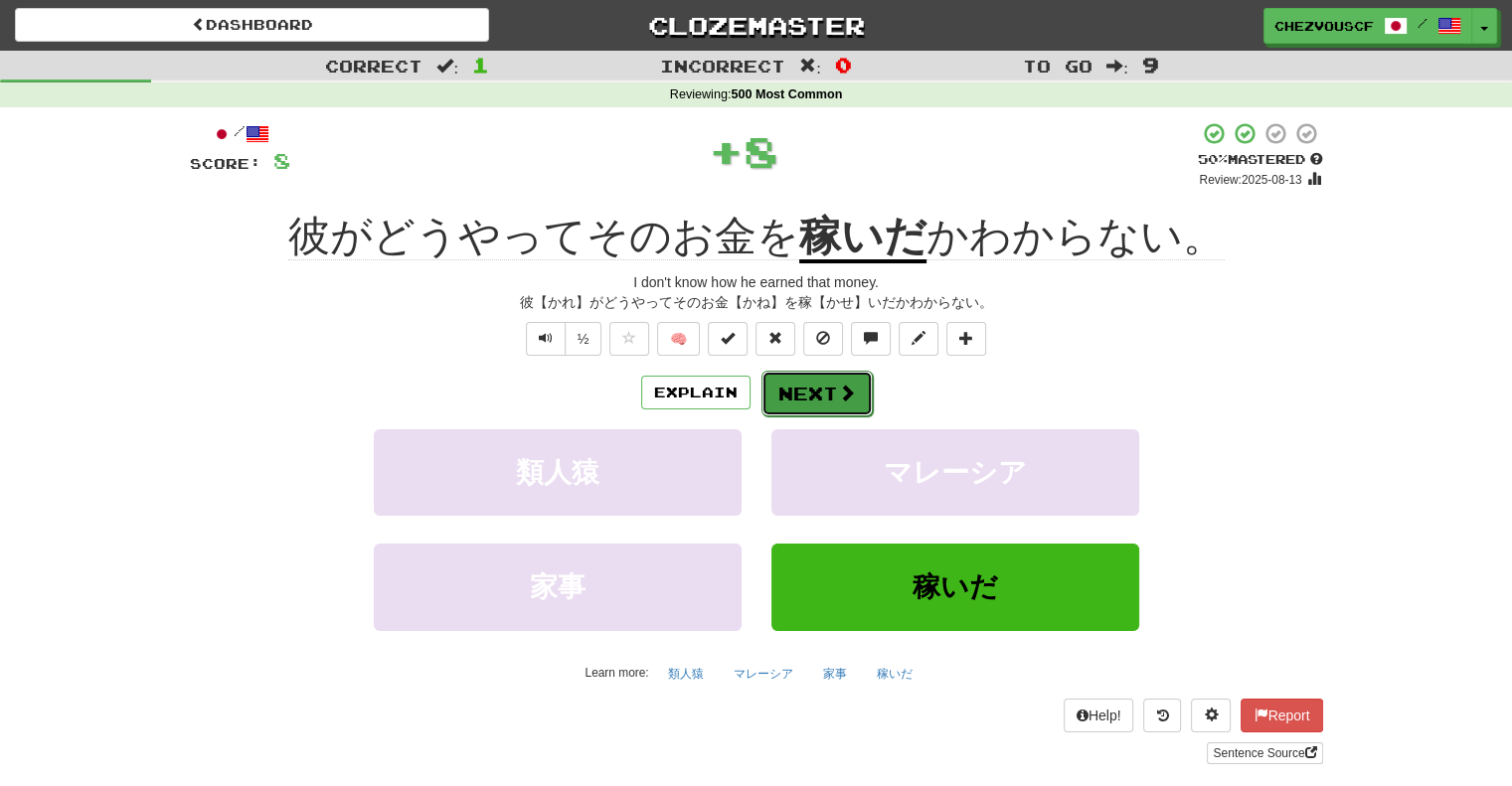 click on "Next" at bounding box center [817, 393] 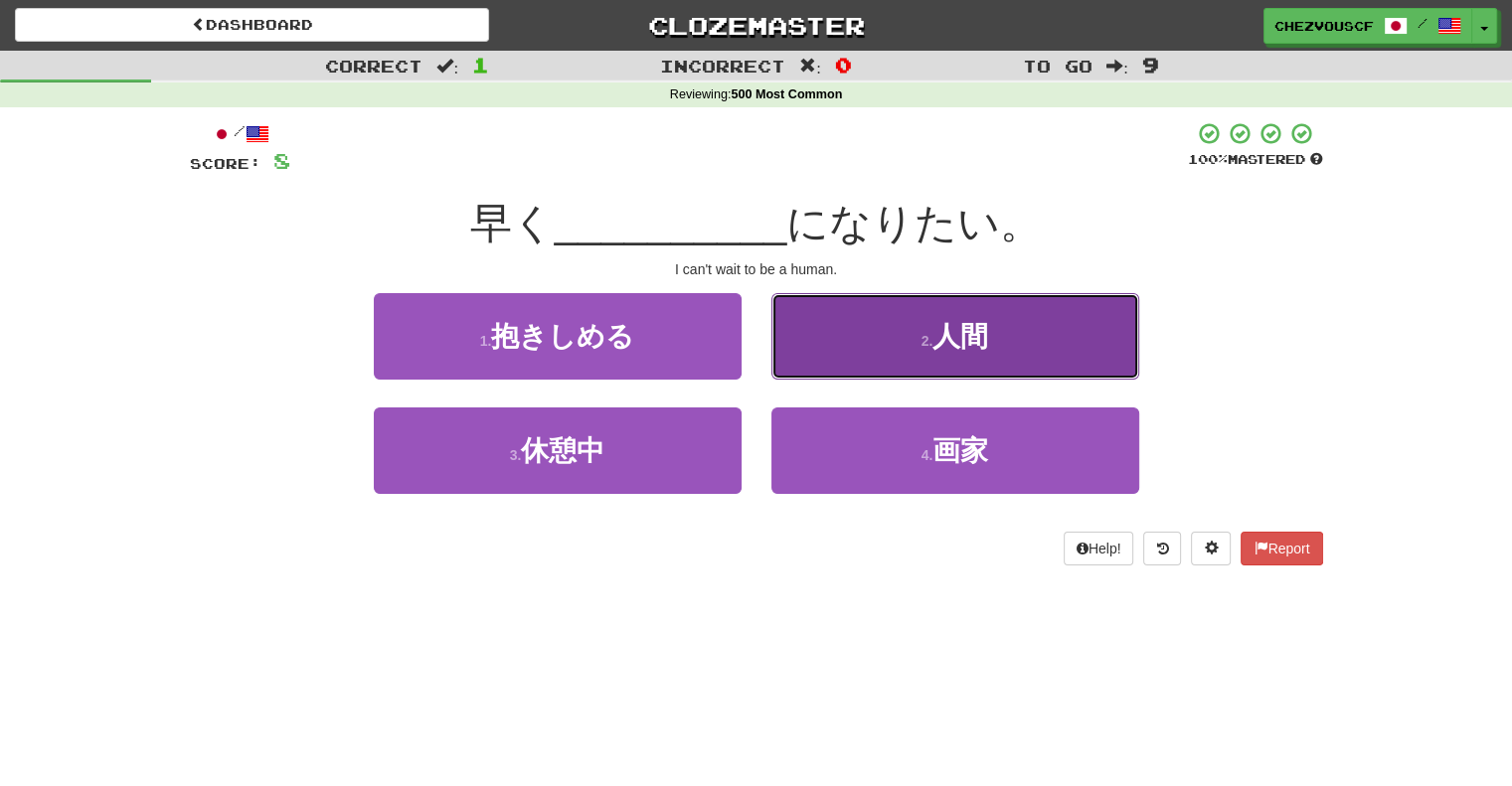 click on "2 .  人間" at bounding box center [955, 336] 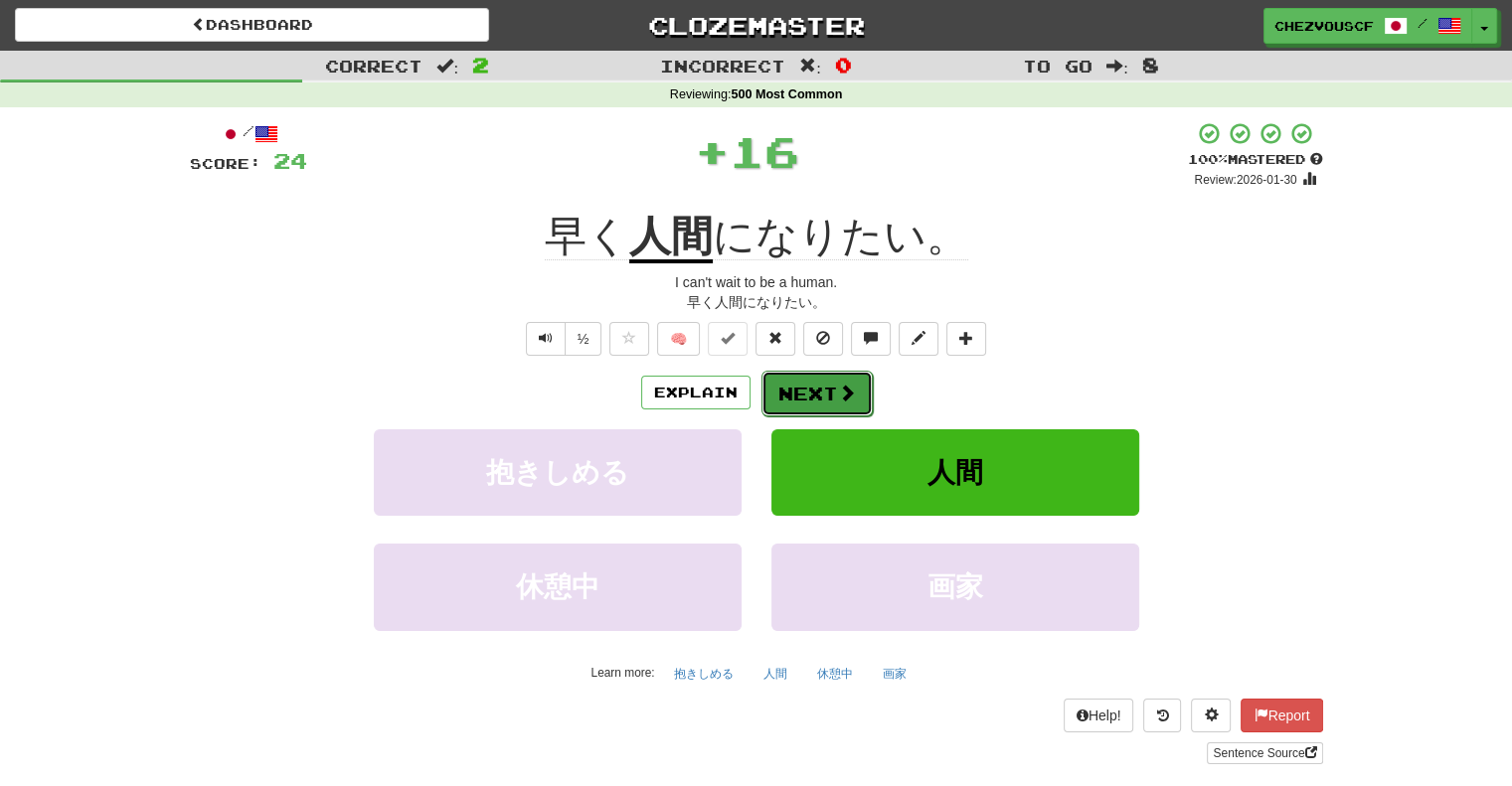 click on "Next" at bounding box center (817, 393) 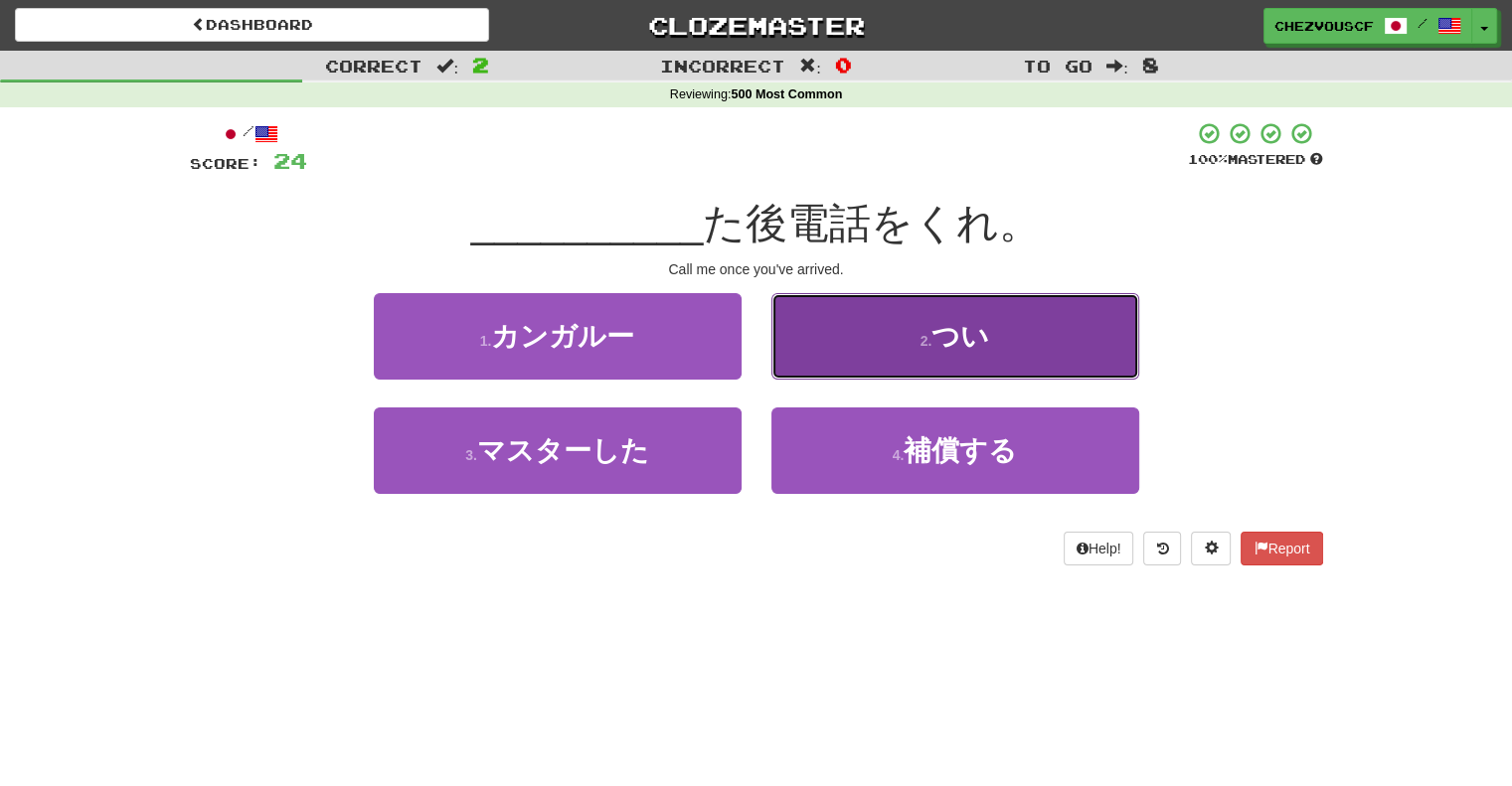 click on "2 .  つい" at bounding box center [955, 336] 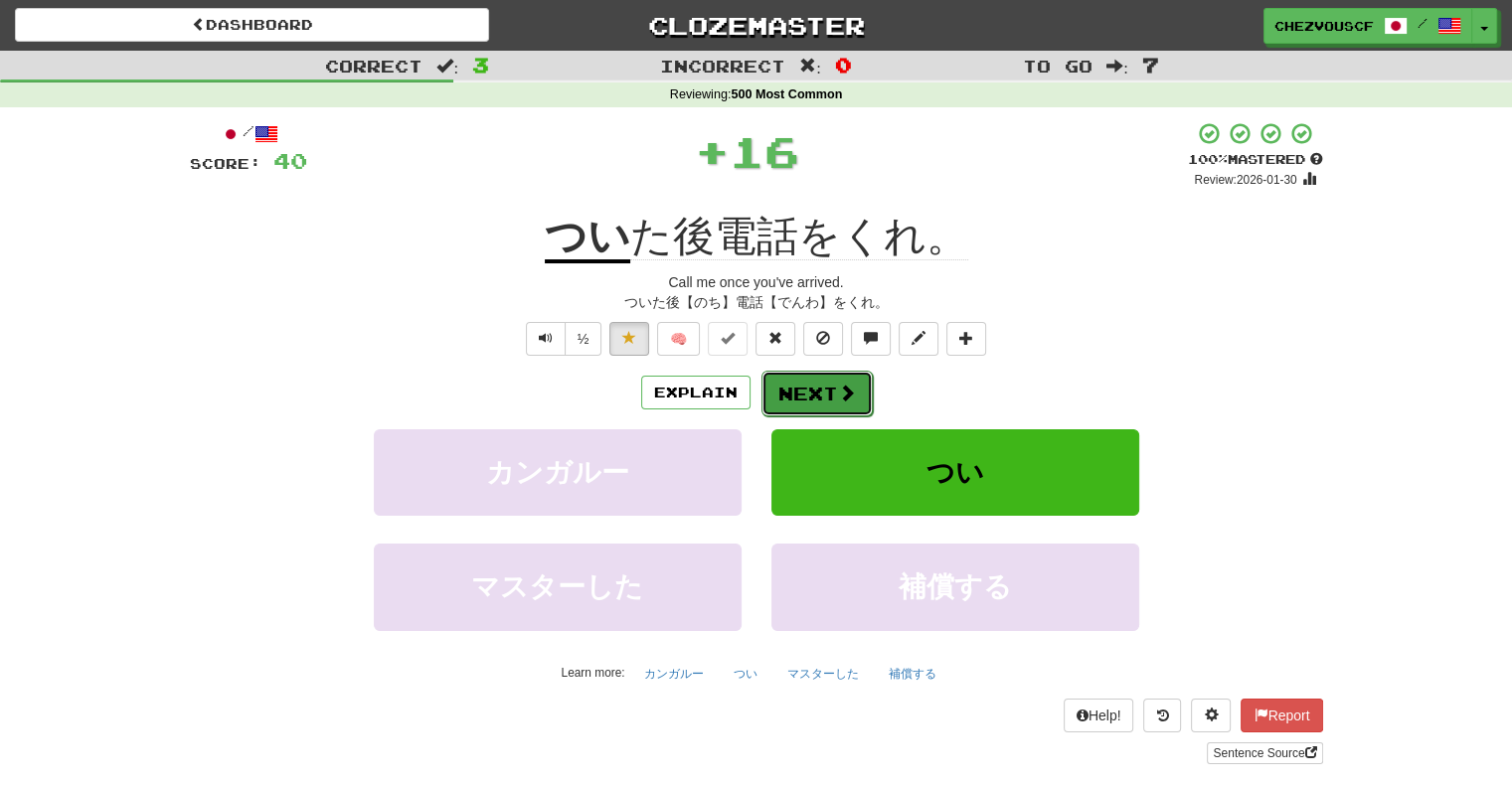 click on "Next" at bounding box center [817, 393] 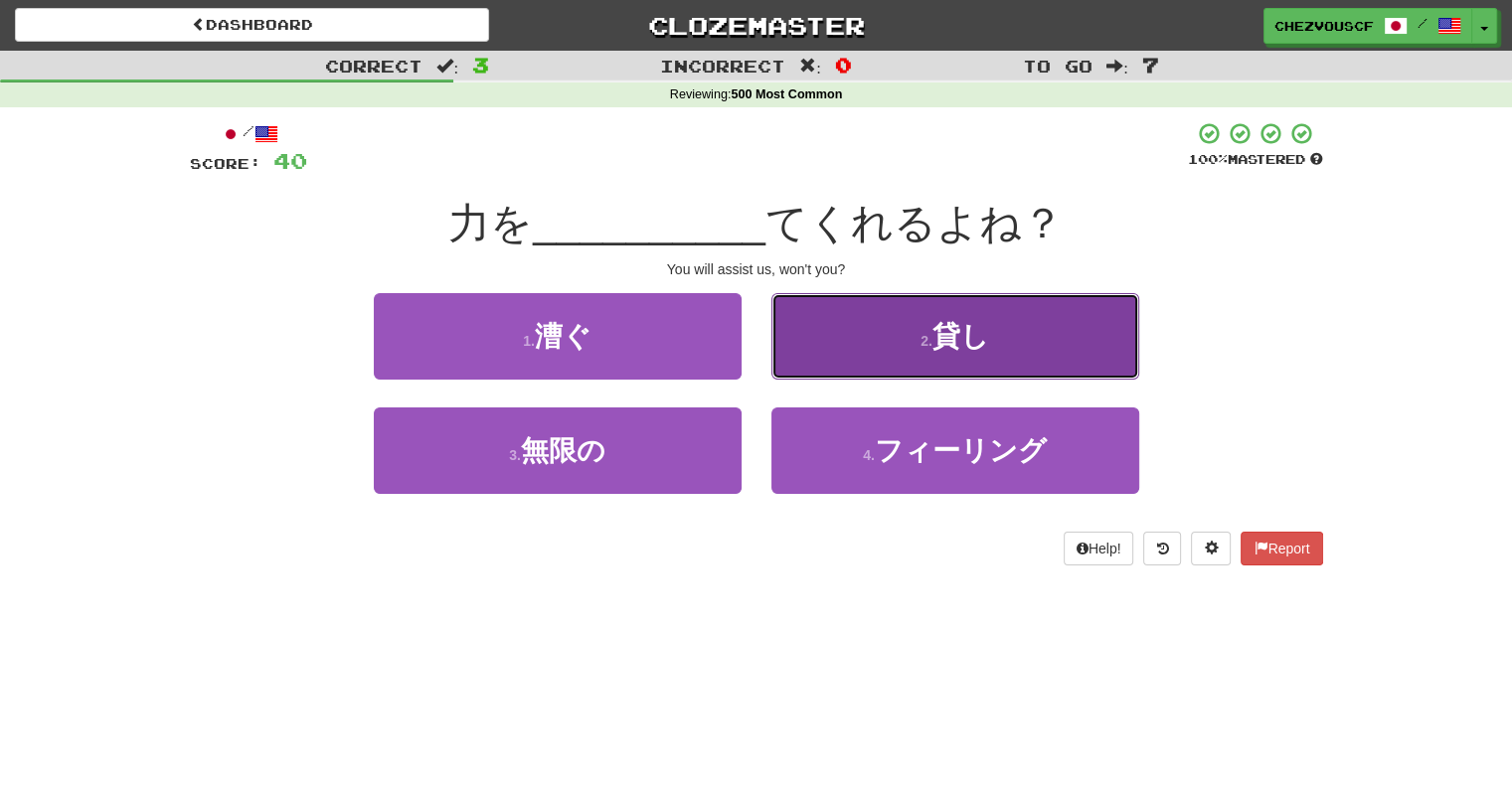 click on "2 .  貸し" at bounding box center [955, 336] 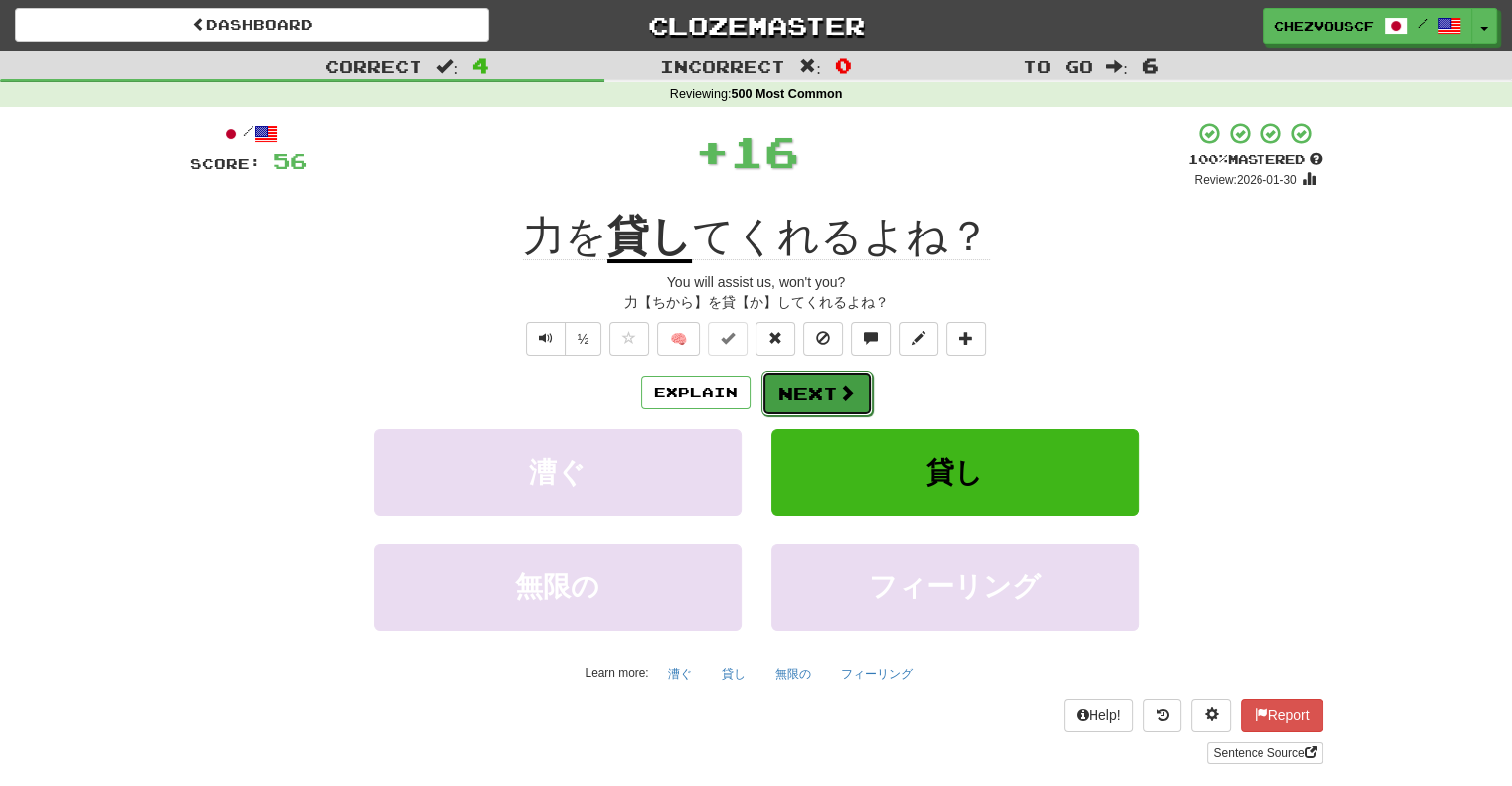 click on "Next" at bounding box center [817, 393] 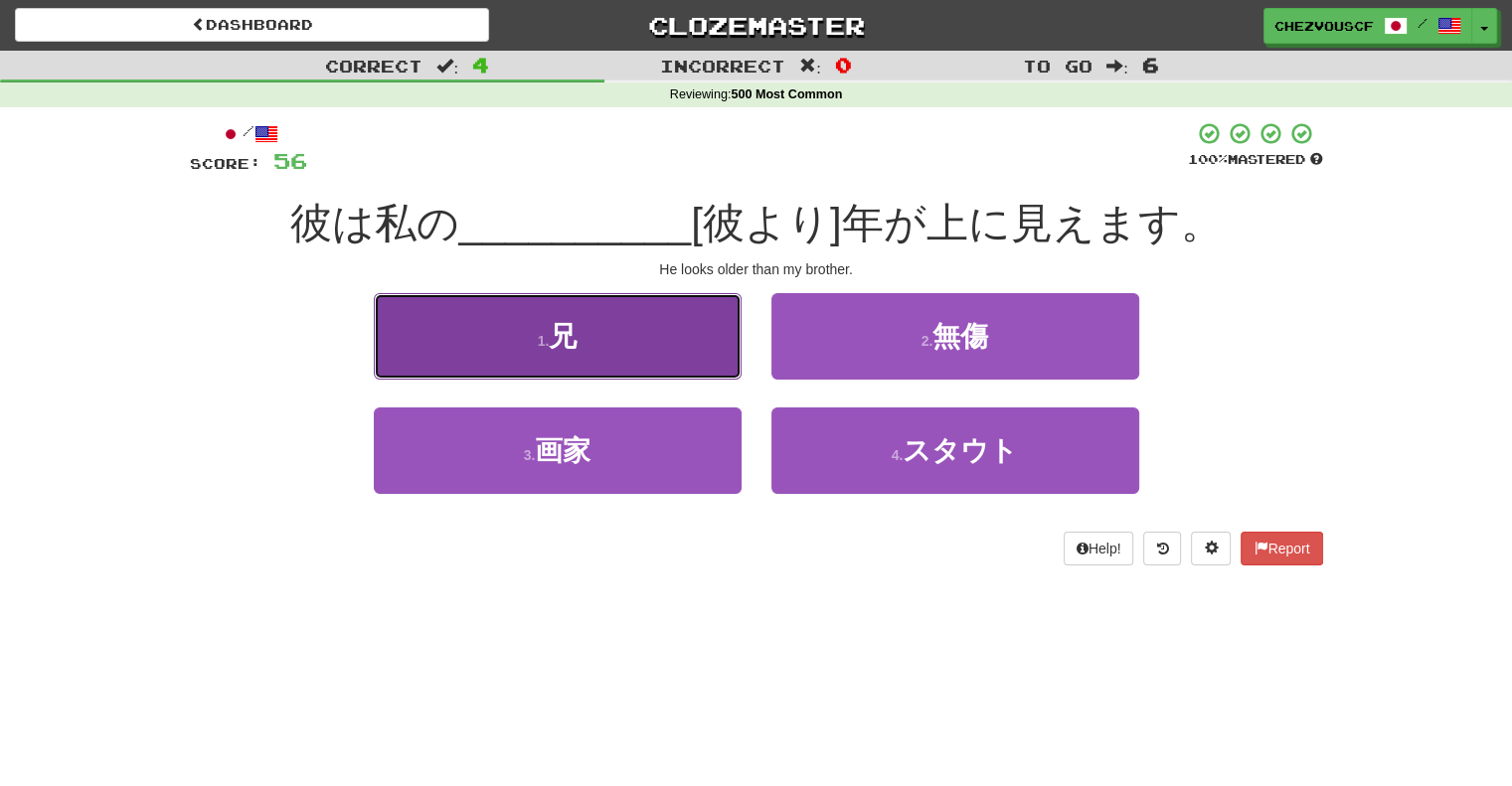 click on "1 .  兄" at bounding box center [558, 336] 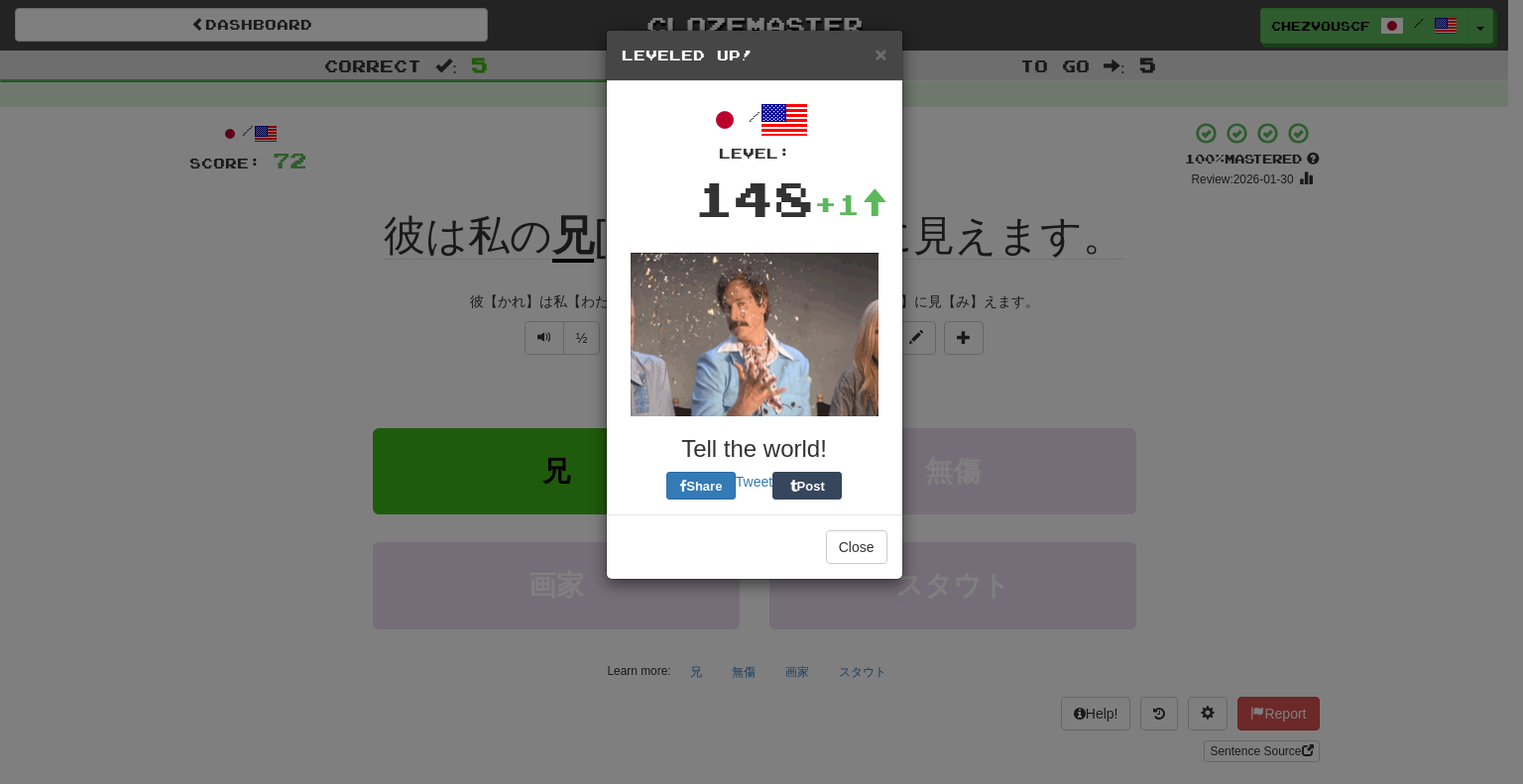 click on "Close" at bounding box center (755, 546) 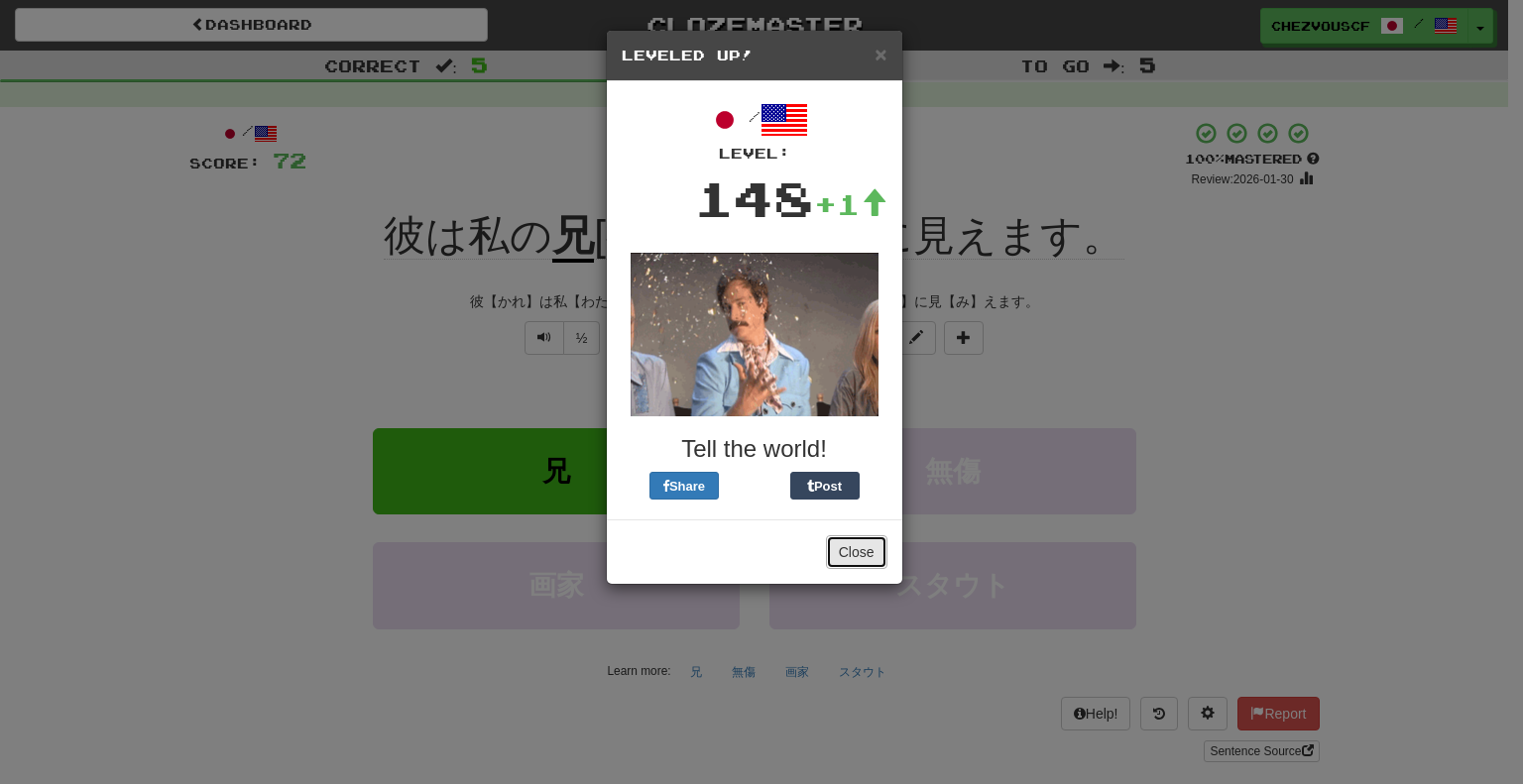 click on "Close" at bounding box center [857, 552] 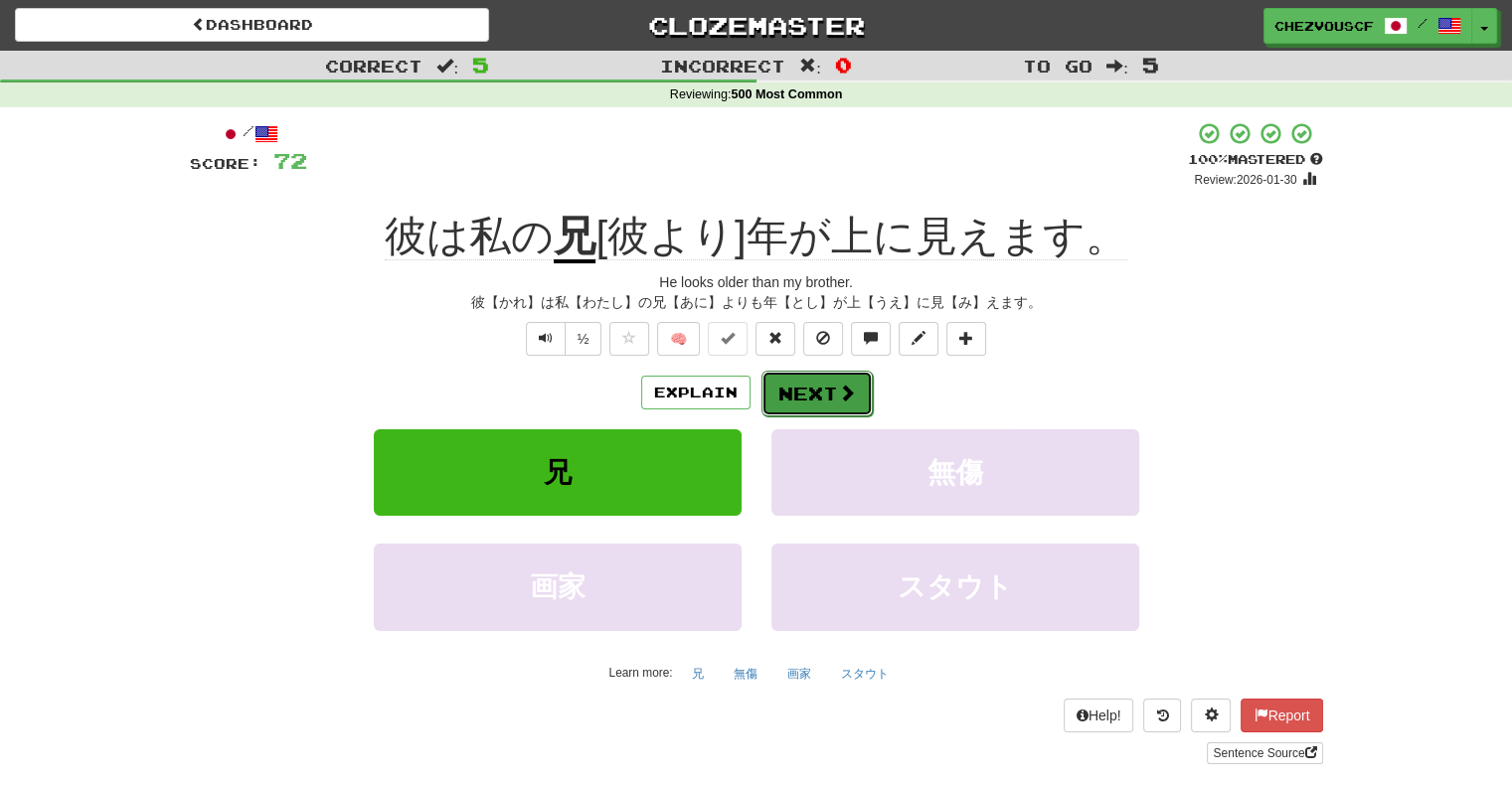 click on "Next" at bounding box center [817, 393] 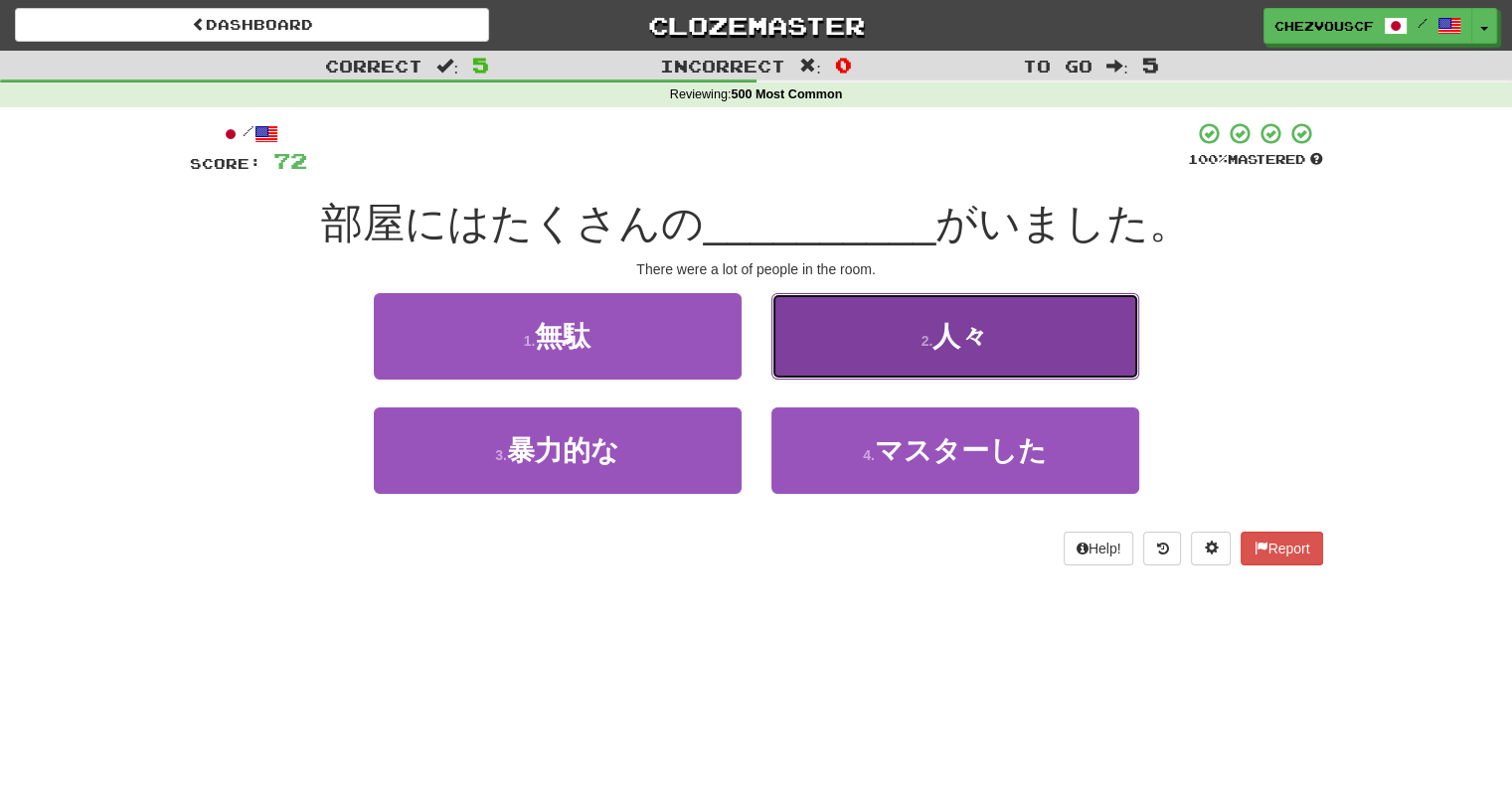 click on "2 .  人々" at bounding box center [955, 336] 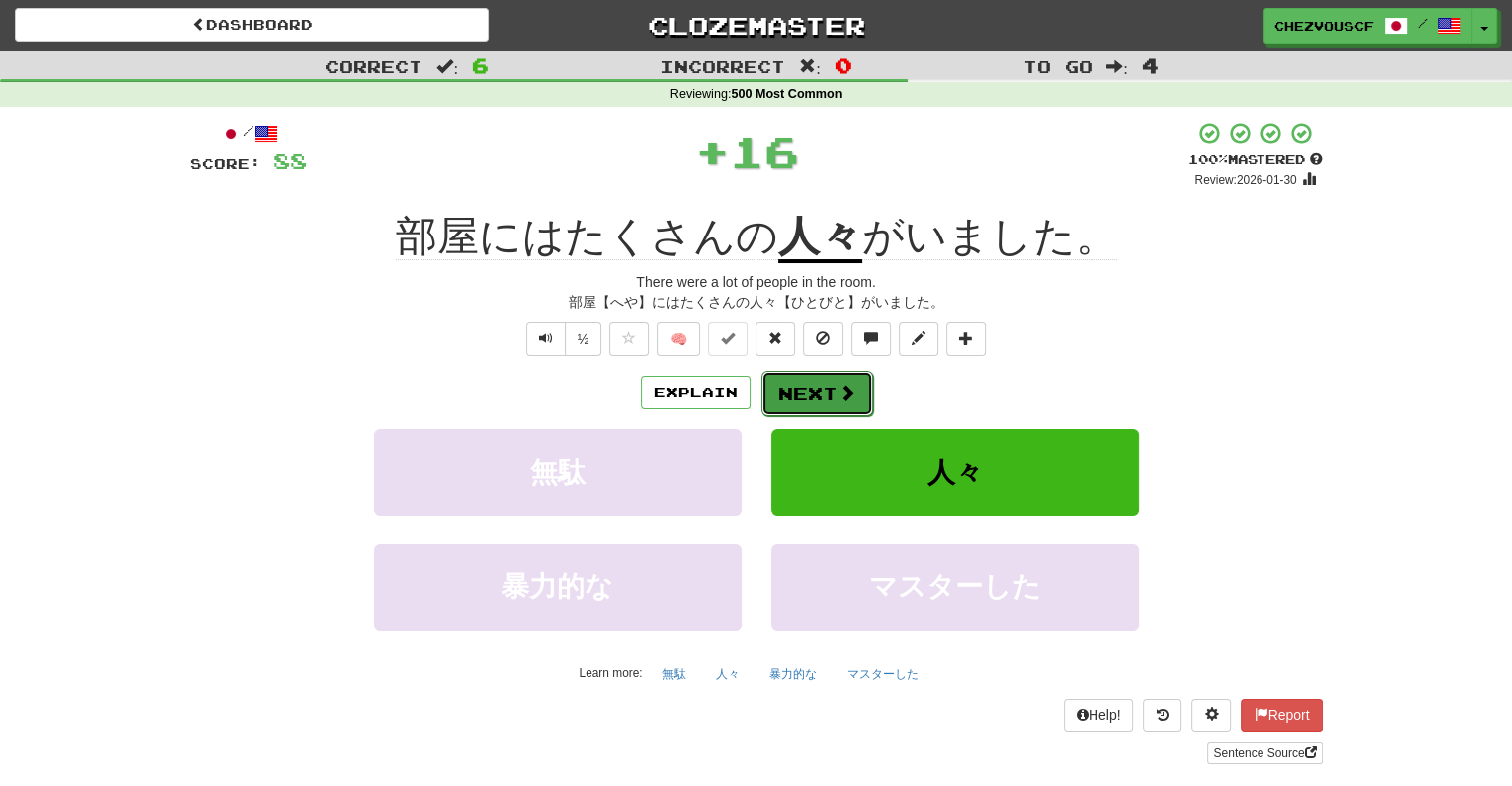 click on "Next" at bounding box center (817, 393) 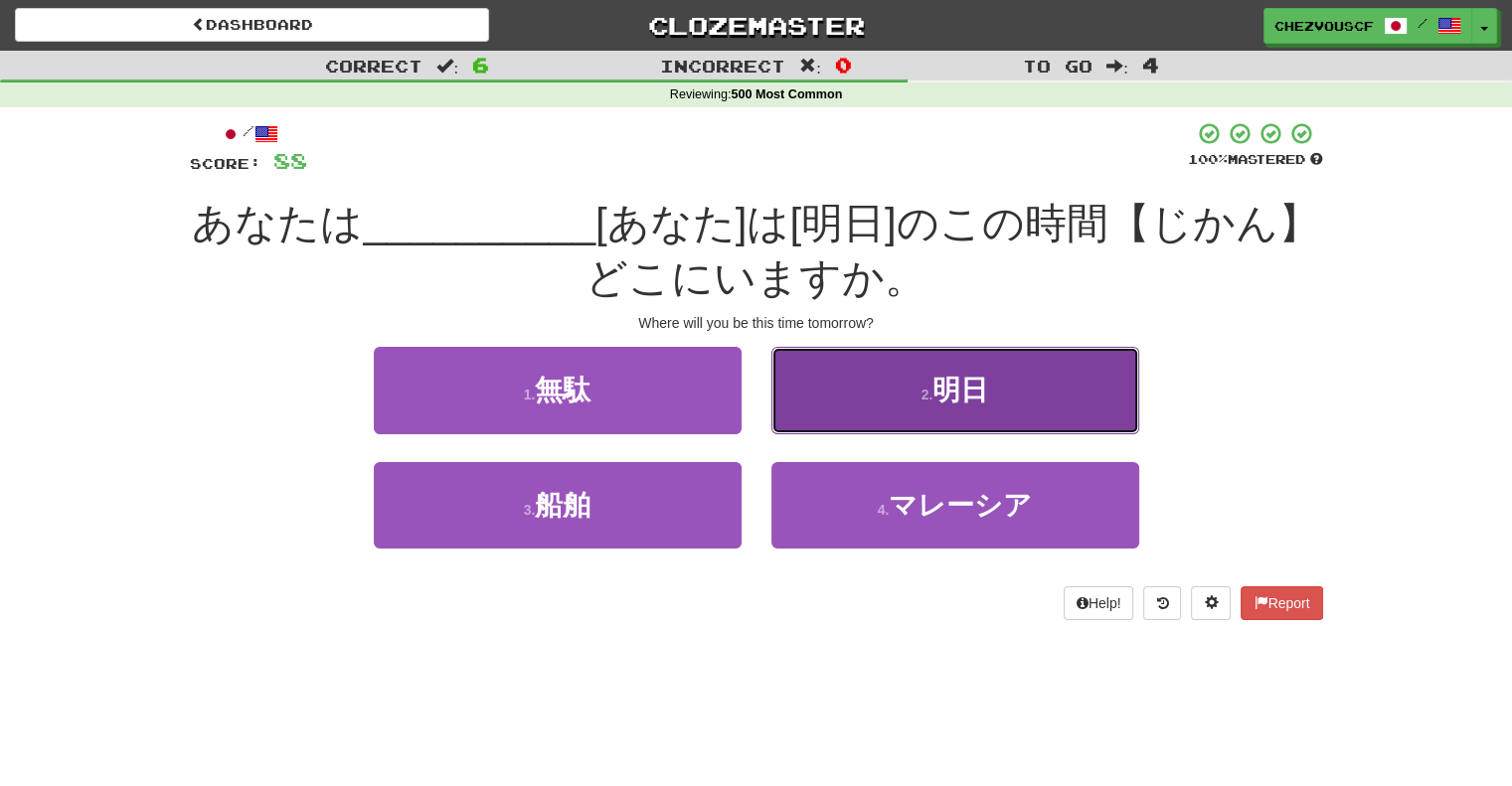 click on "2 .  明日" at bounding box center [955, 390] 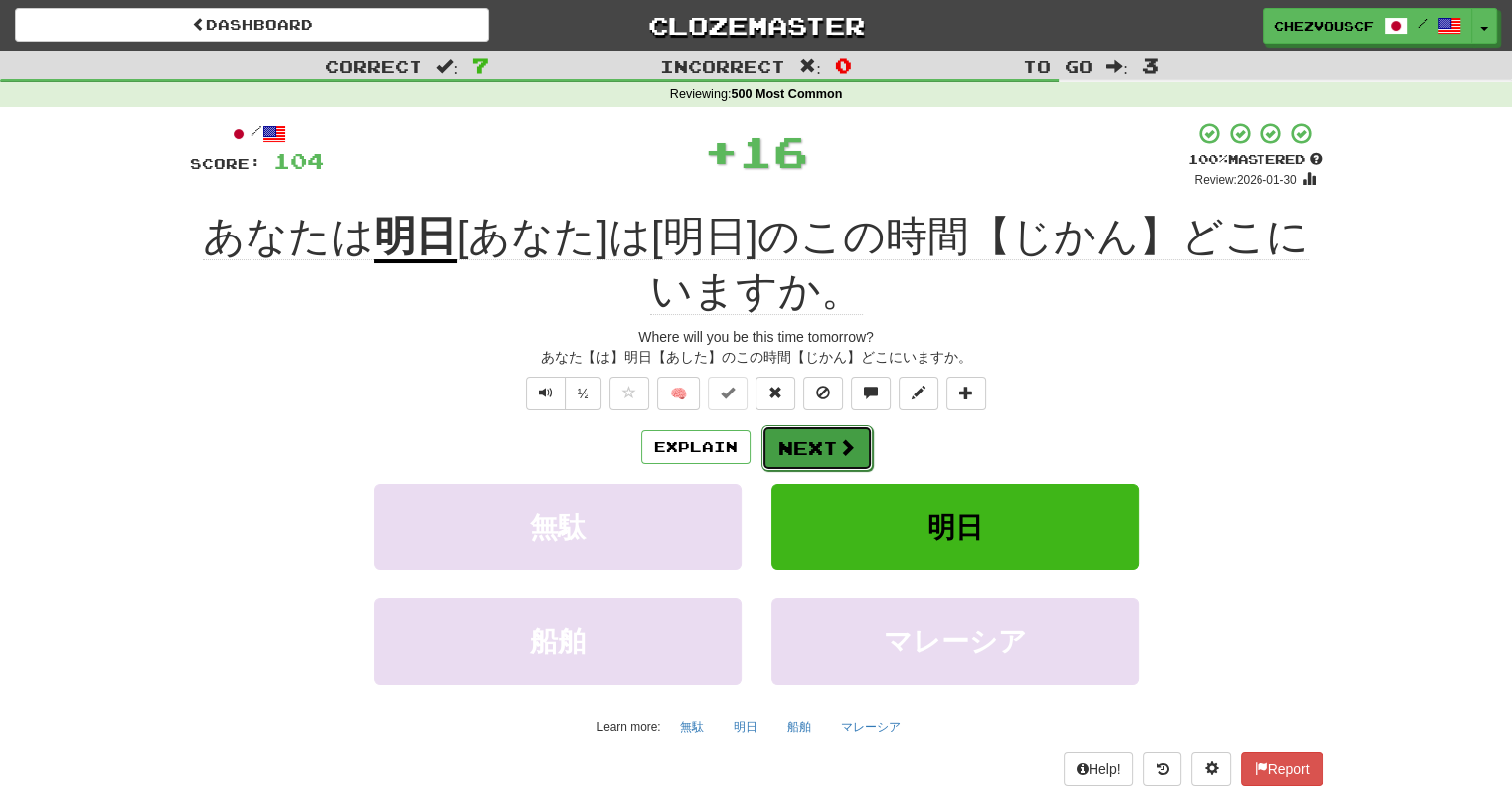 click on "Next" at bounding box center (817, 448) 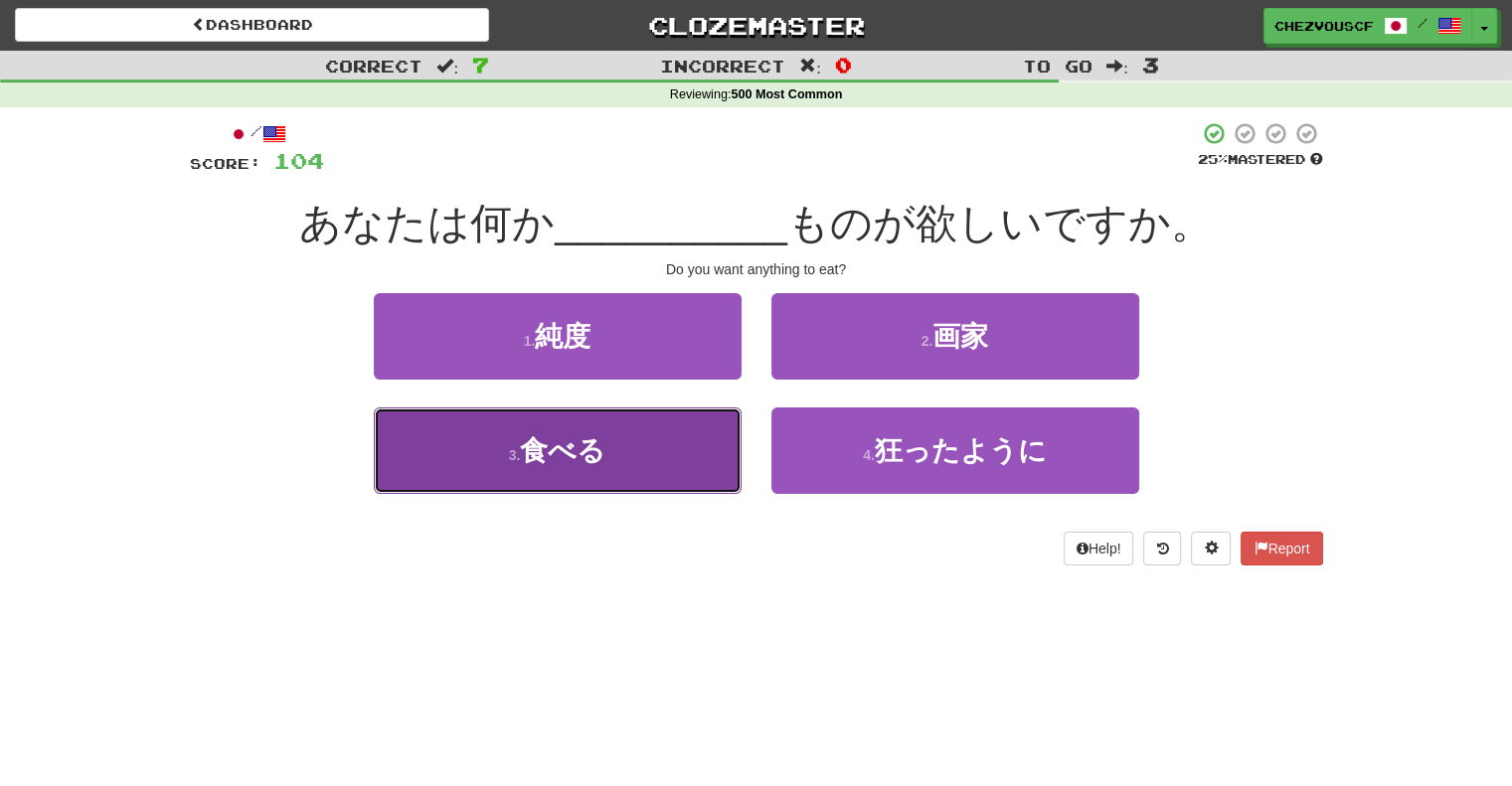 click on "3 .  食べる" at bounding box center [558, 450] 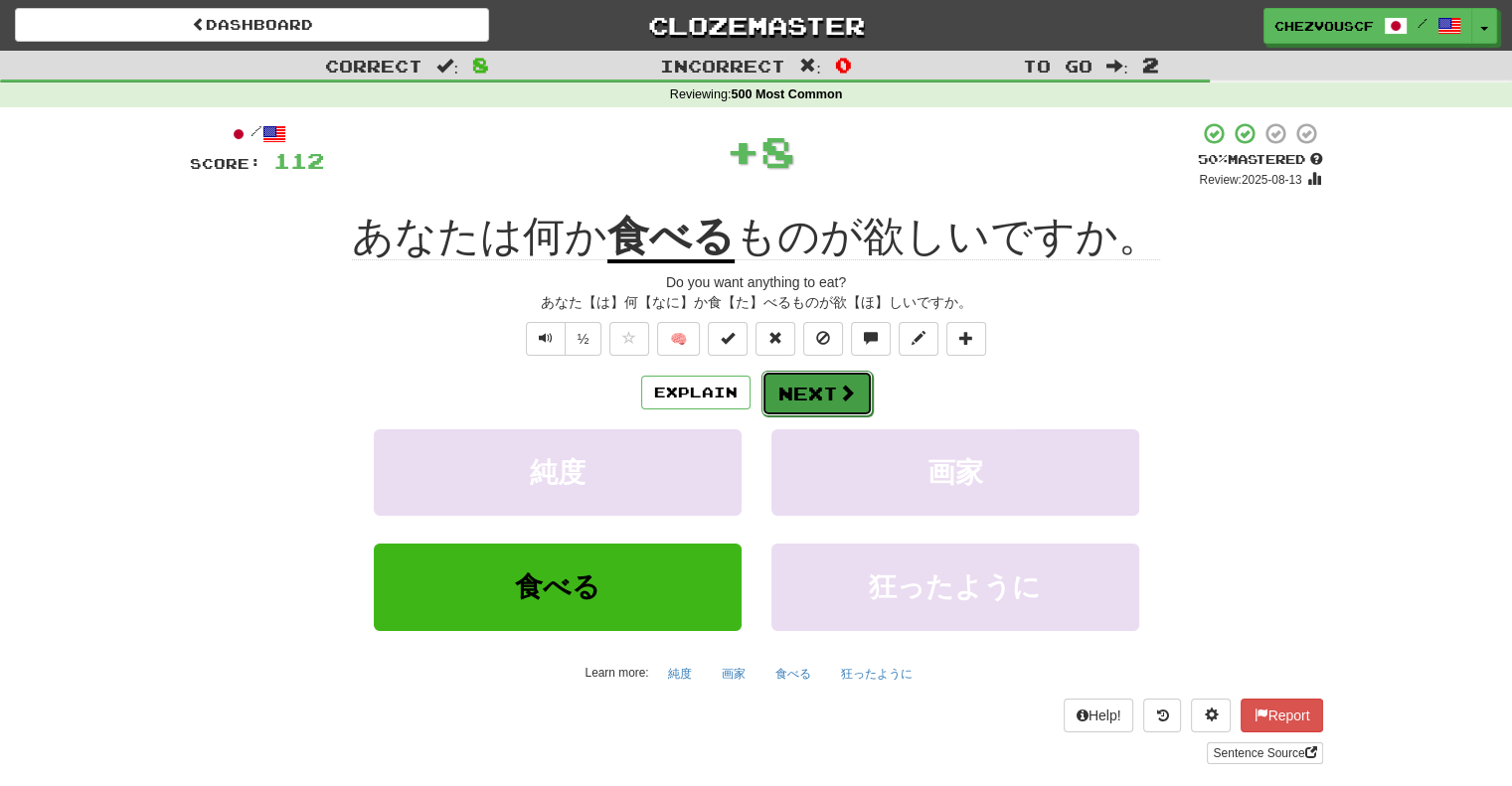 click on "Next" at bounding box center [817, 393] 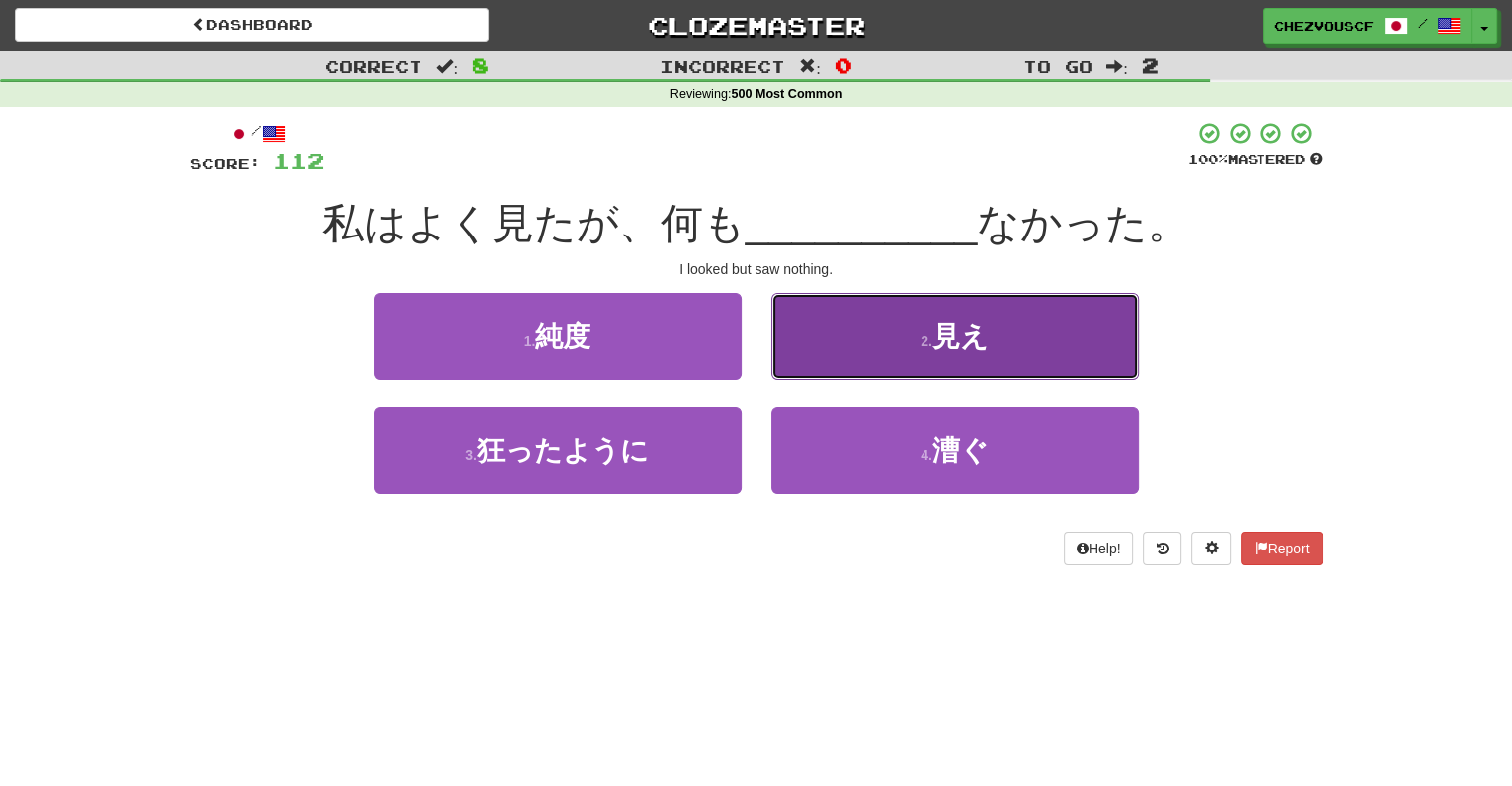 click on "2 .  見え" at bounding box center [955, 336] 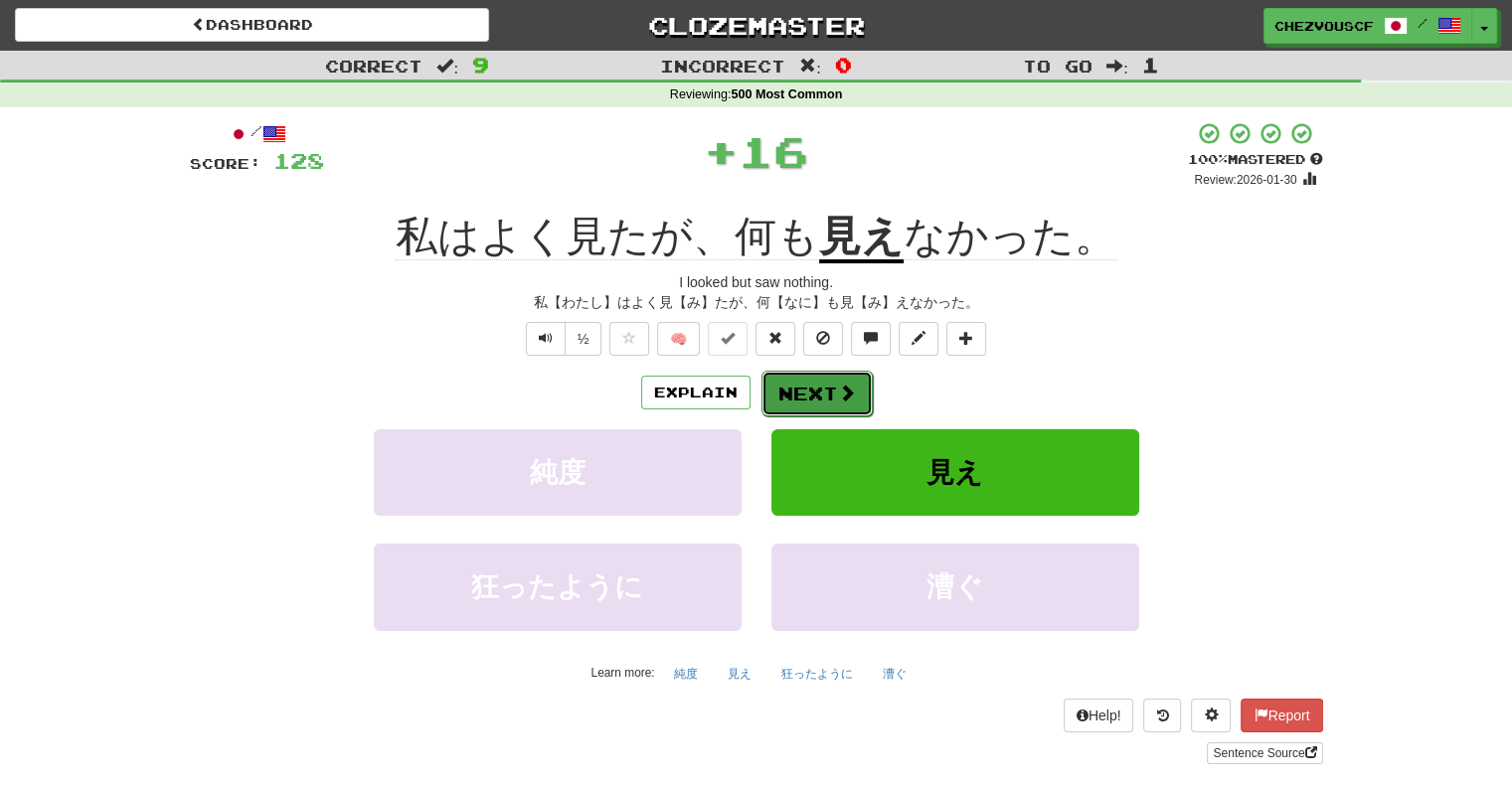 click on "Next" at bounding box center [817, 393] 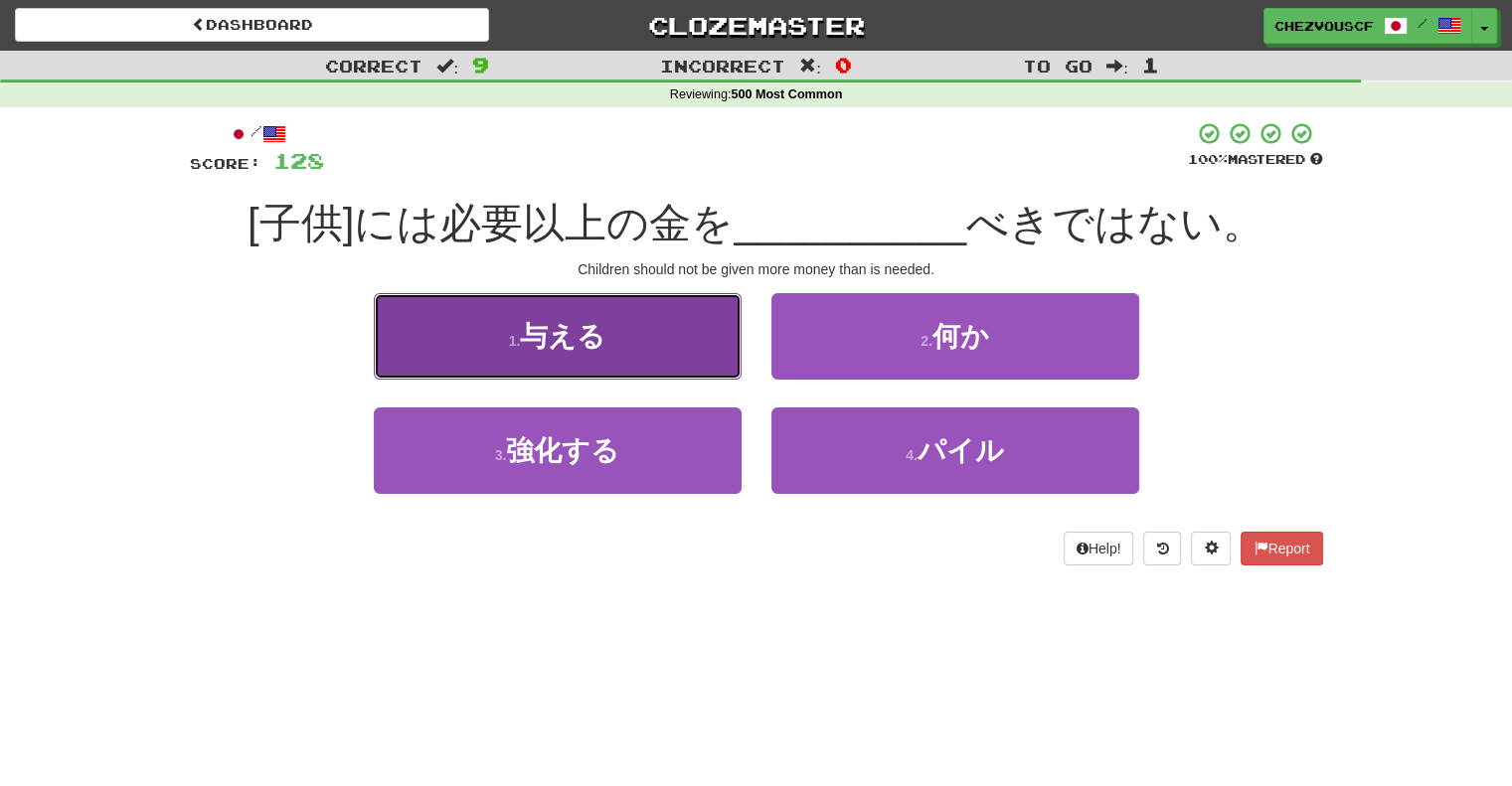click on "1 .  与える" at bounding box center (558, 336) 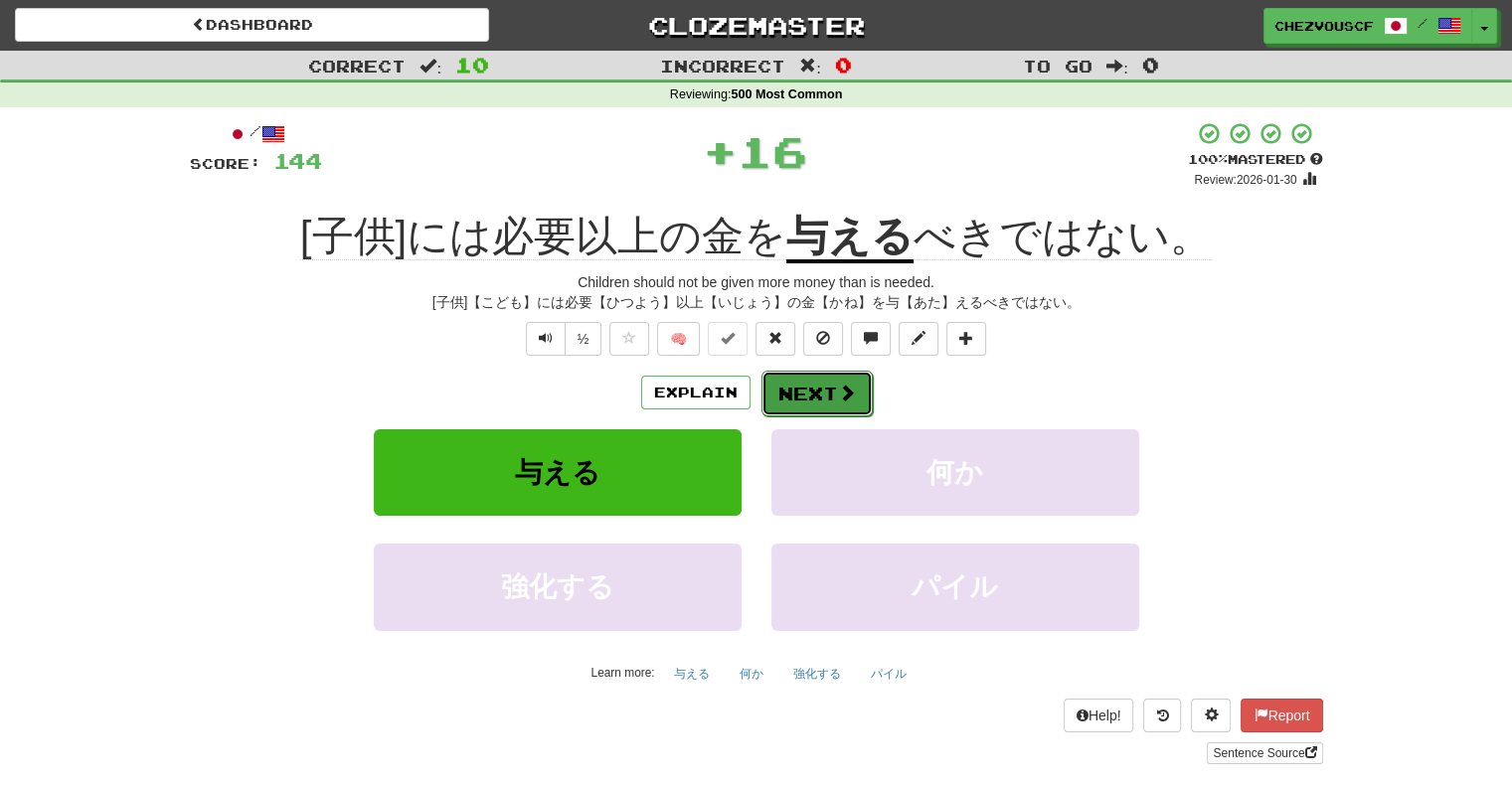 click on "Next" at bounding box center (817, 393) 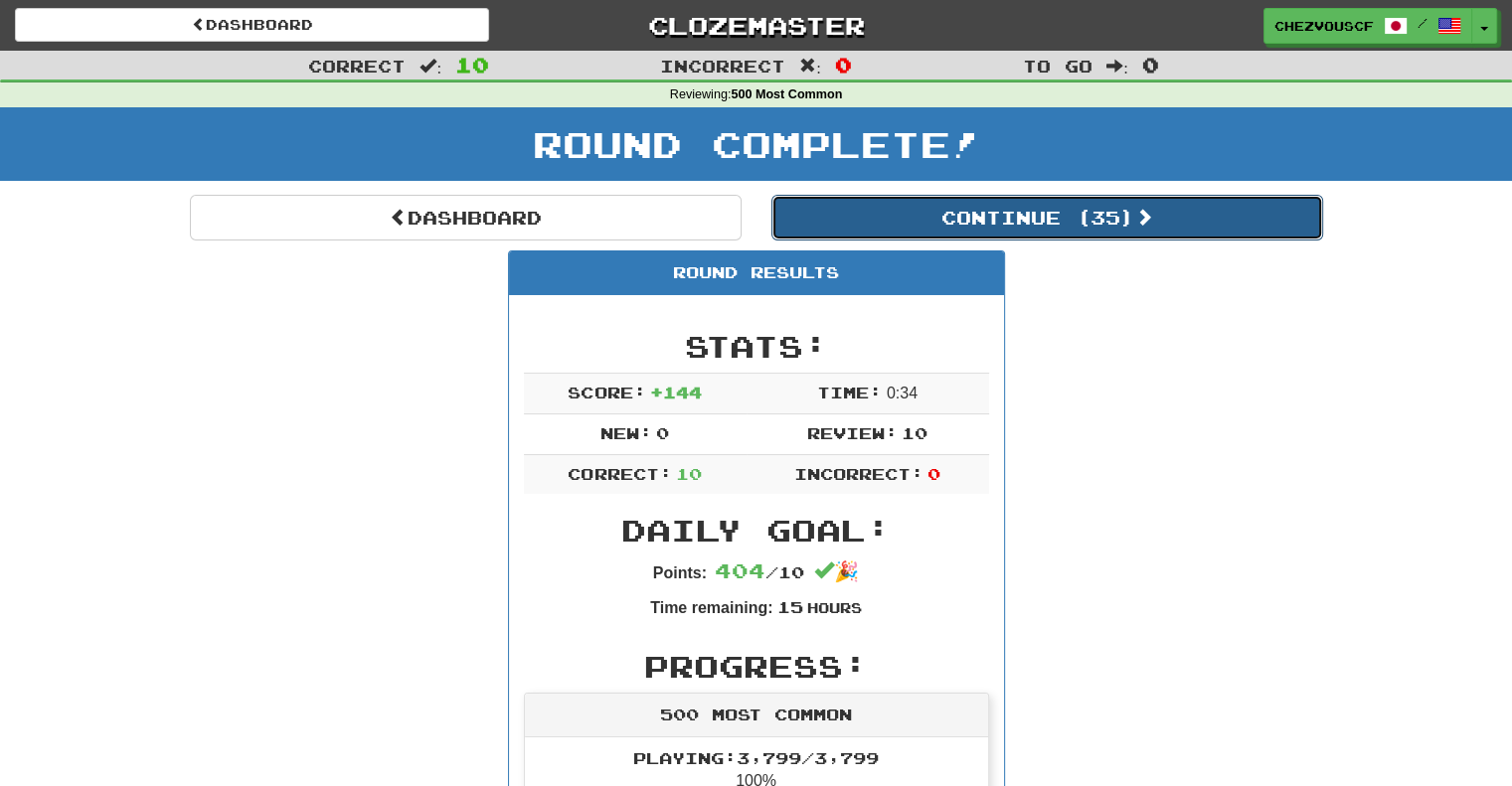 click on "Continue ( 35 )" at bounding box center (1047, 218) 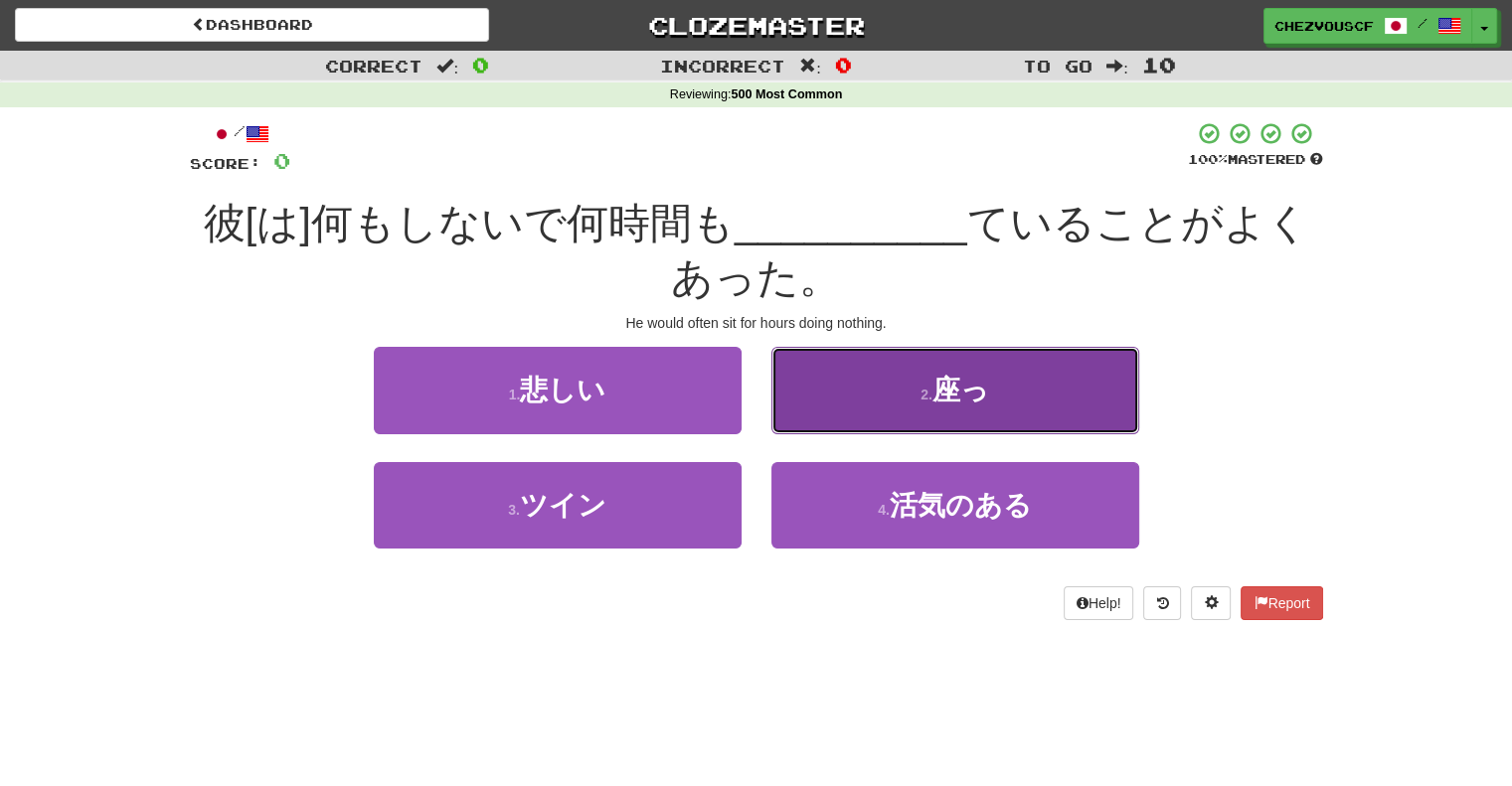 click on "座っ" at bounding box center [960, 390] 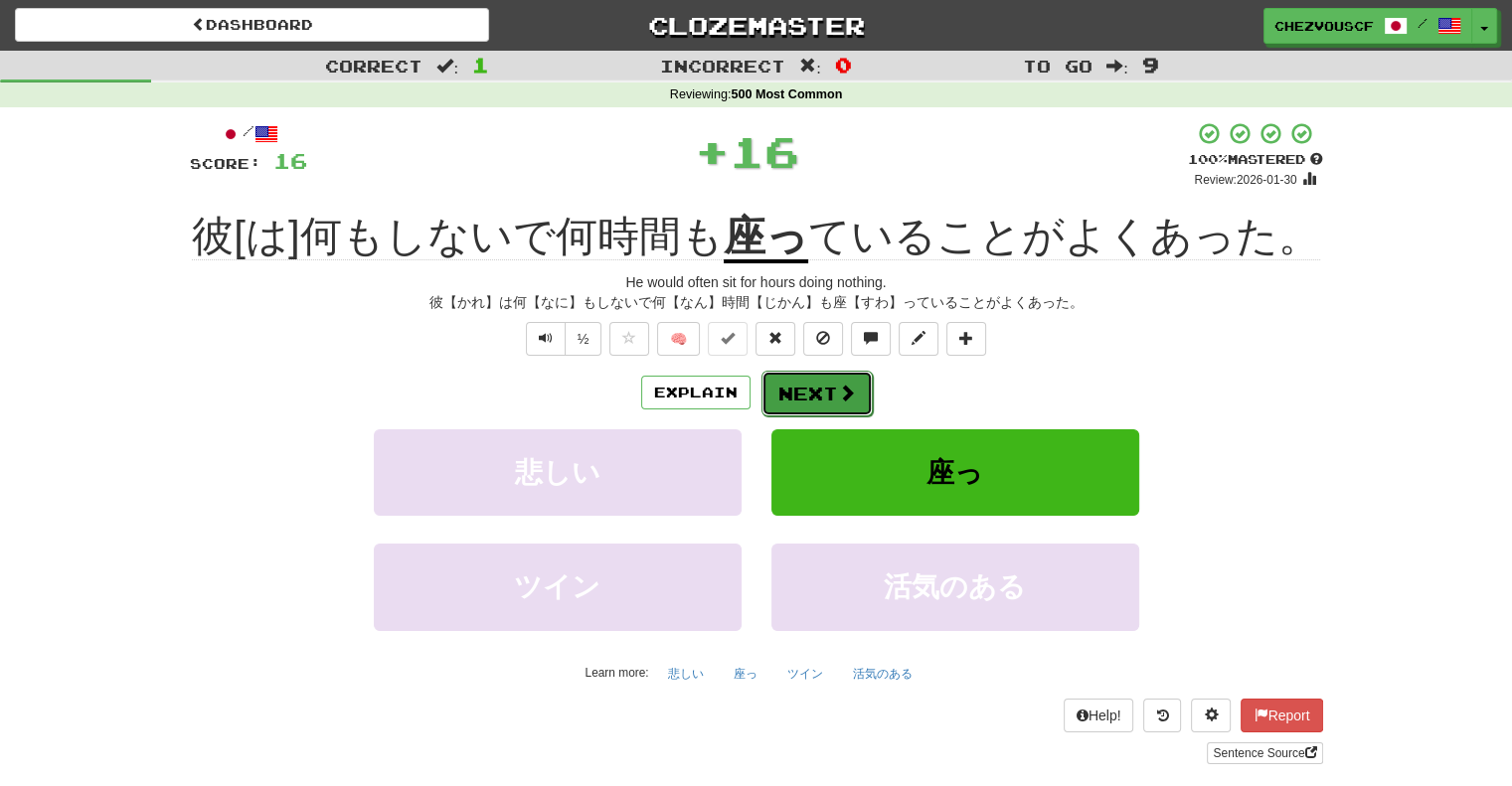 click on "Next" at bounding box center [817, 393] 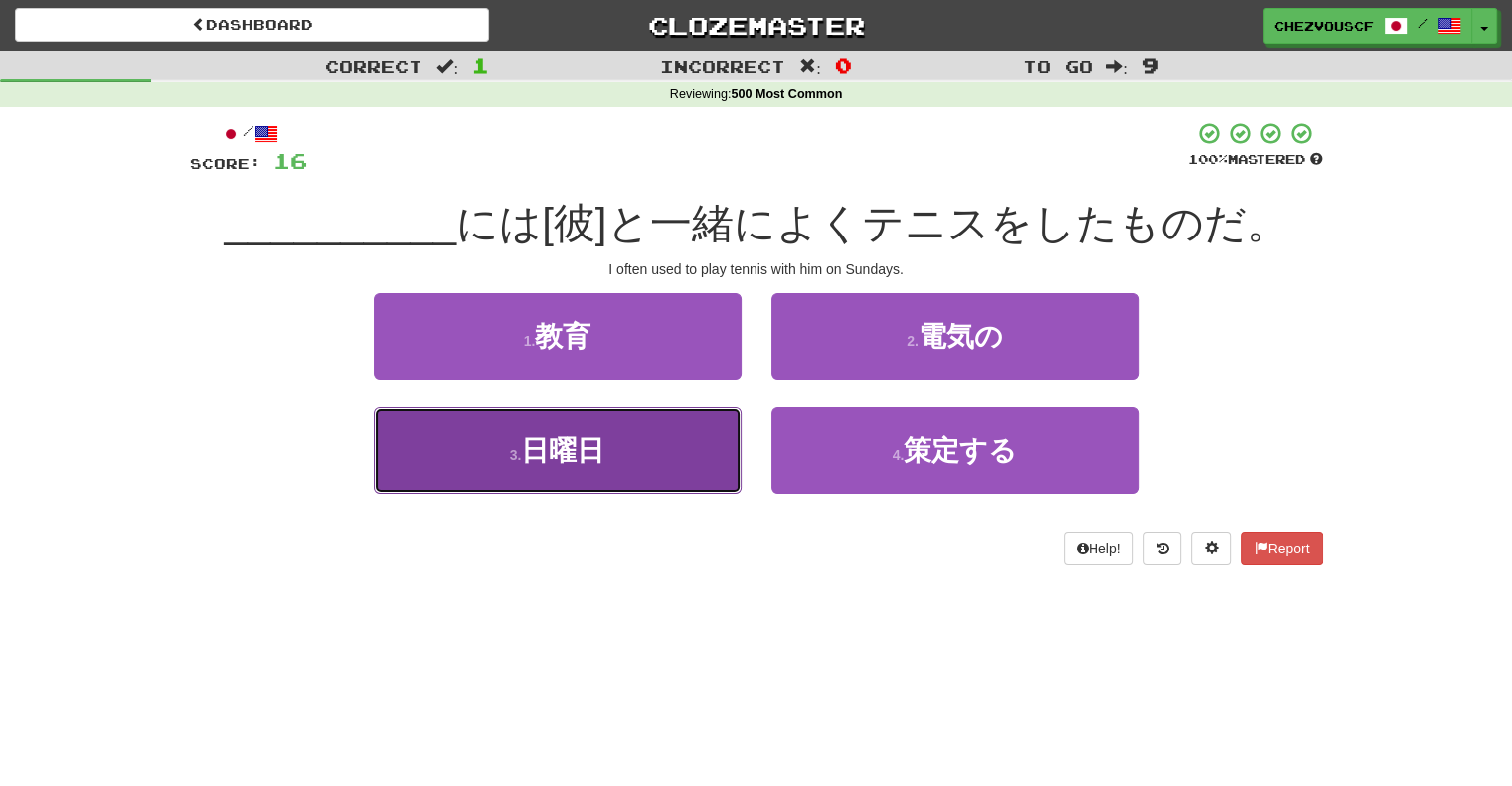 click on "3 .  日曜日" at bounding box center (558, 450) 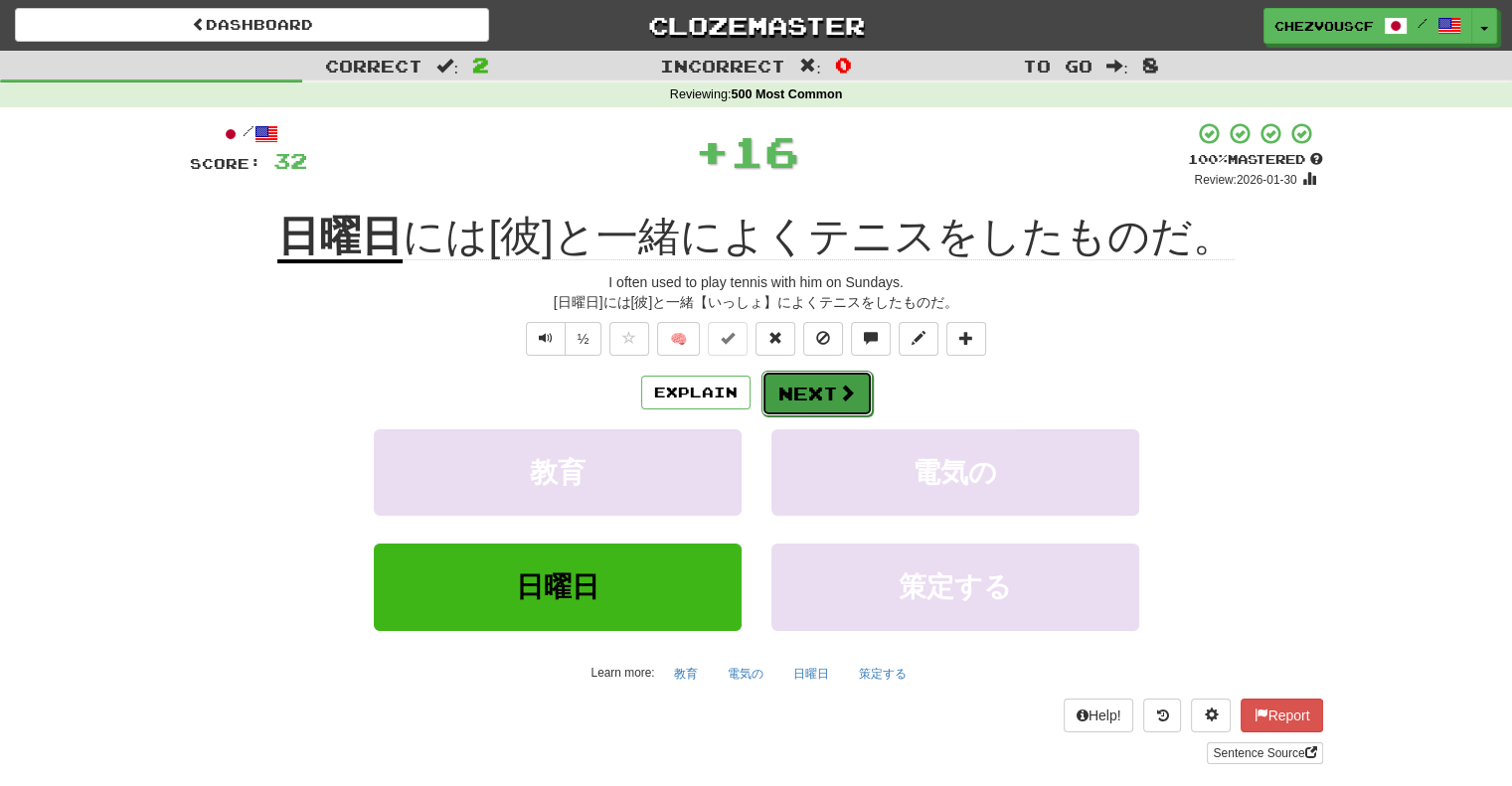 click on "Next" at bounding box center [817, 393] 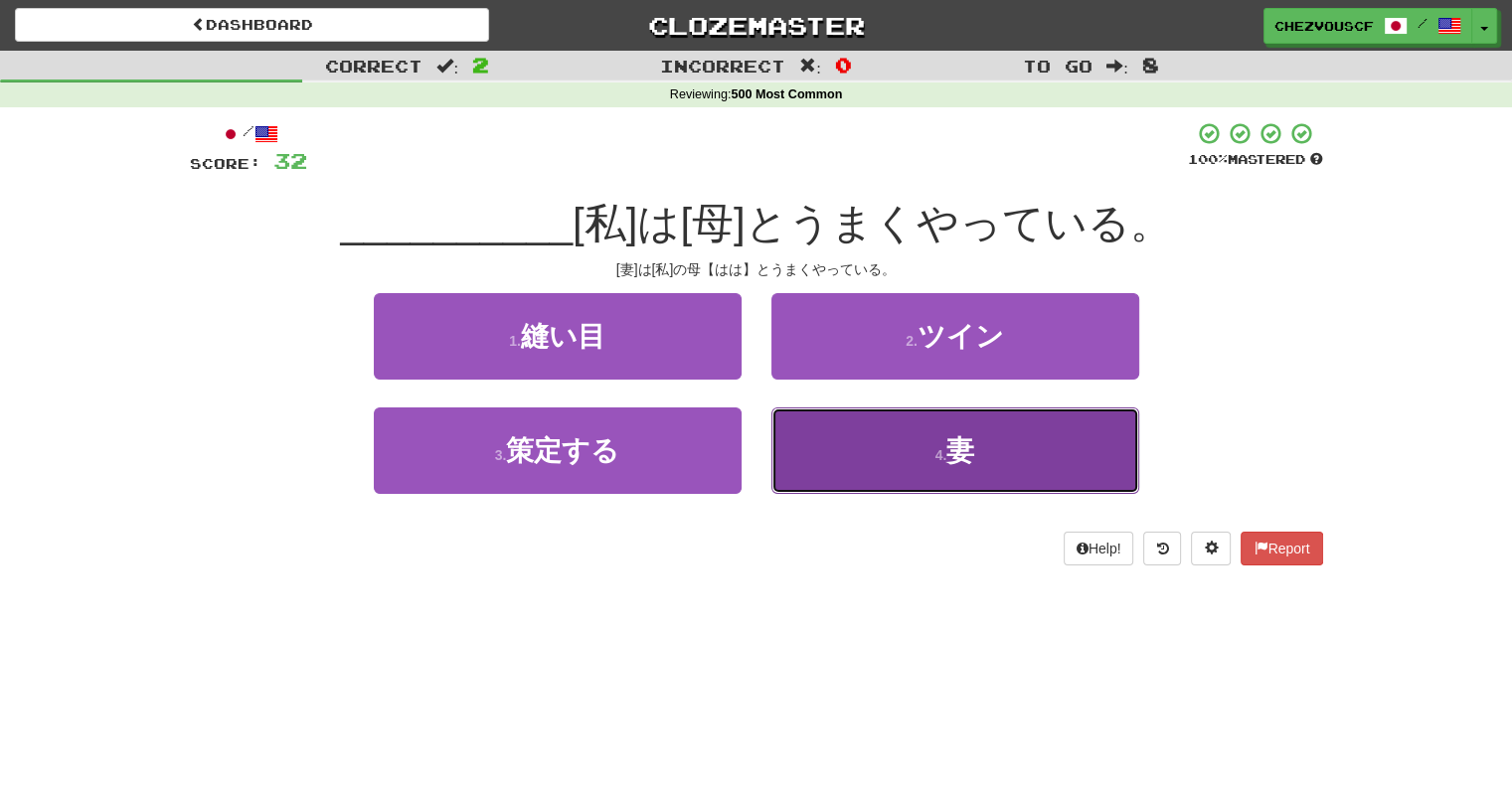 click on "4 .  妻" at bounding box center (955, 450) 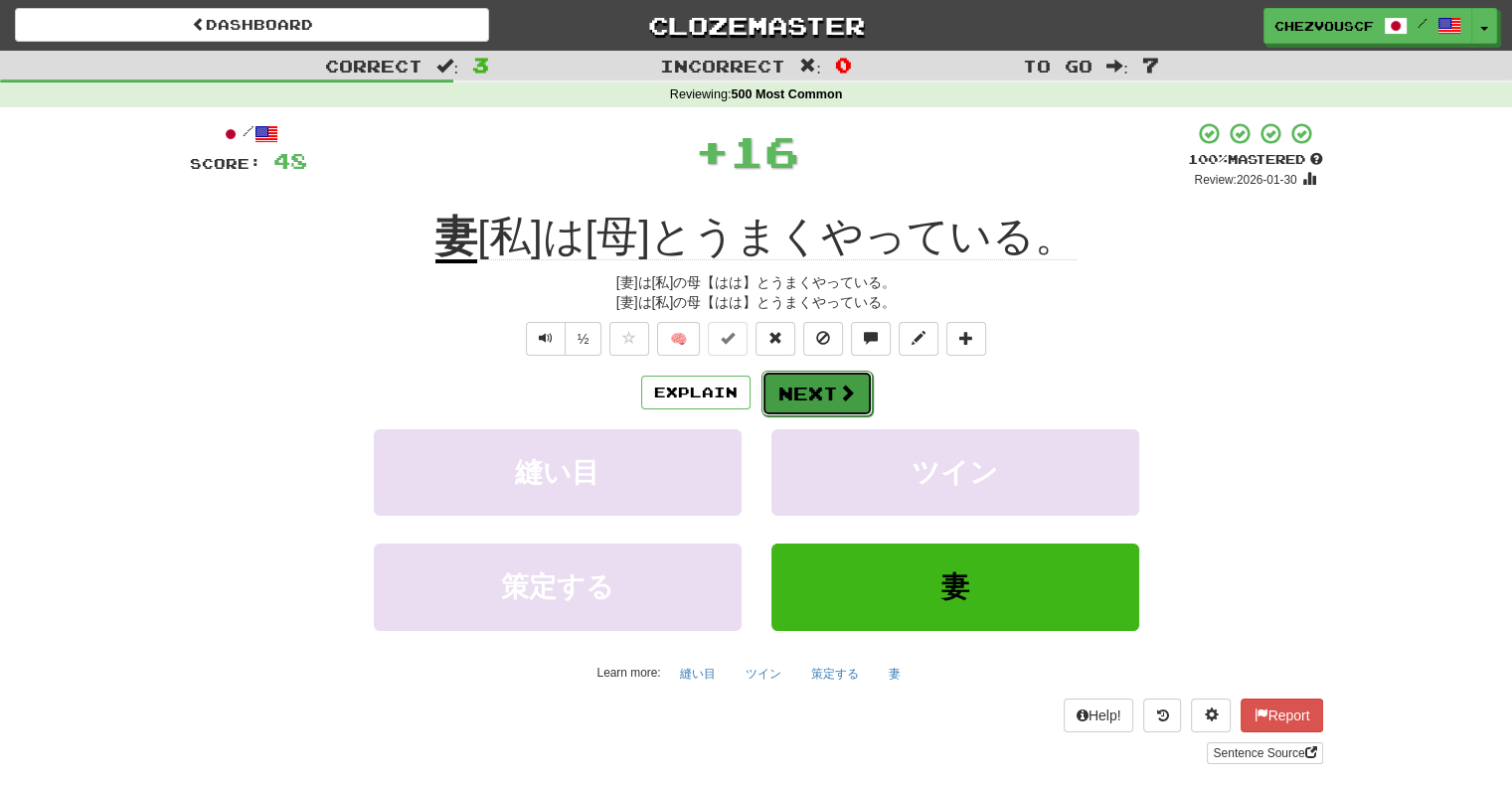 click on "Next" at bounding box center [817, 393] 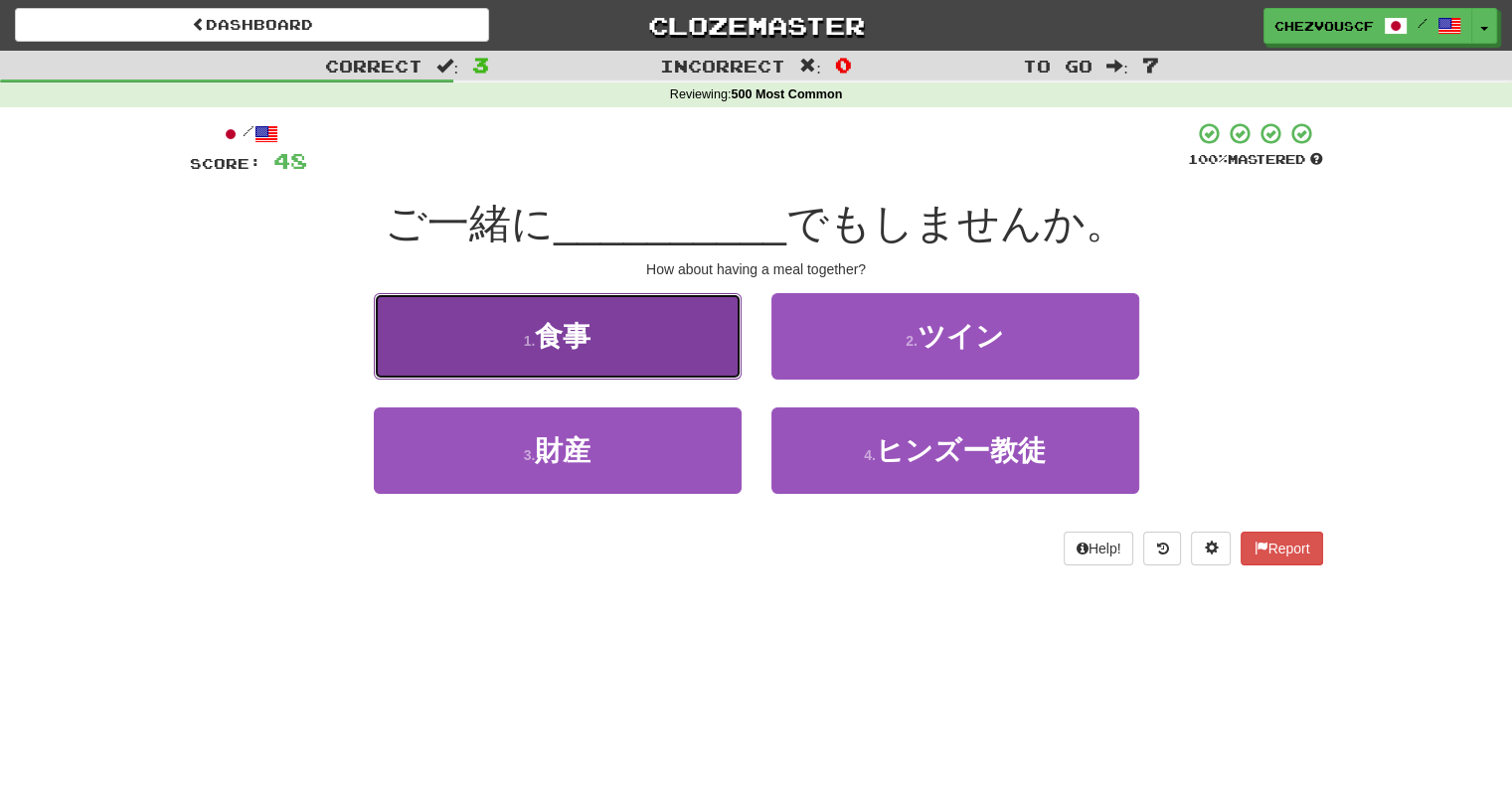 click on "1 .  食事" at bounding box center (558, 336) 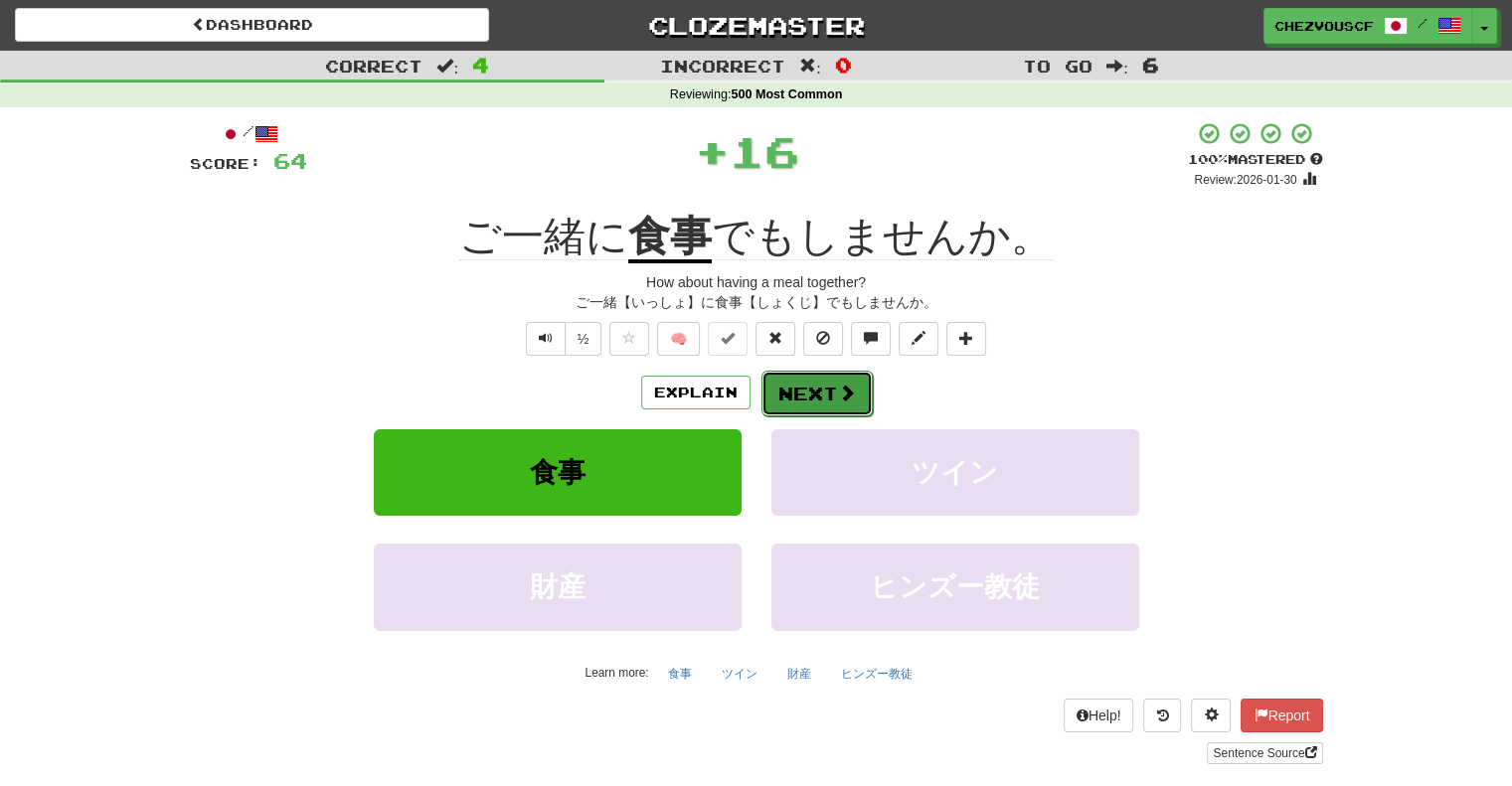 click on "Next" at bounding box center [817, 393] 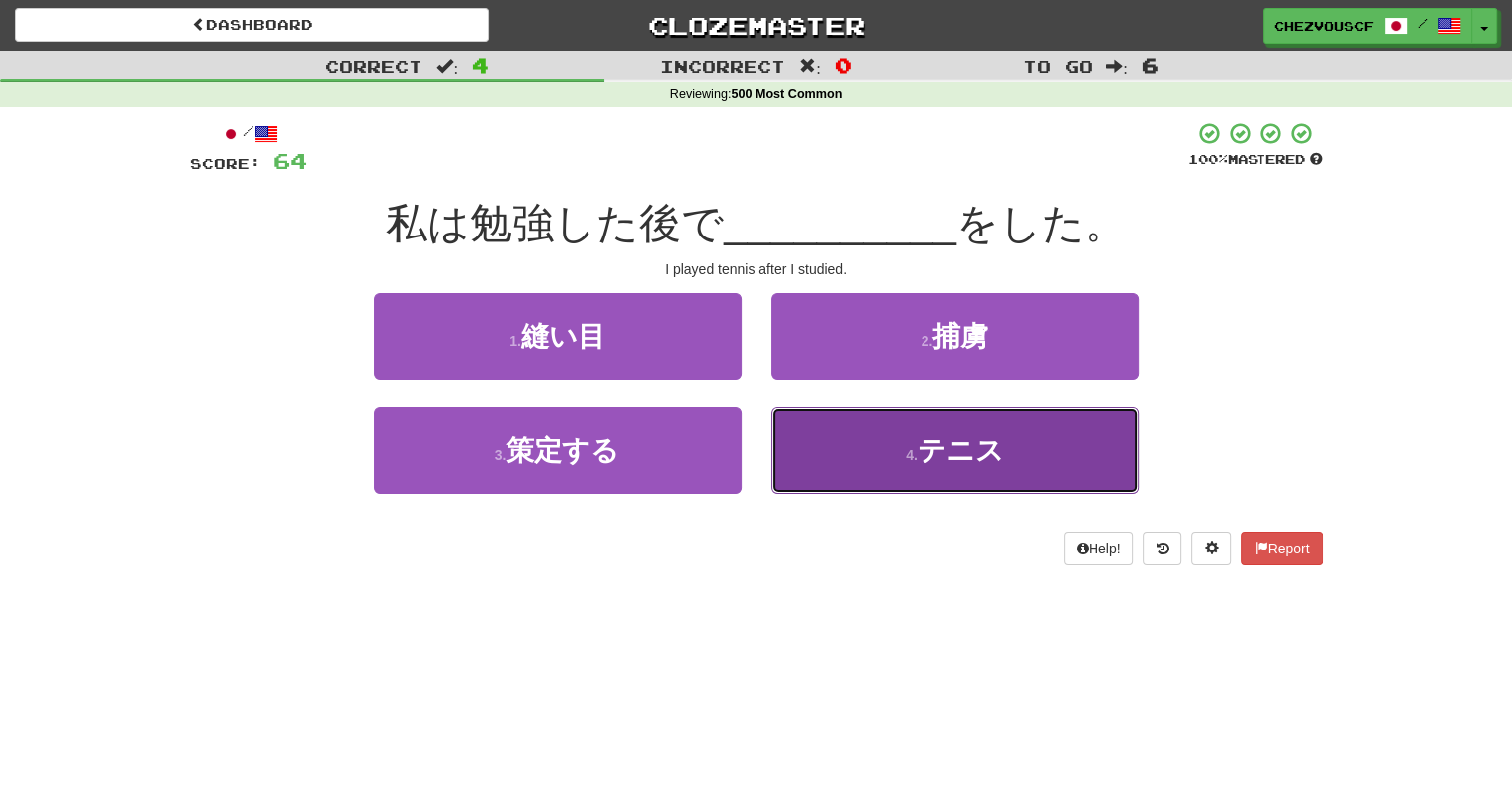 click on "4 .  テニス" at bounding box center [955, 450] 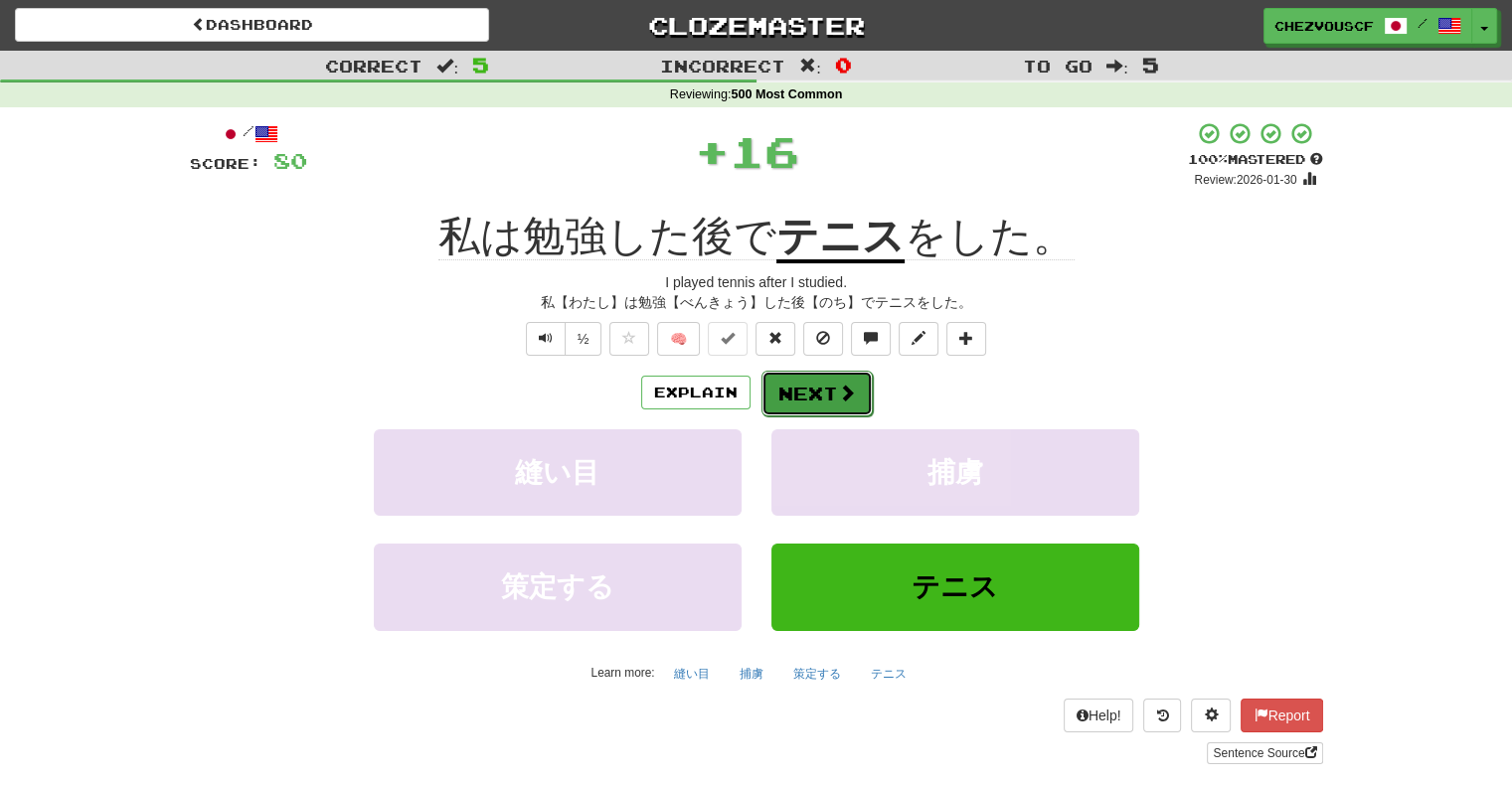 click on "Next" at bounding box center [817, 393] 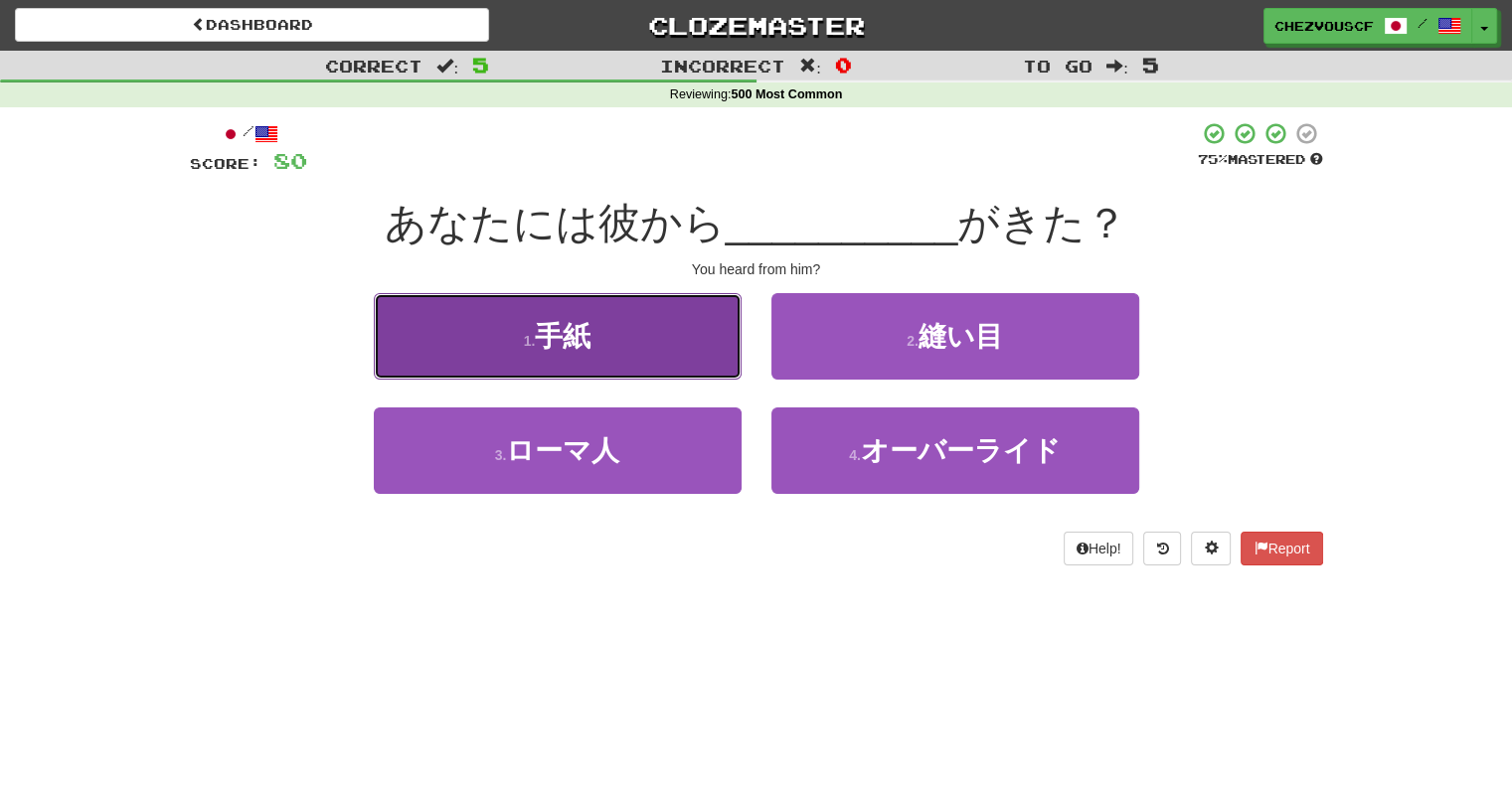 click on "1 .  手紙" at bounding box center (558, 336) 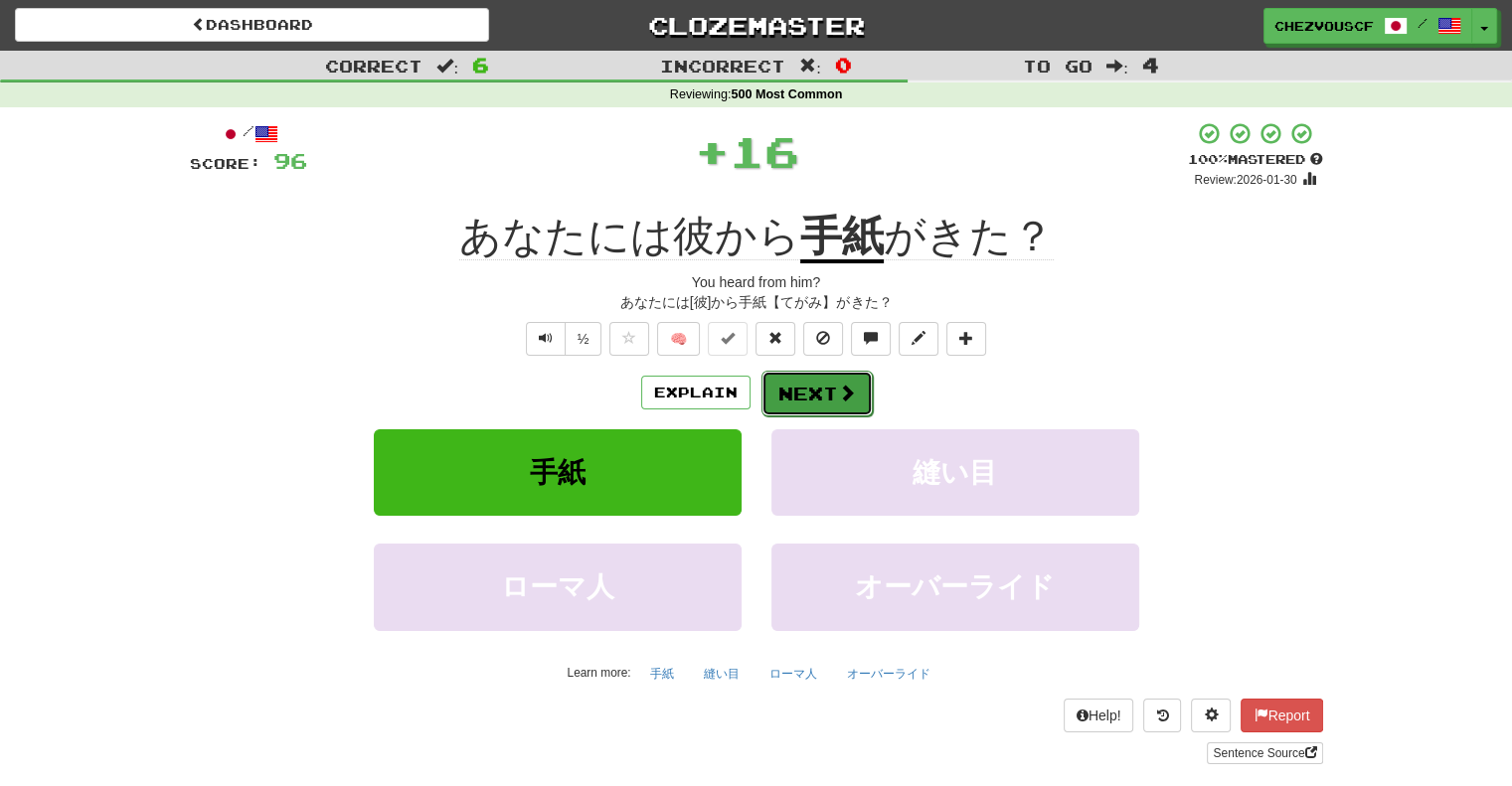 click on "Next" at bounding box center [817, 393] 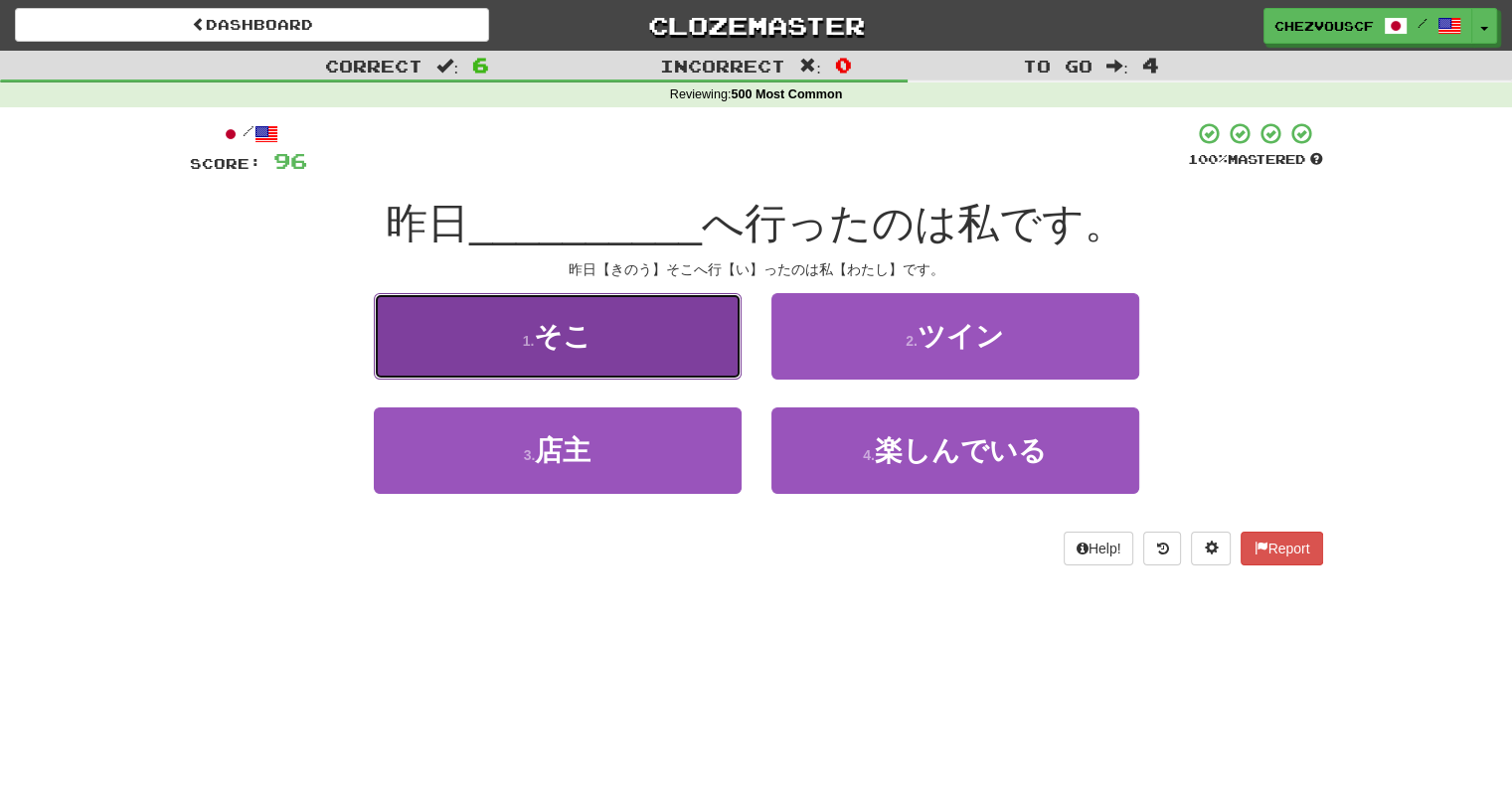 click on "1 .  そこ" at bounding box center (558, 336) 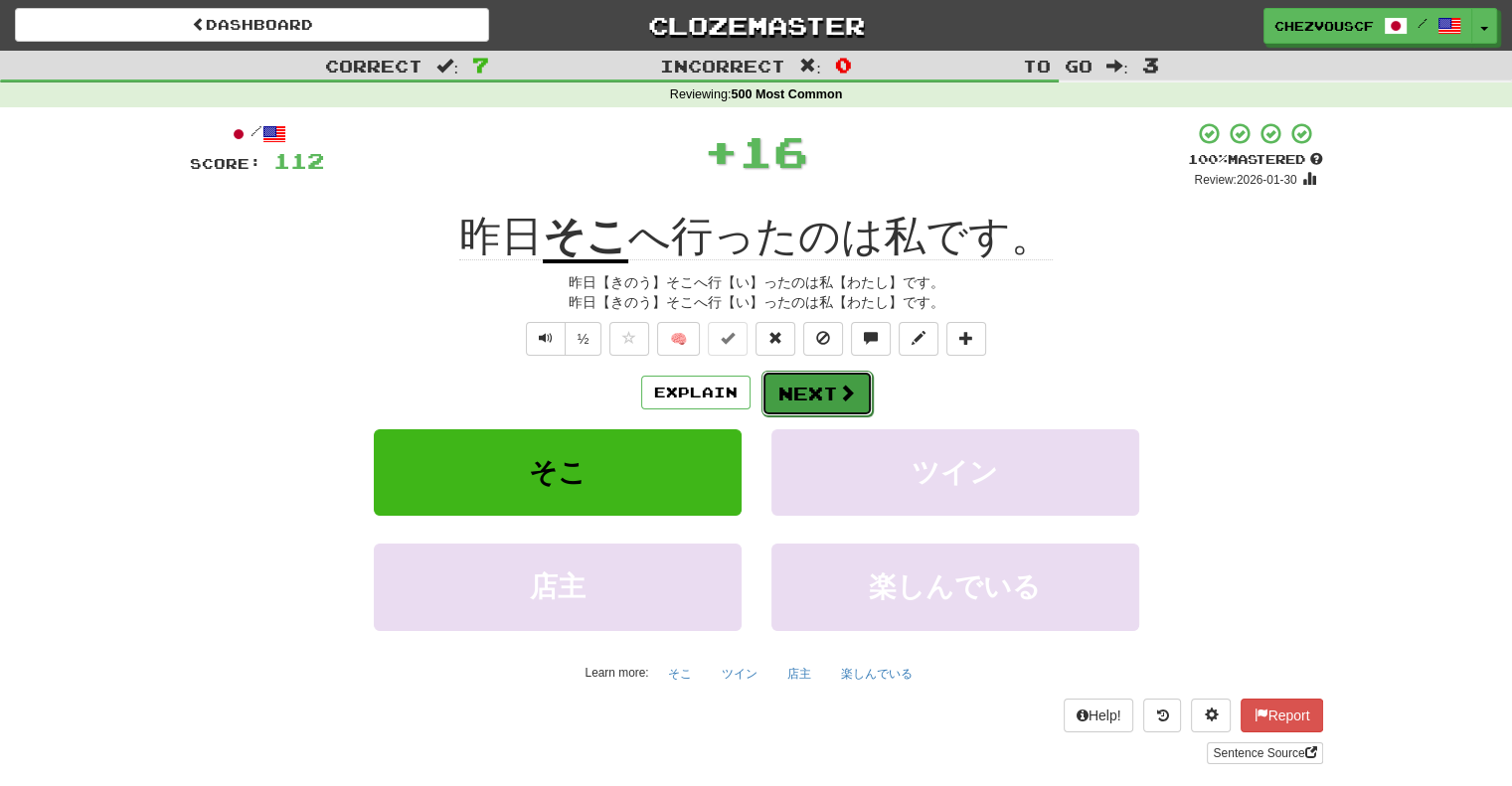 click on "Next" at bounding box center [817, 393] 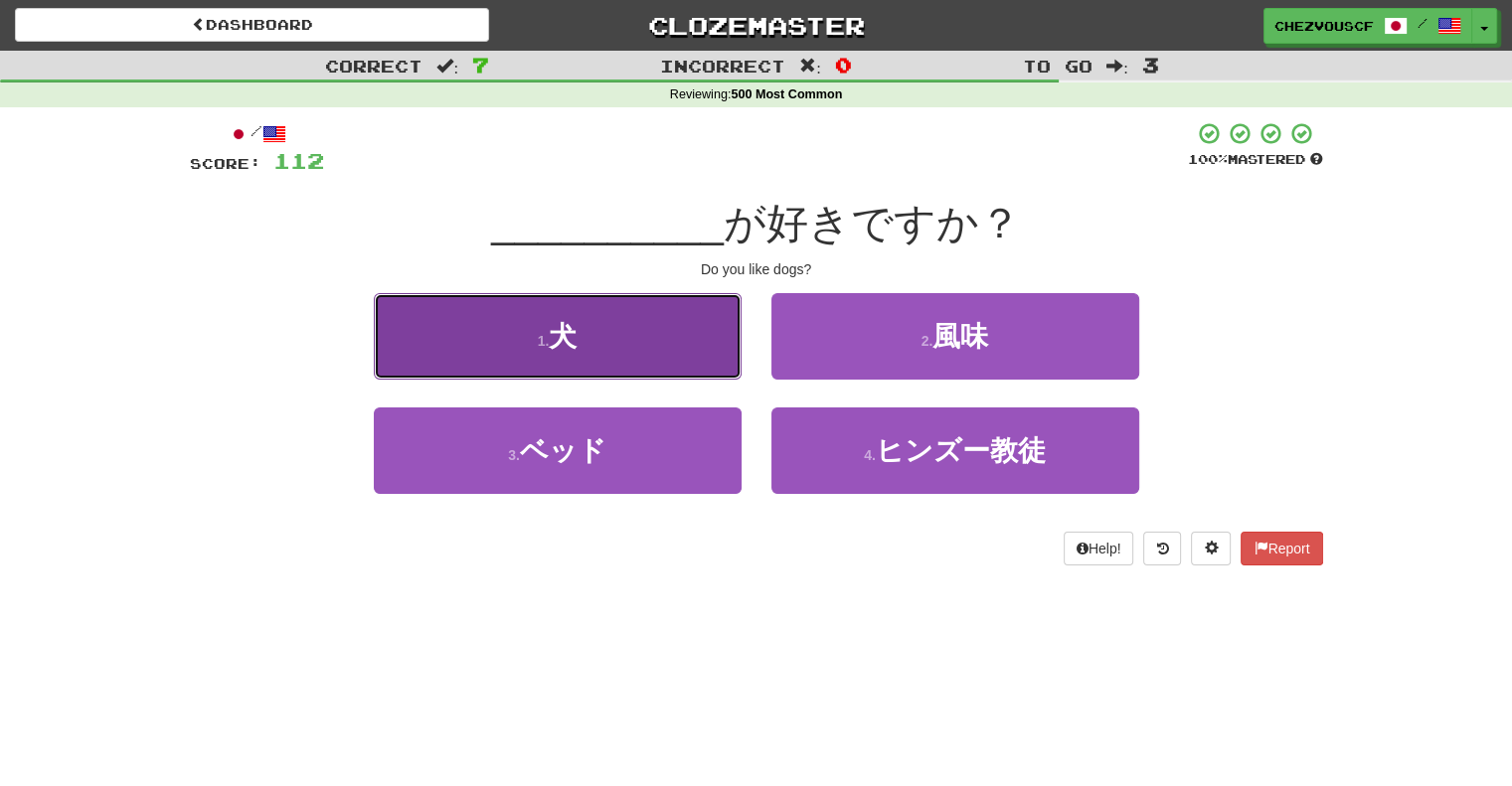 click on "1 .  犬" at bounding box center [558, 336] 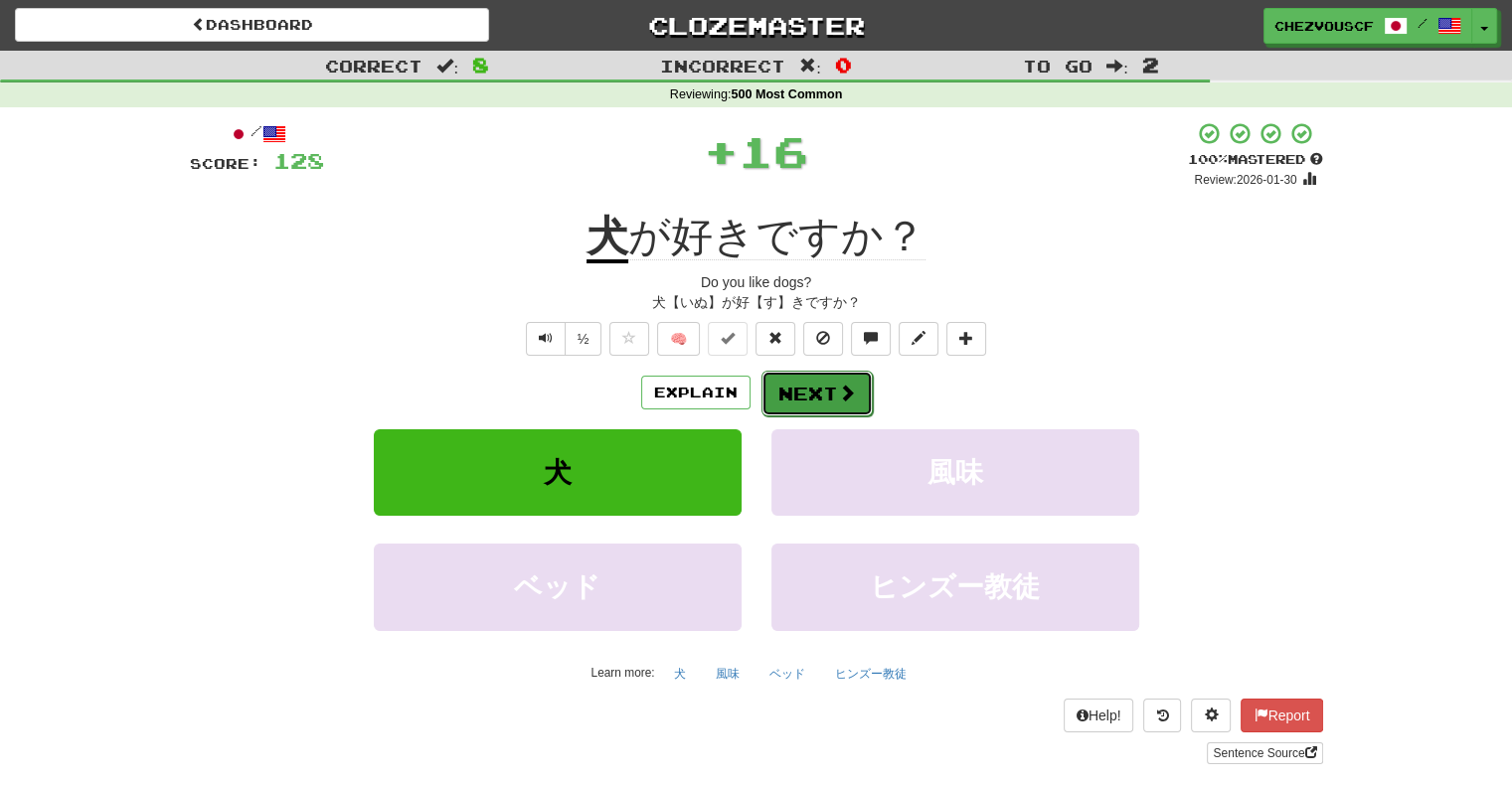 click on "Next" at bounding box center (817, 393) 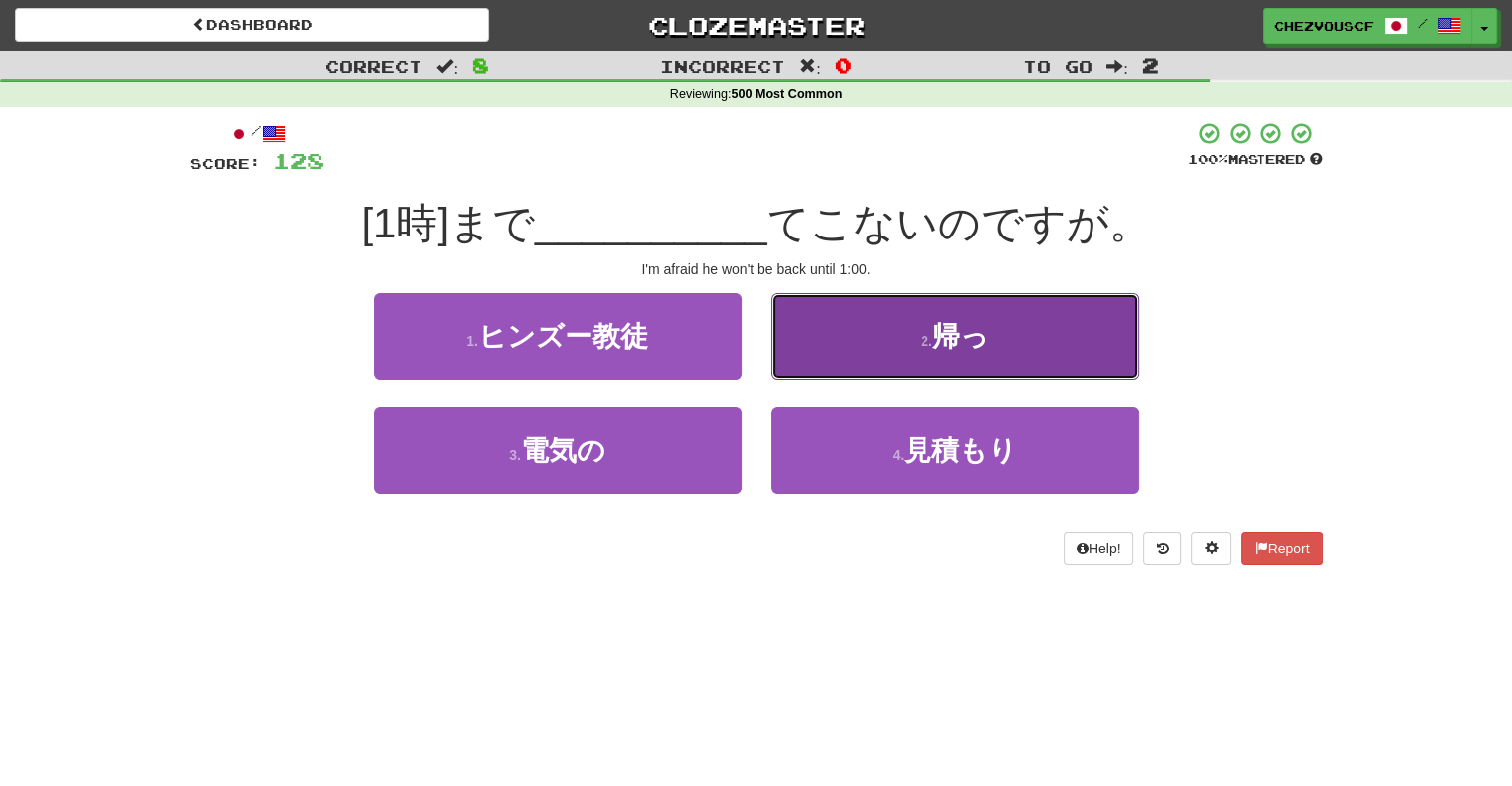 click on "2 .  帰っ" at bounding box center (955, 336) 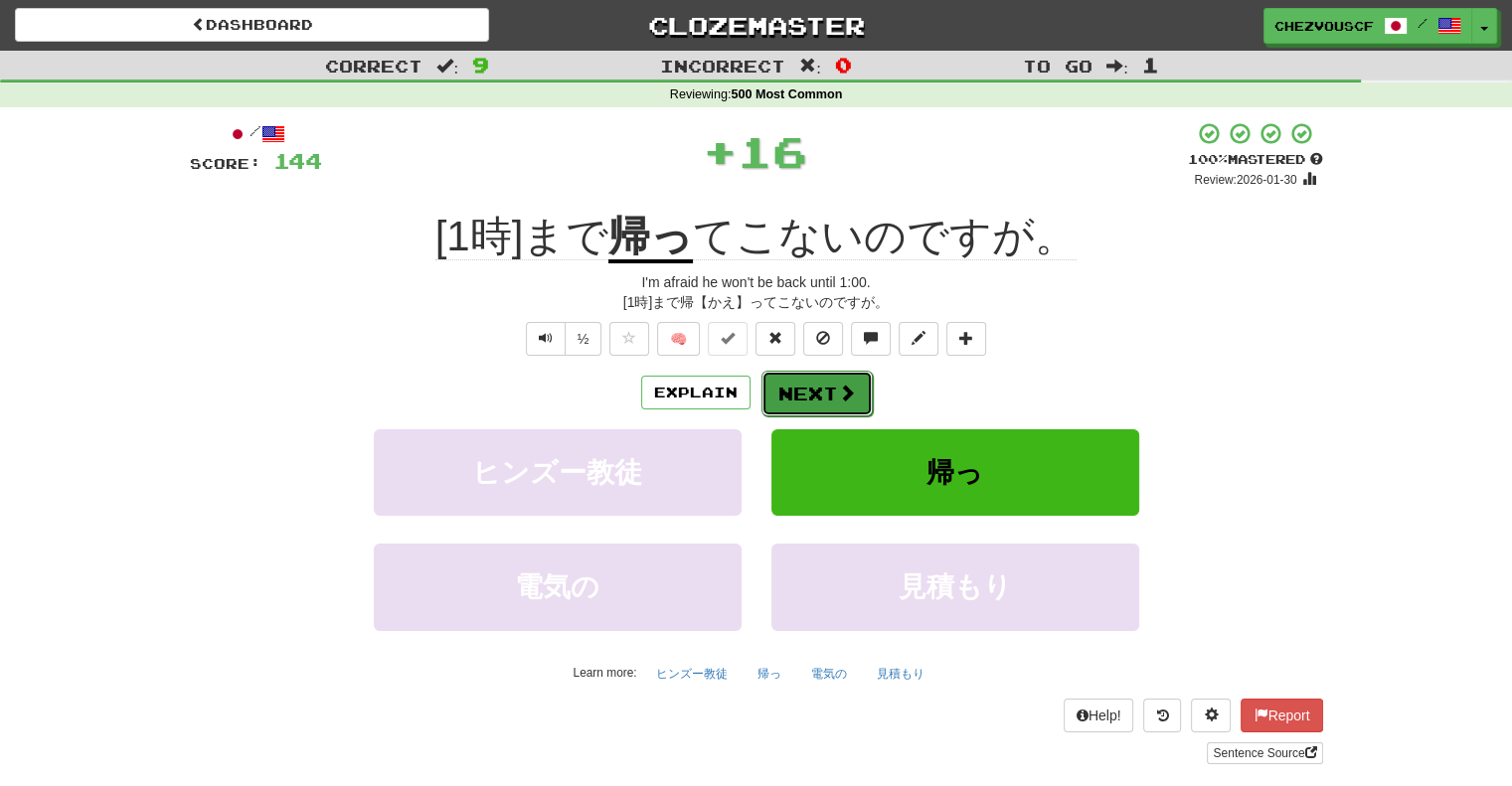 click on "Next" at bounding box center (817, 393) 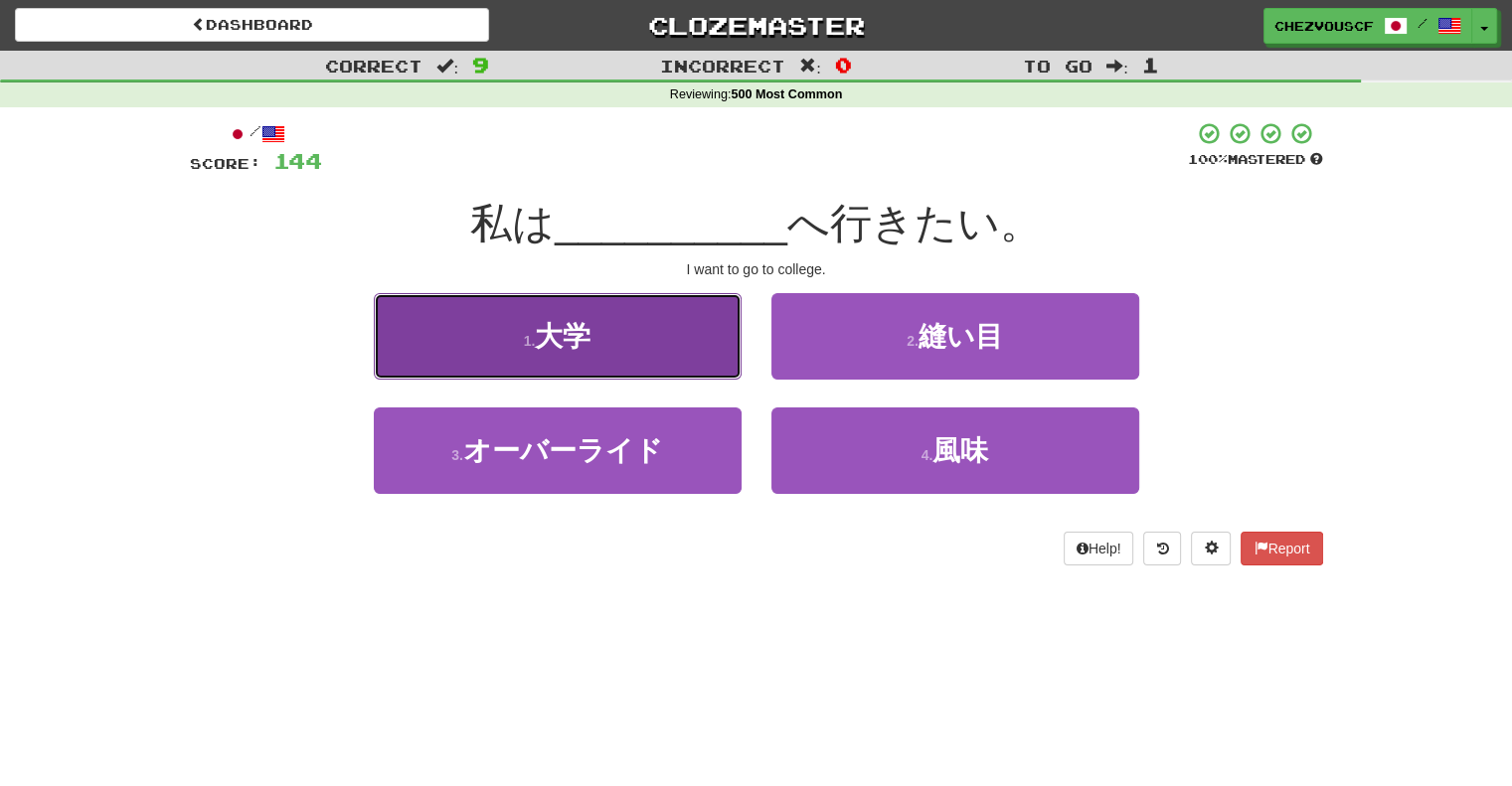 click on "1 .  大学" at bounding box center (558, 336) 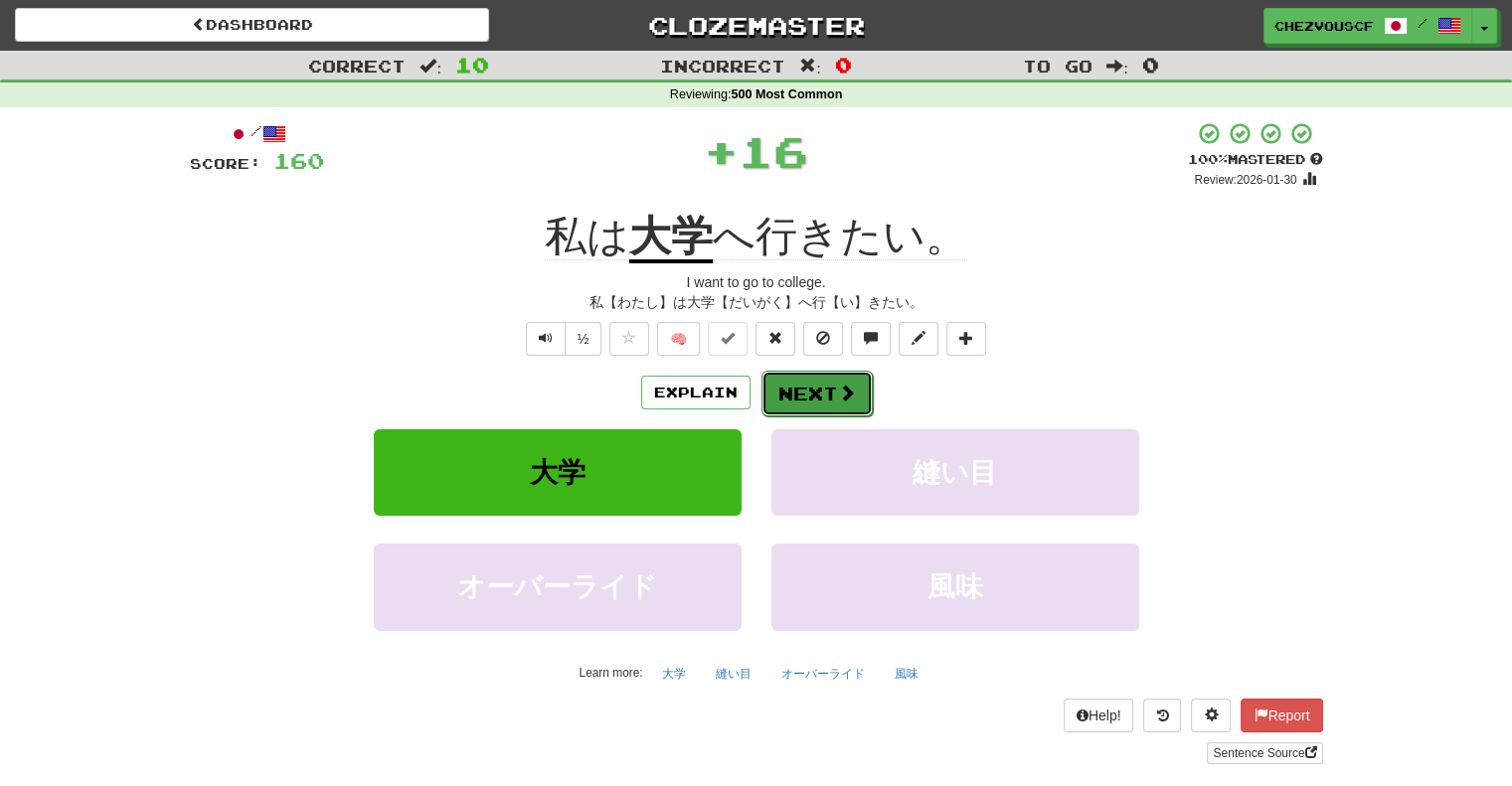 click on "Next" at bounding box center [817, 393] 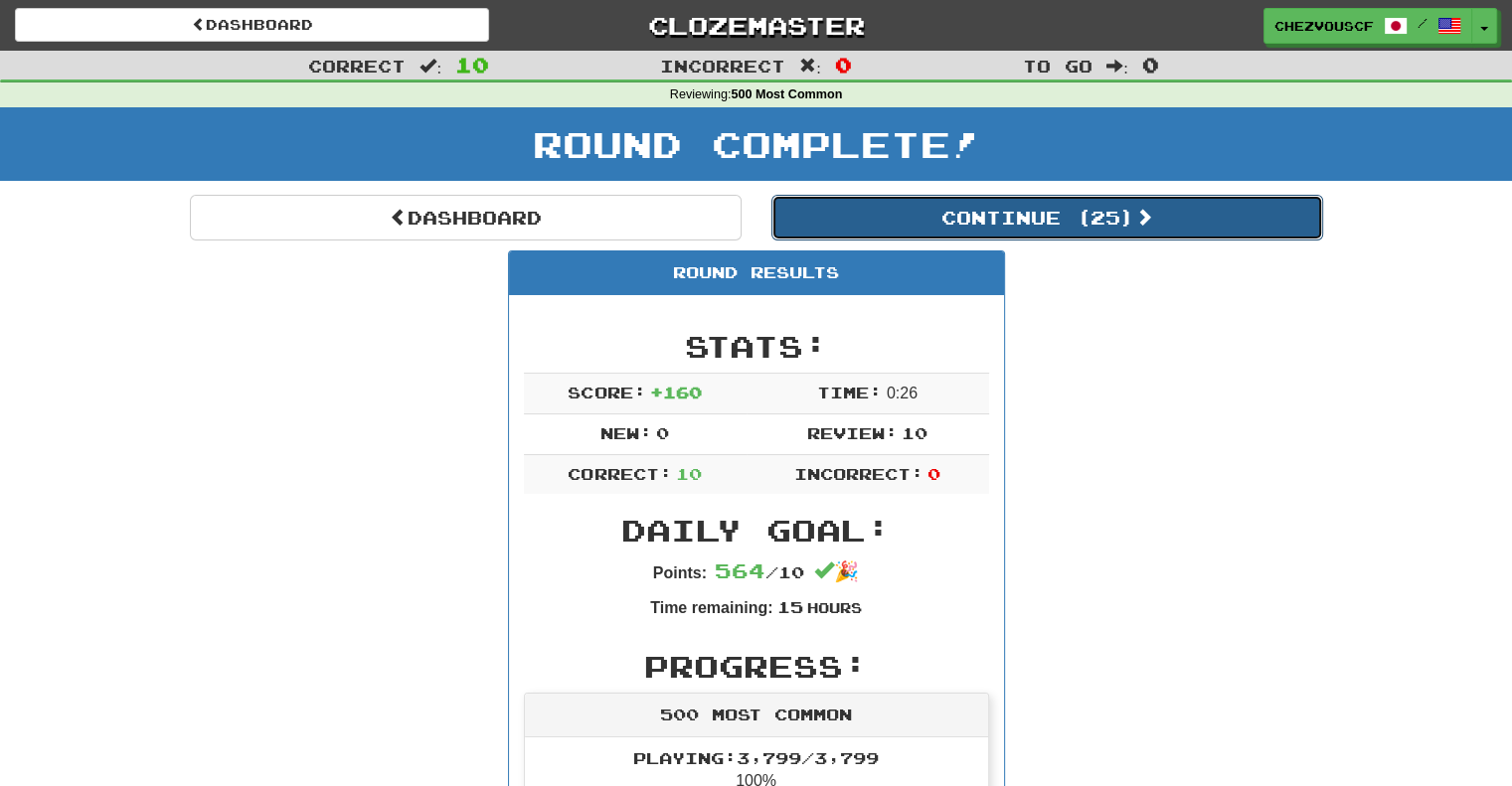 click on "Continue ( 25 )" at bounding box center [1047, 218] 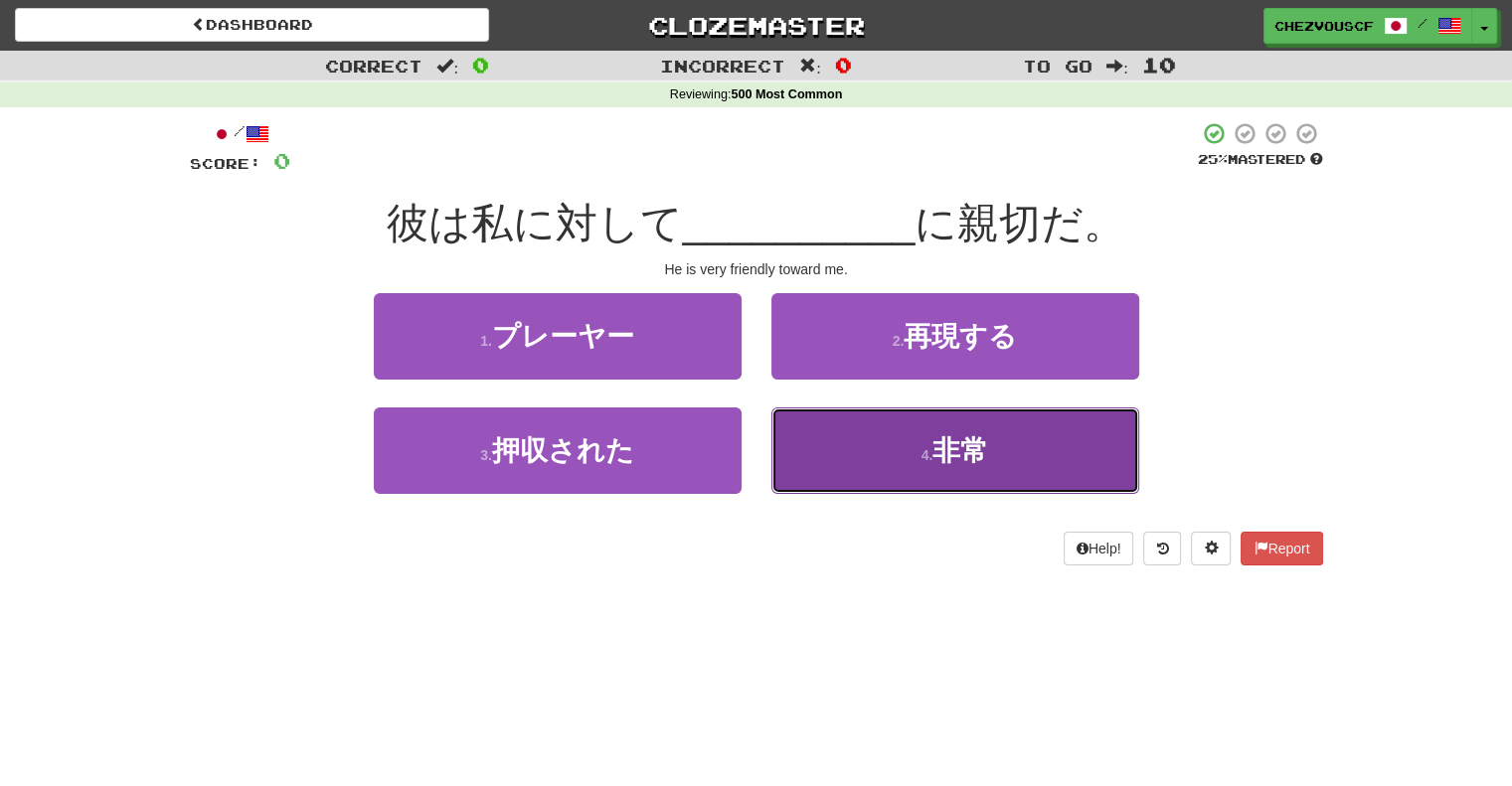 click on "4 .  非常" at bounding box center [955, 450] 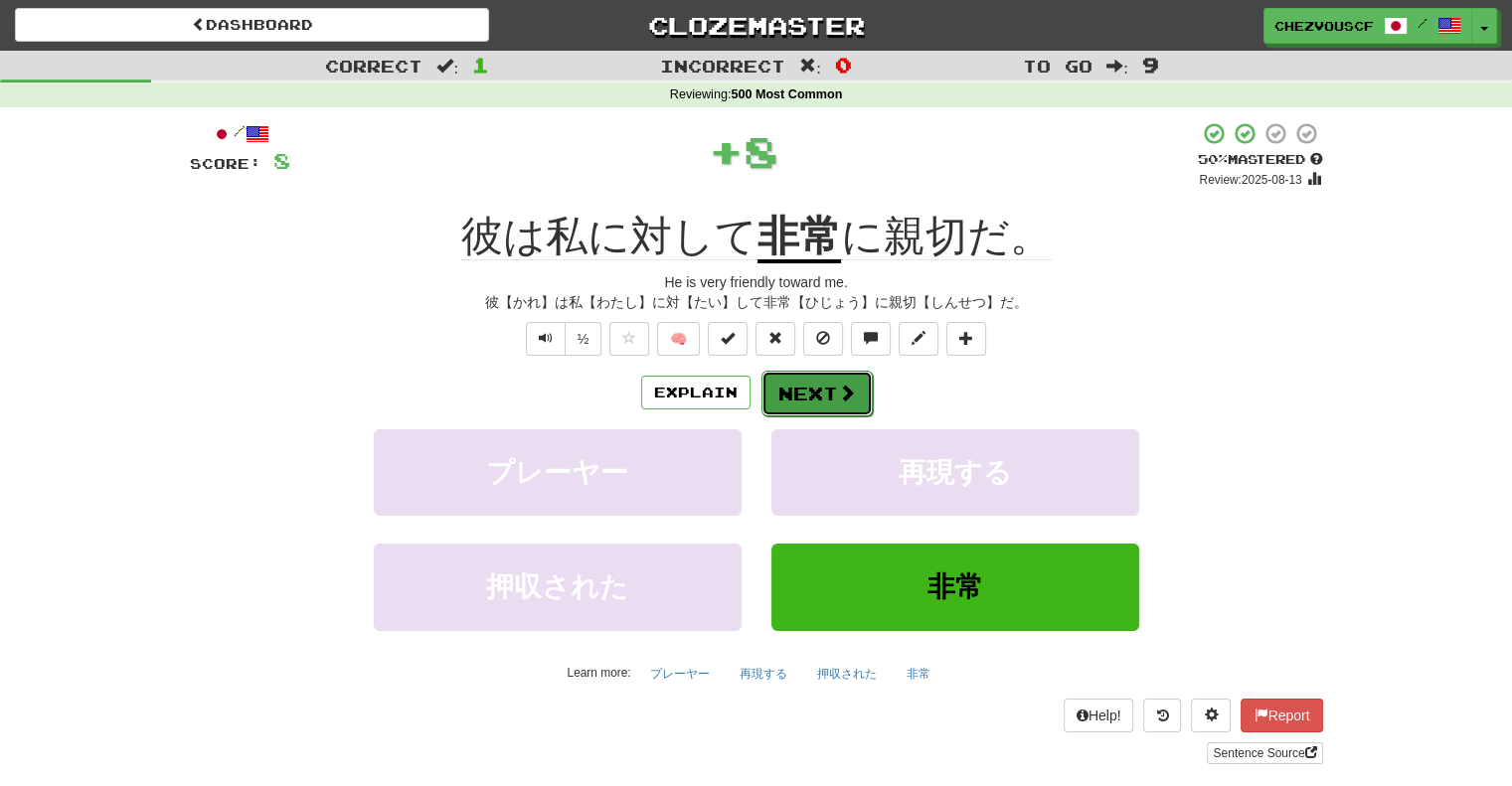 click on "Next" at bounding box center (817, 393) 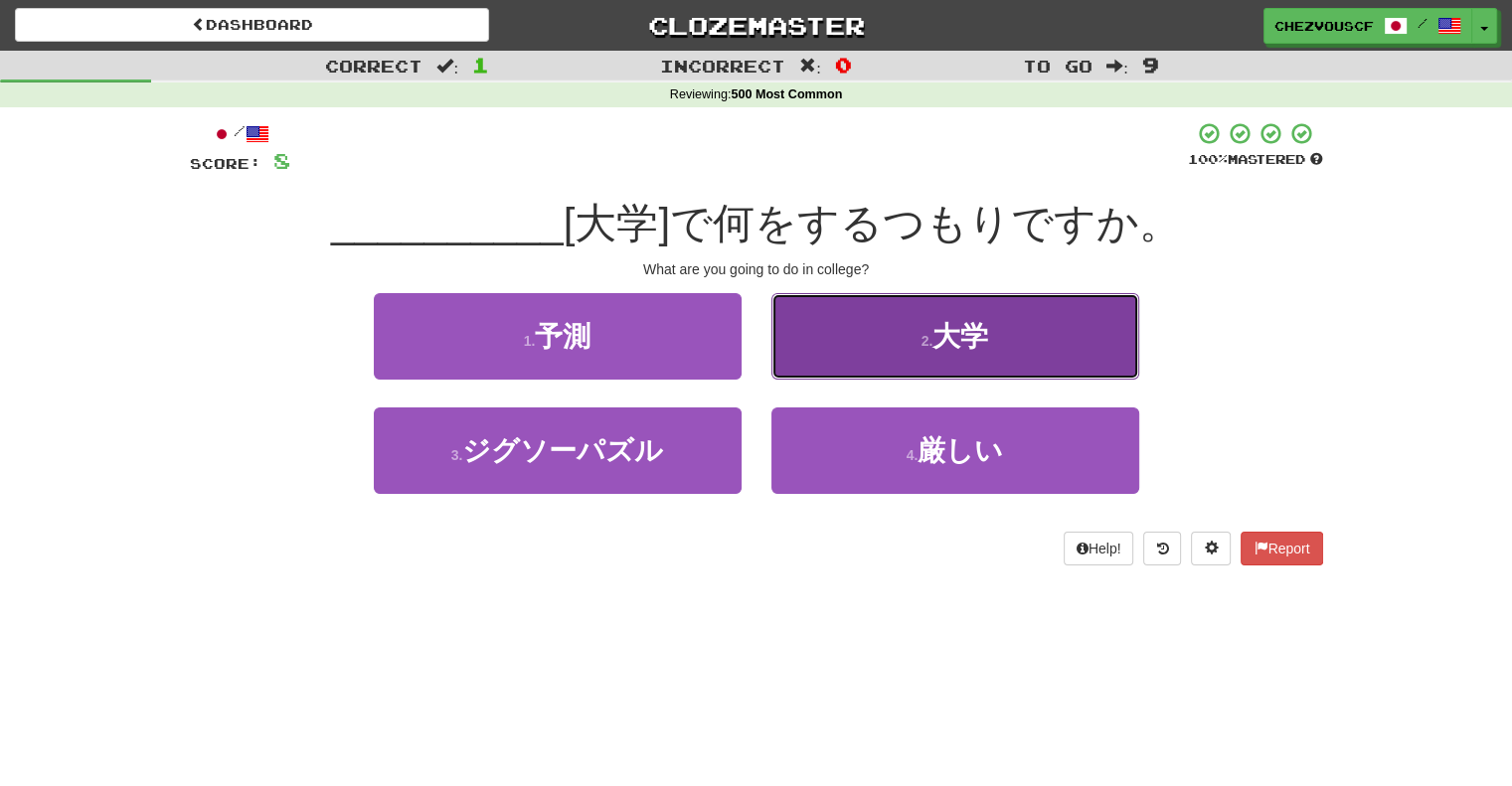 click on "2 .  大学" at bounding box center (955, 336) 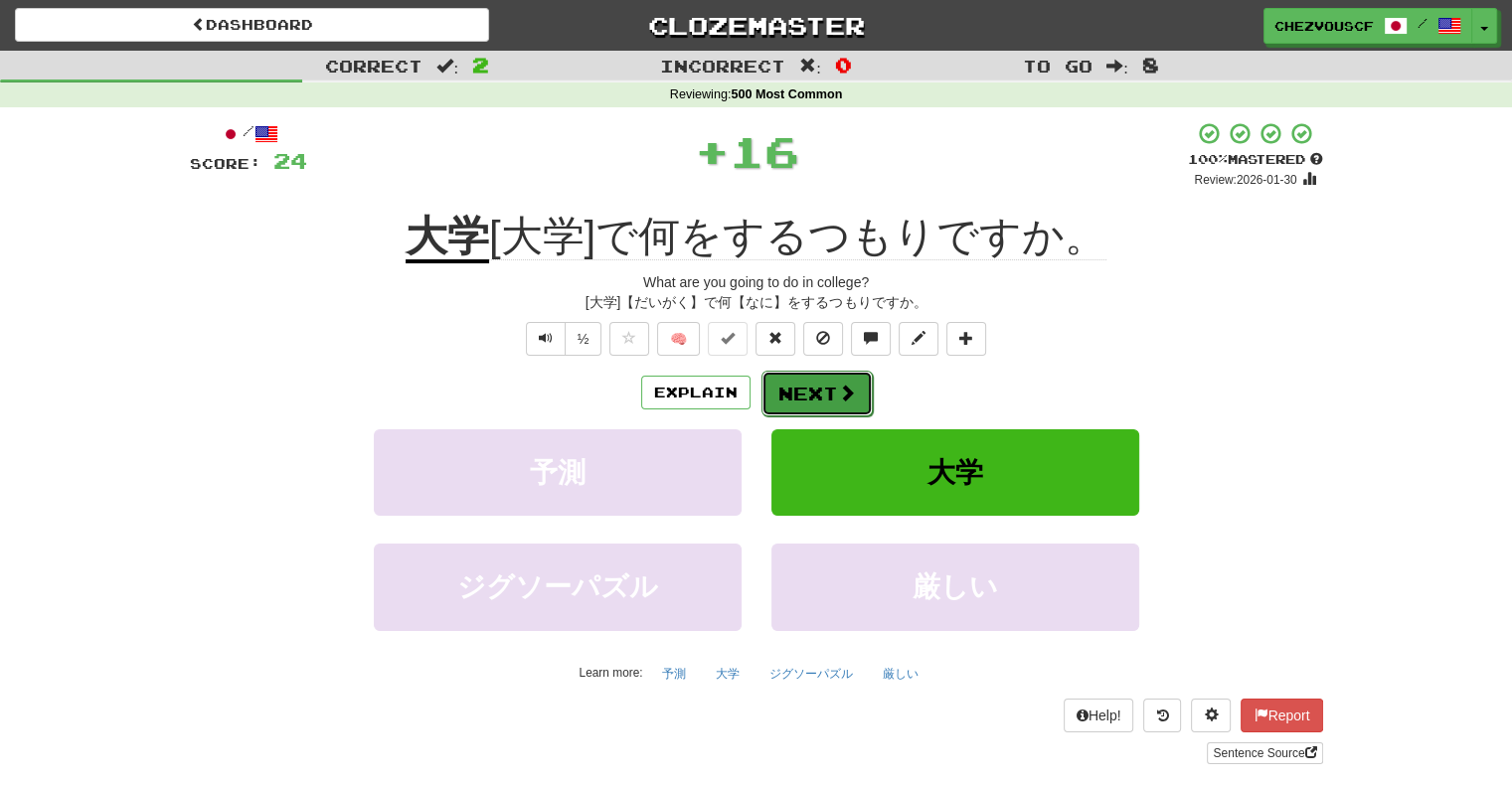 click on "Next" at bounding box center (817, 393) 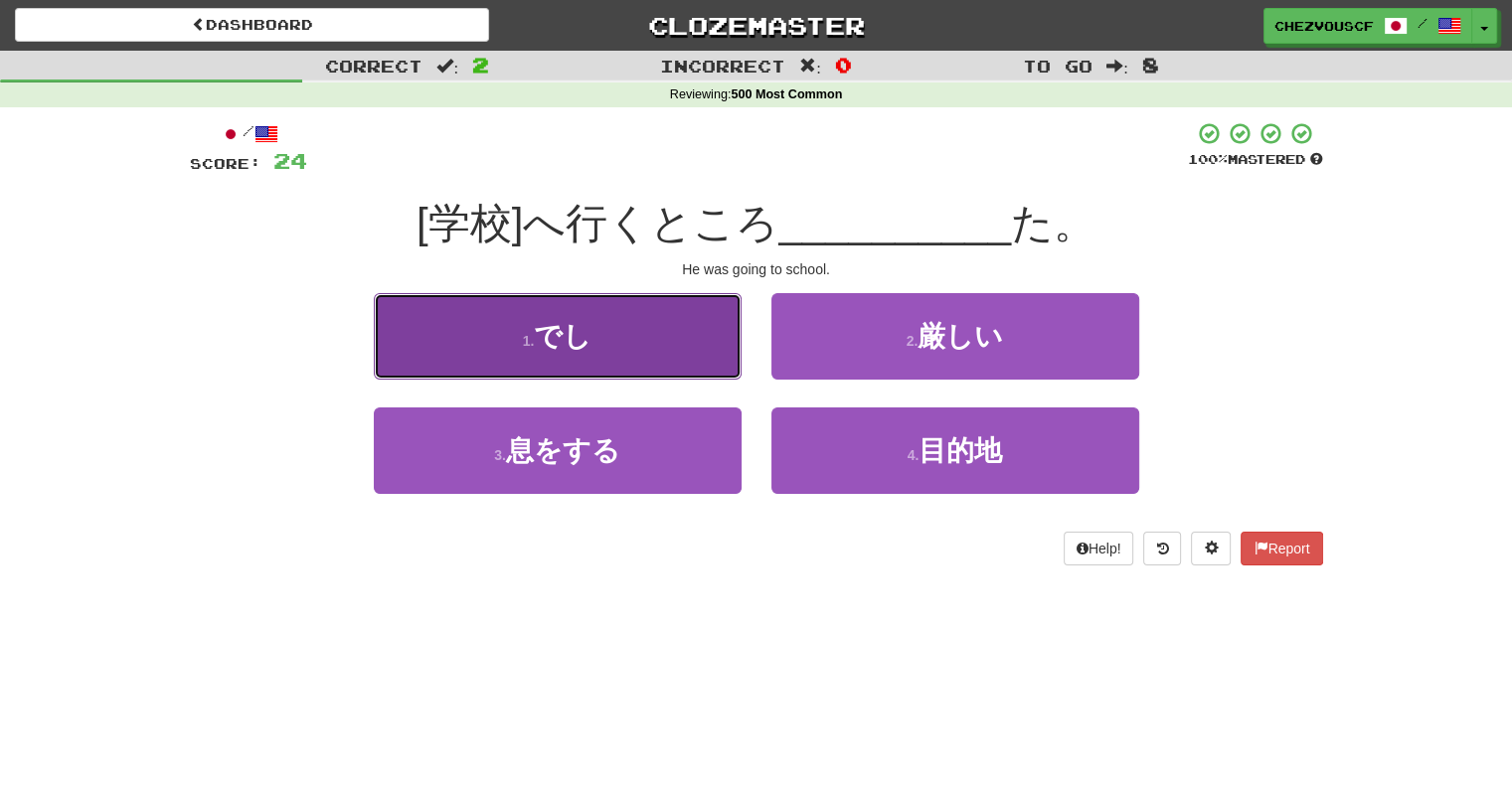 click on "1 .  でし" at bounding box center [558, 336] 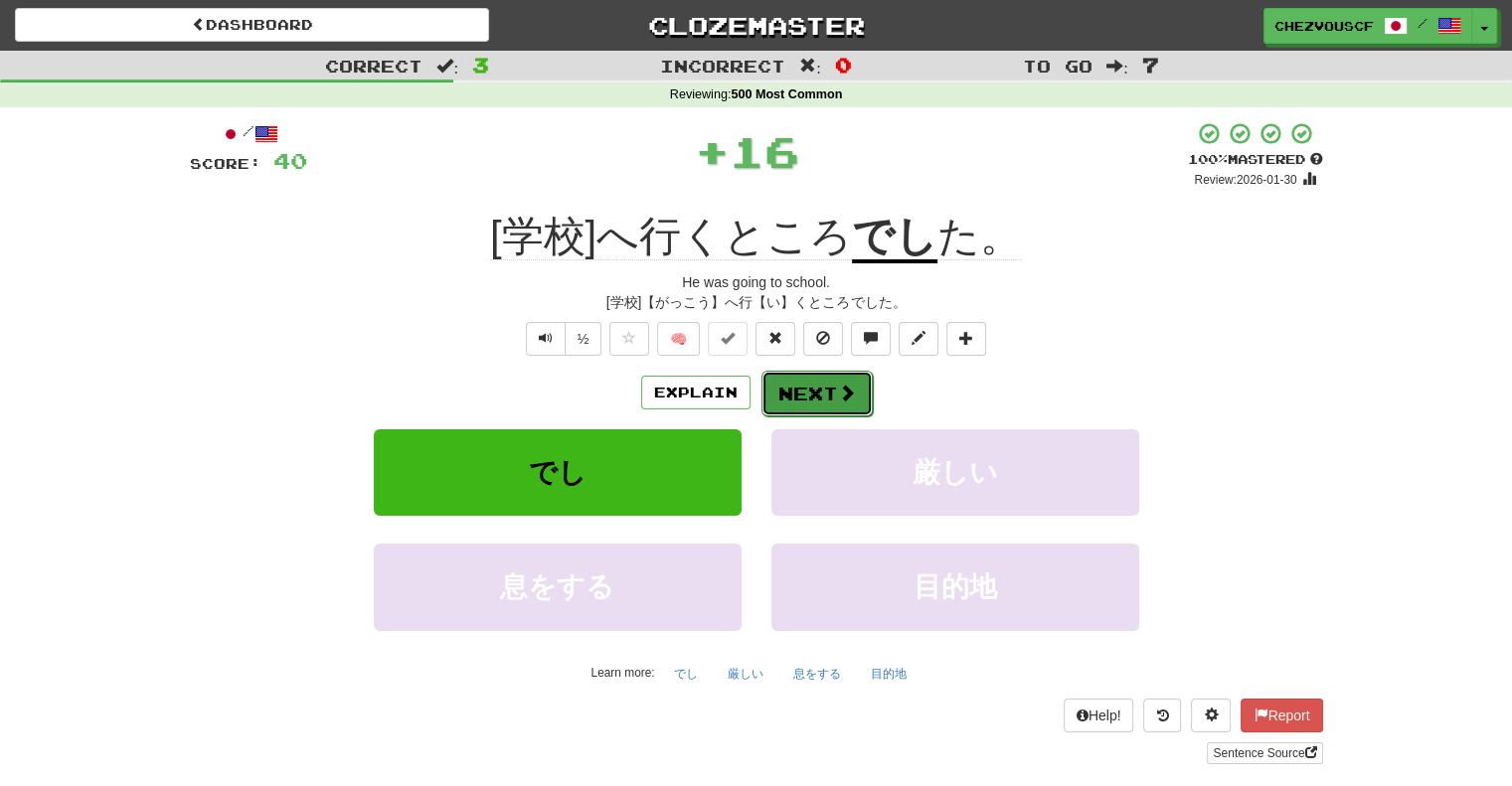 click at bounding box center (847, 393) 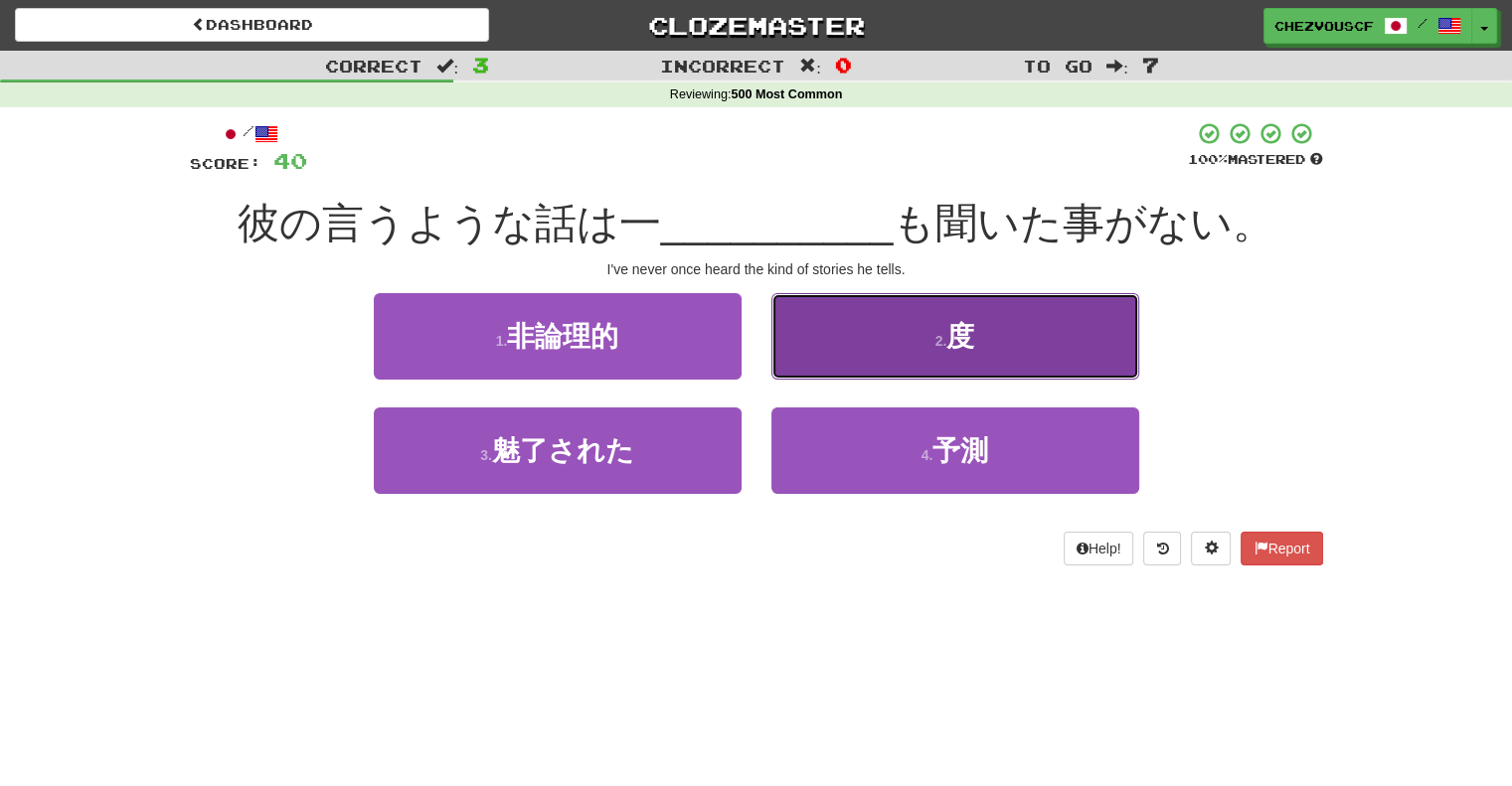click on "2 .  度" at bounding box center (955, 336) 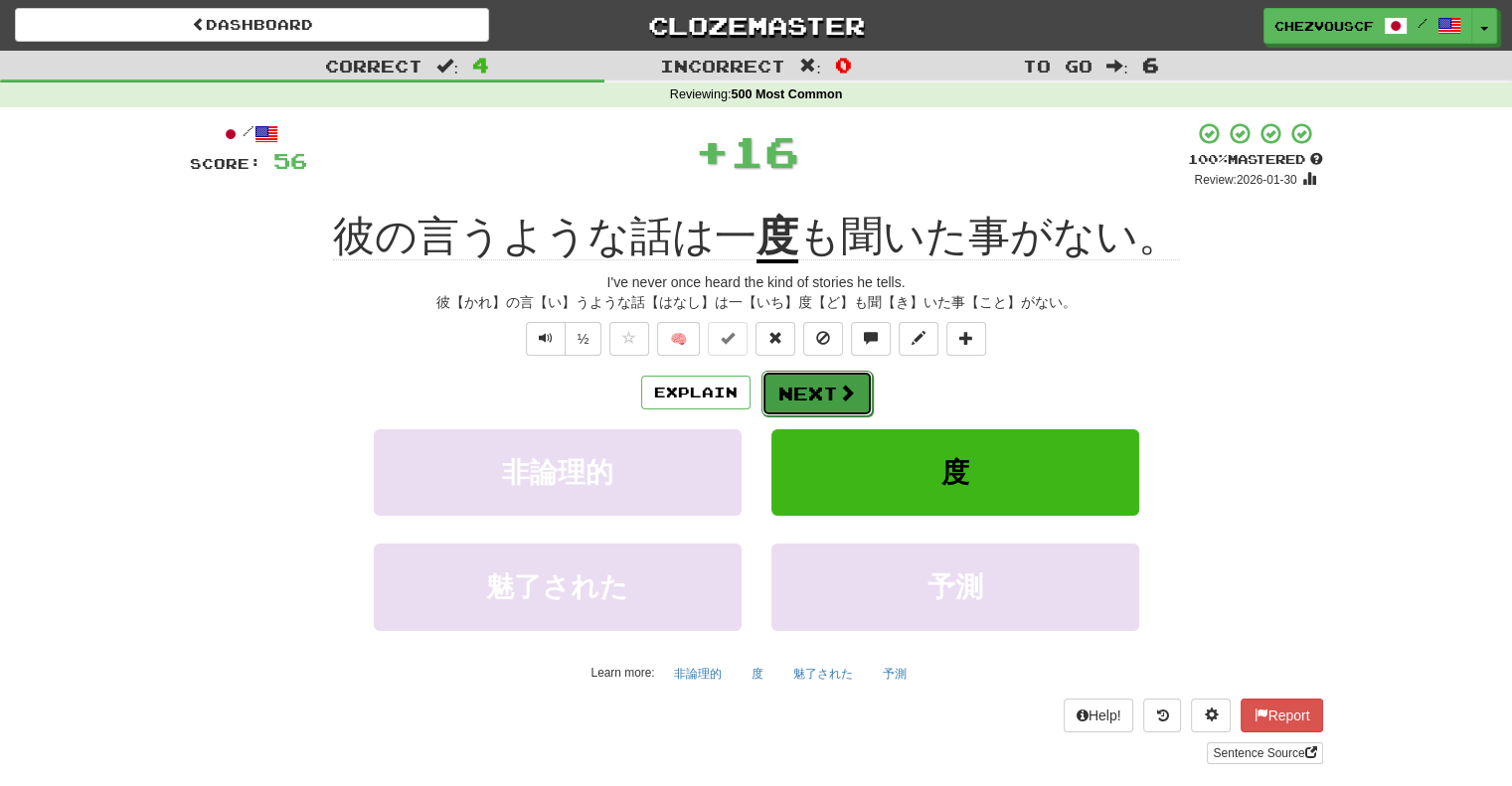 click at bounding box center [847, 393] 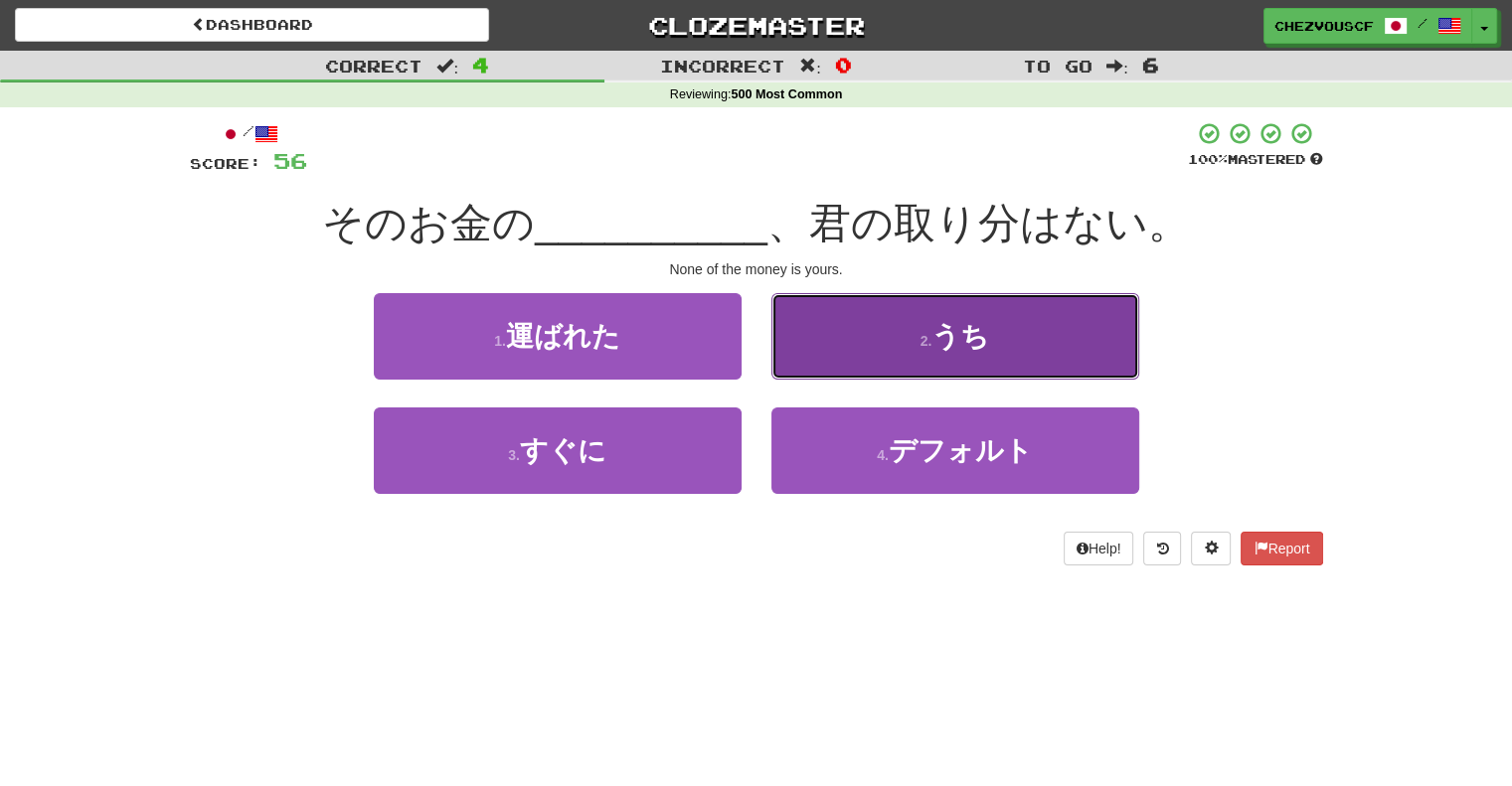 click on "2 .  うち" at bounding box center [955, 336] 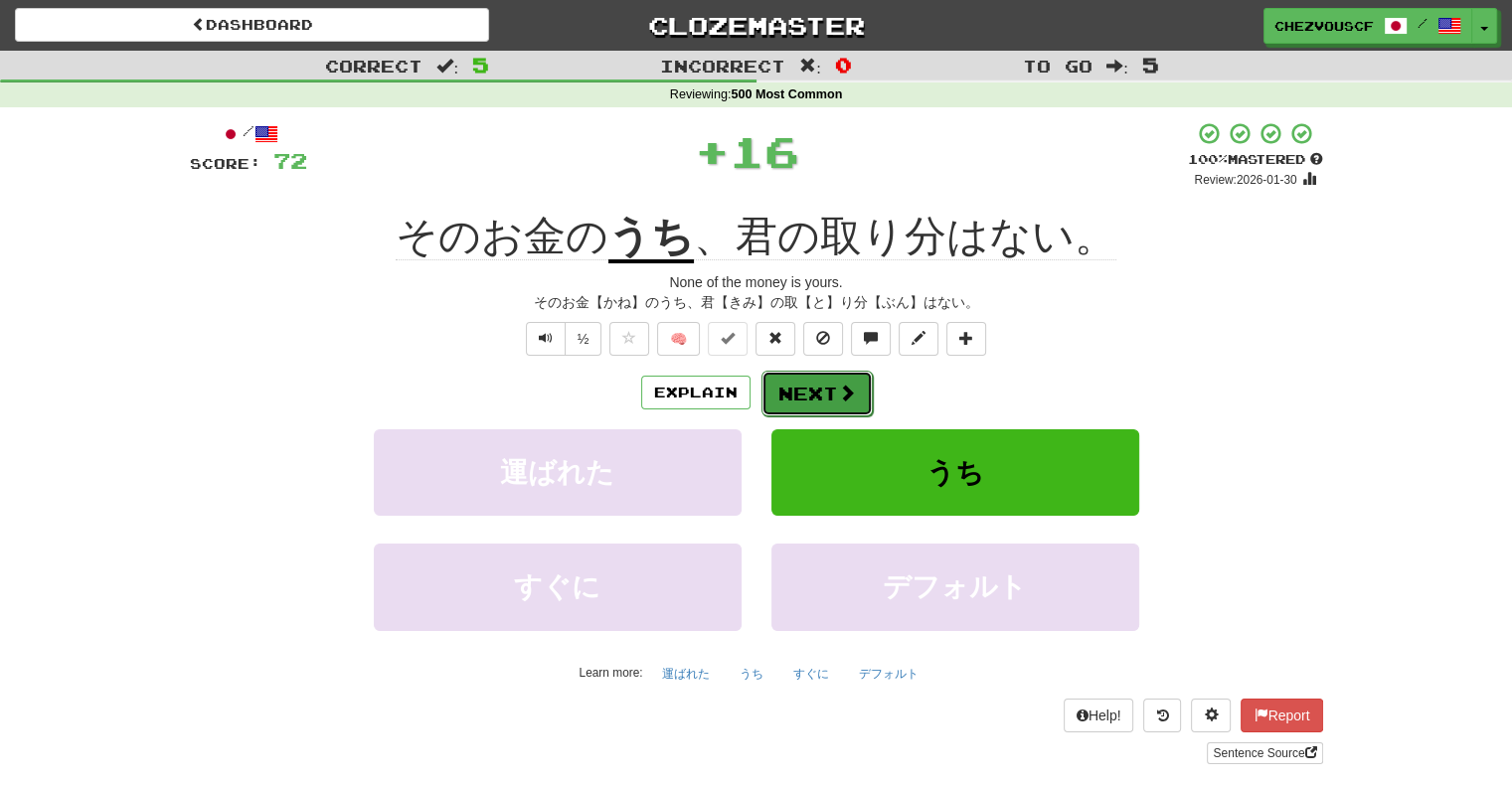 click on "Next" at bounding box center (817, 393) 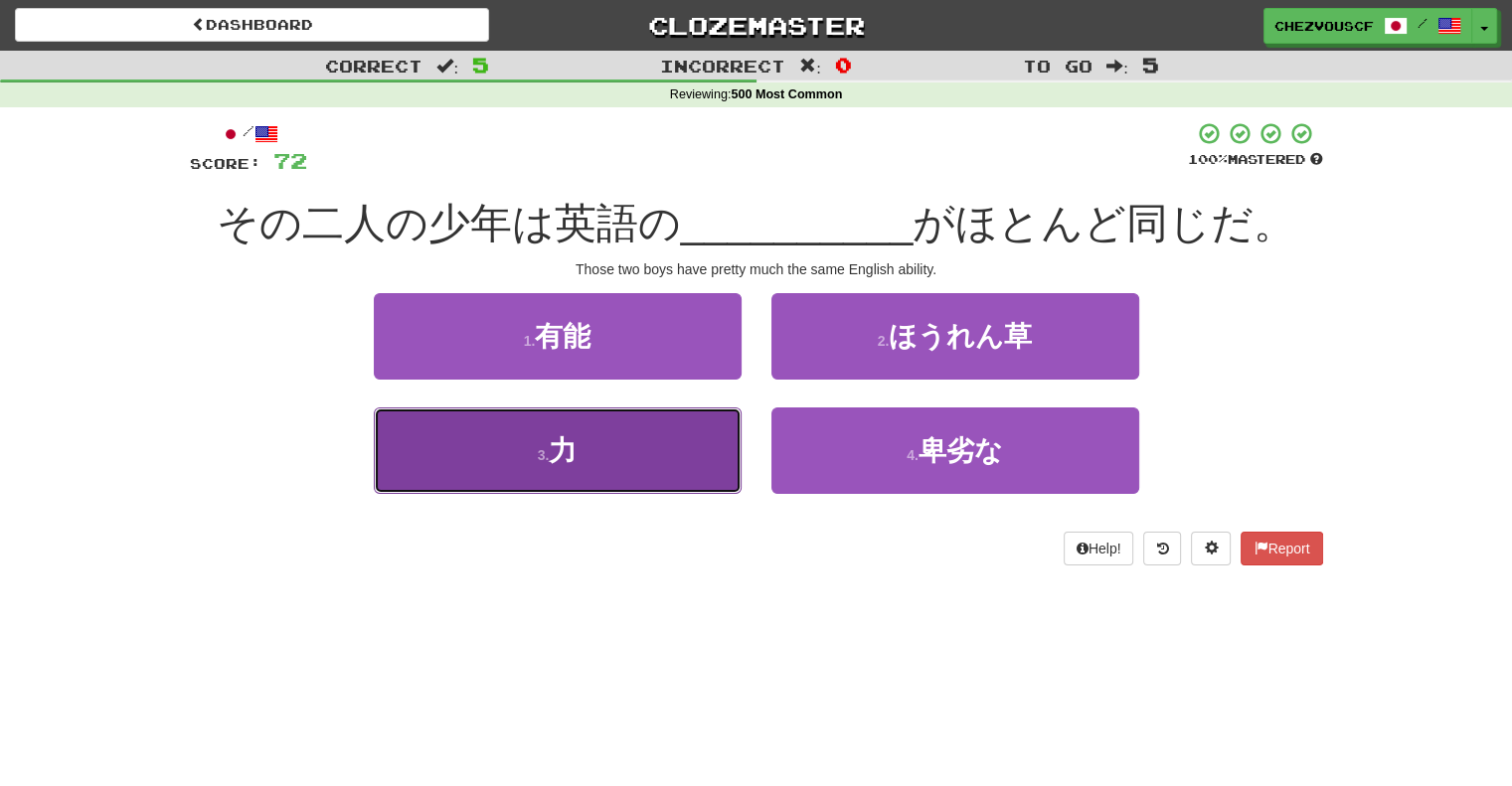 click on "3 .  力" at bounding box center [558, 450] 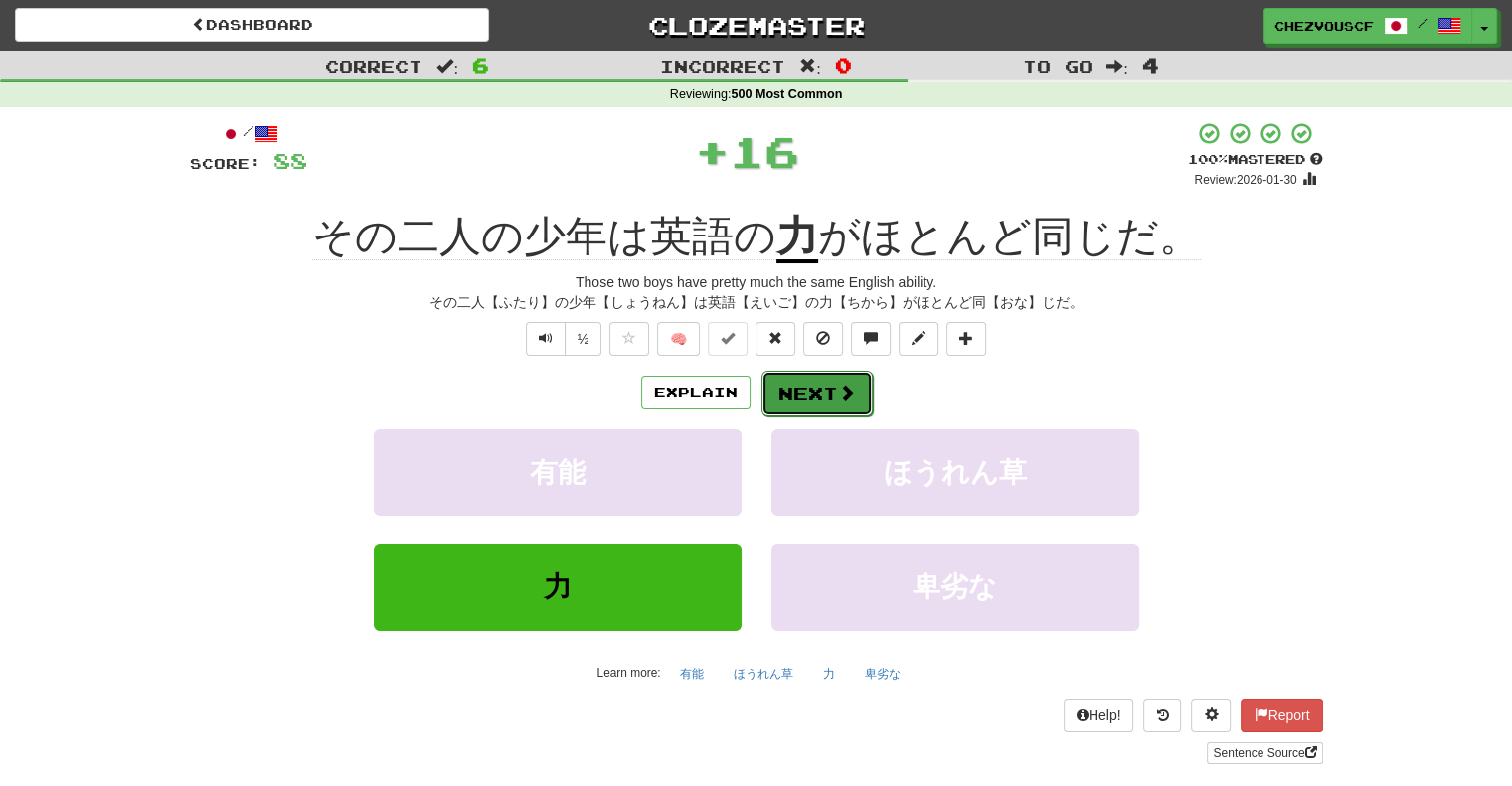click on "Next" at bounding box center (817, 393) 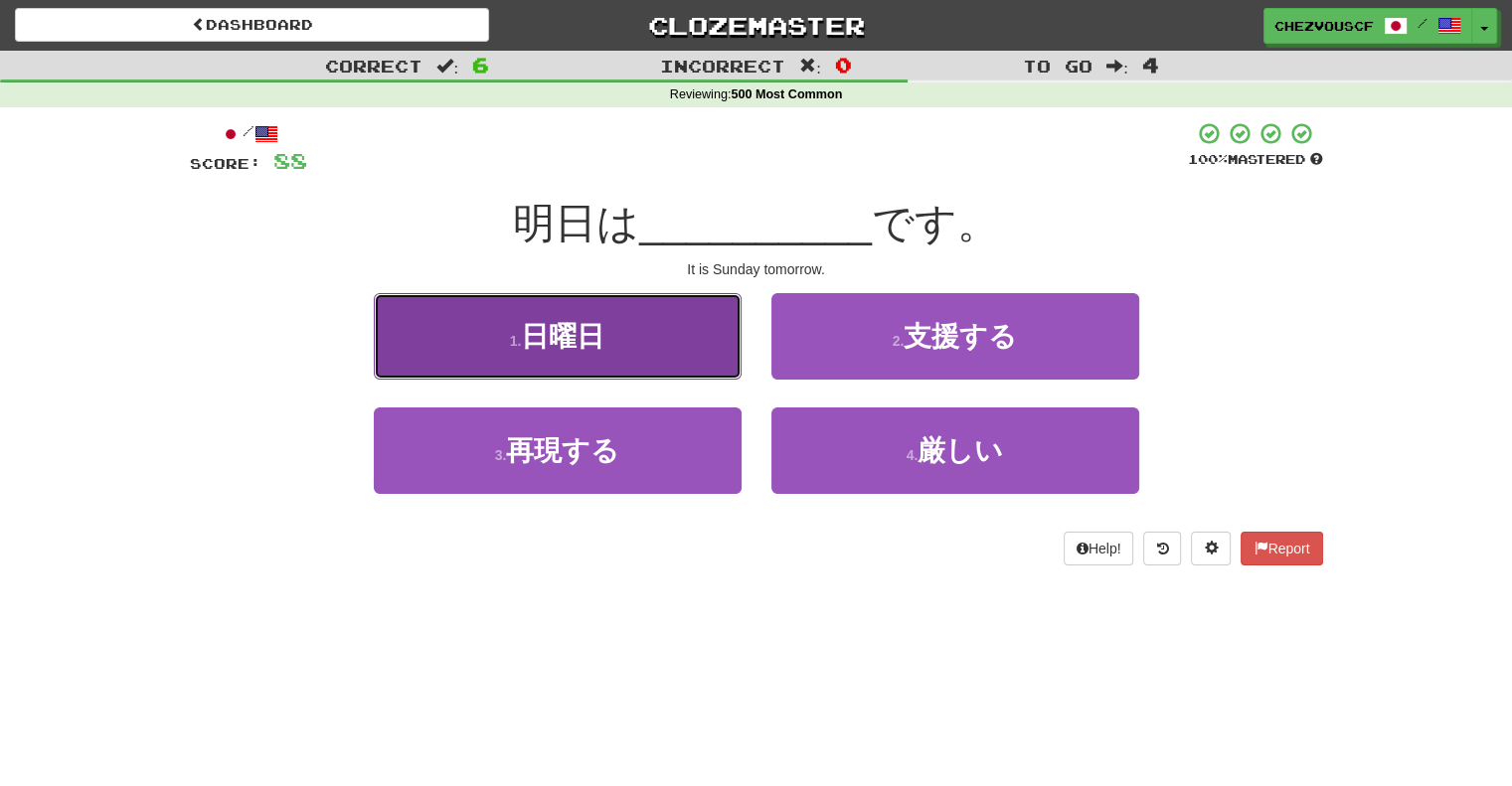 click on "1 .  日曜日" at bounding box center (558, 336) 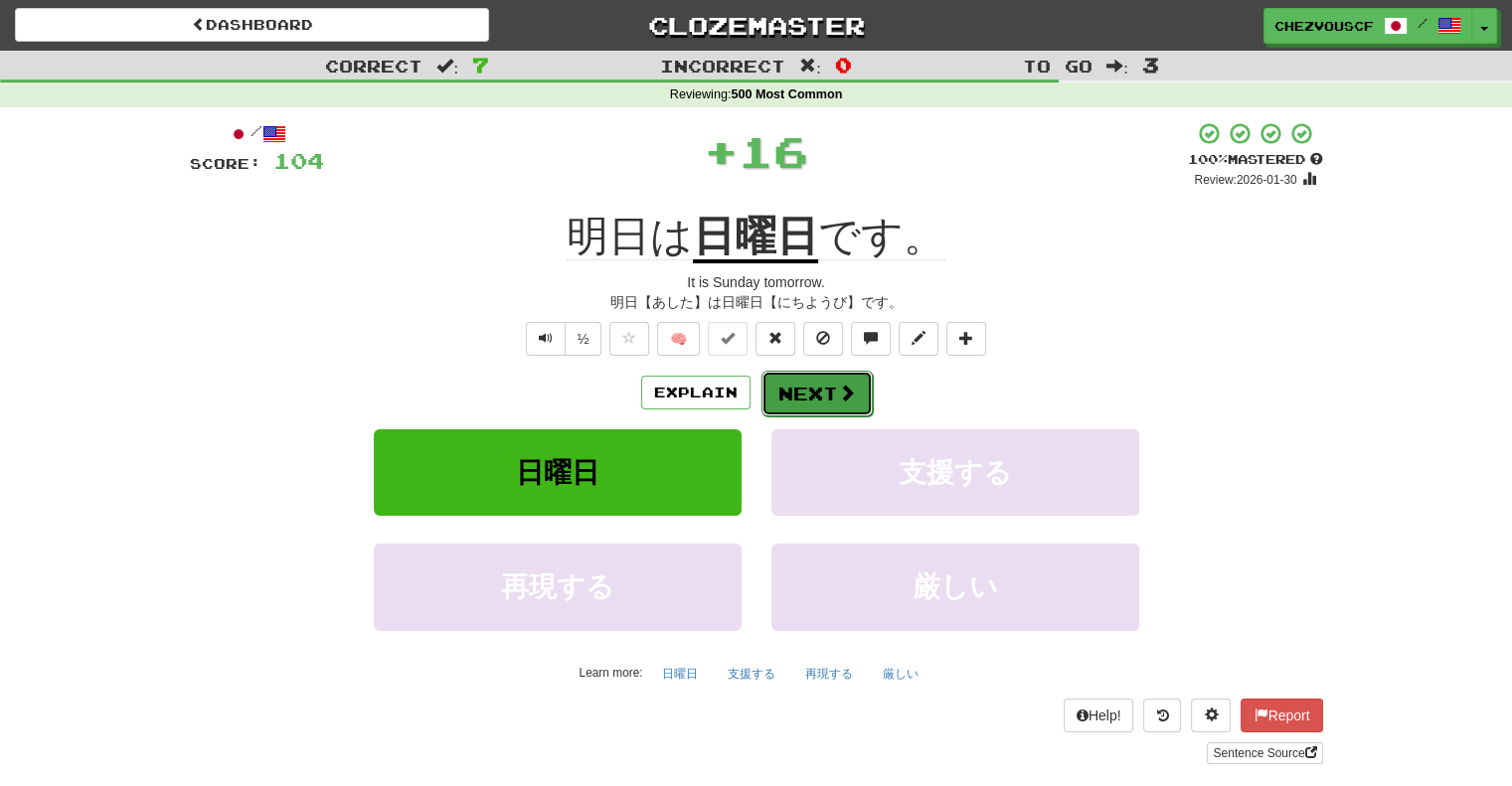 click on "Next" at bounding box center (817, 393) 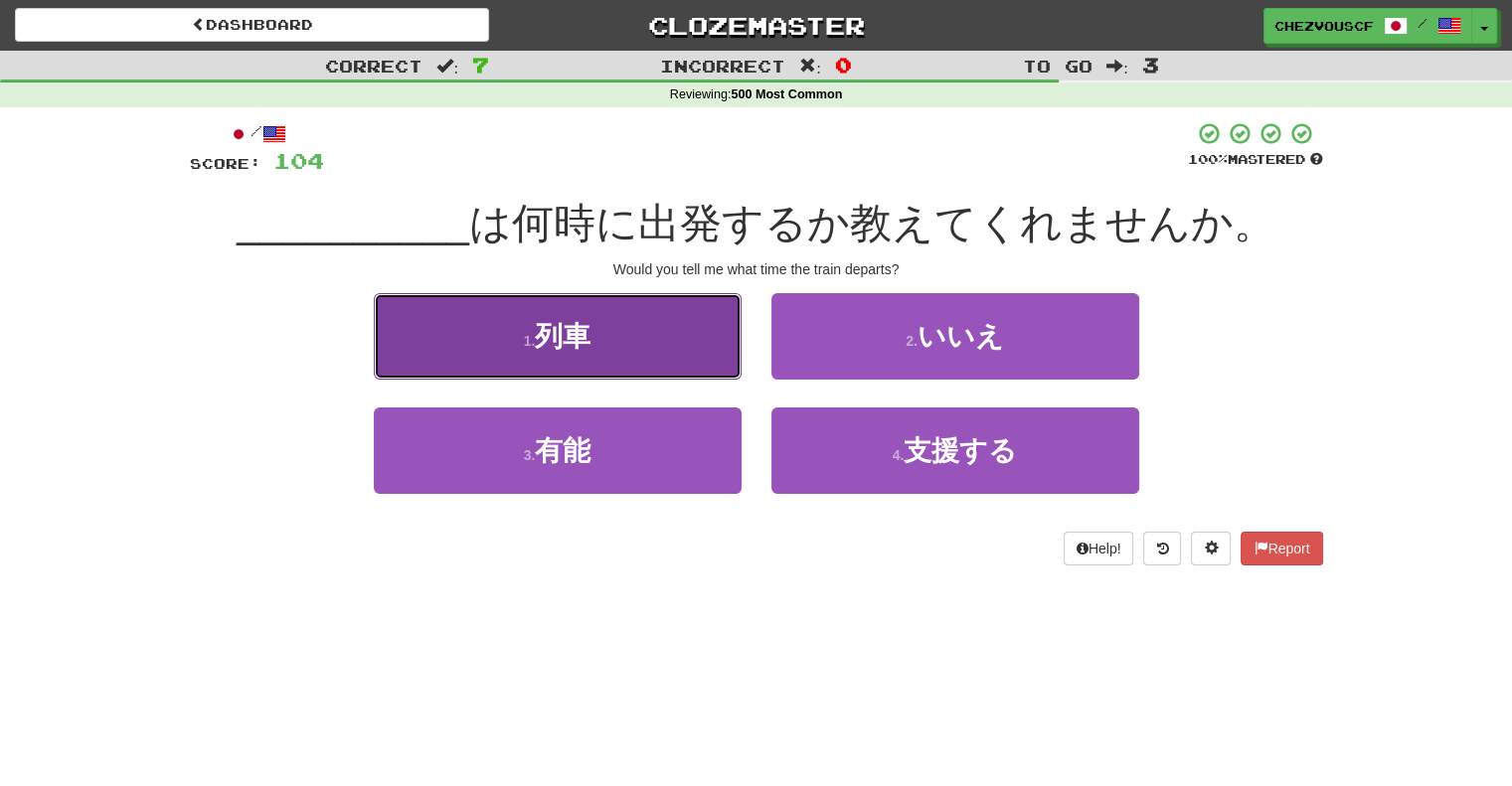 click on "1 .  列車" at bounding box center (558, 336) 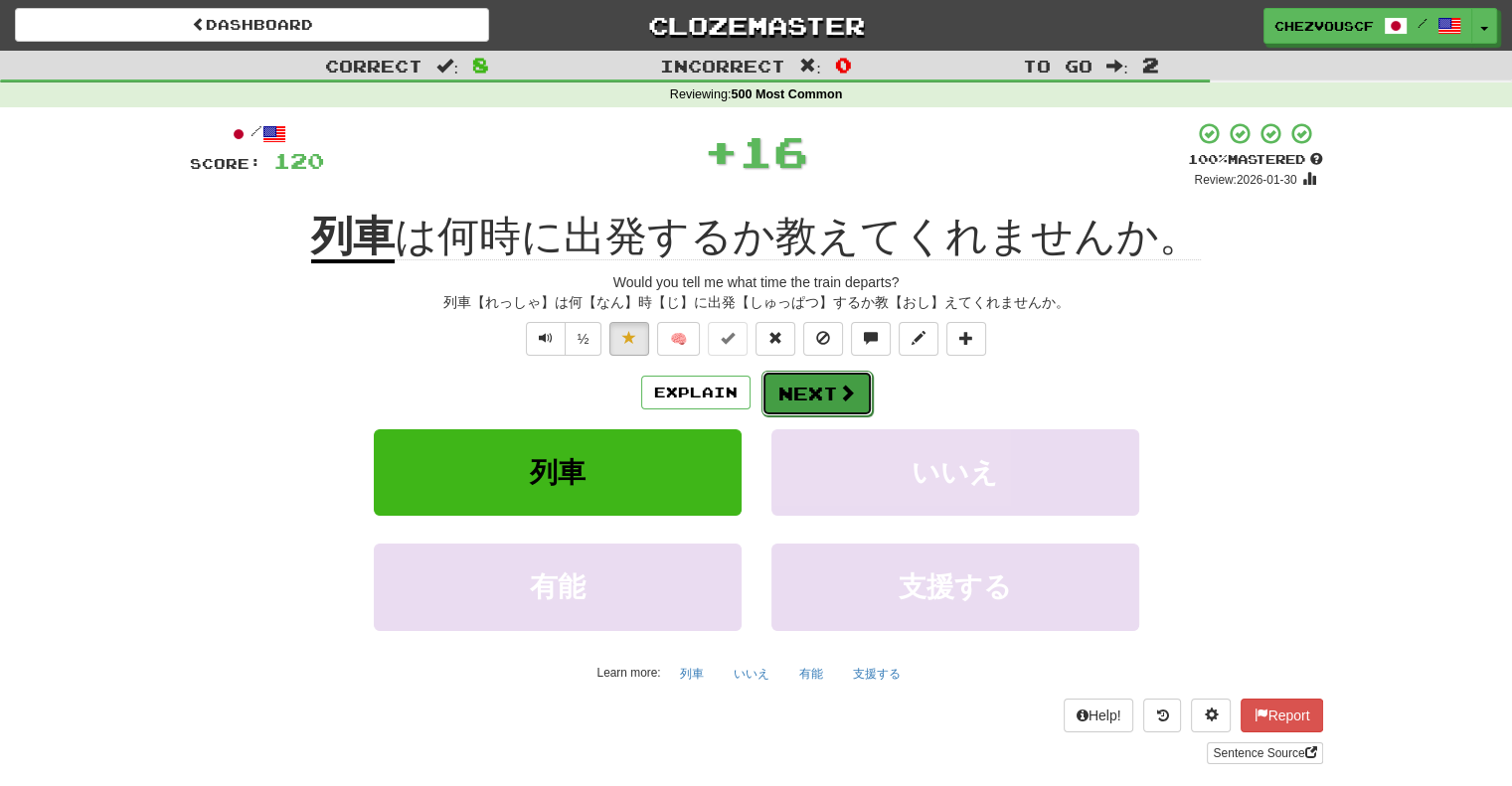 click on "Next" at bounding box center (817, 393) 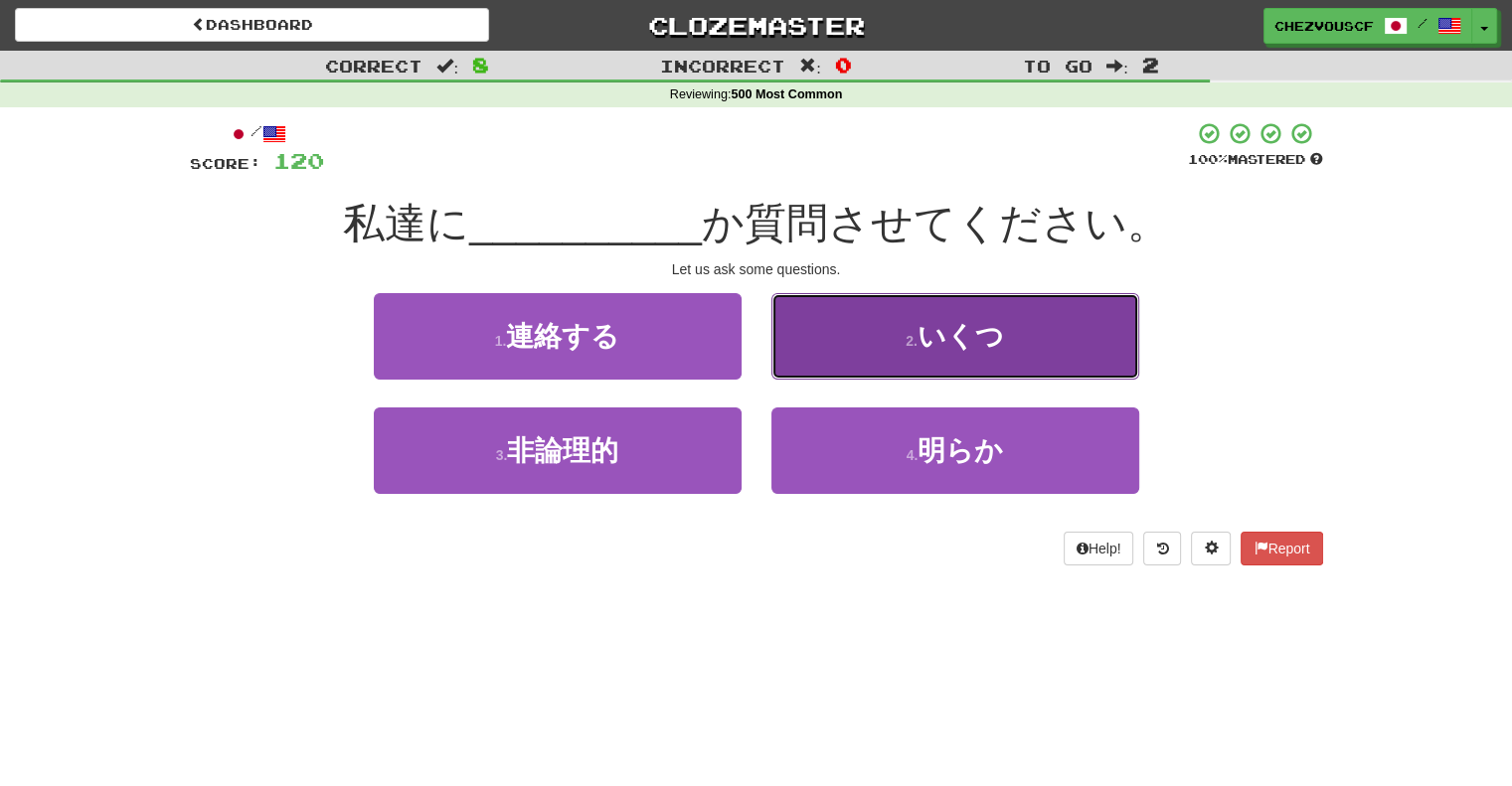 click on "2 .  いくつ" at bounding box center [955, 336] 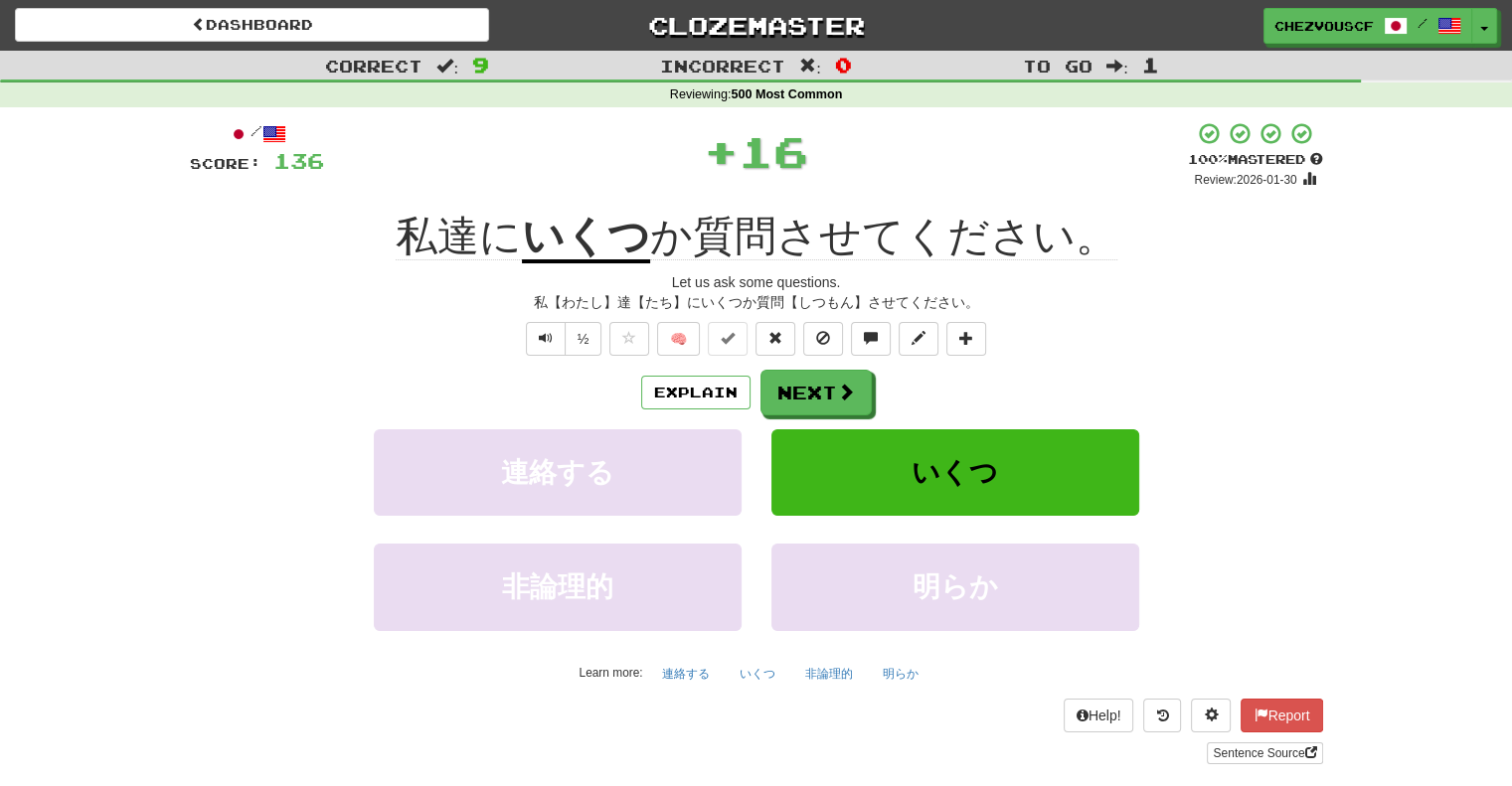 click on "Explain Next" at bounding box center [756, 393] 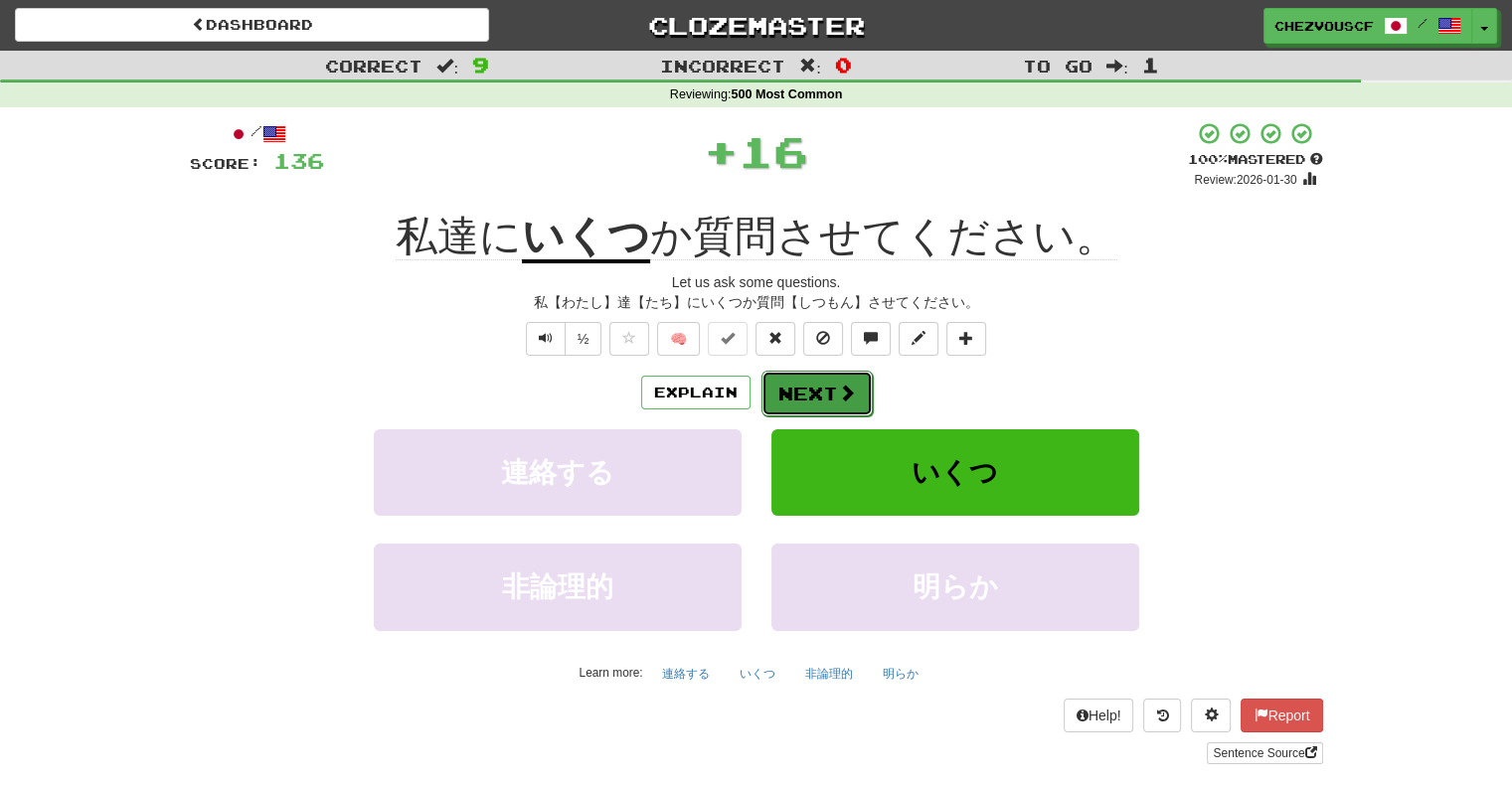 click on "Next" at bounding box center [817, 393] 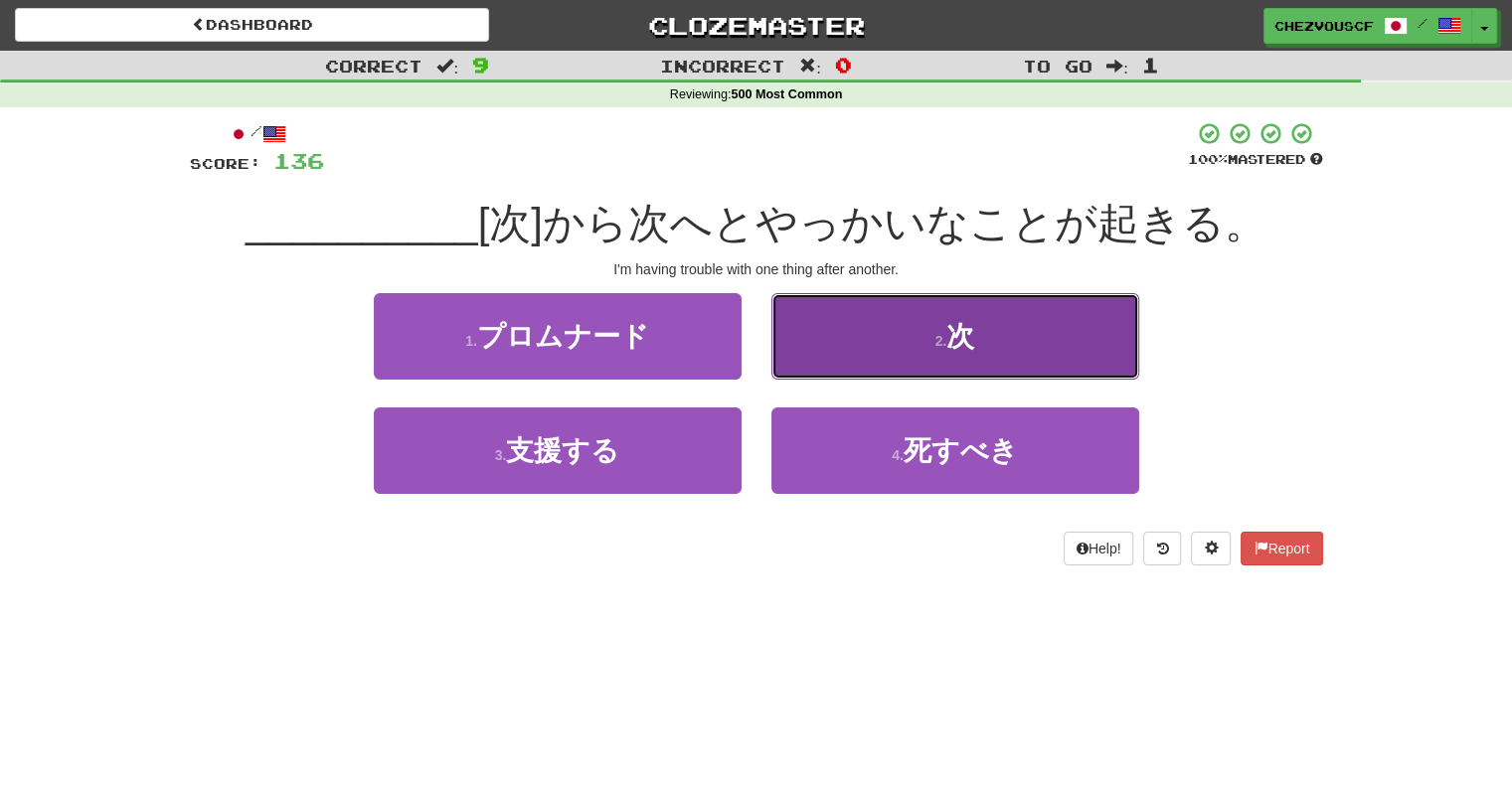 click on "2 .  次" at bounding box center (955, 336) 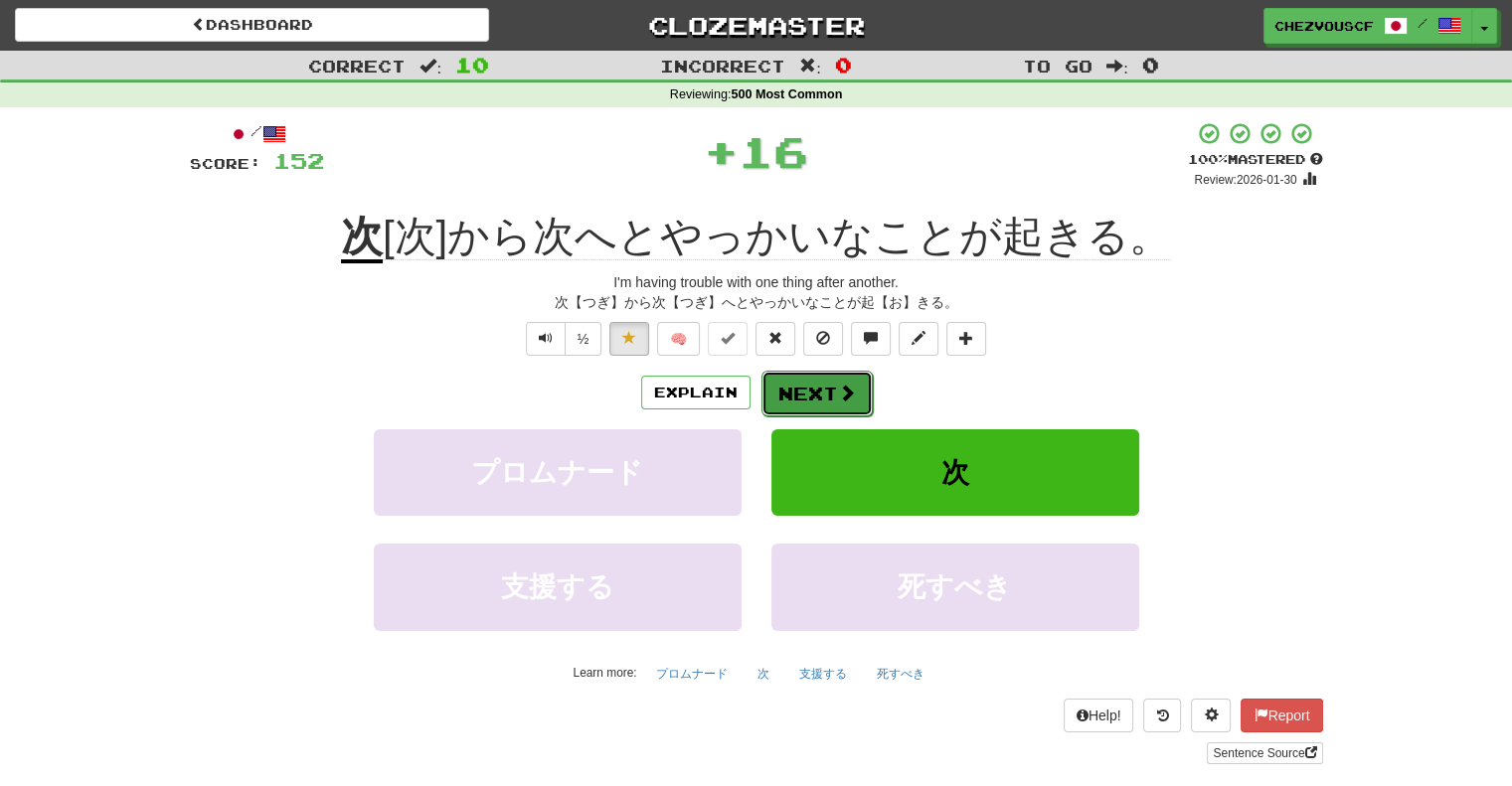 click on "Next" at bounding box center (817, 393) 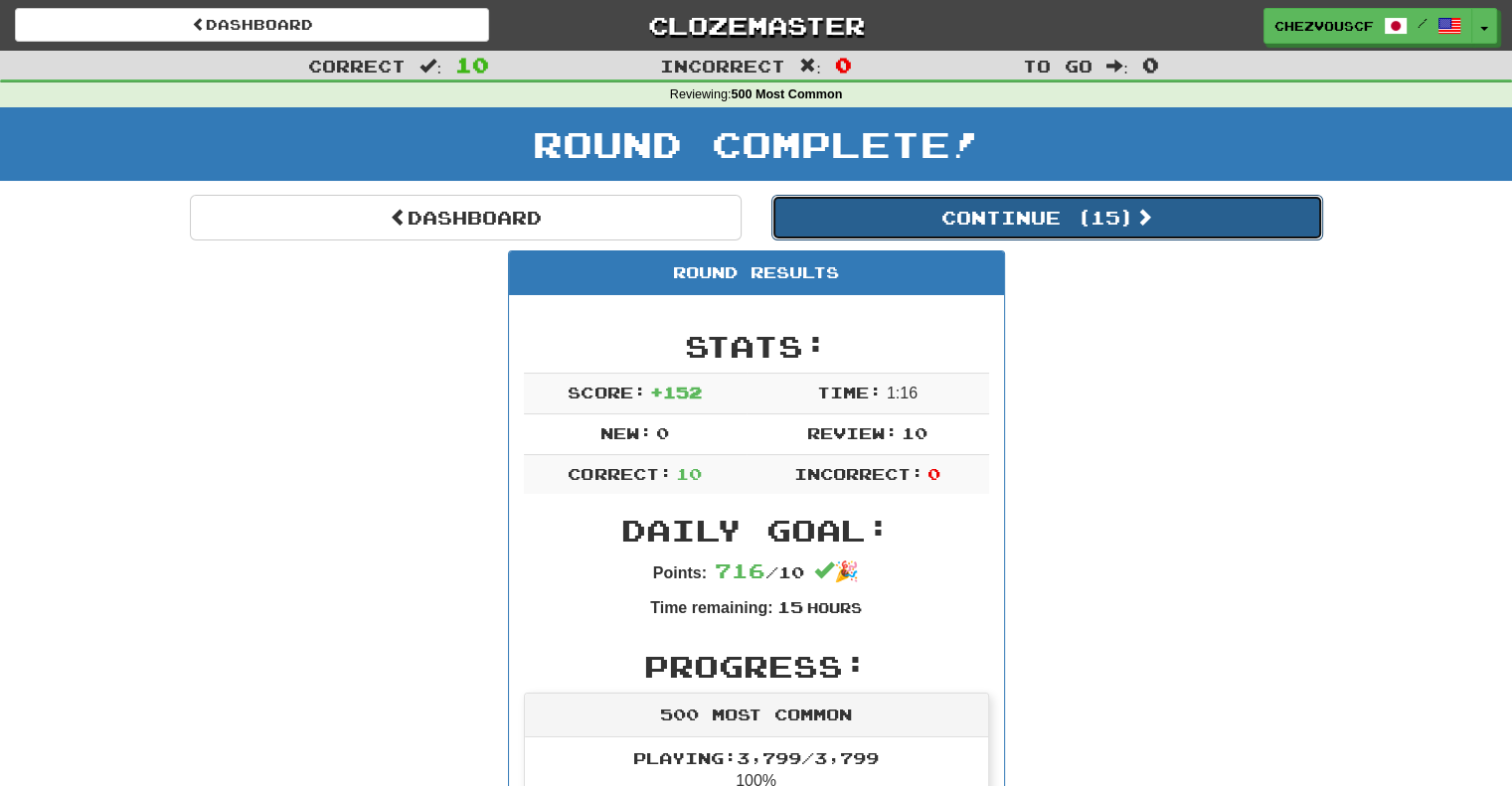 click on "Continue ( 15 )" at bounding box center [1047, 218] 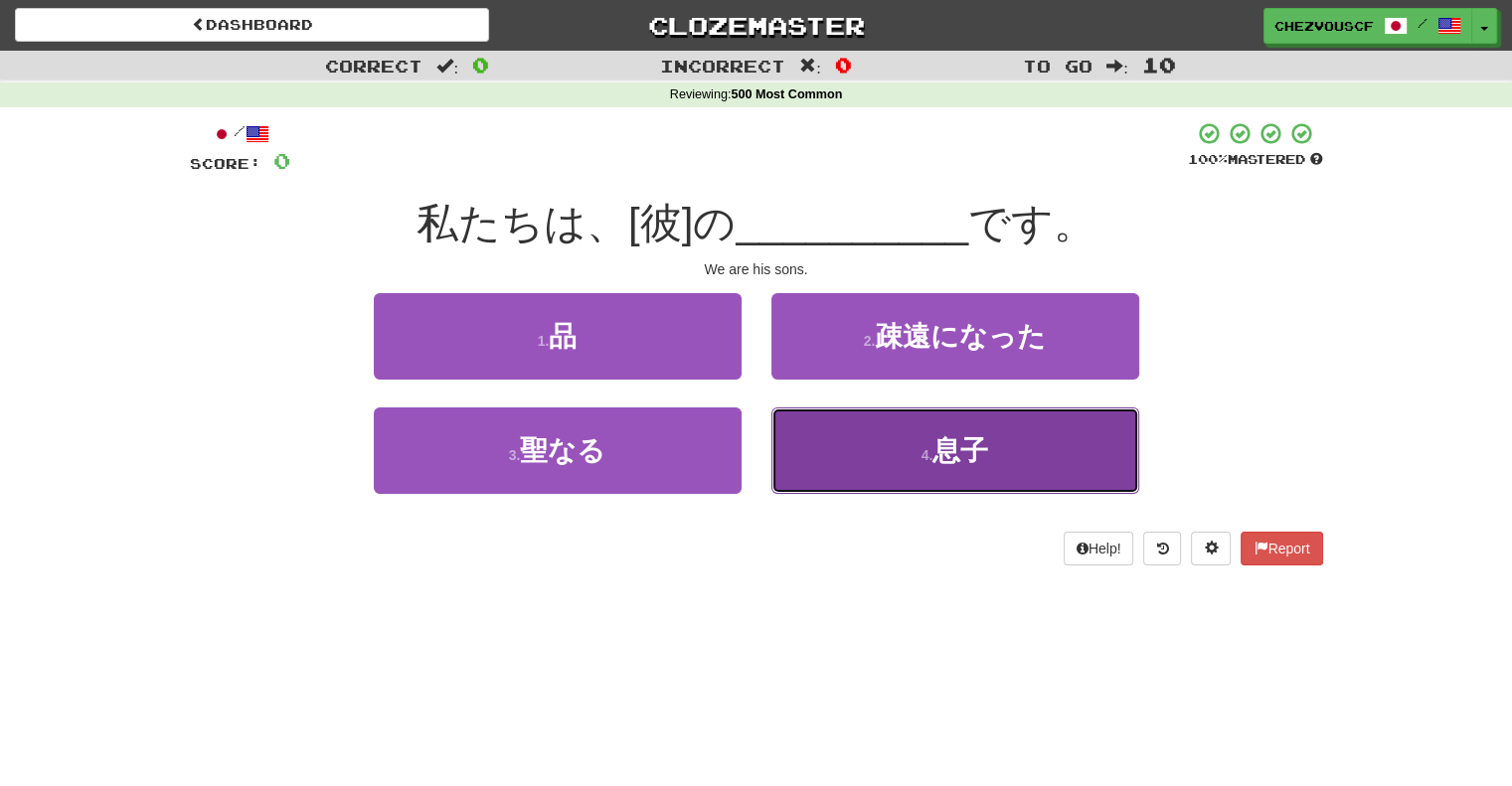 click on "4 .  息子" at bounding box center [955, 450] 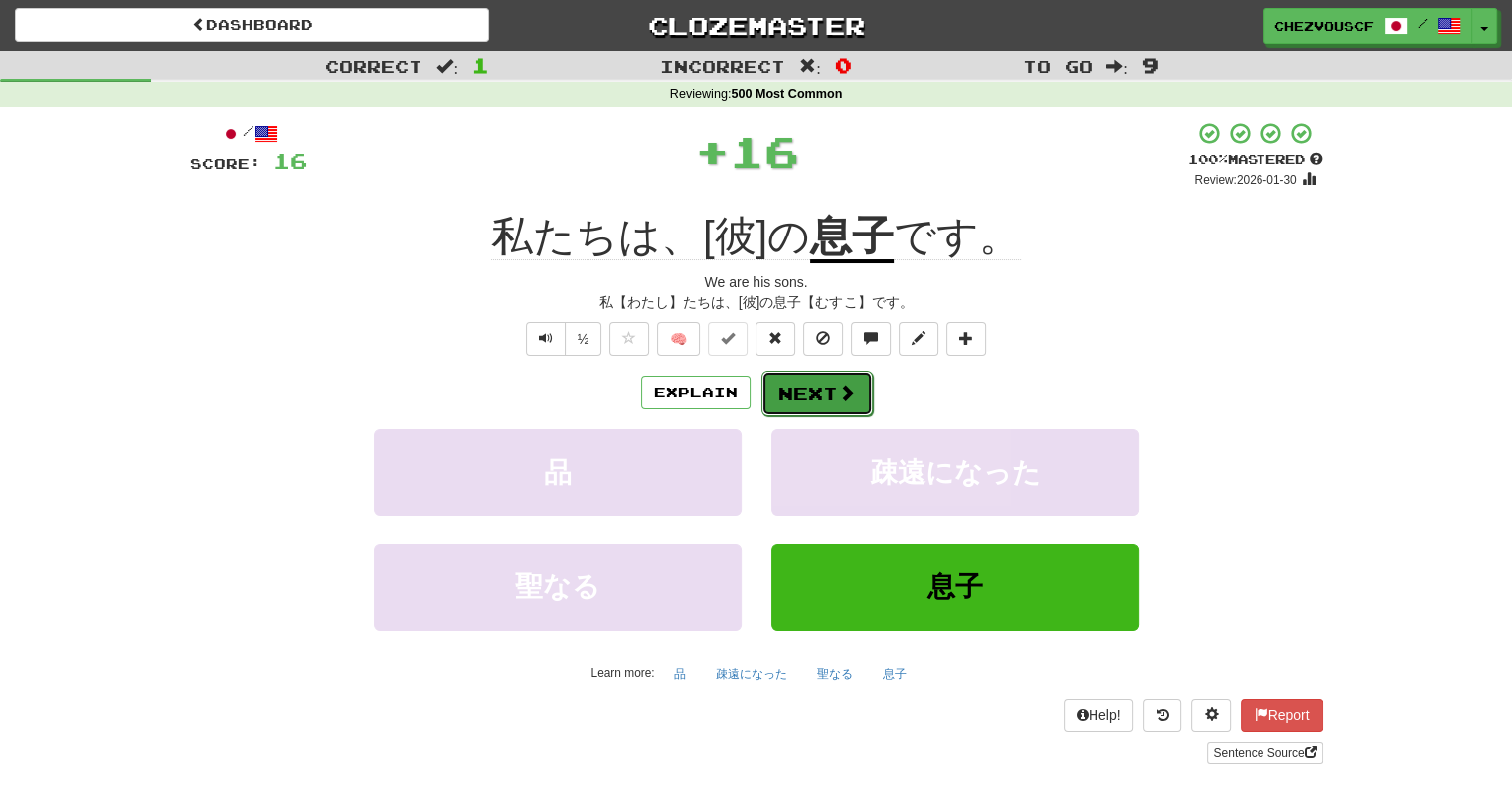 click on "Next" at bounding box center [817, 393] 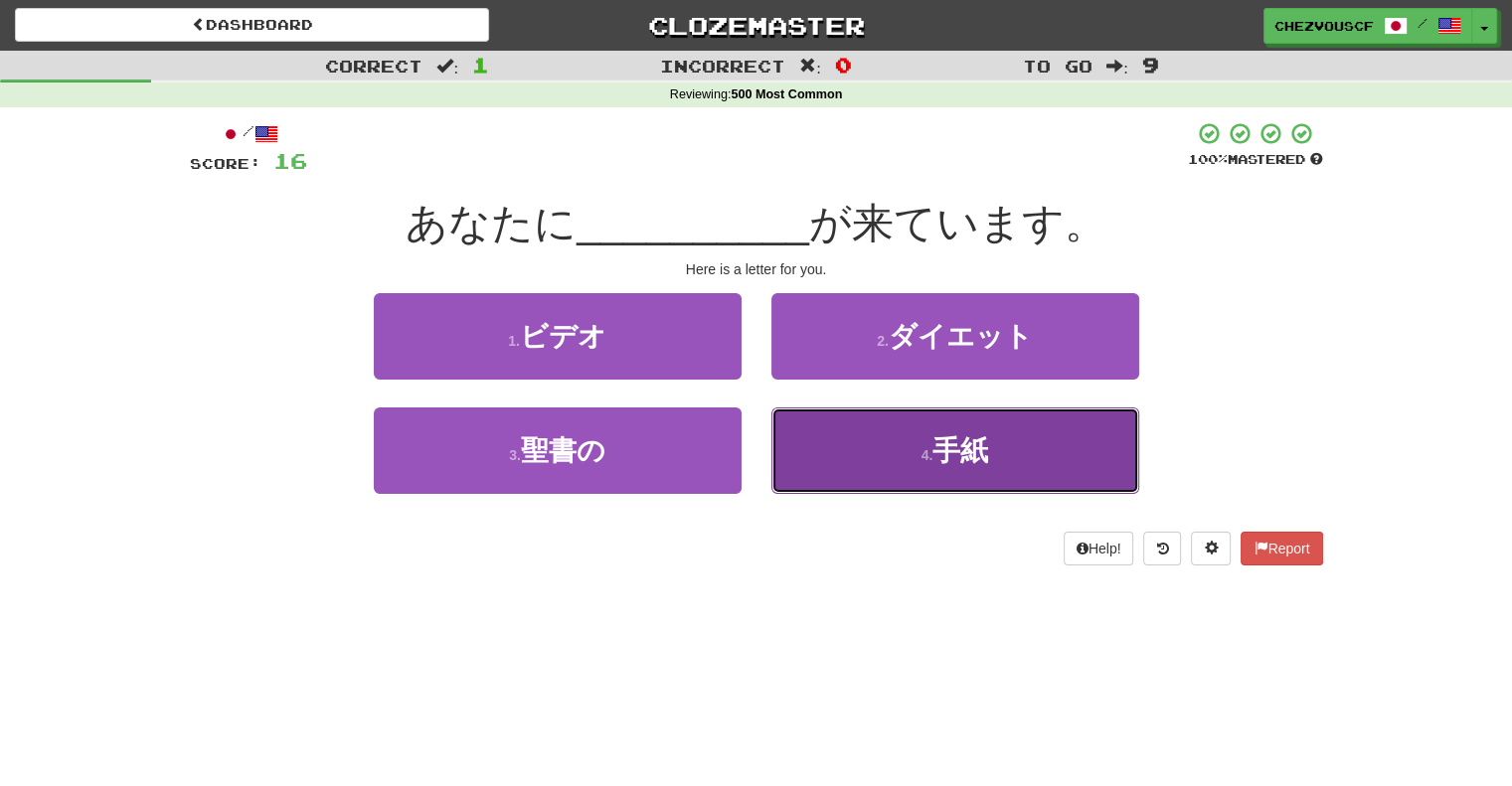 click on "4 .  手紙" at bounding box center [955, 450] 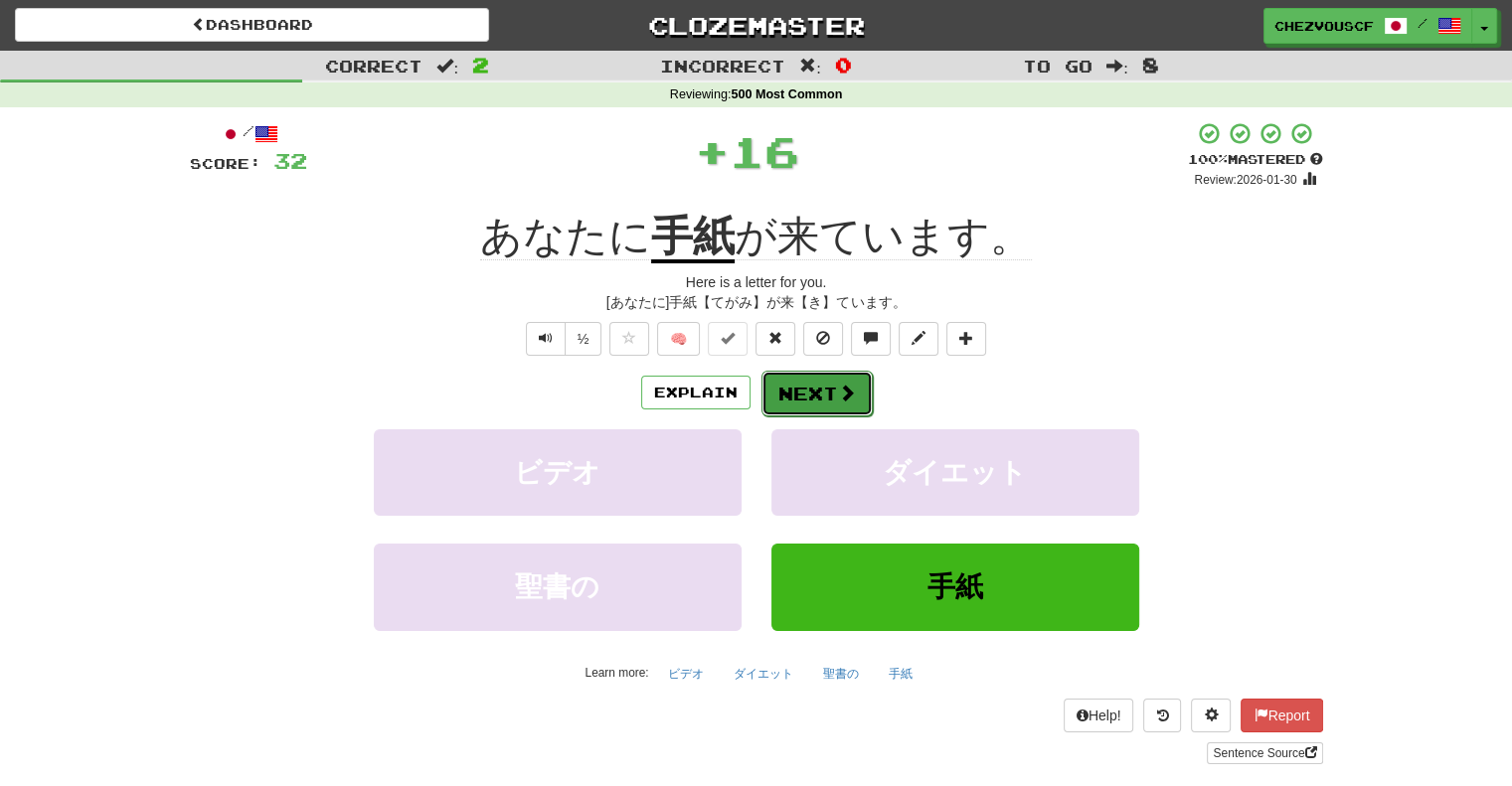 click on "Next" at bounding box center [817, 393] 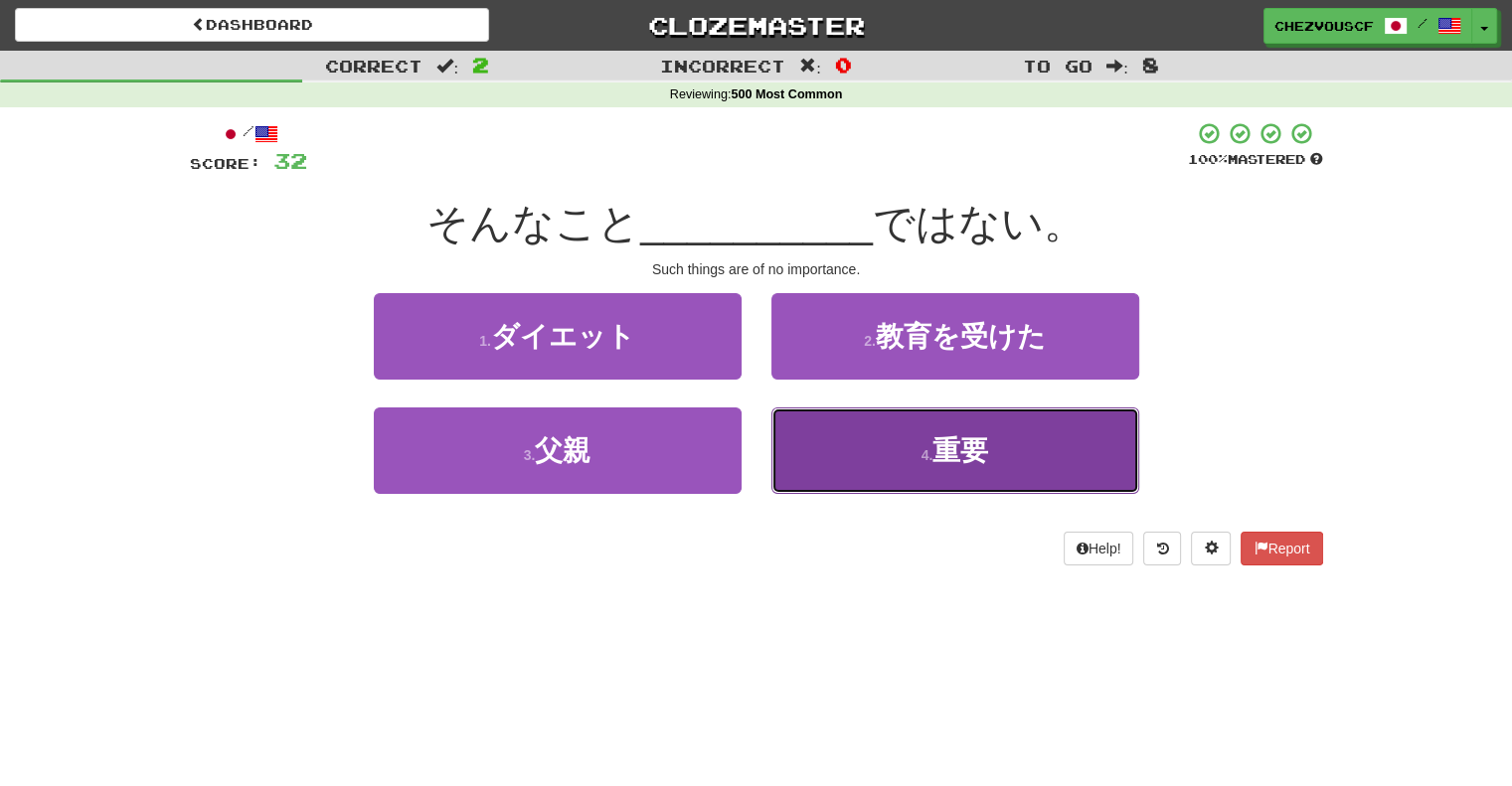 click on "4 .  重要" at bounding box center [955, 450] 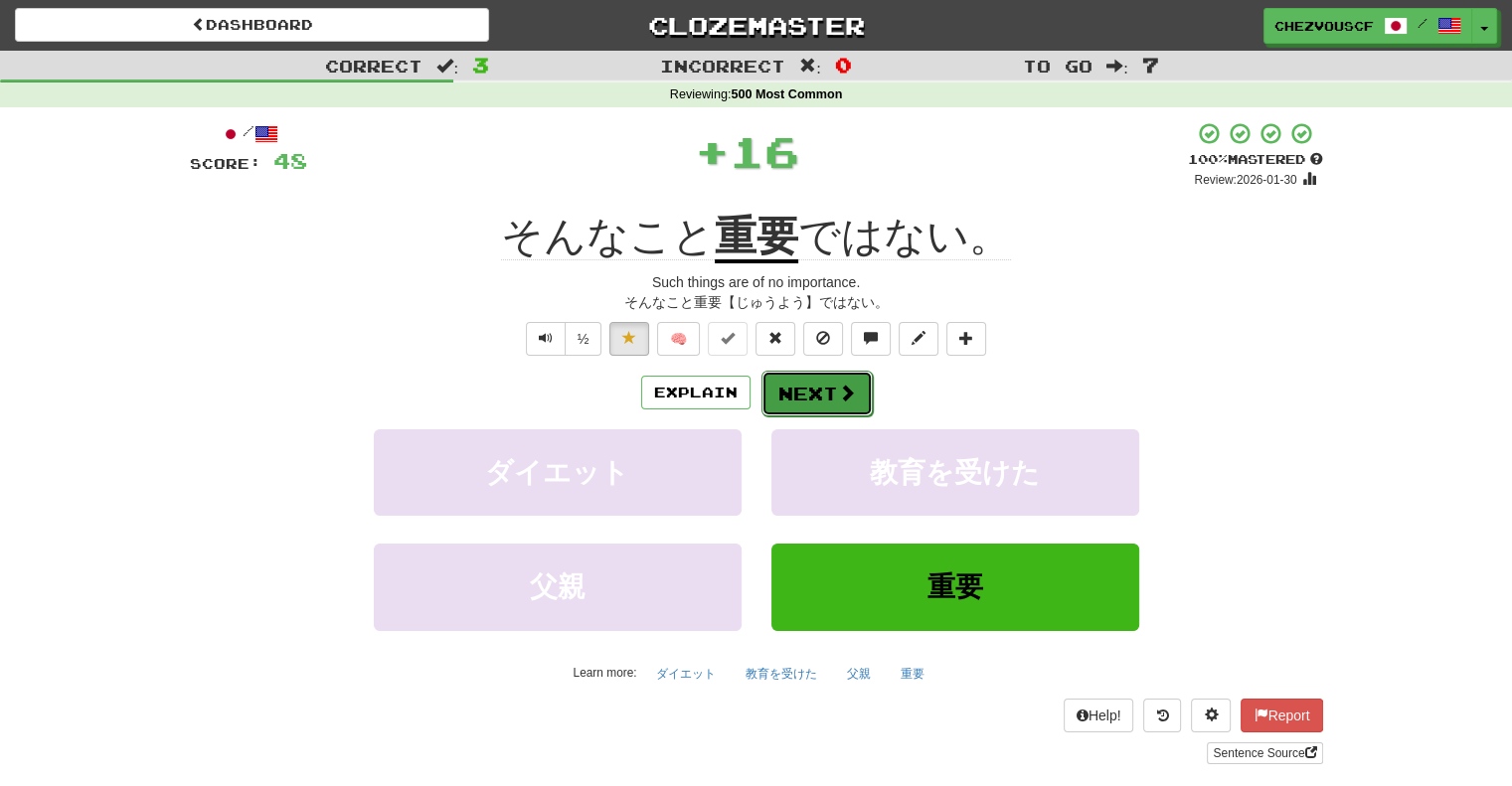 click on "Next" at bounding box center [817, 393] 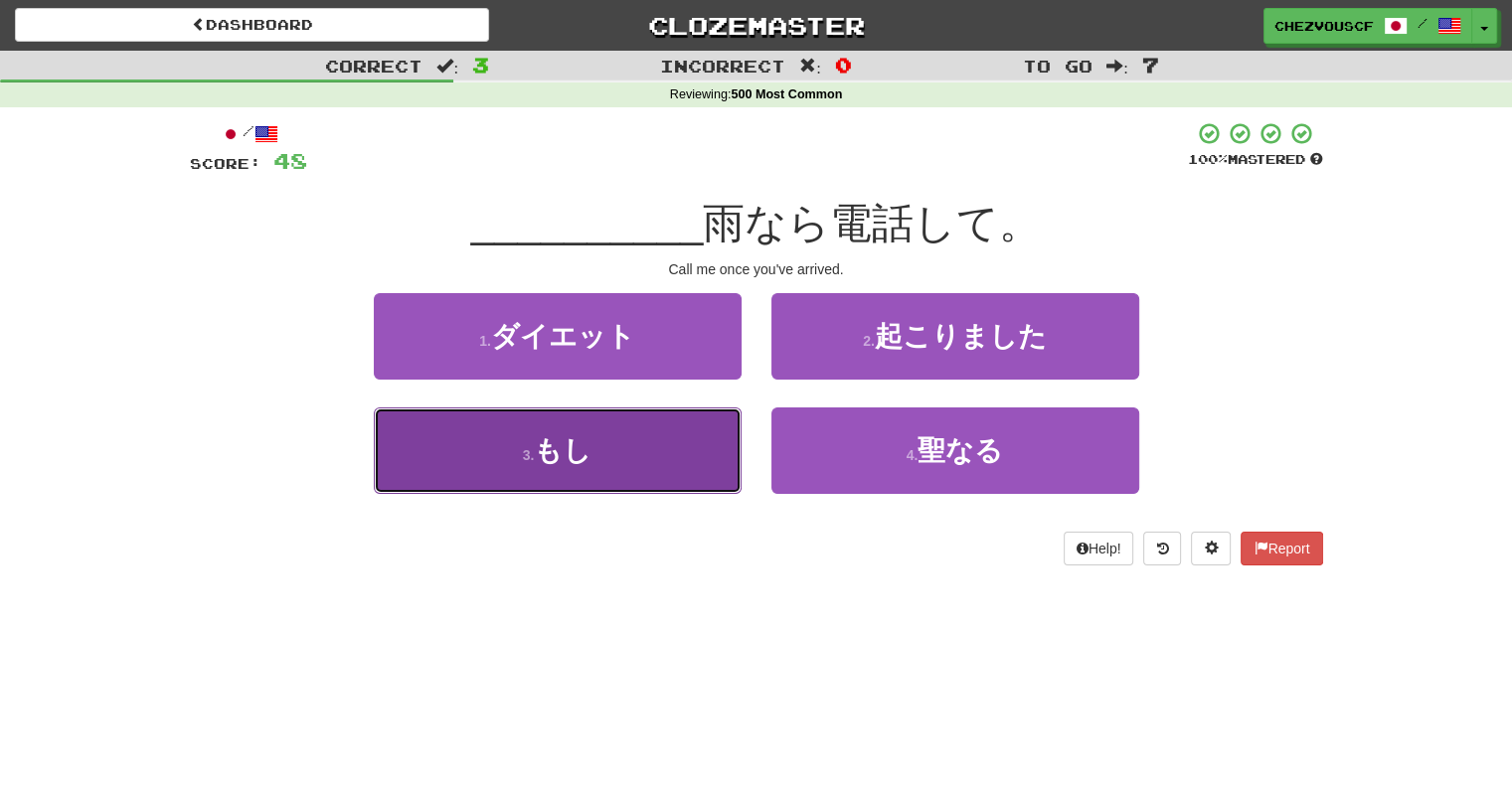 click on "3 .  もし" at bounding box center [558, 450] 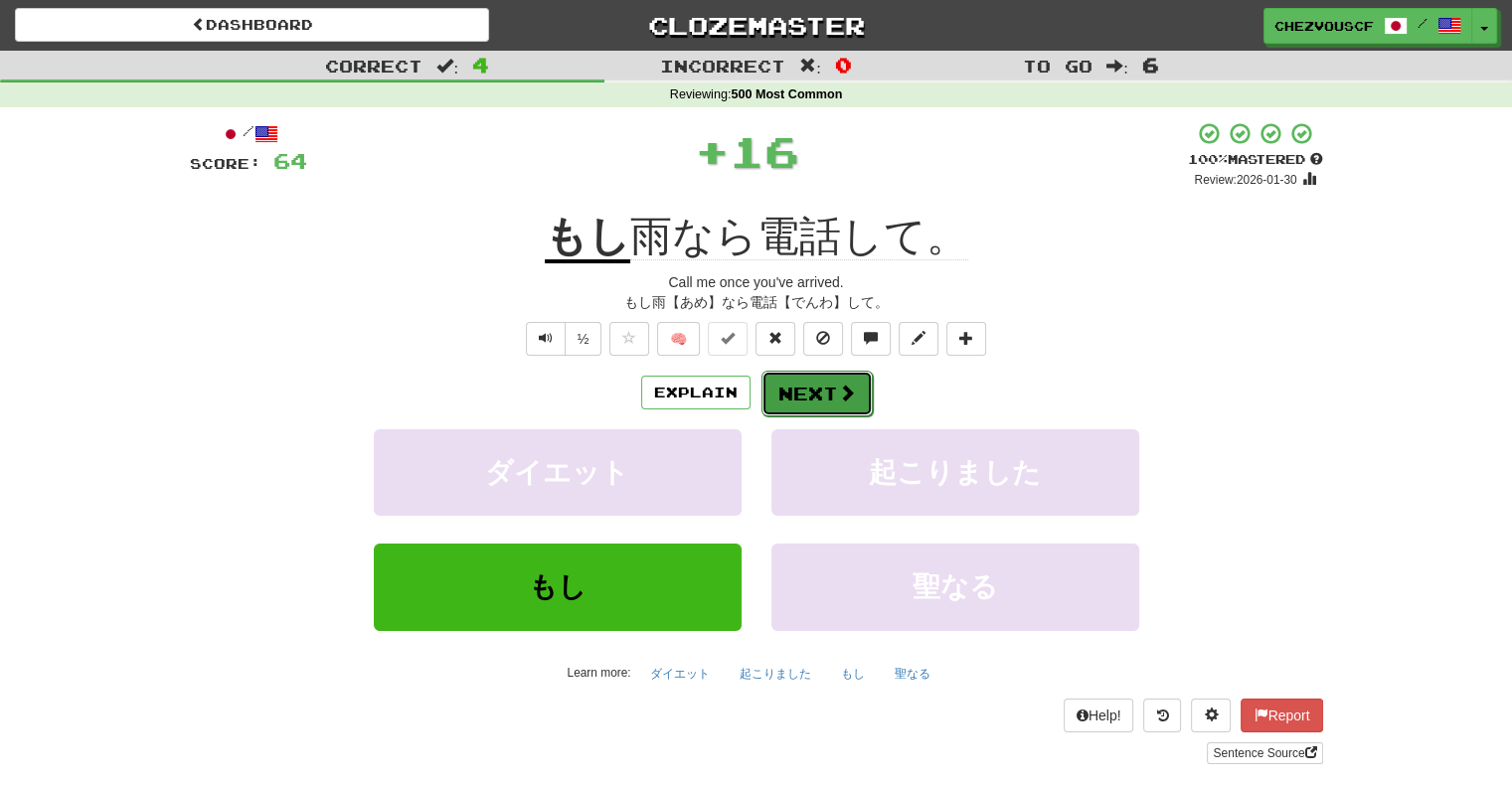 click on "Next" at bounding box center [817, 393] 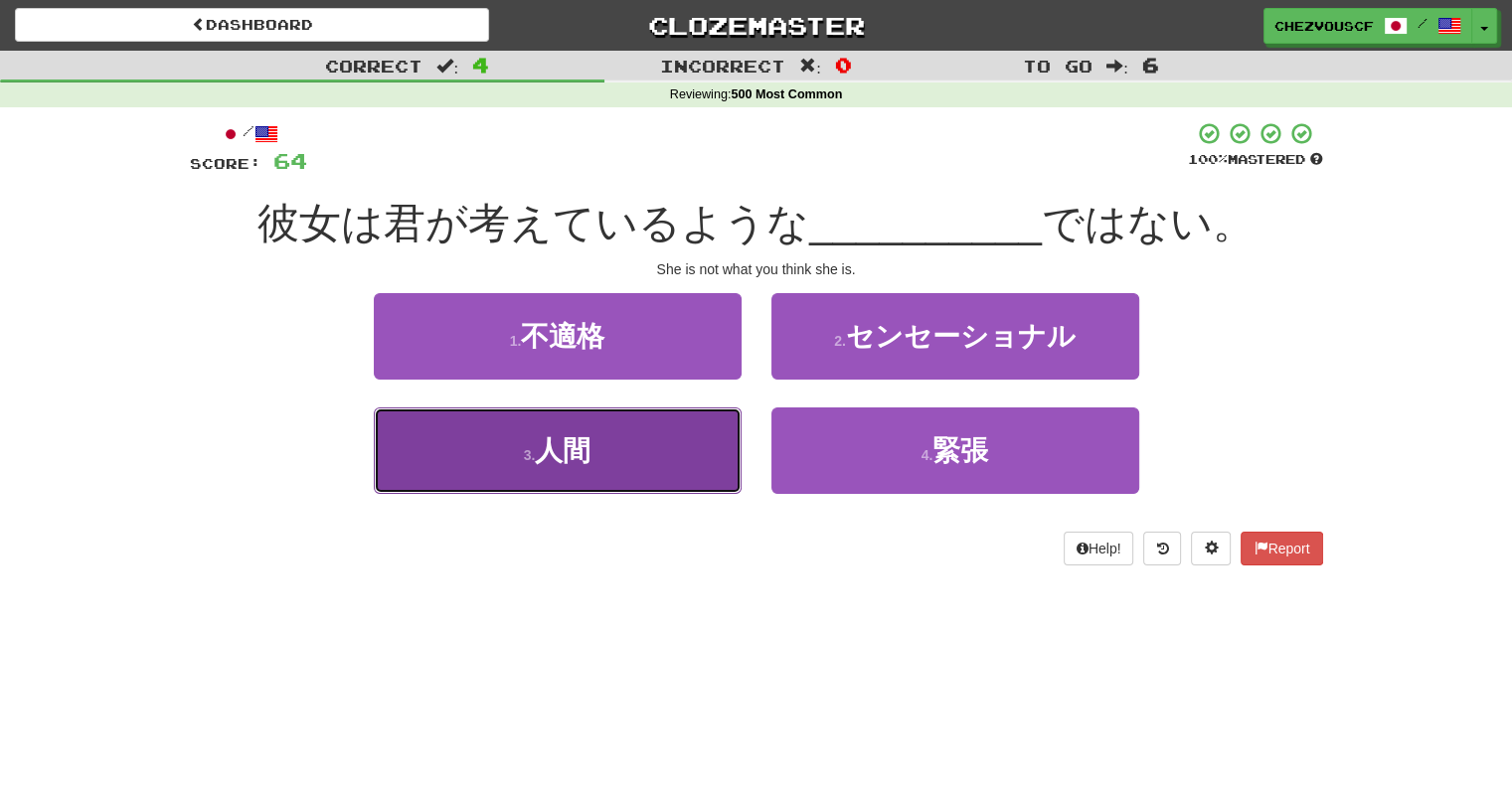 click on "3 .  人間" at bounding box center (558, 450) 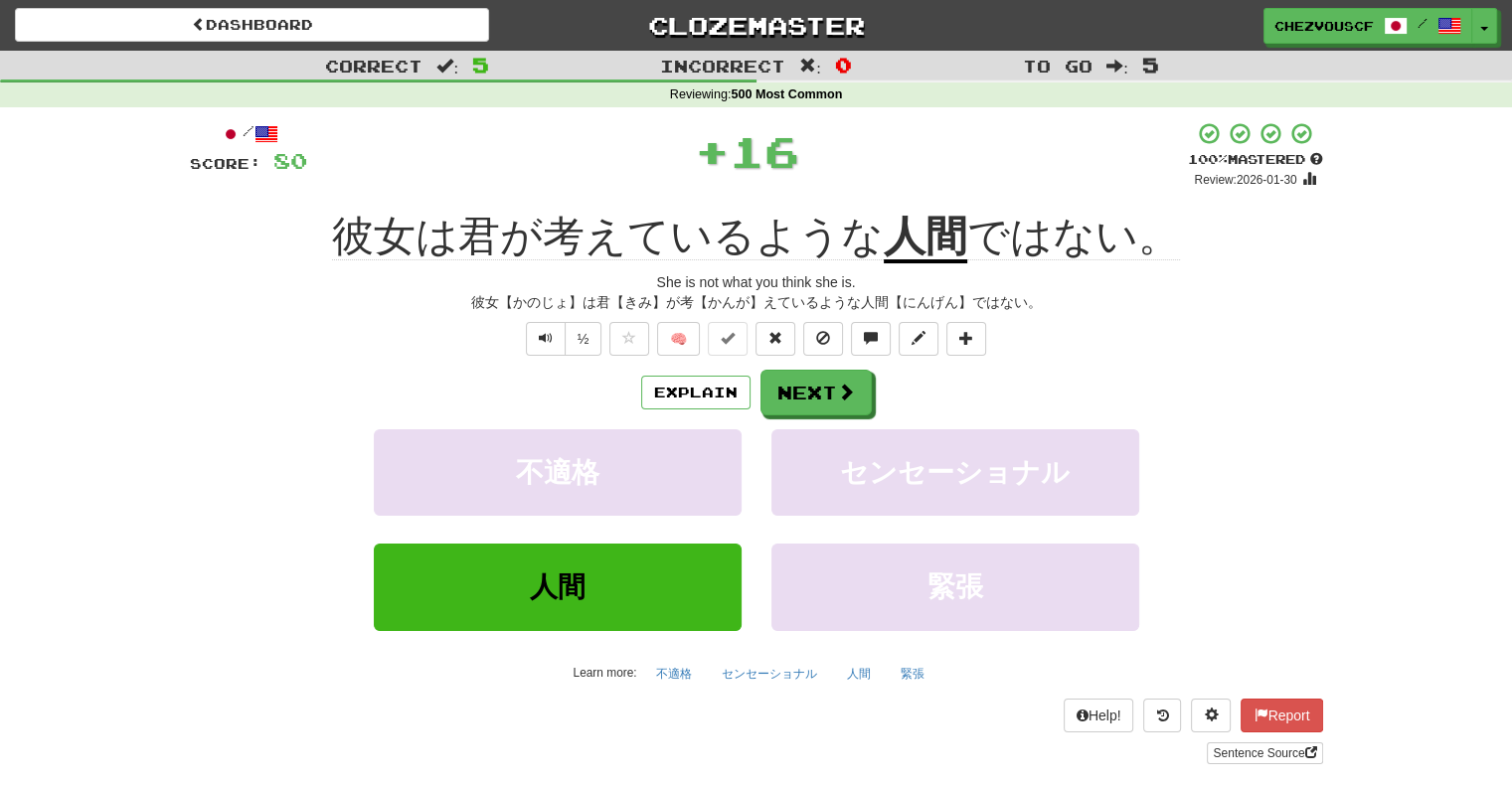 click on "Explain Next" at bounding box center (756, 393) 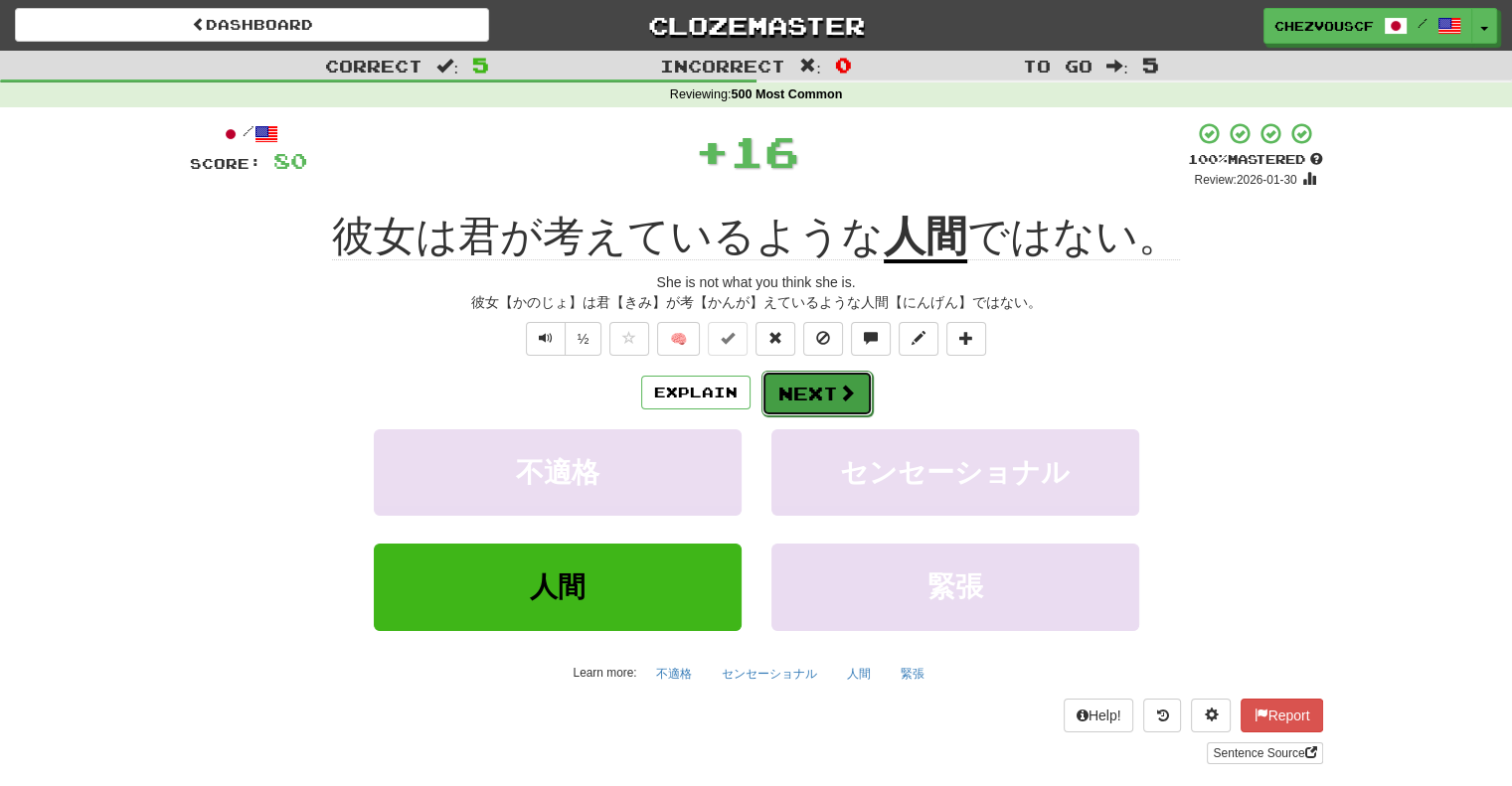 click at bounding box center [847, 393] 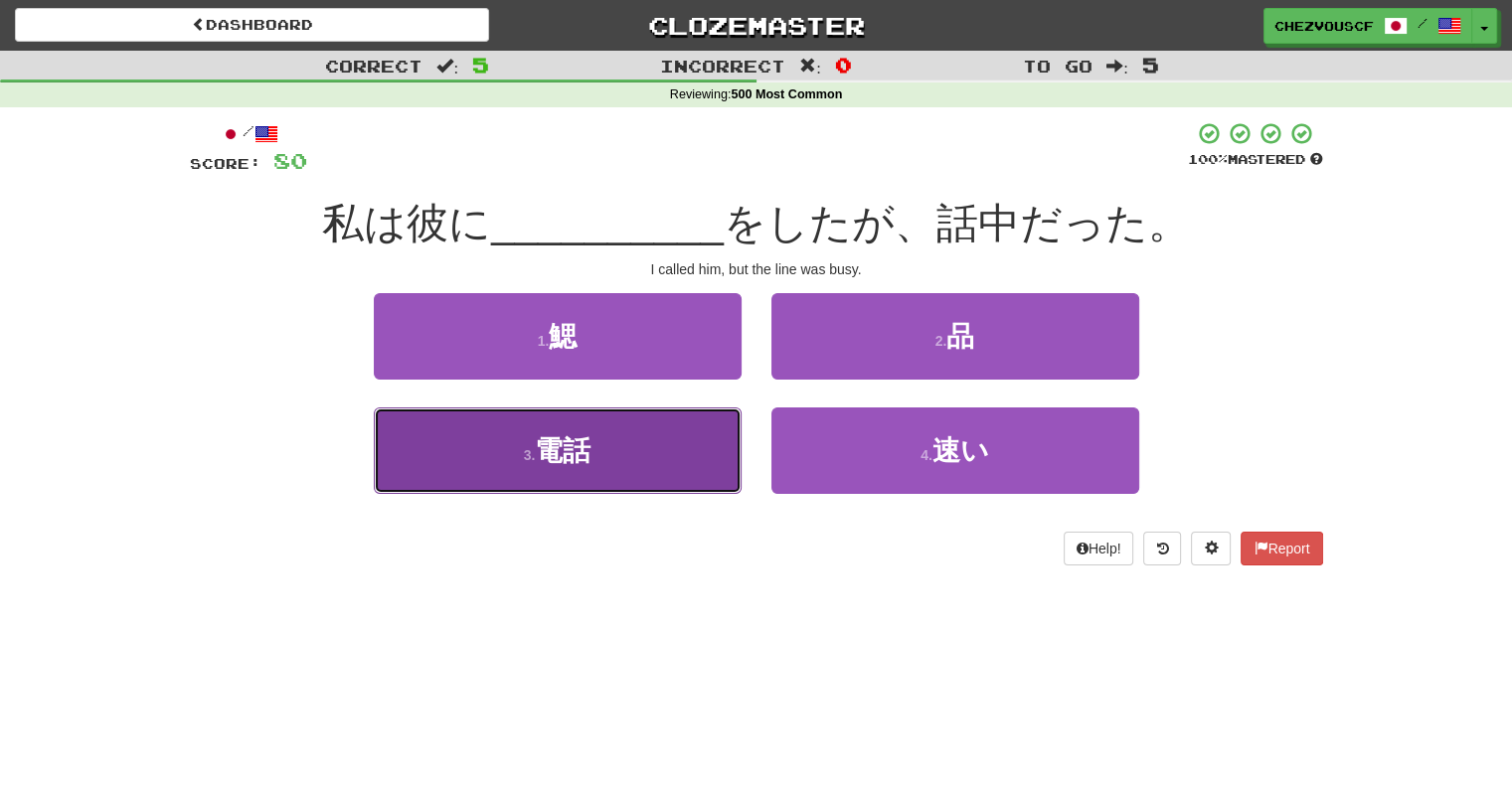 click on "3 .  電話" at bounding box center [558, 450] 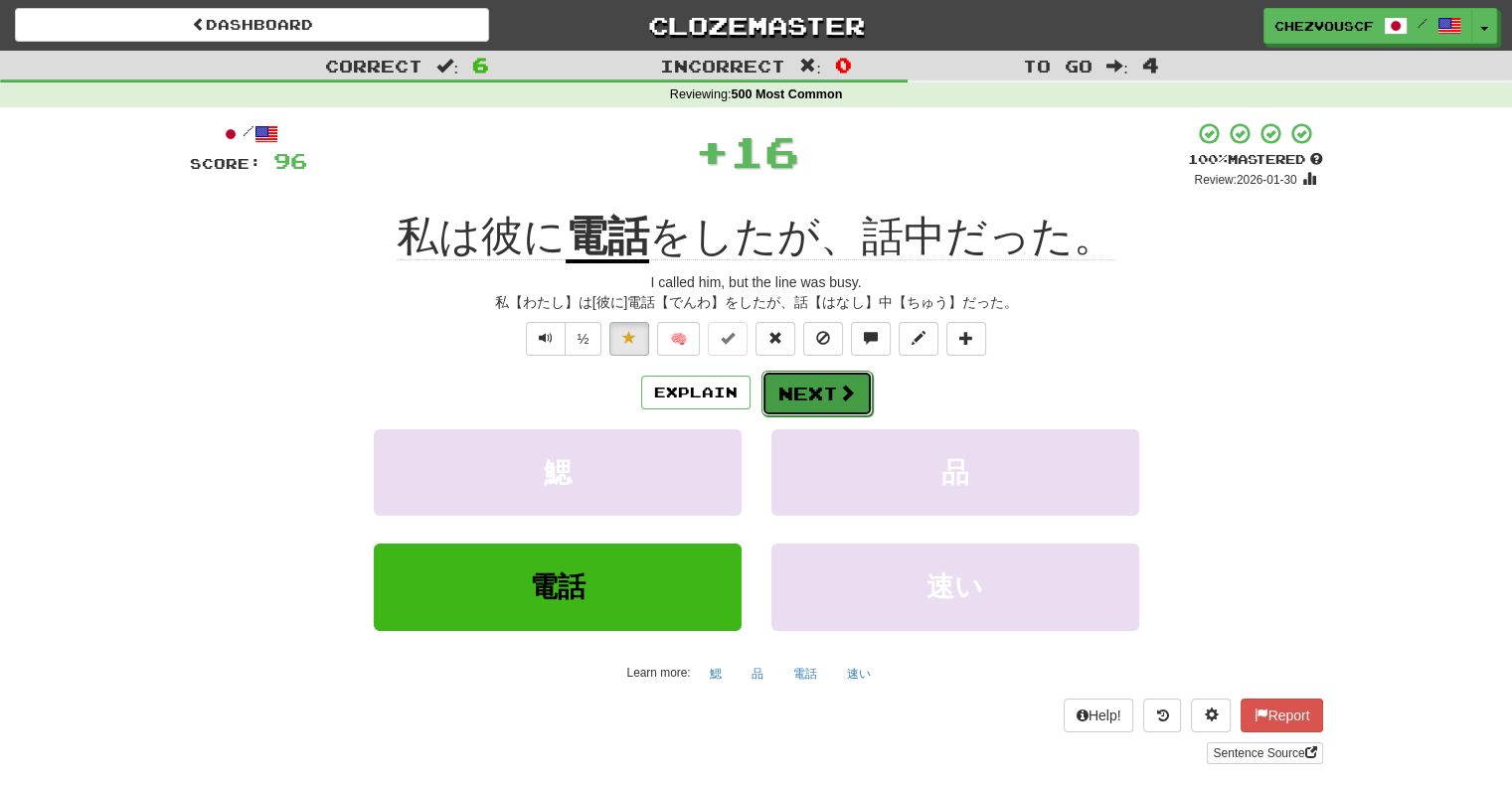 click on "Next" at bounding box center (817, 393) 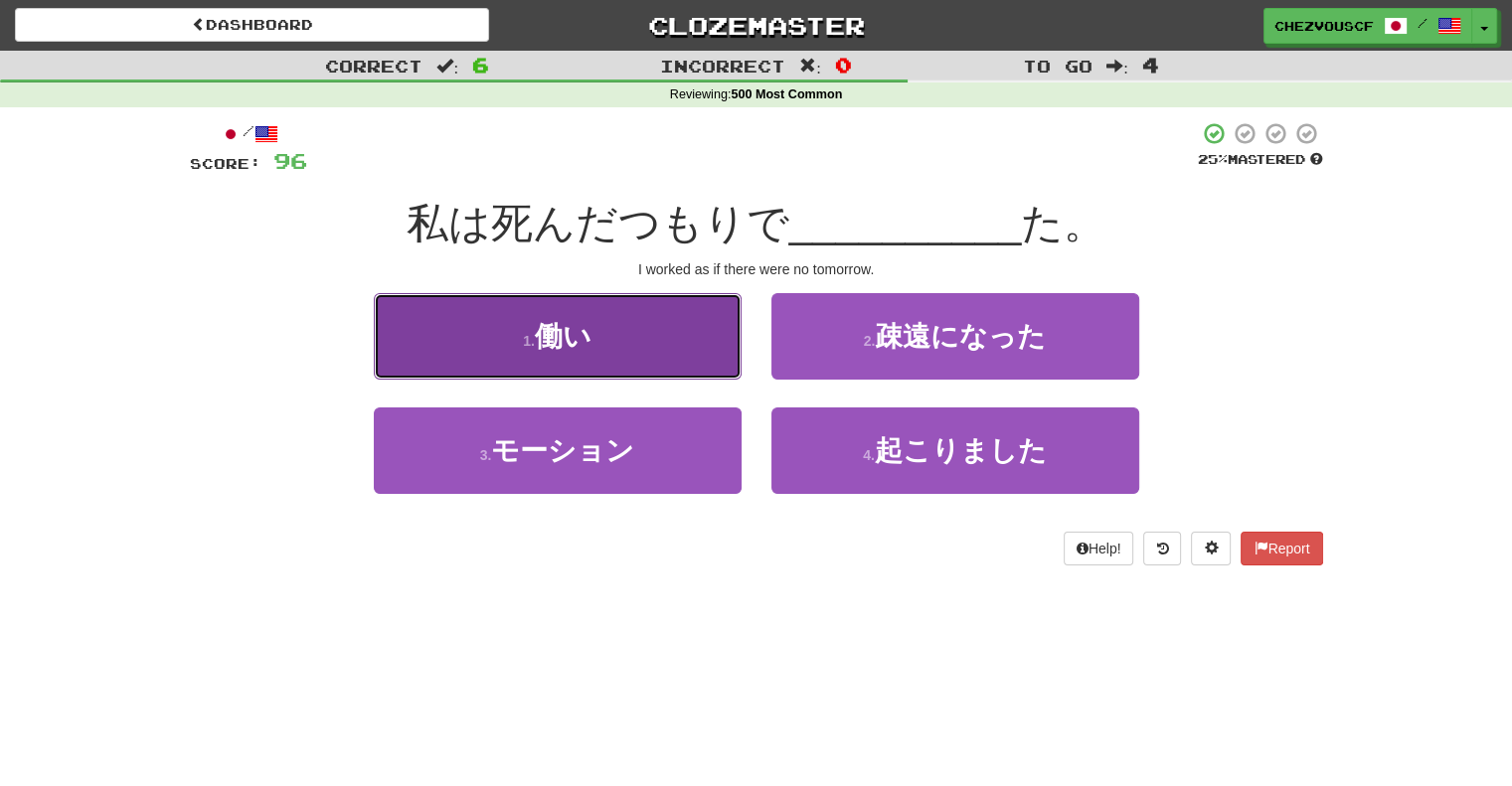 click on "1 .  働い" at bounding box center (558, 336) 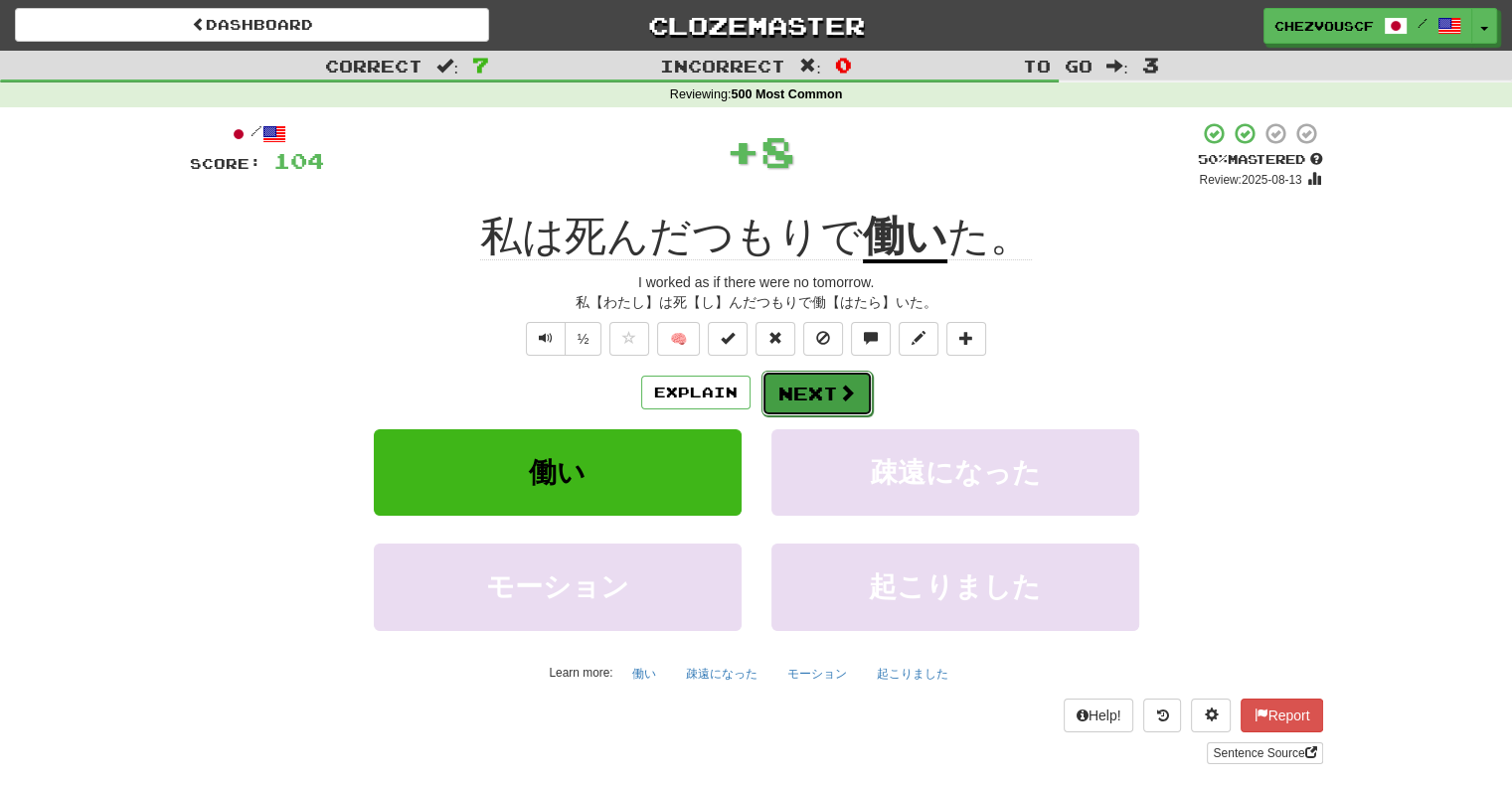 click on "Next" at bounding box center [817, 393] 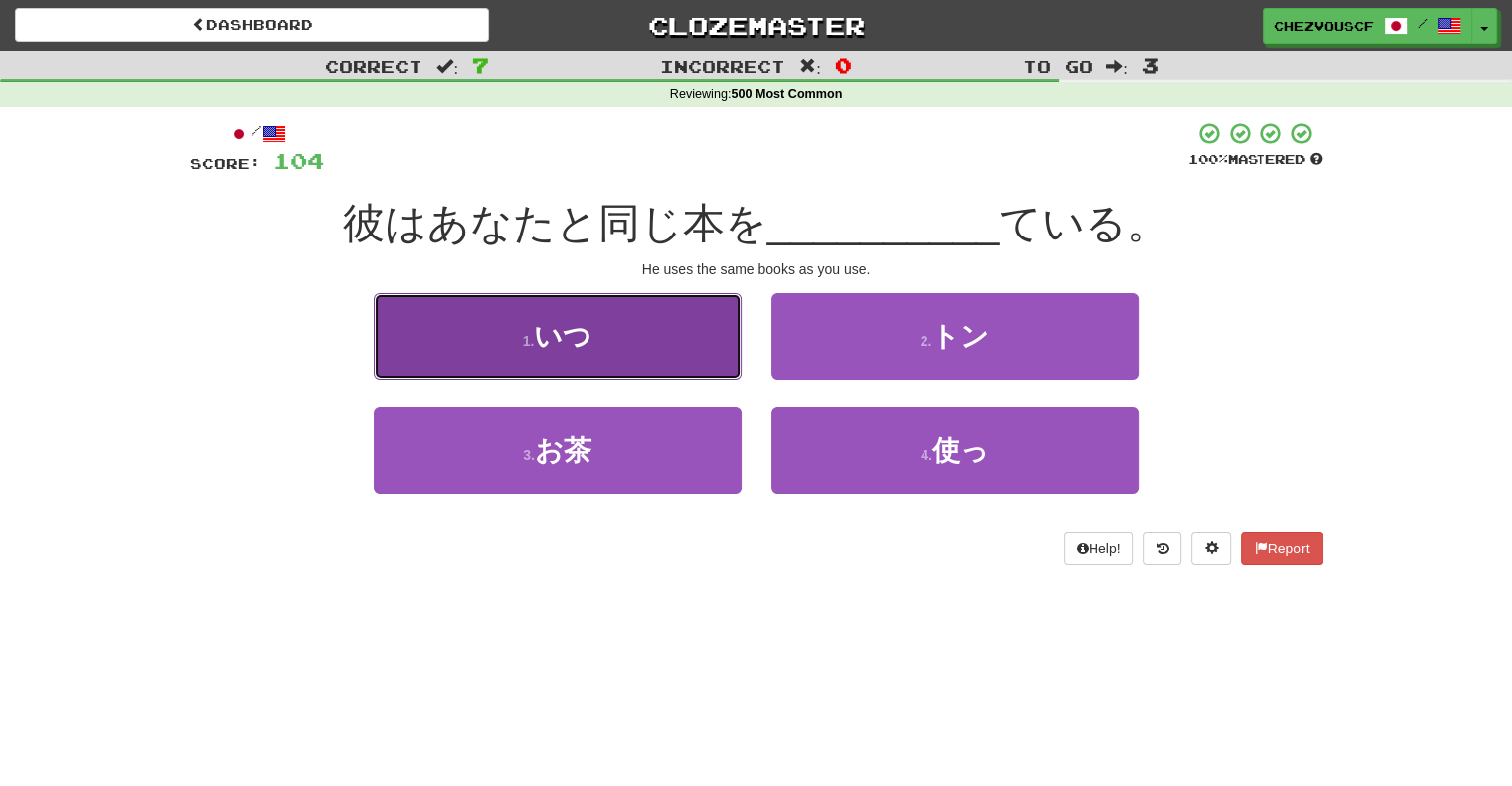 click on "1 .  いつ" at bounding box center (558, 336) 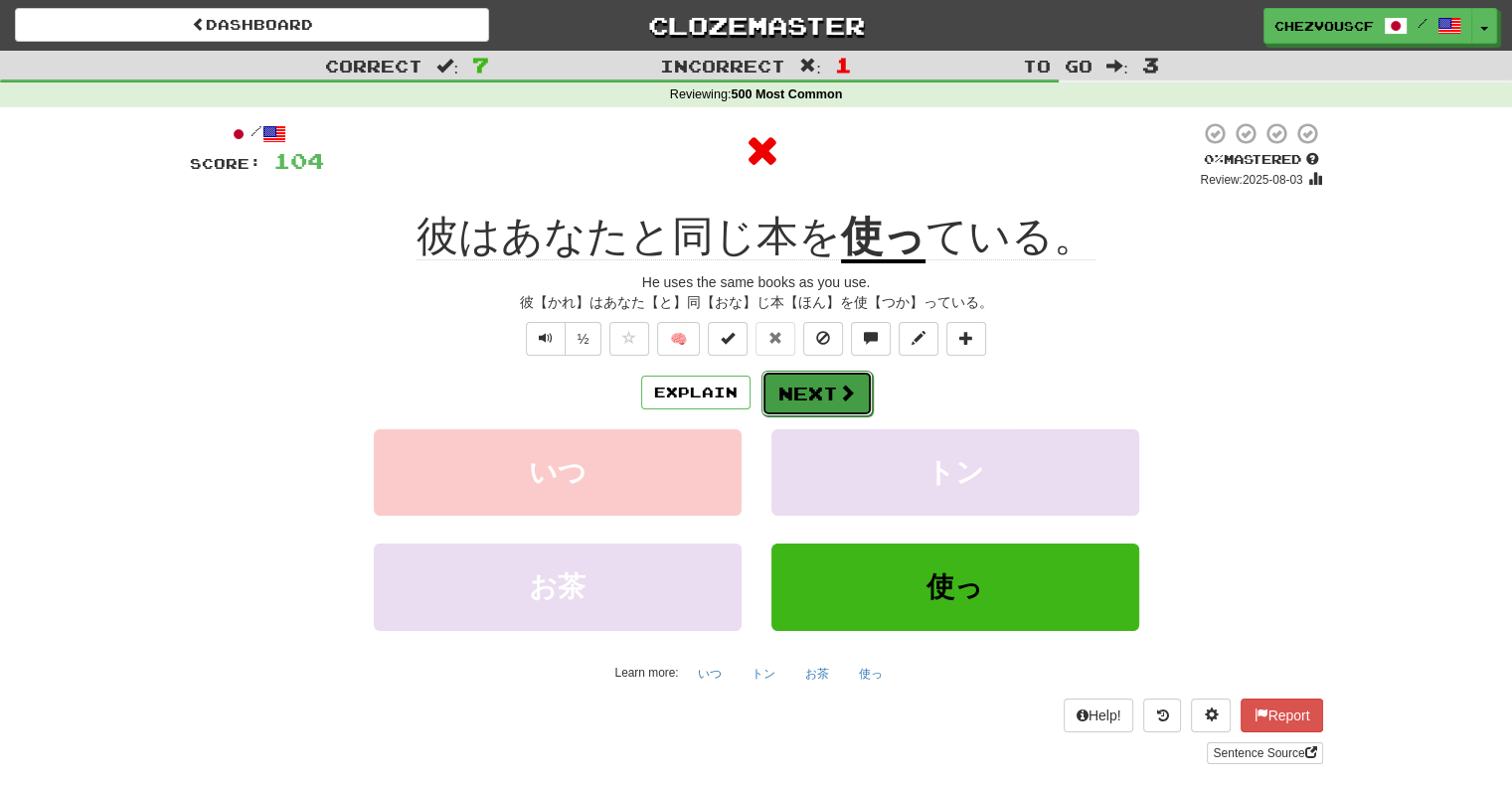 click on "Next" at bounding box center [817, 393] 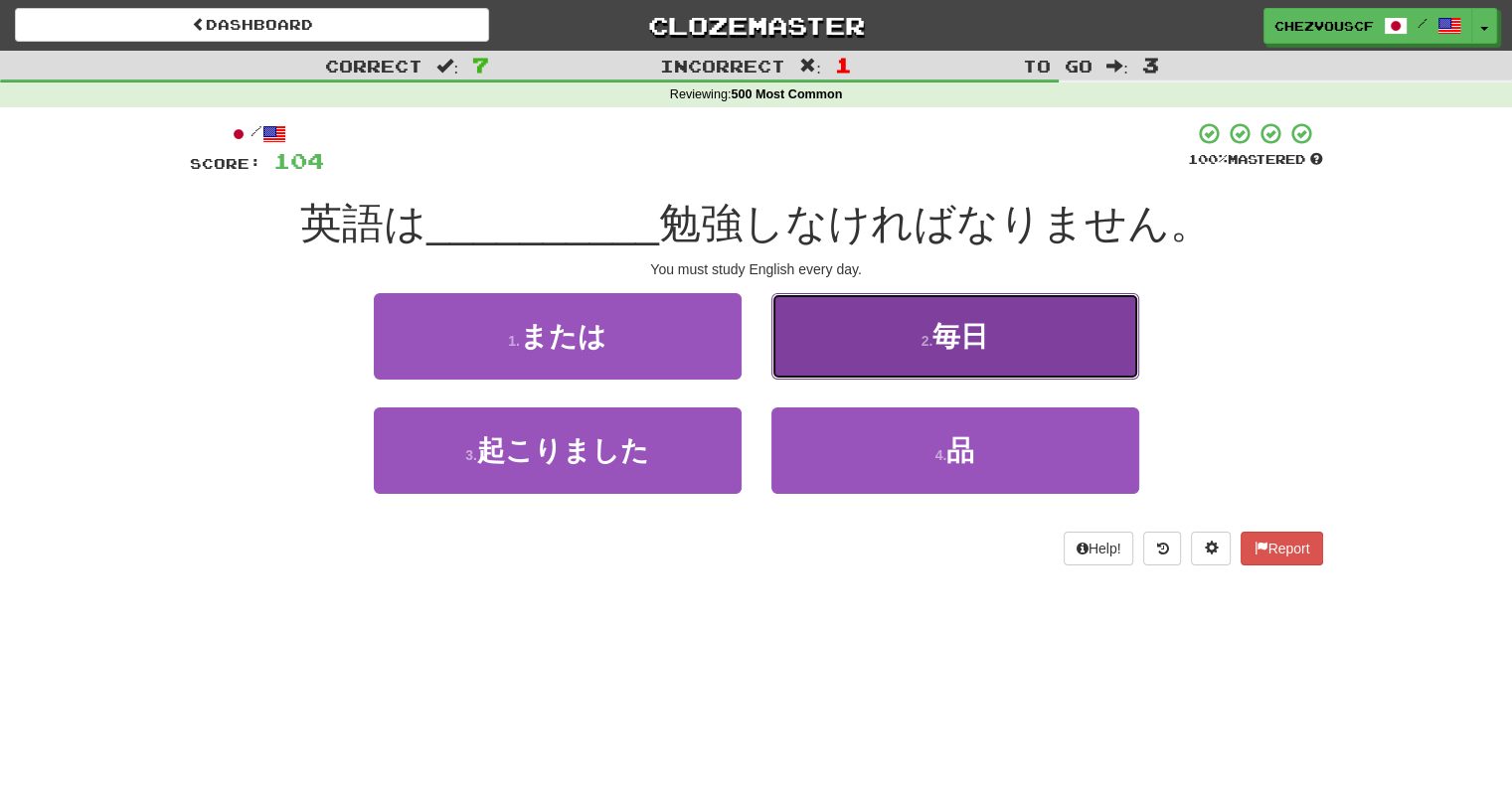 click on "2 .  毎日" at bounding box center (955, 336) 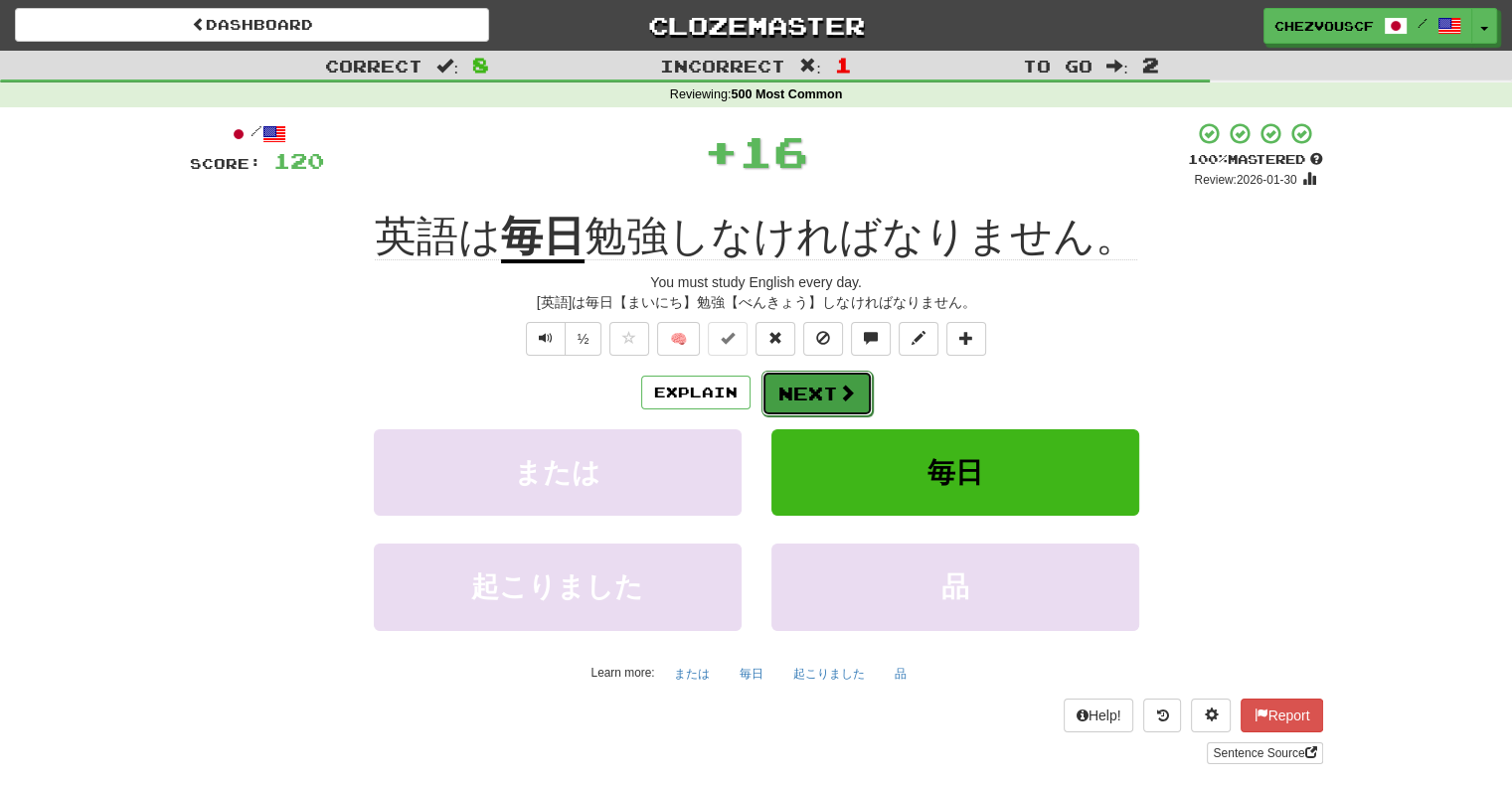 click on "Next" at bounding box center (817, 393) 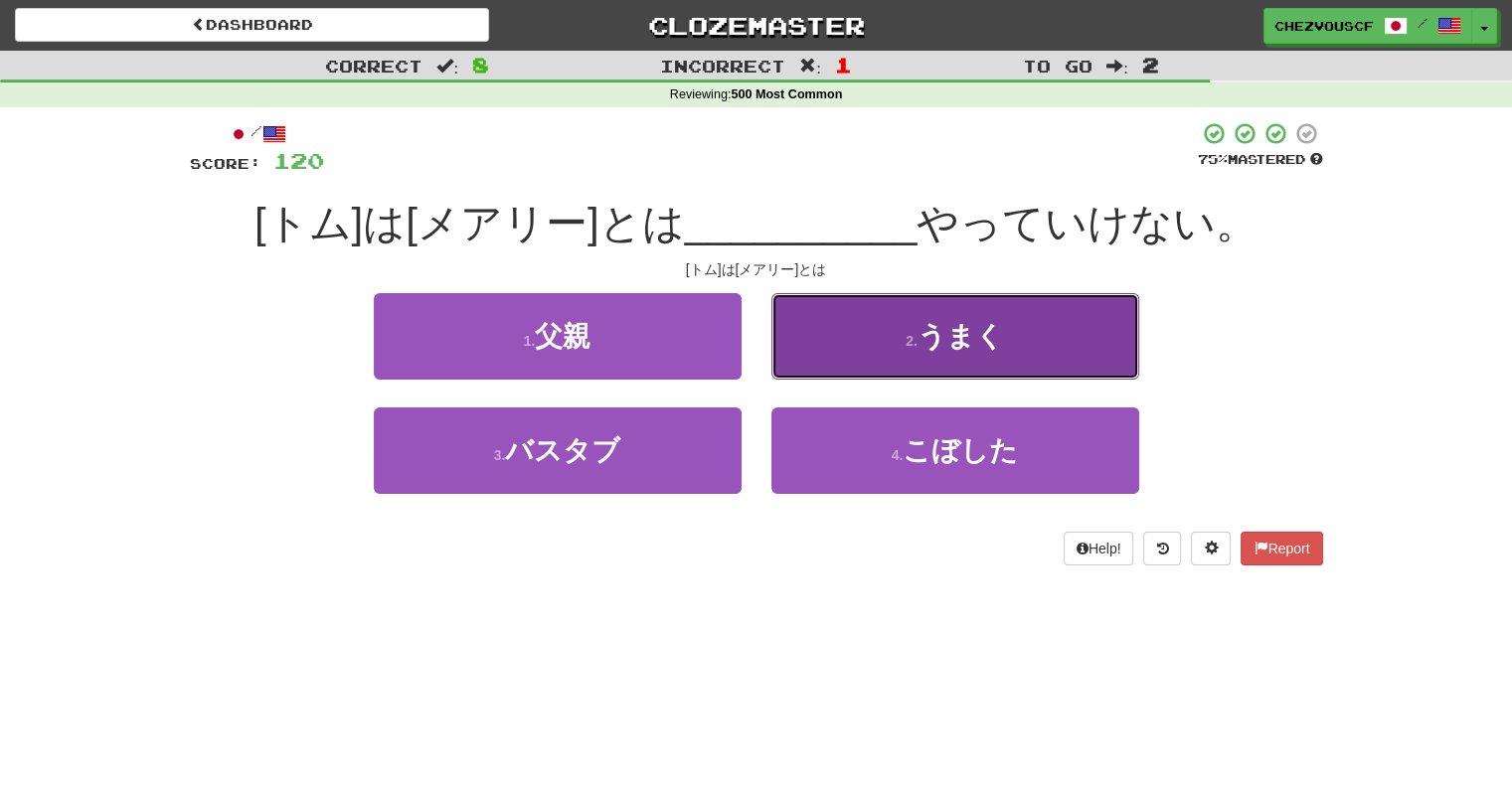 click on "2 .  うまく" at bounding box center (955, 336) 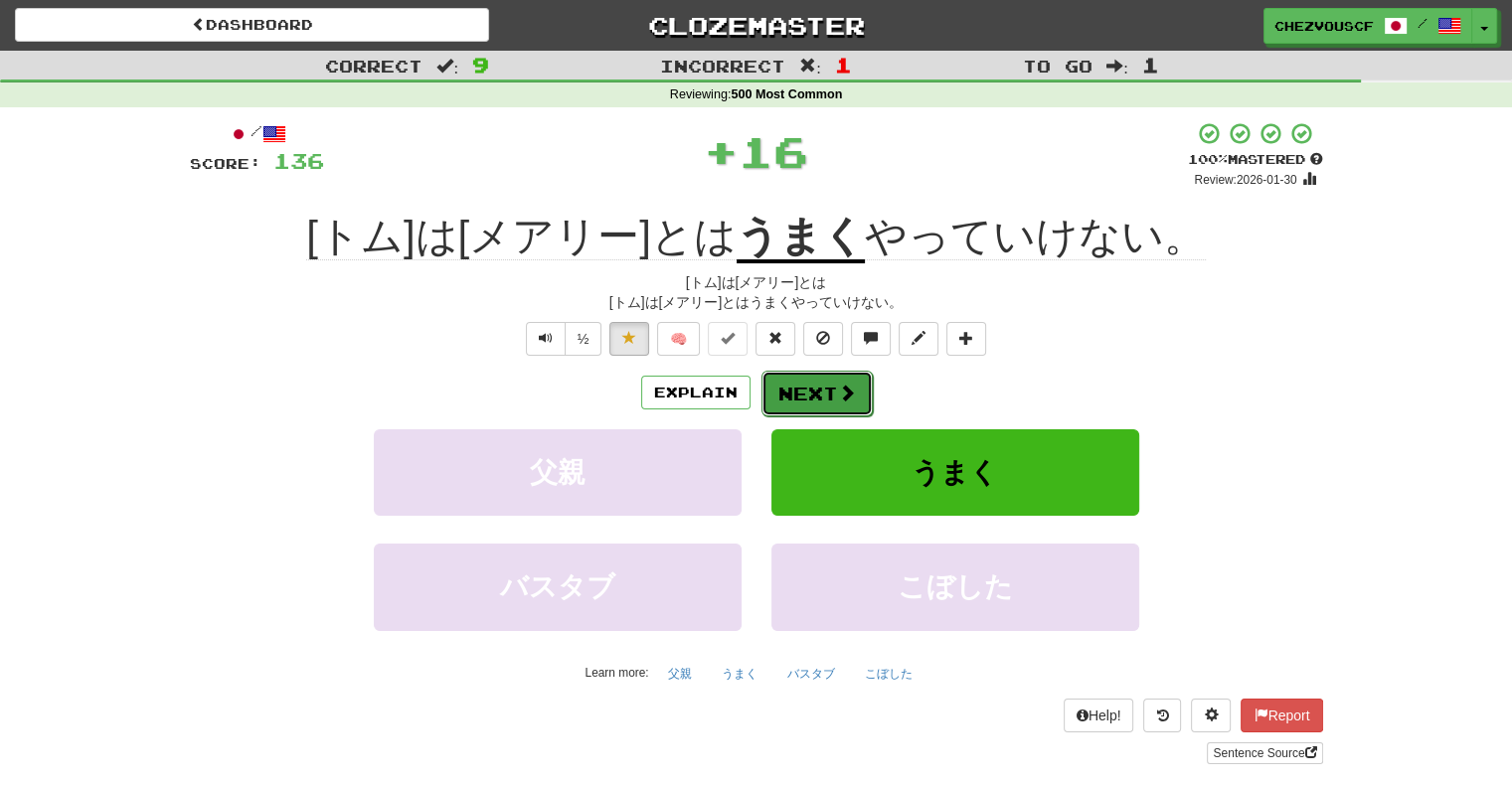 click on "Next" at bounding box center [817, 393] 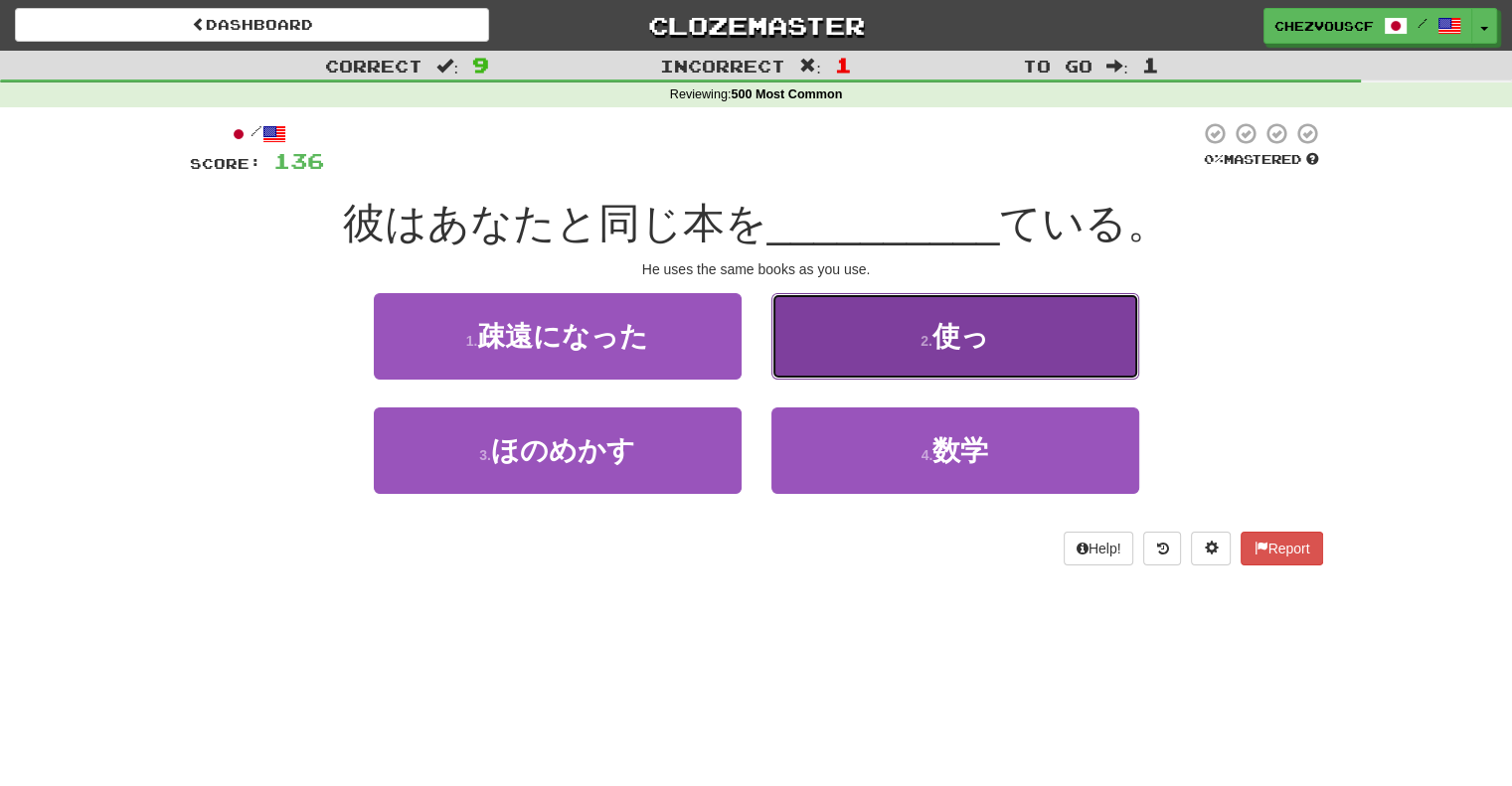click on "2 .  使っ" at bounding box center [955, 336] 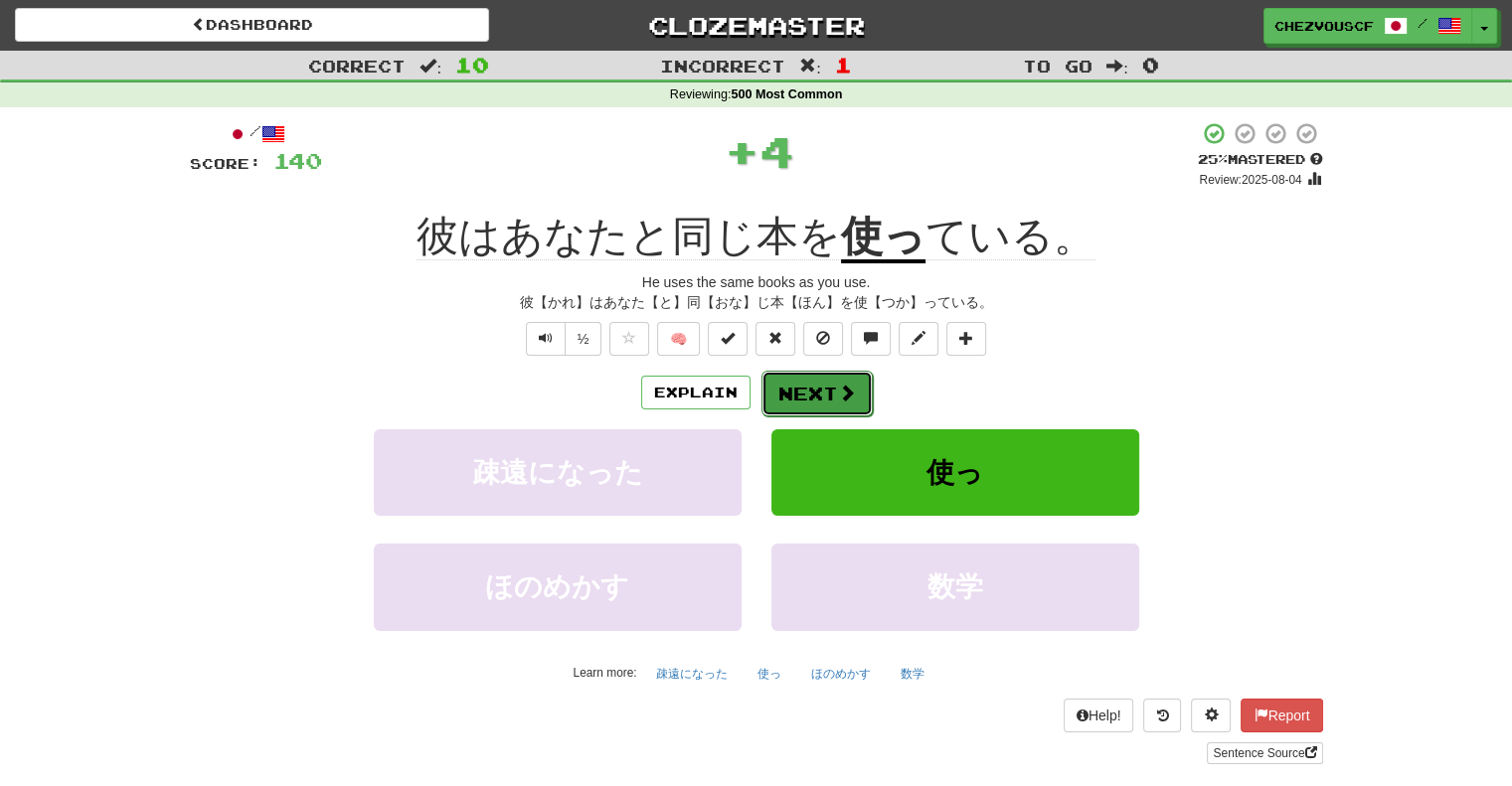 click on "Next" at bounding box center (817, 393) 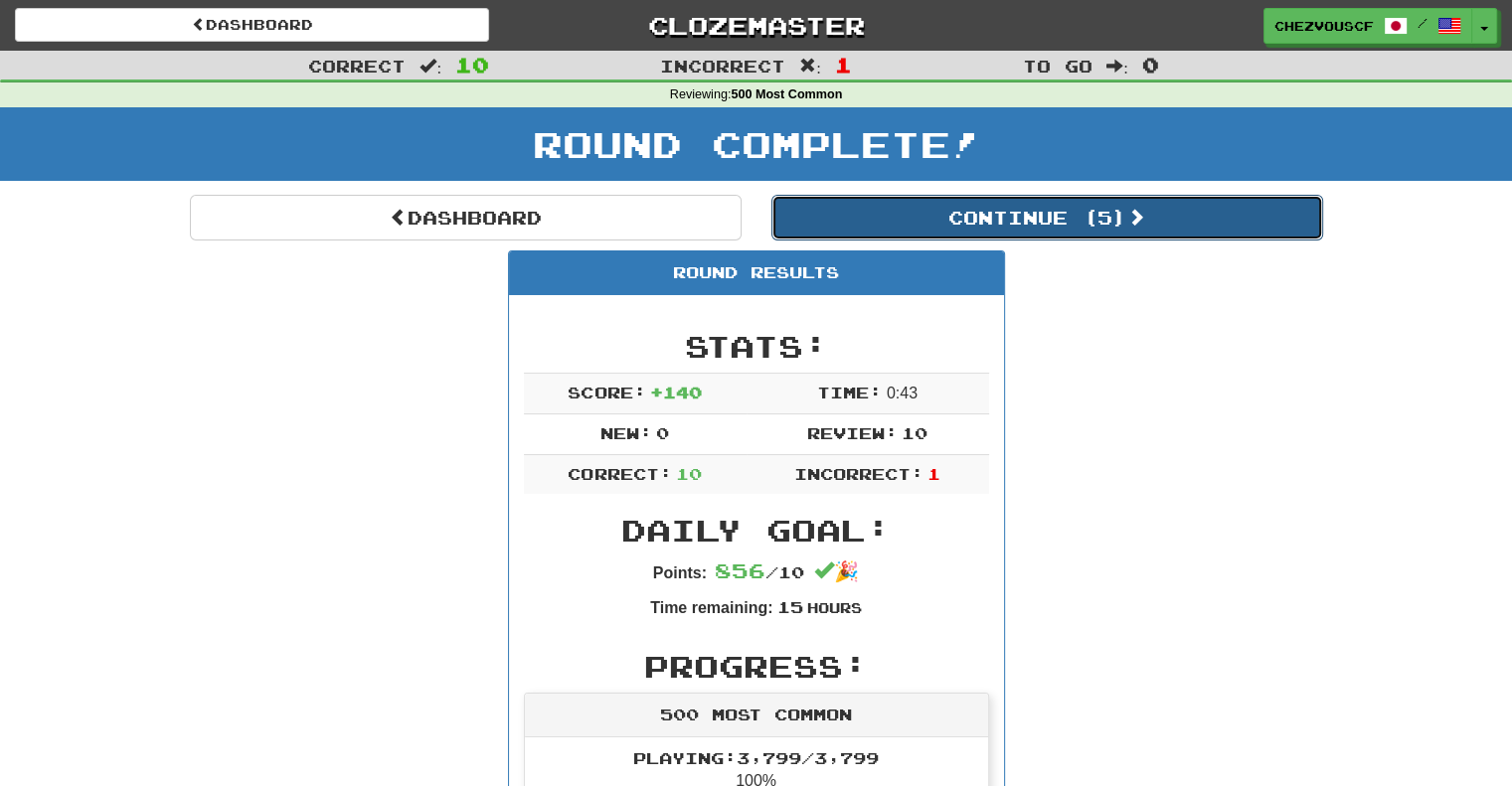 click on "Continue ( 5 )" at bounding box center (1047, 218) 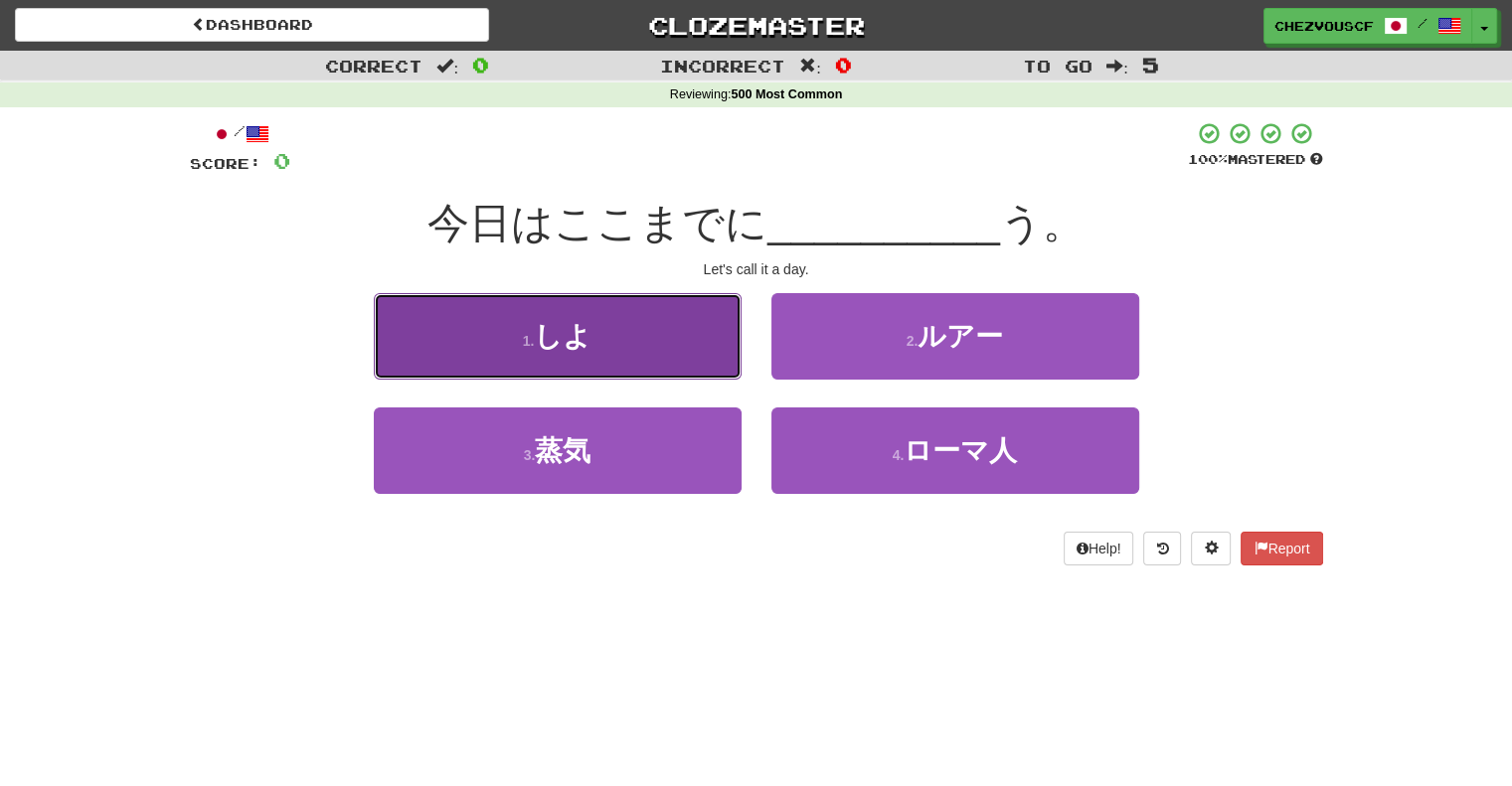click on "1 .  しよ" at bounding box center (558, 336) 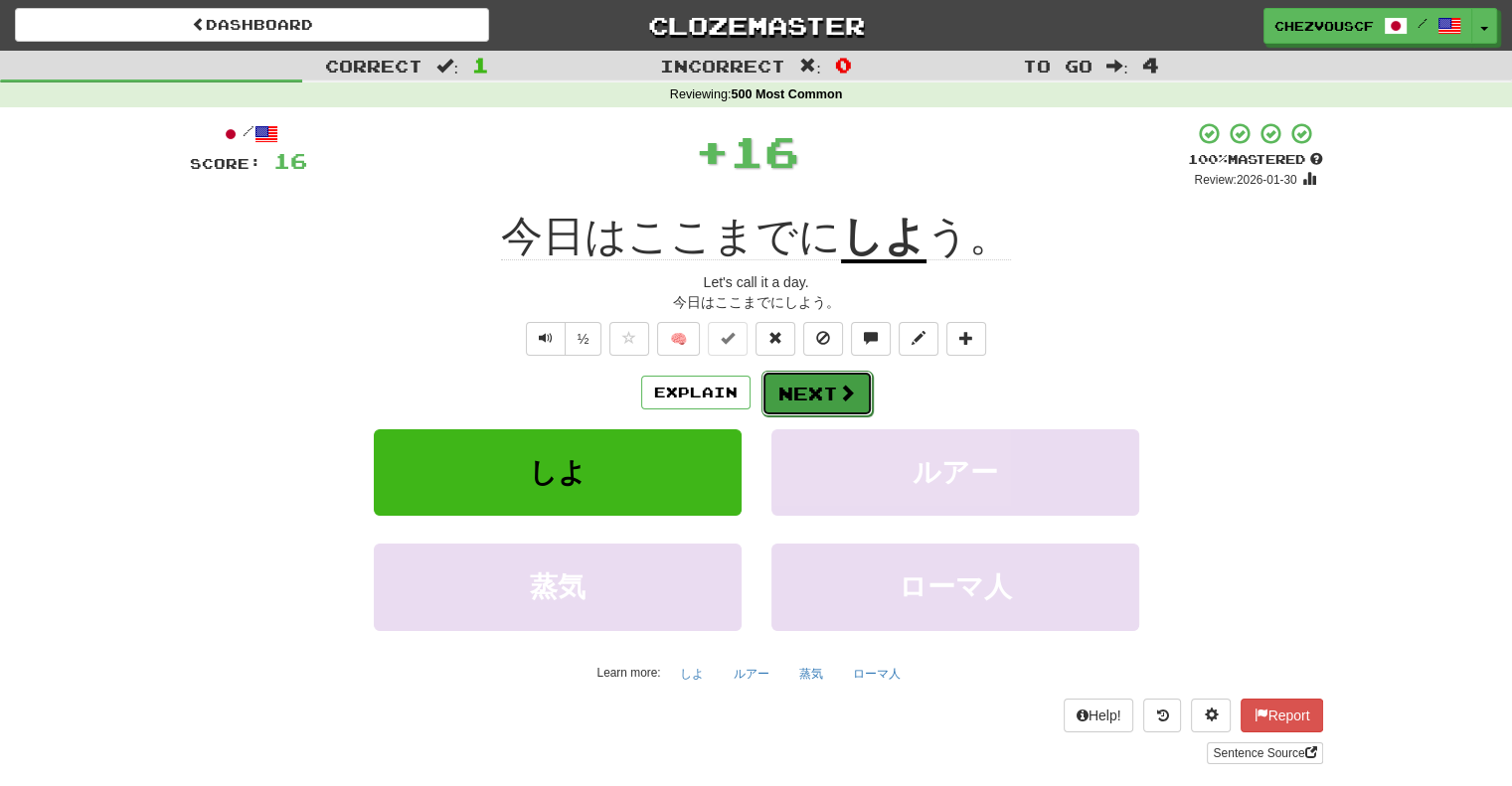 click on "Next" at bounding box center [817, 393] 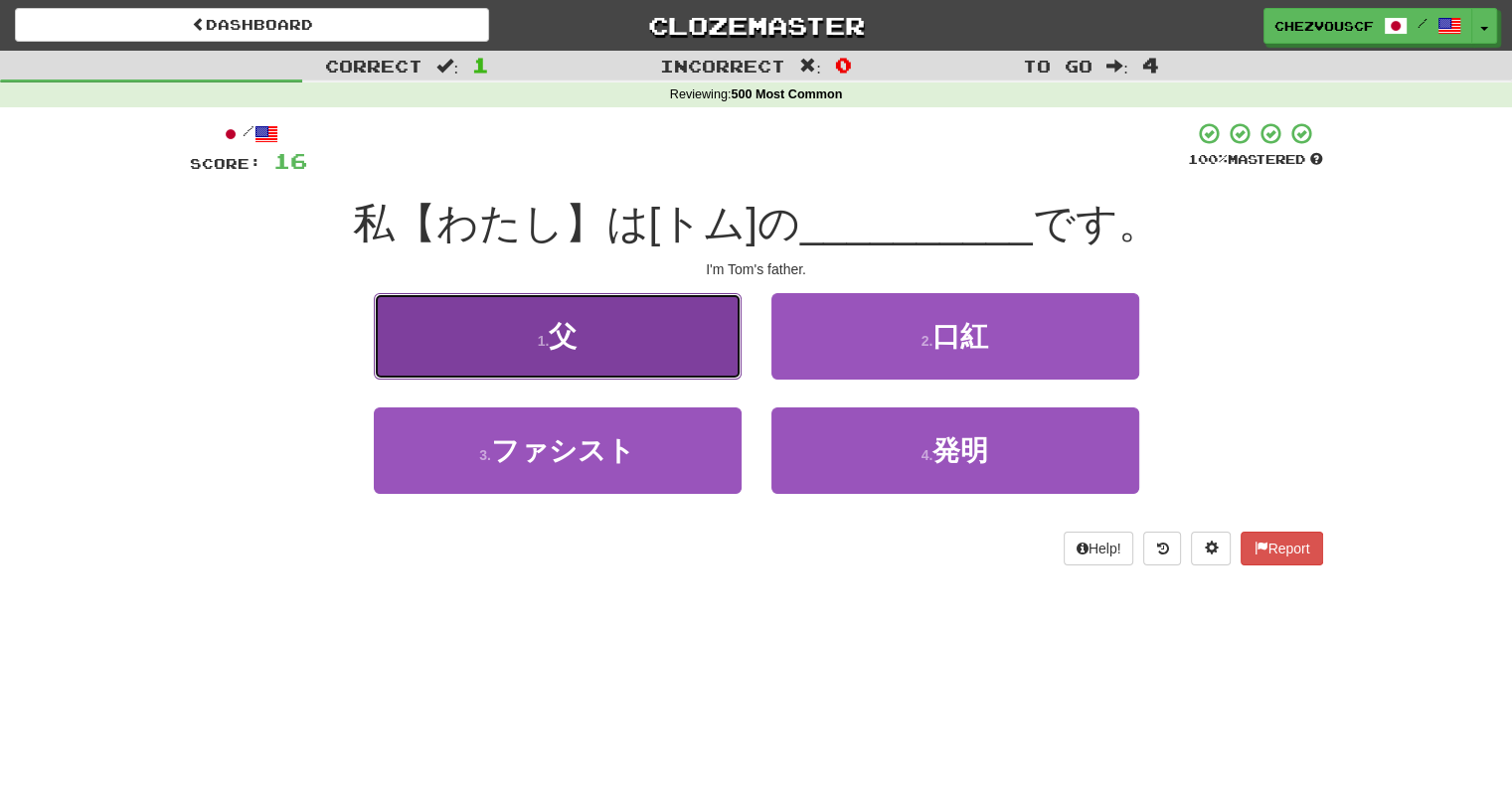 click on "1 .  父" at bounding box center [558, 336] 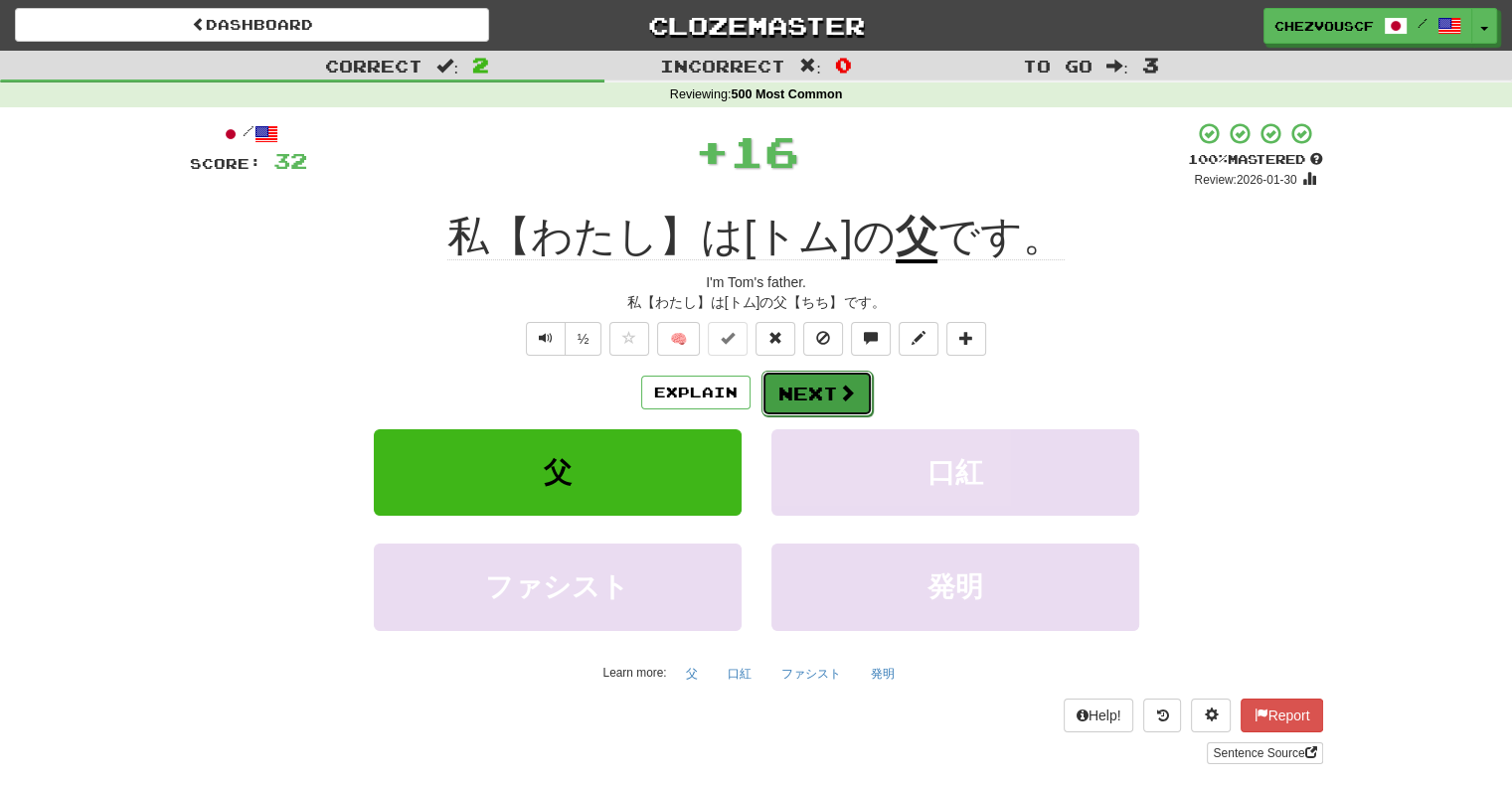 click on "Next" at bounding box center [817, 393] 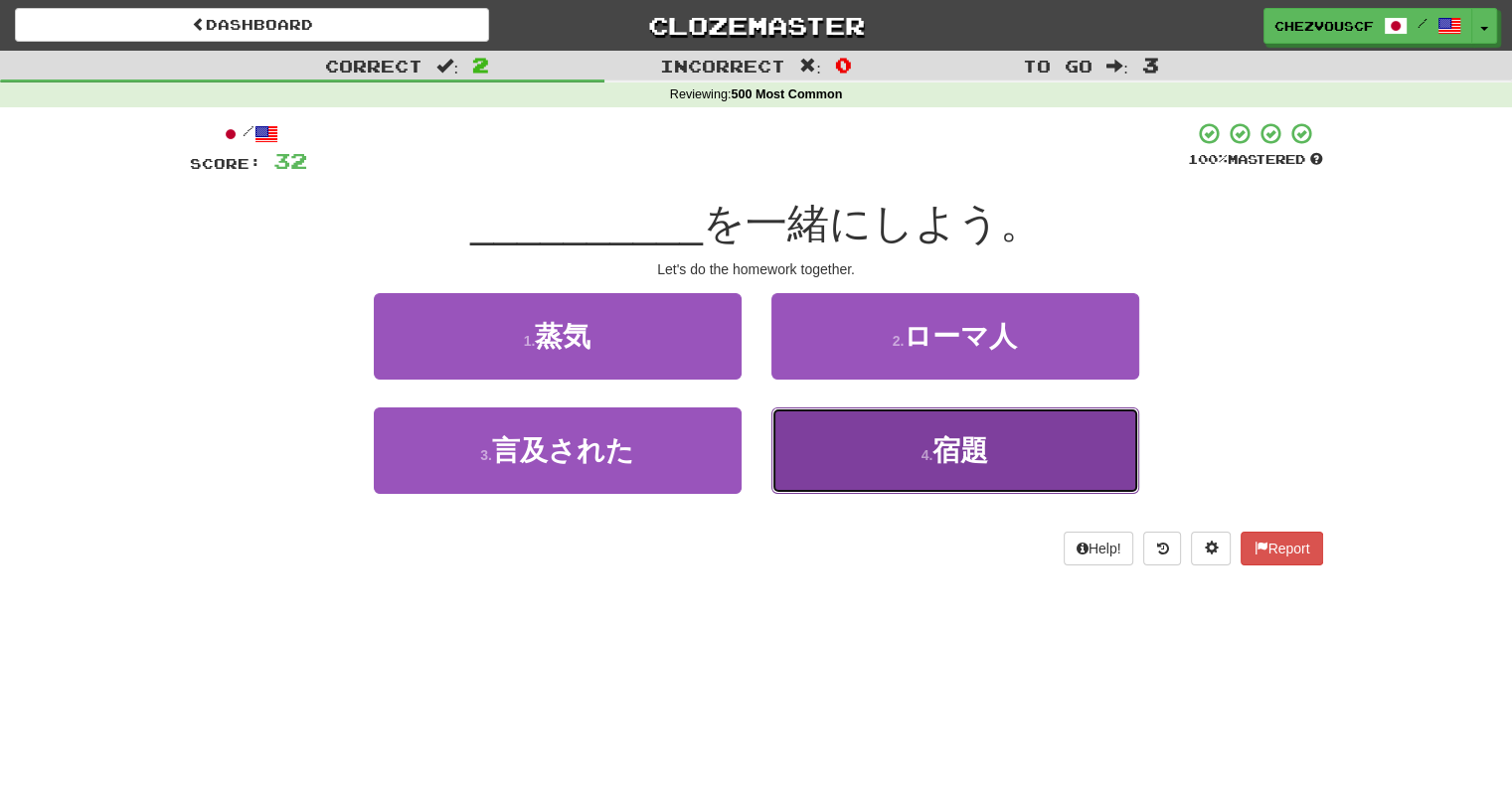 click on "4 .  宿題" at bounding box center [955, 450] 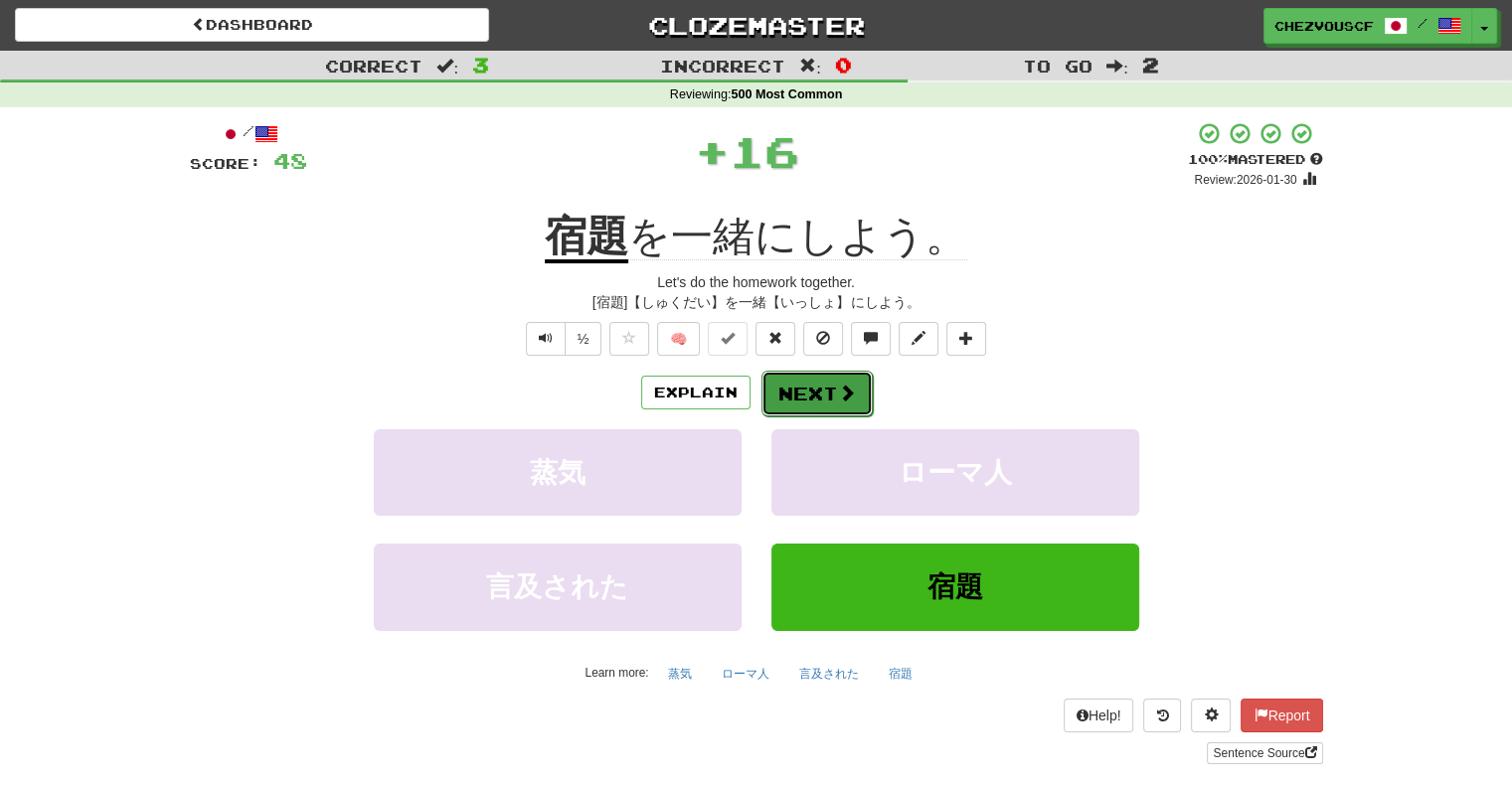 click on "Next" at bounding box center (817, 393) 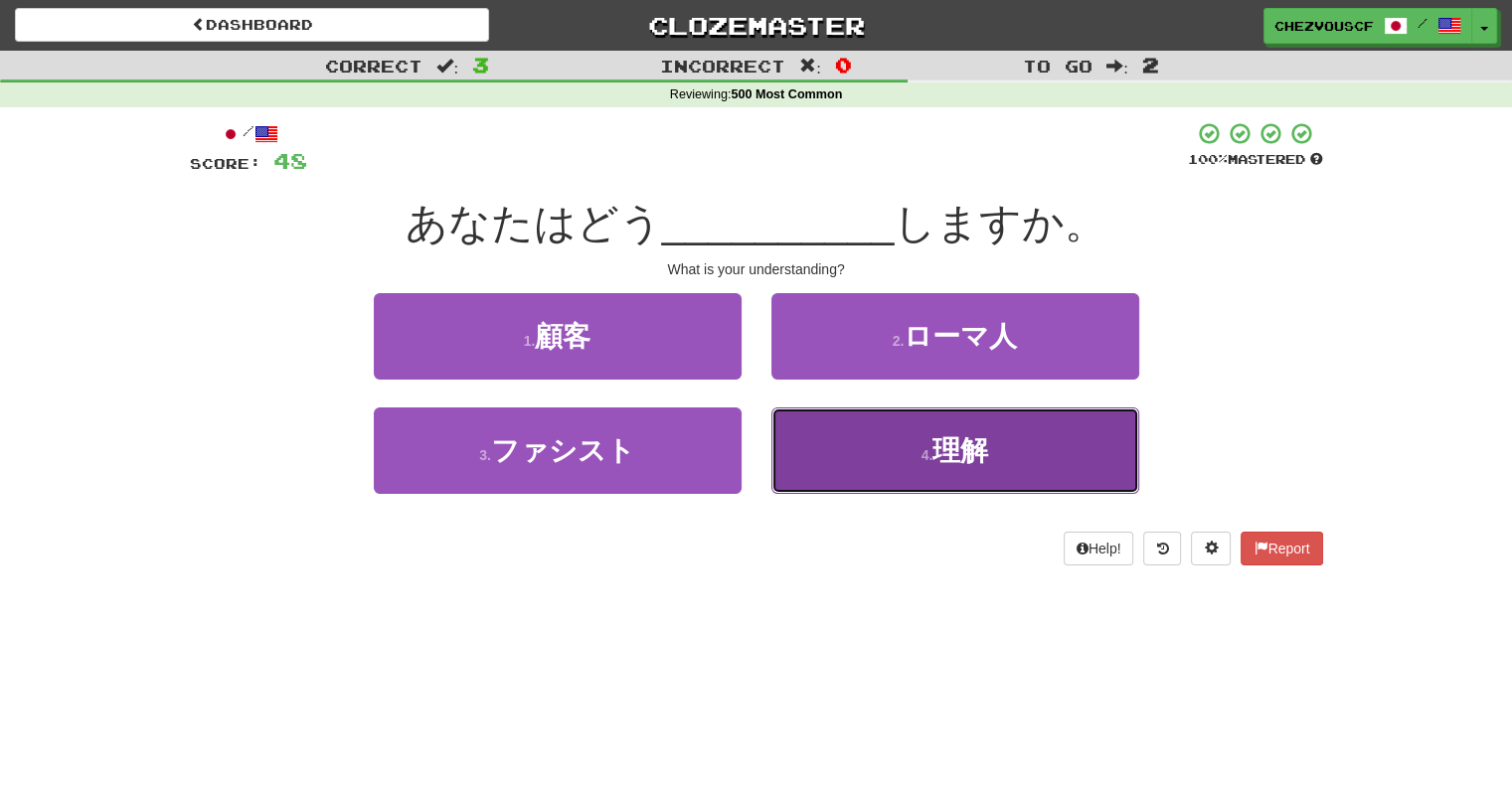 click on "4 .  理解" at bounding box center [955, 450] 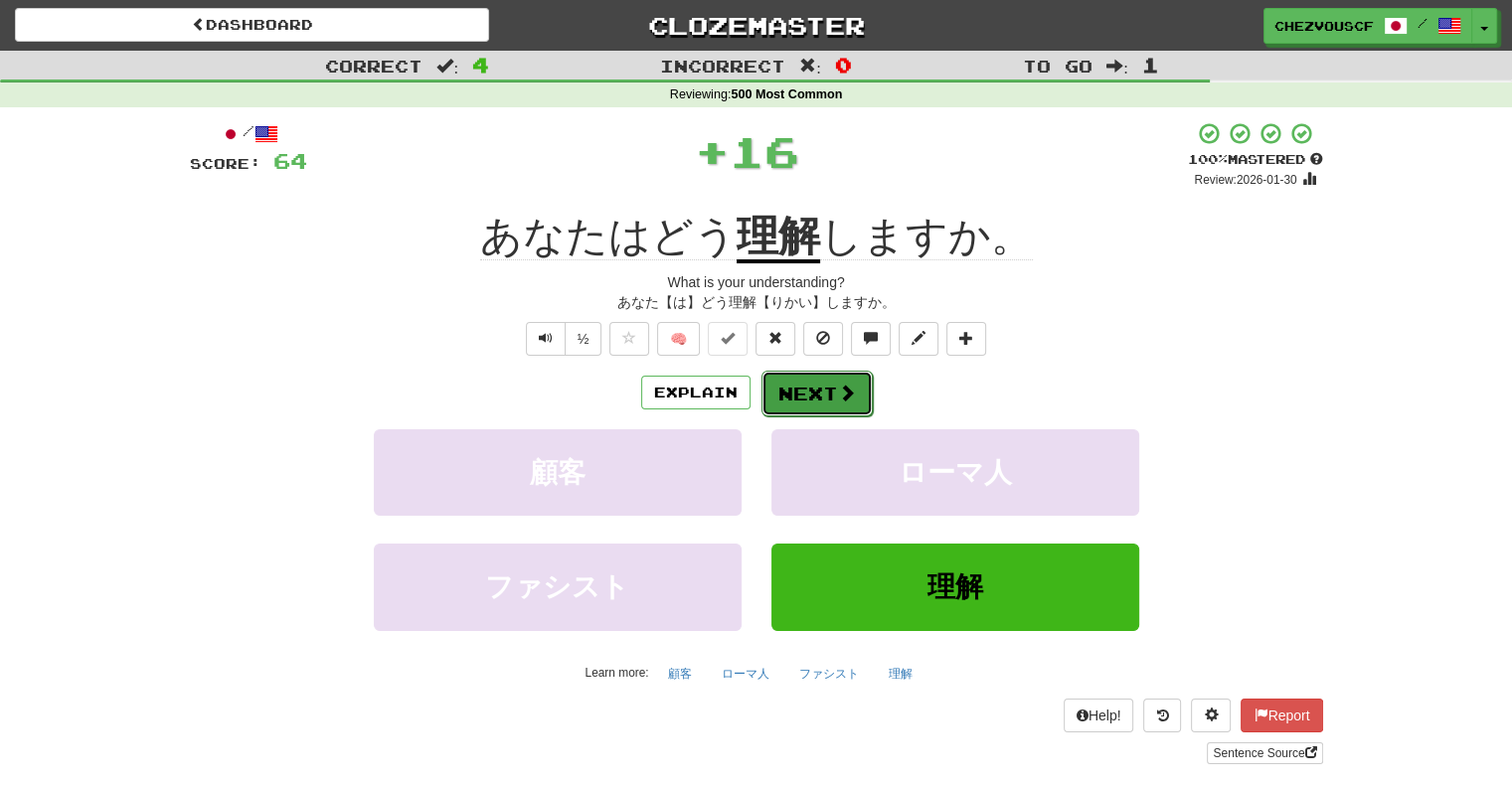 click on "Next" at bounding box center (817, 393) 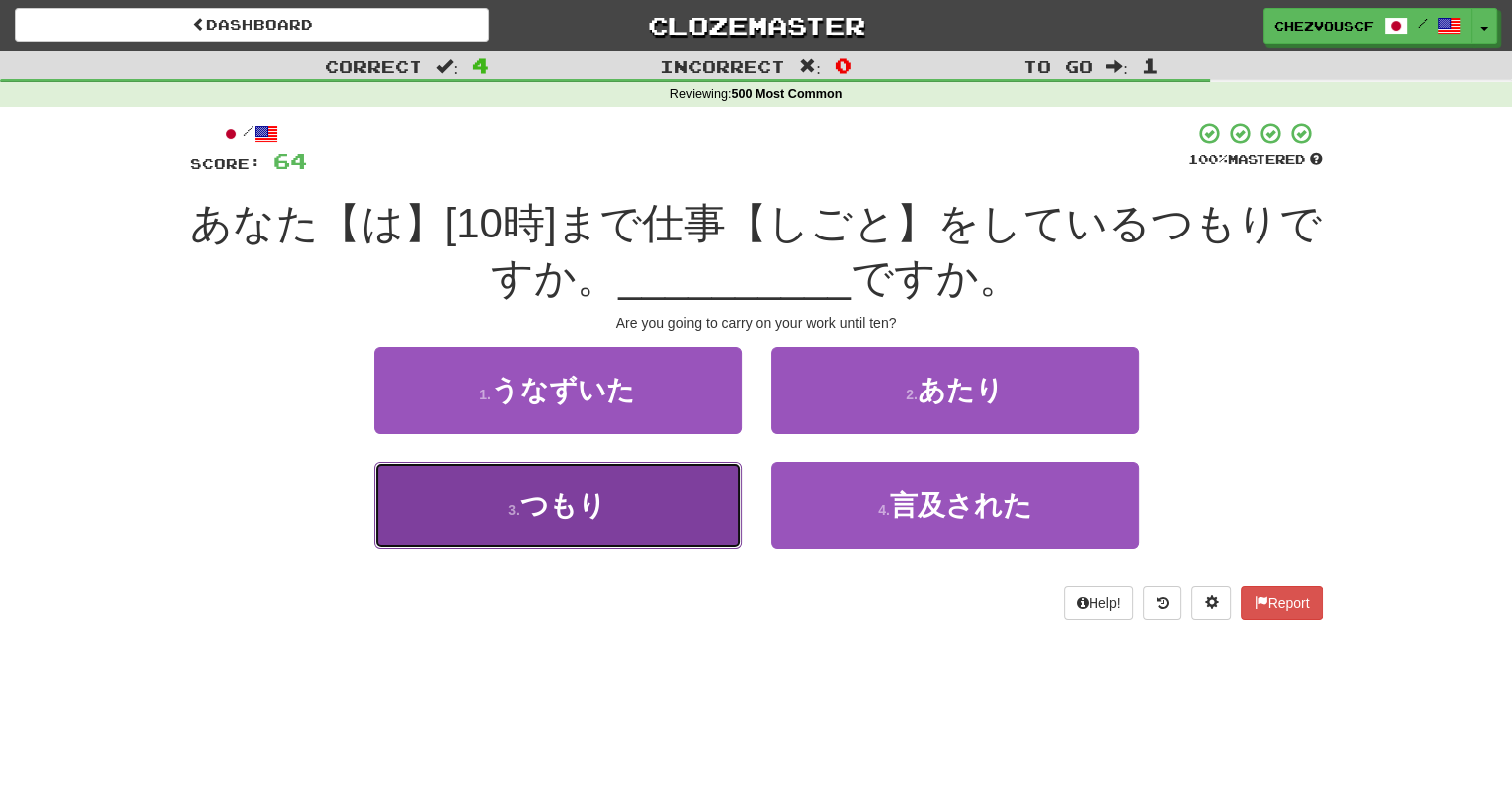 click on "3 .  つもり" at bounding box center (558, 505) 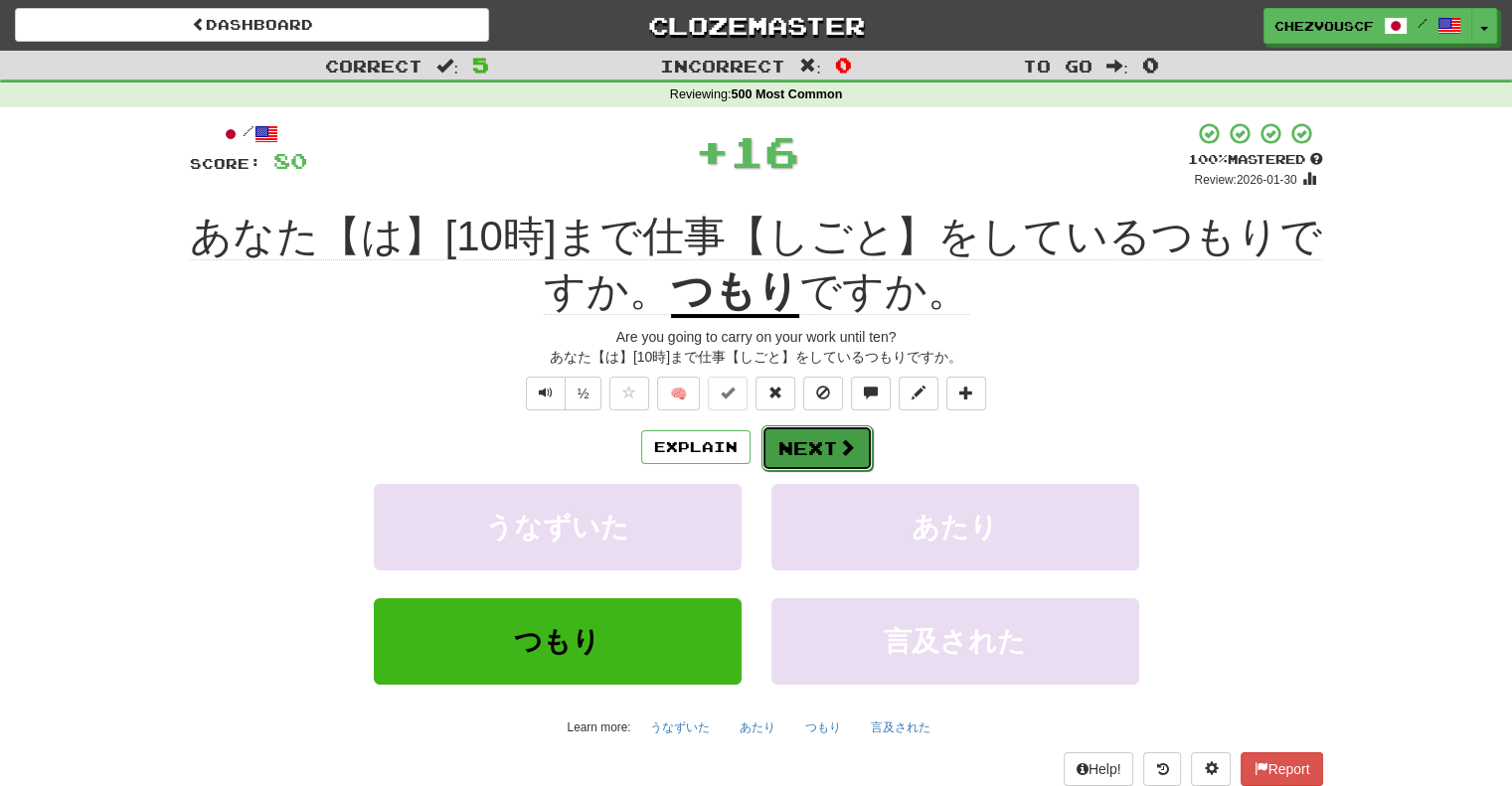 click on "Next" at bounding box center [817, 448] 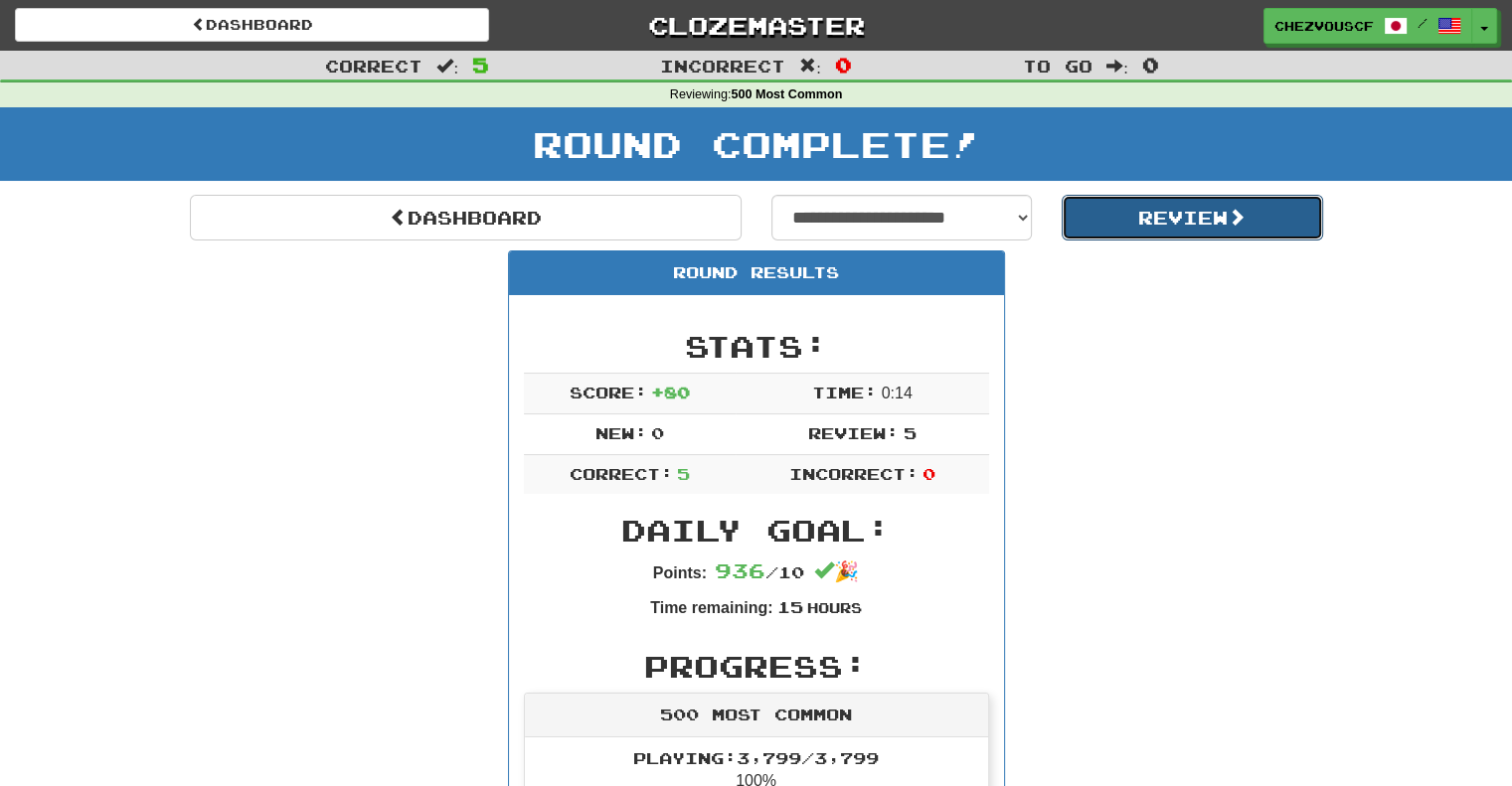 click on "Review" at bounding box center [1192, 218] 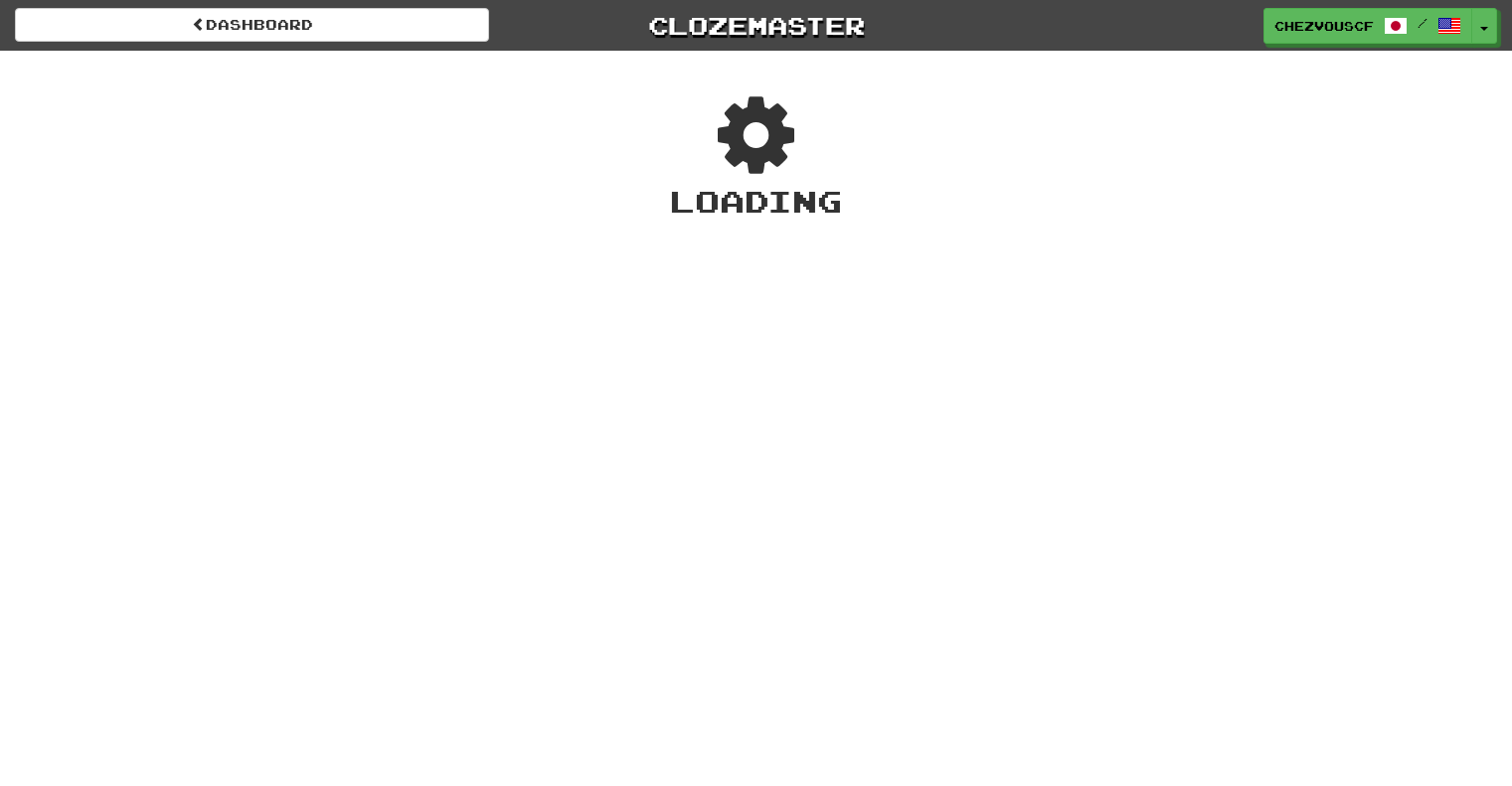 scroll, scrollTop: 0, scrollLeft: 0, axis: both 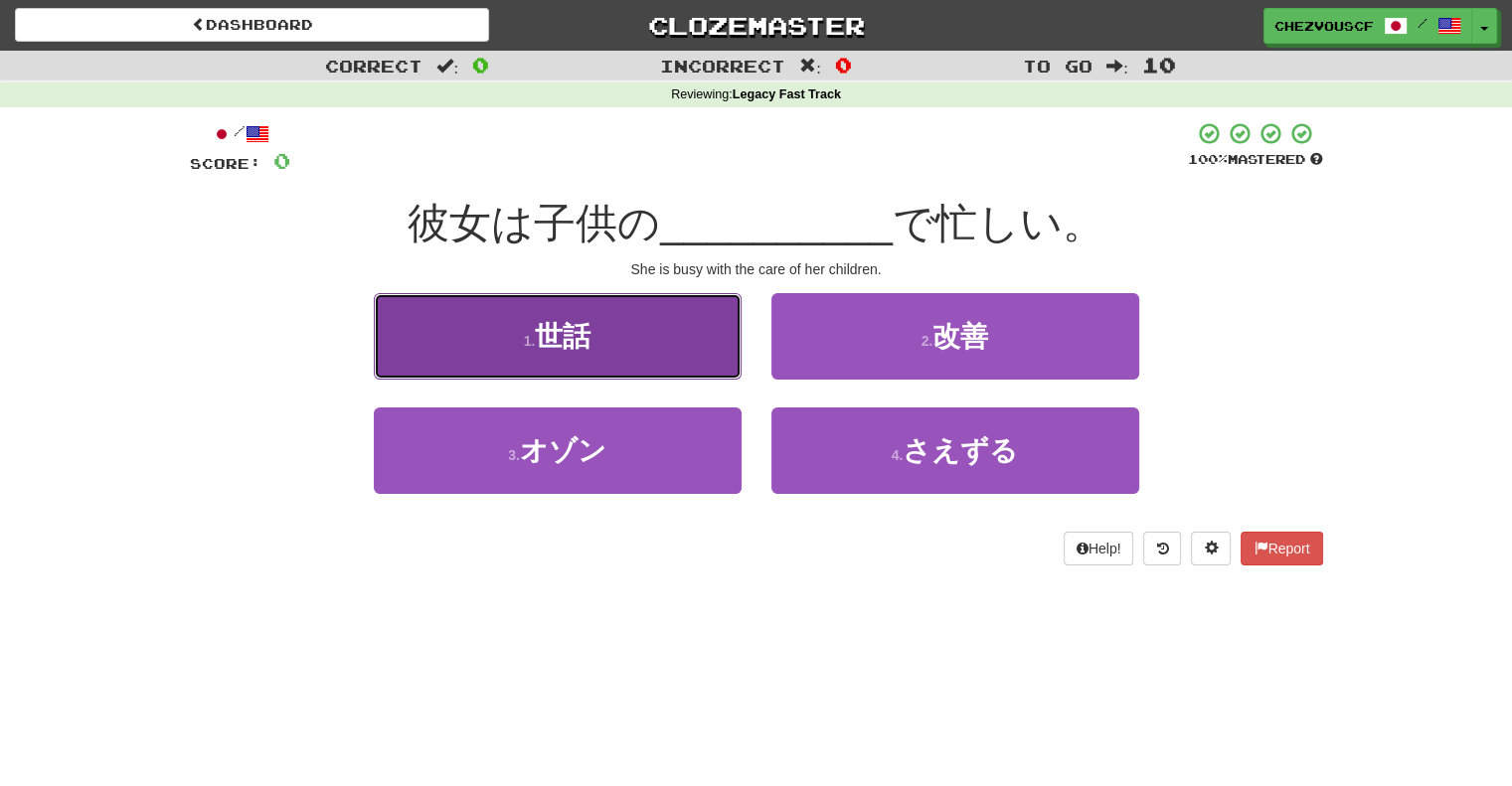 click on "1 .  世話" at bounding box center [558, 336] 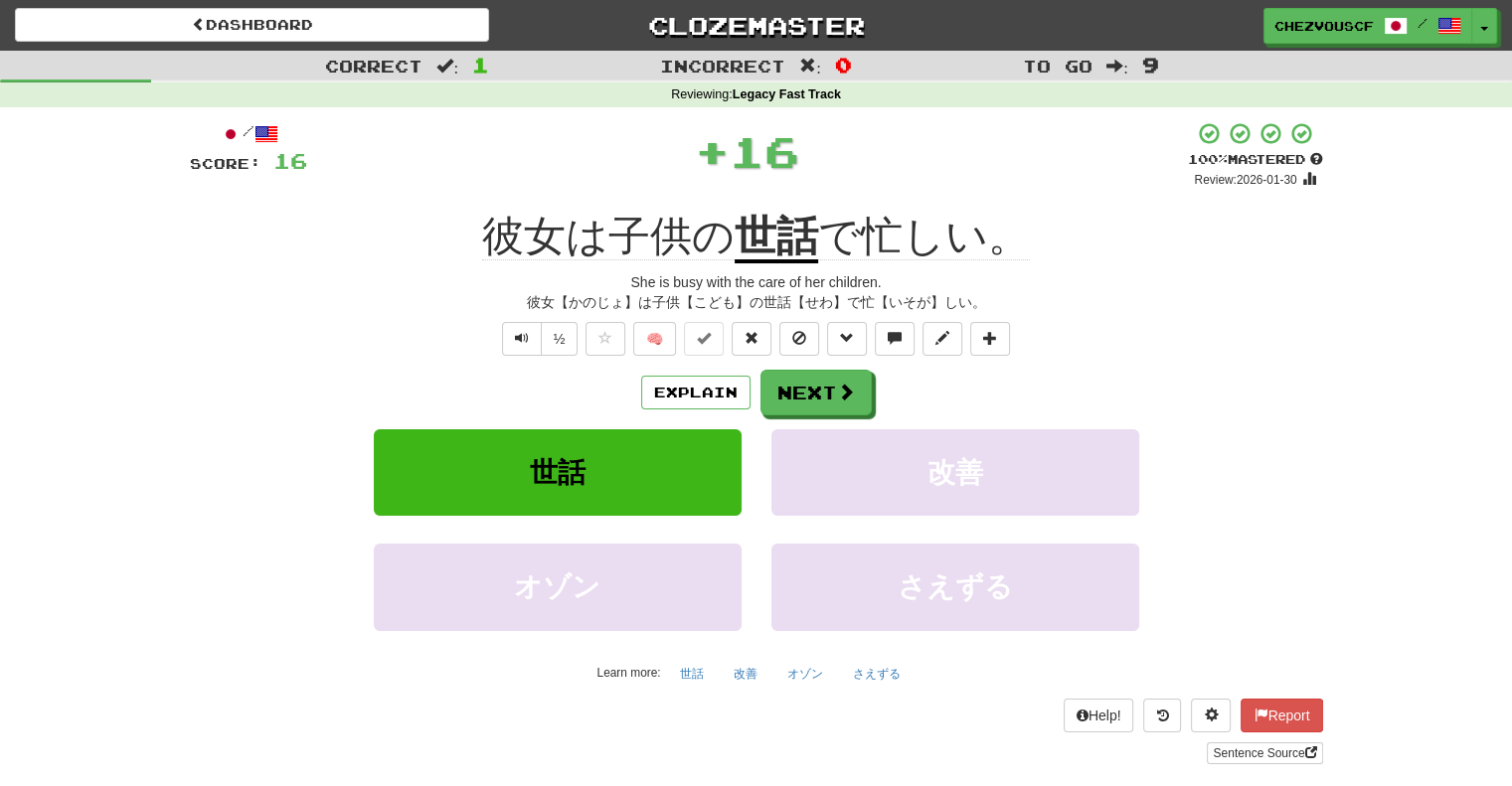 click on "Explain Next" at bounding box center [756, 393] 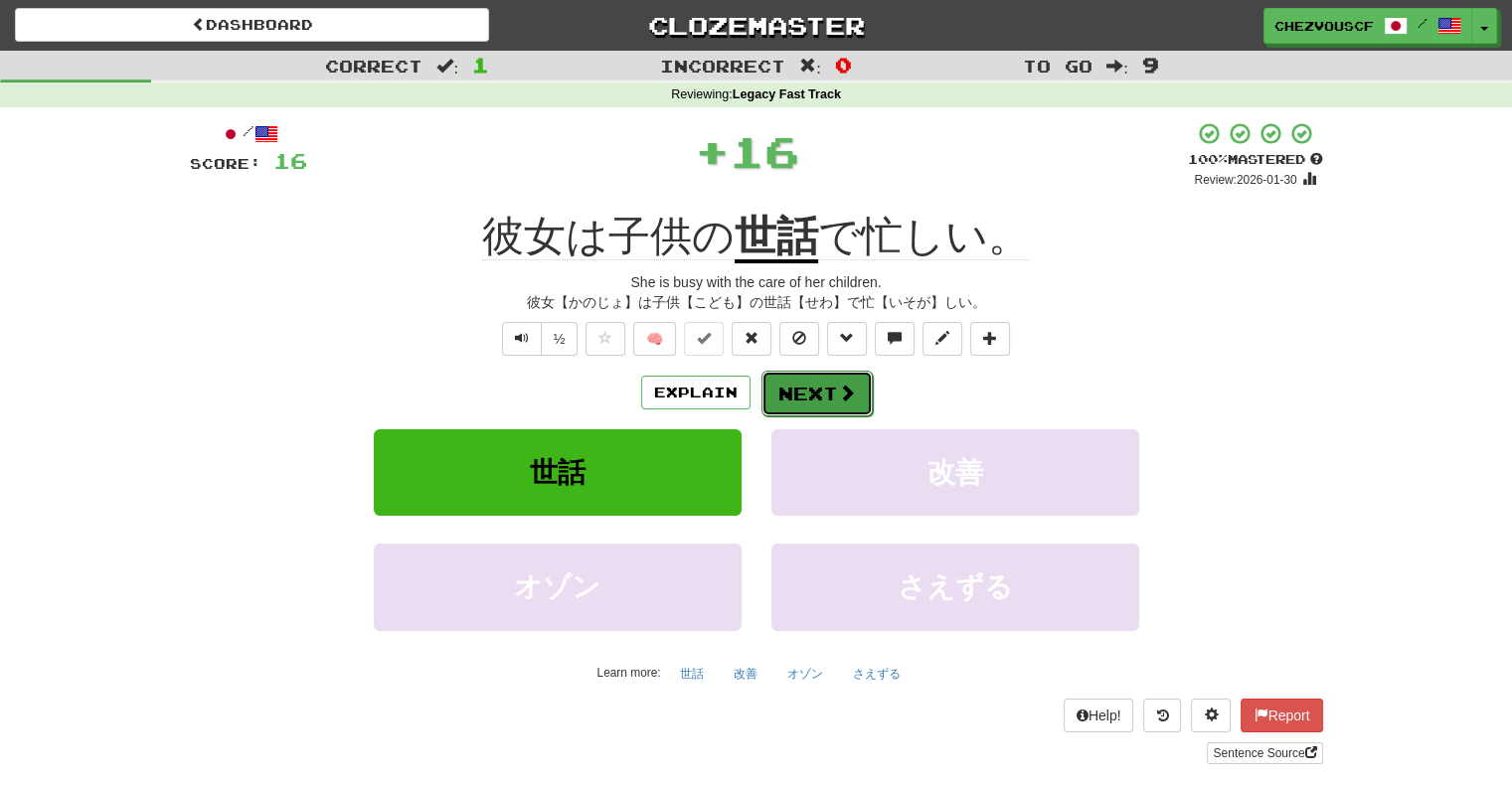 click at bounding box center (847, 393) 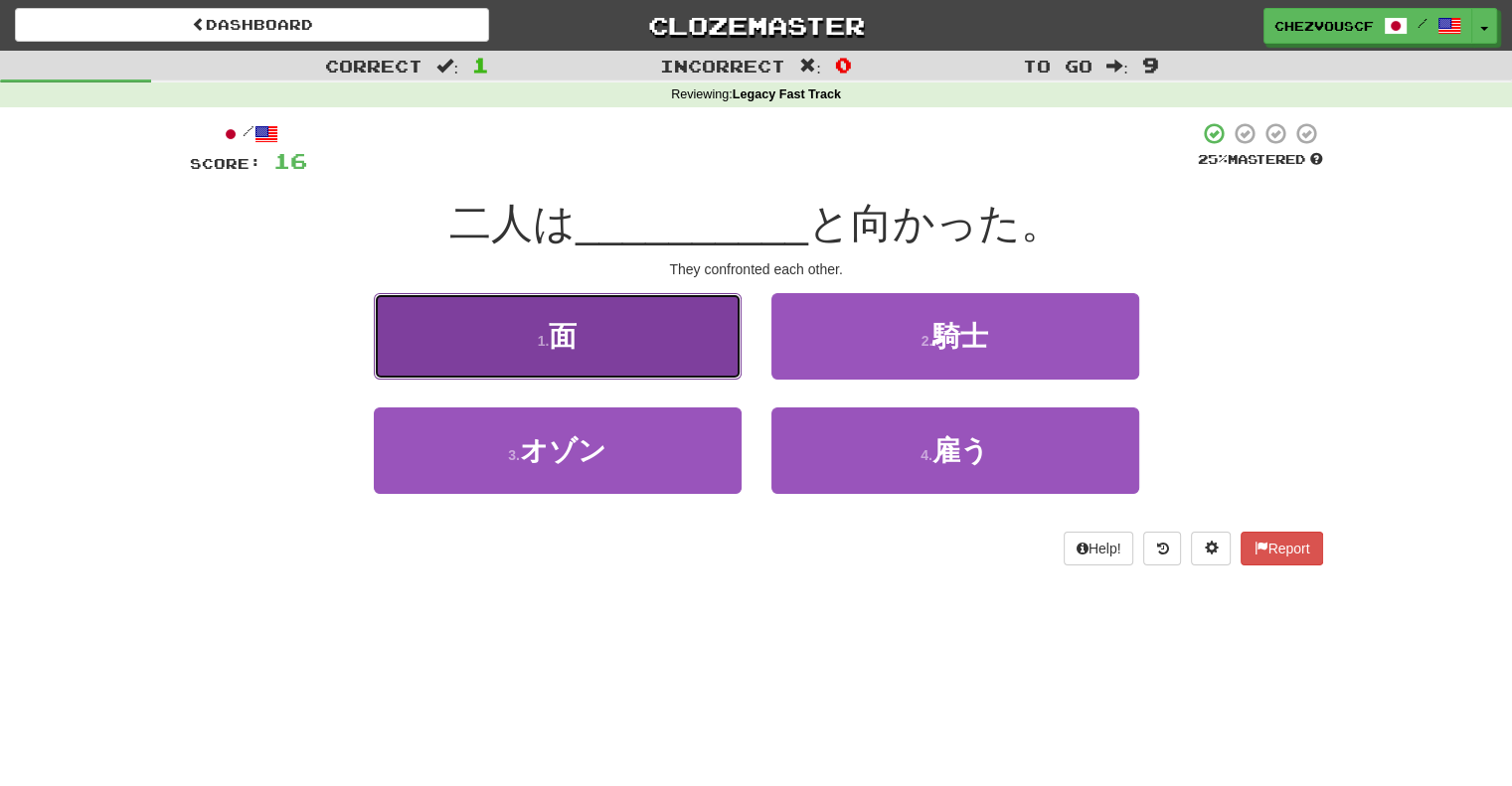 click on "1 .  面" at bounding box center [558, 336] 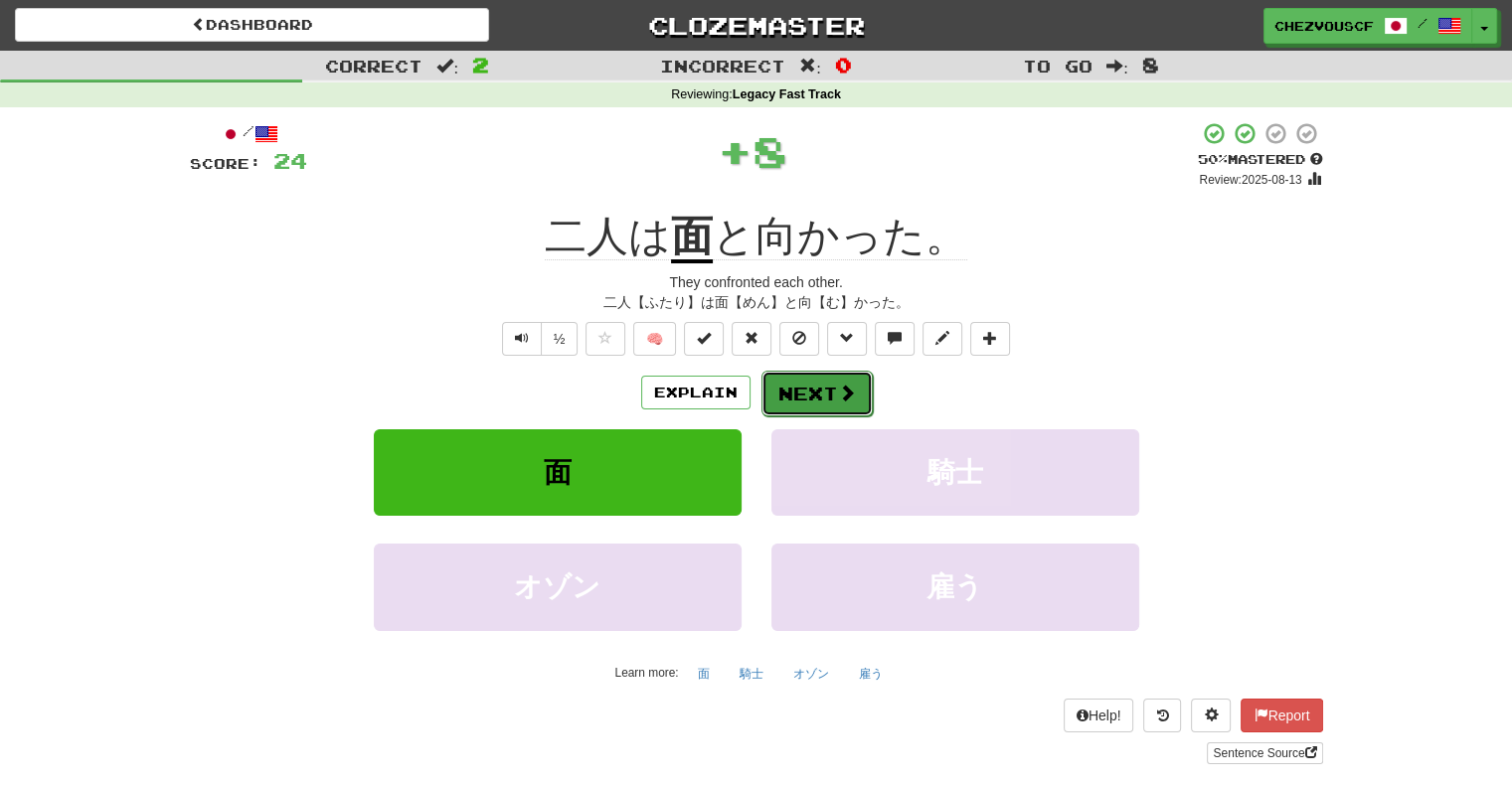 click on "Next" at bounding box center [817, 393] 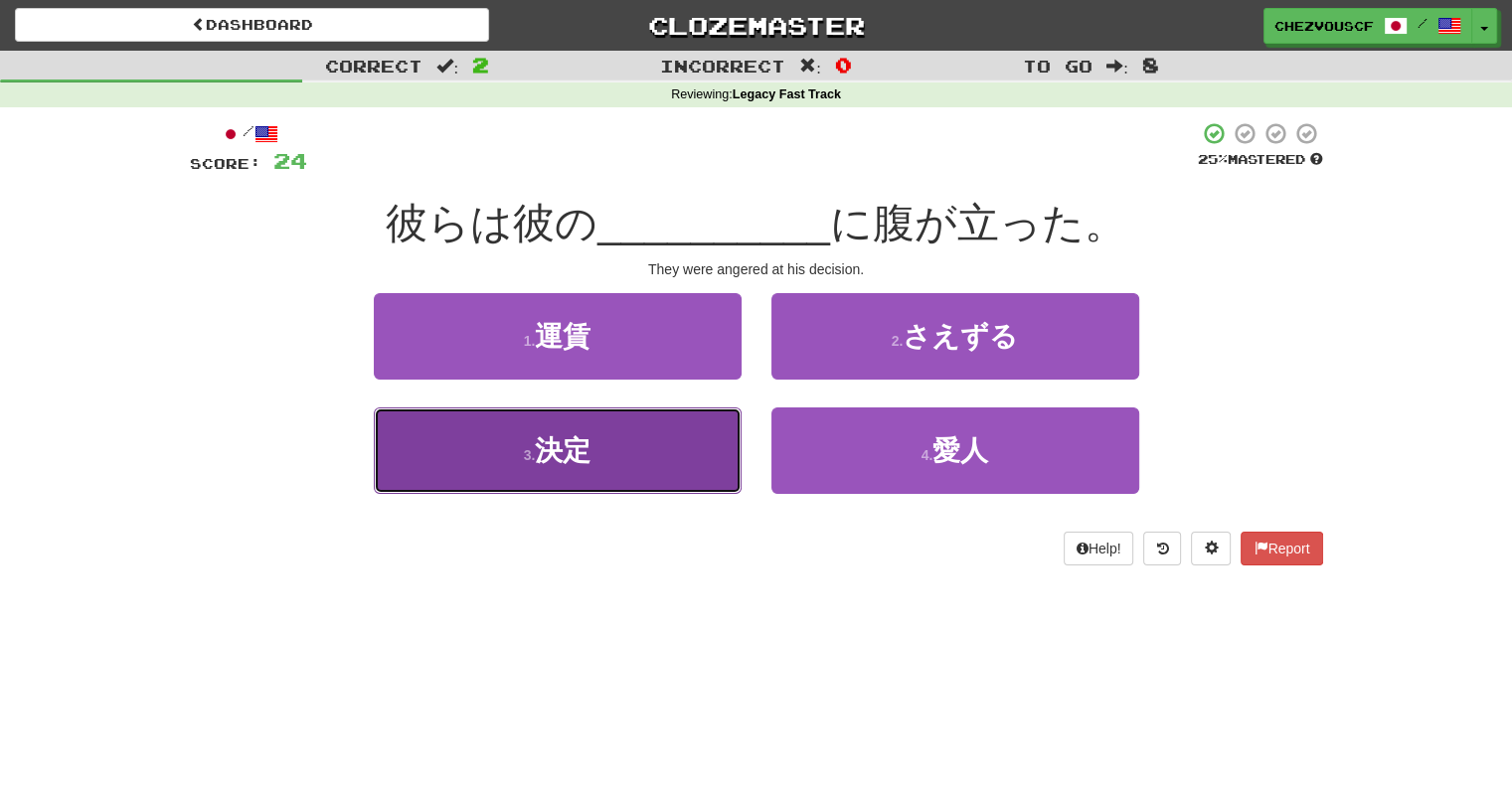 click on "3 .  決定" at bounding box center [558, 450] 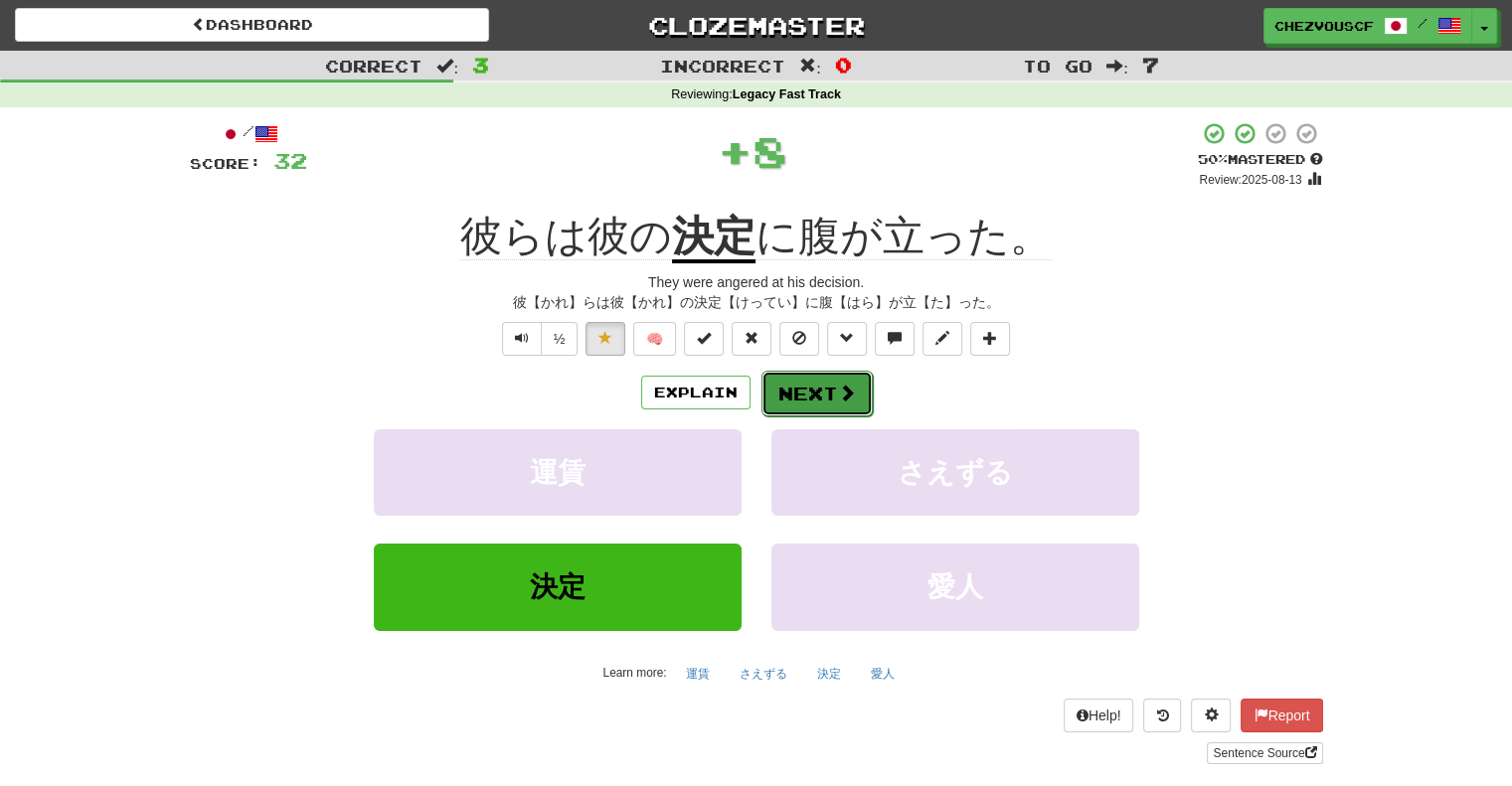 click on "Next" at bounding box center (817, 393) 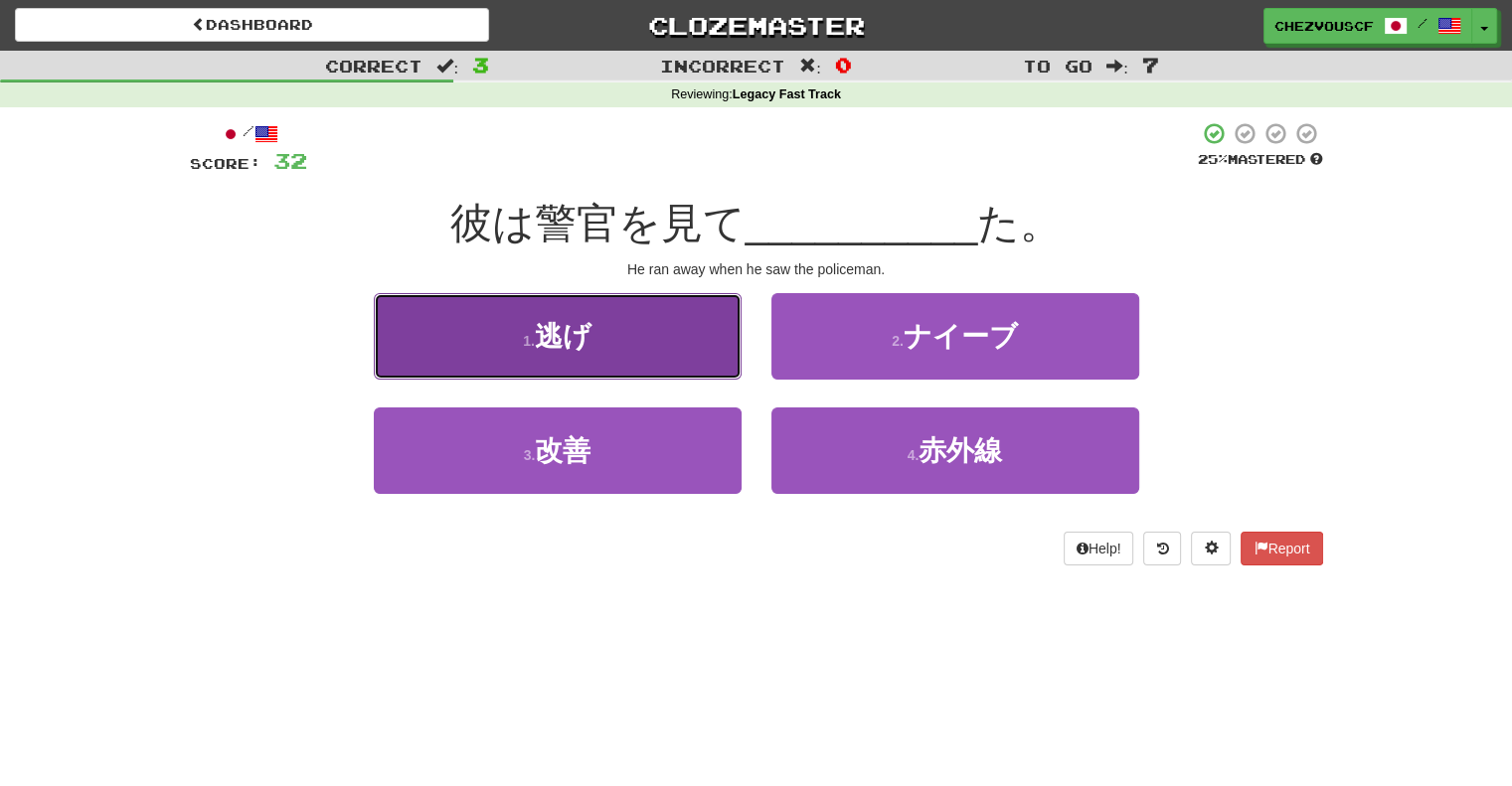 click on "1 .  逃げ" at bounding box center (558, 336) 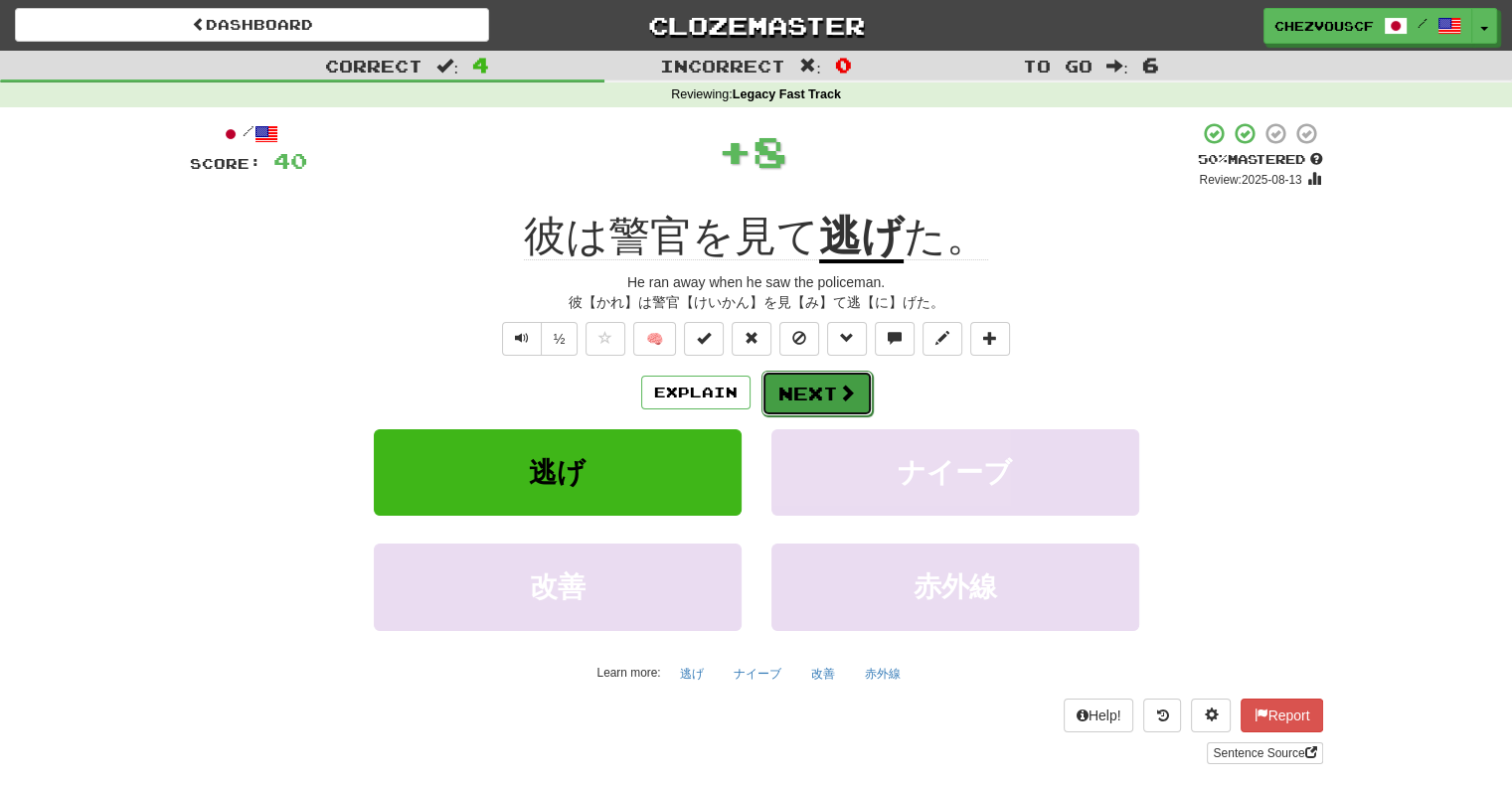 click on "Next" at bounding box center [817, 393] 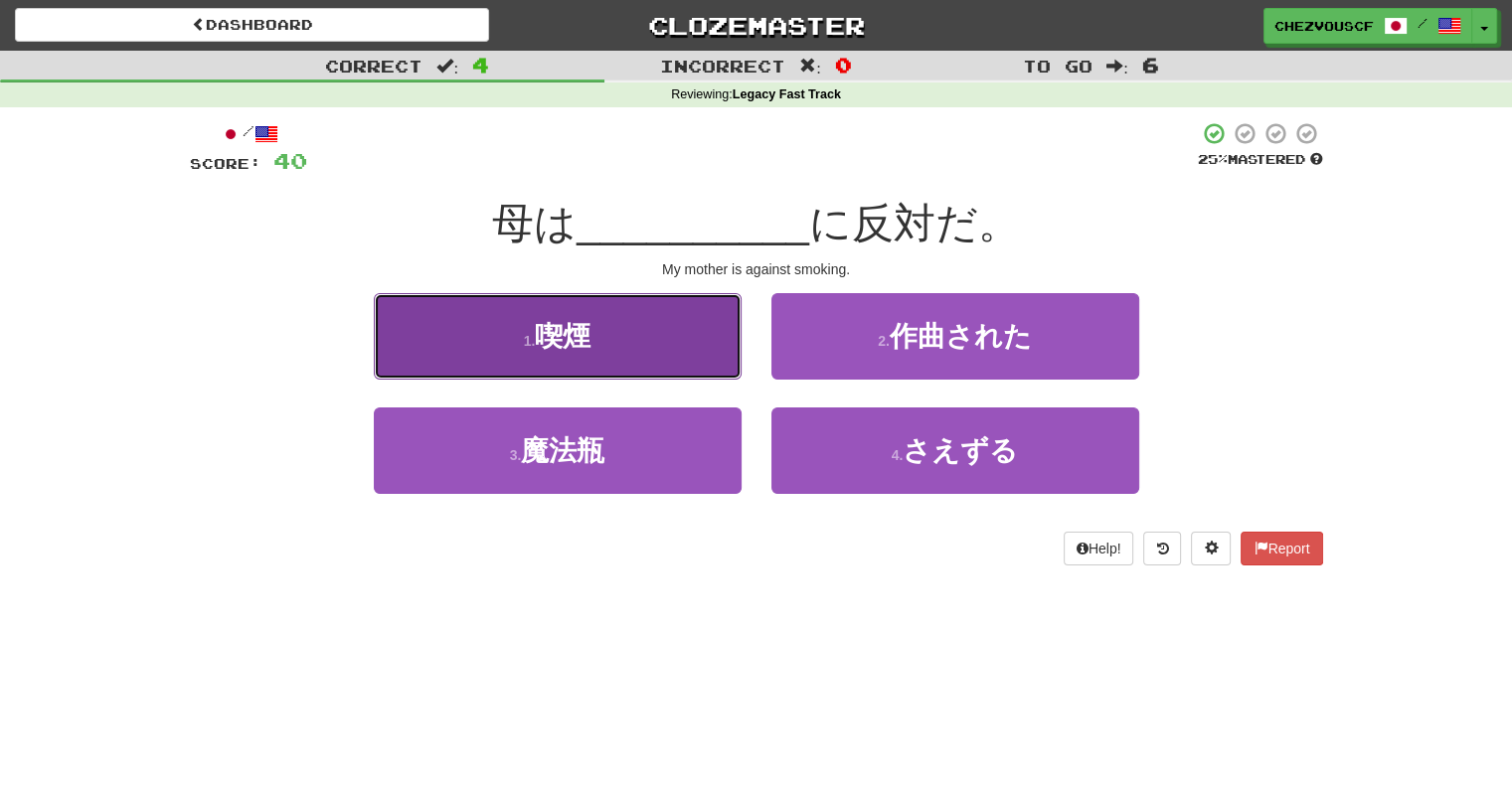click on "1 .  喫煙" at bounding box center [558, 336] 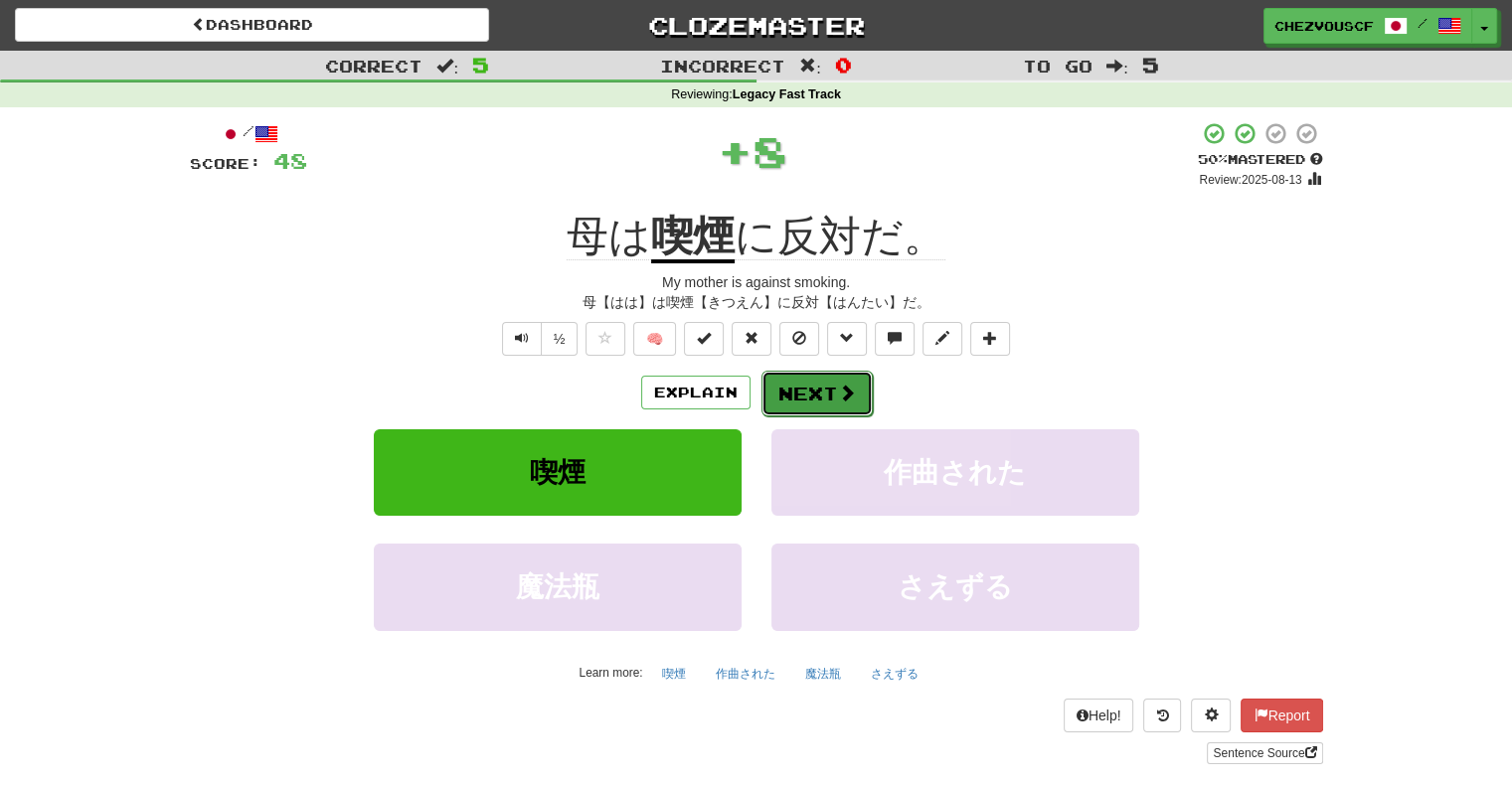 click on "Next" at bounding box center [817, 393] 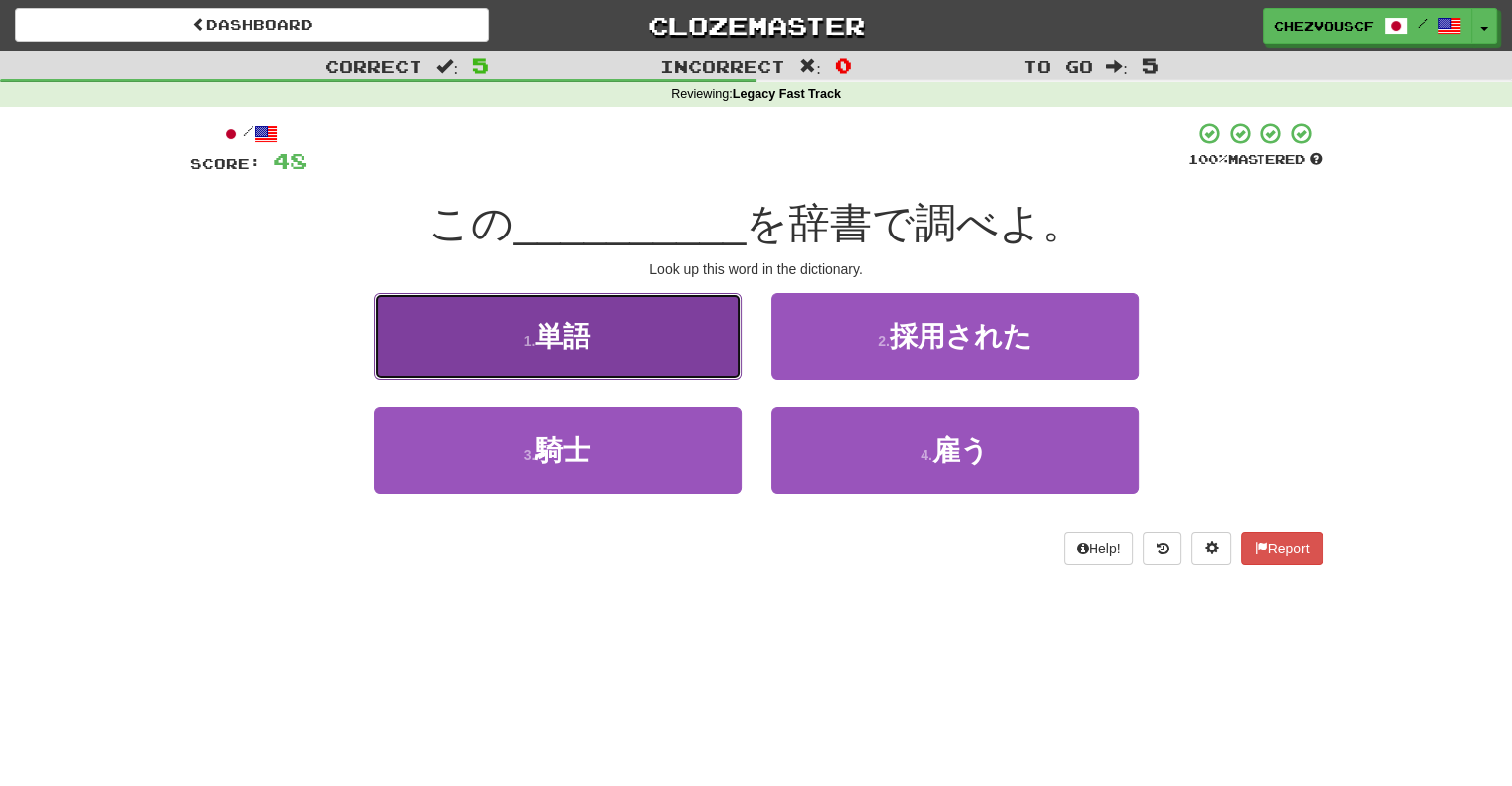 click on "1 .  単語" at bounding box center (558, 336) 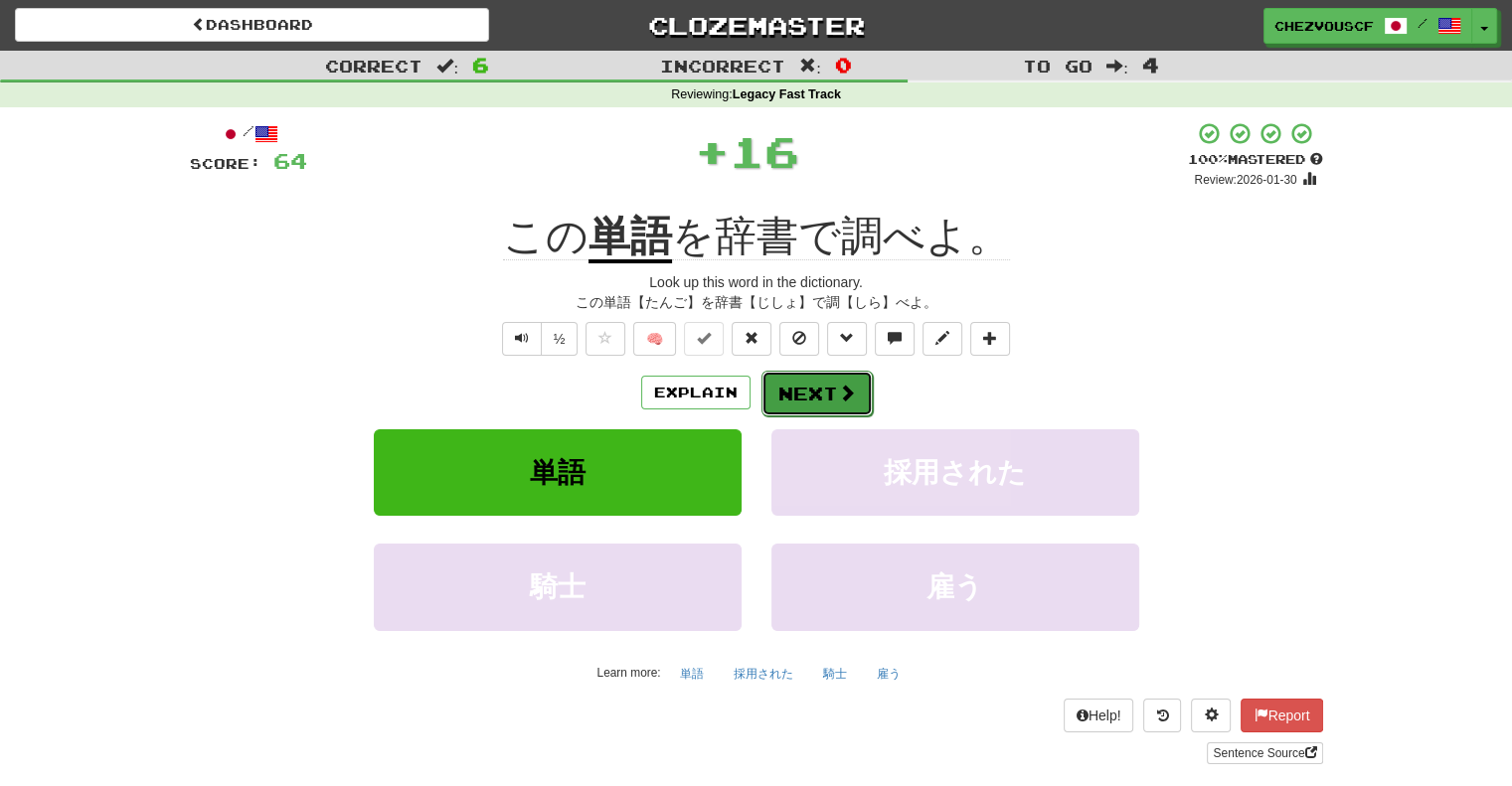 click on "Next" at bounding box center (817, 393) 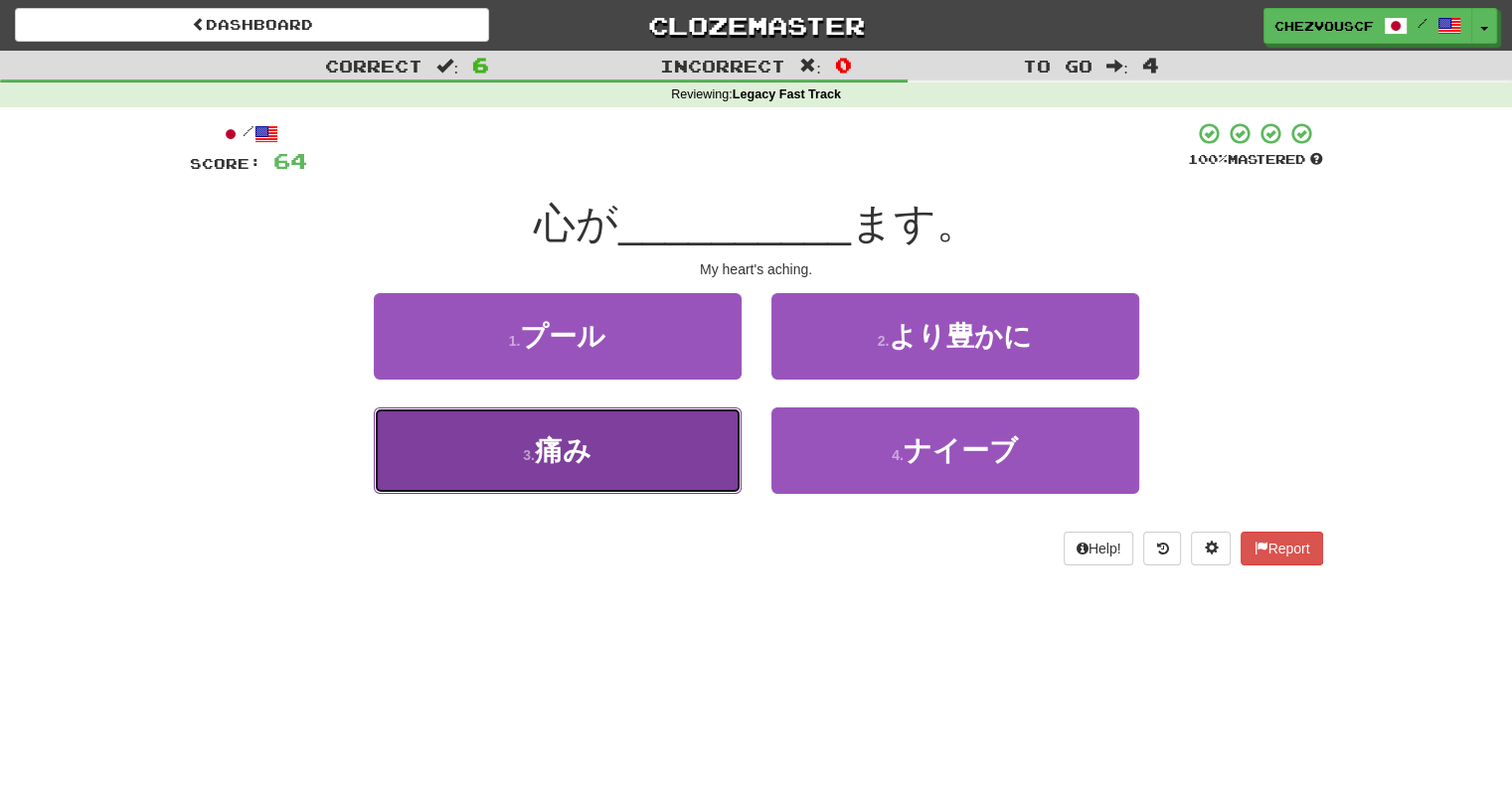 click on "3 .  痛み" at bounding box center [558, 450] 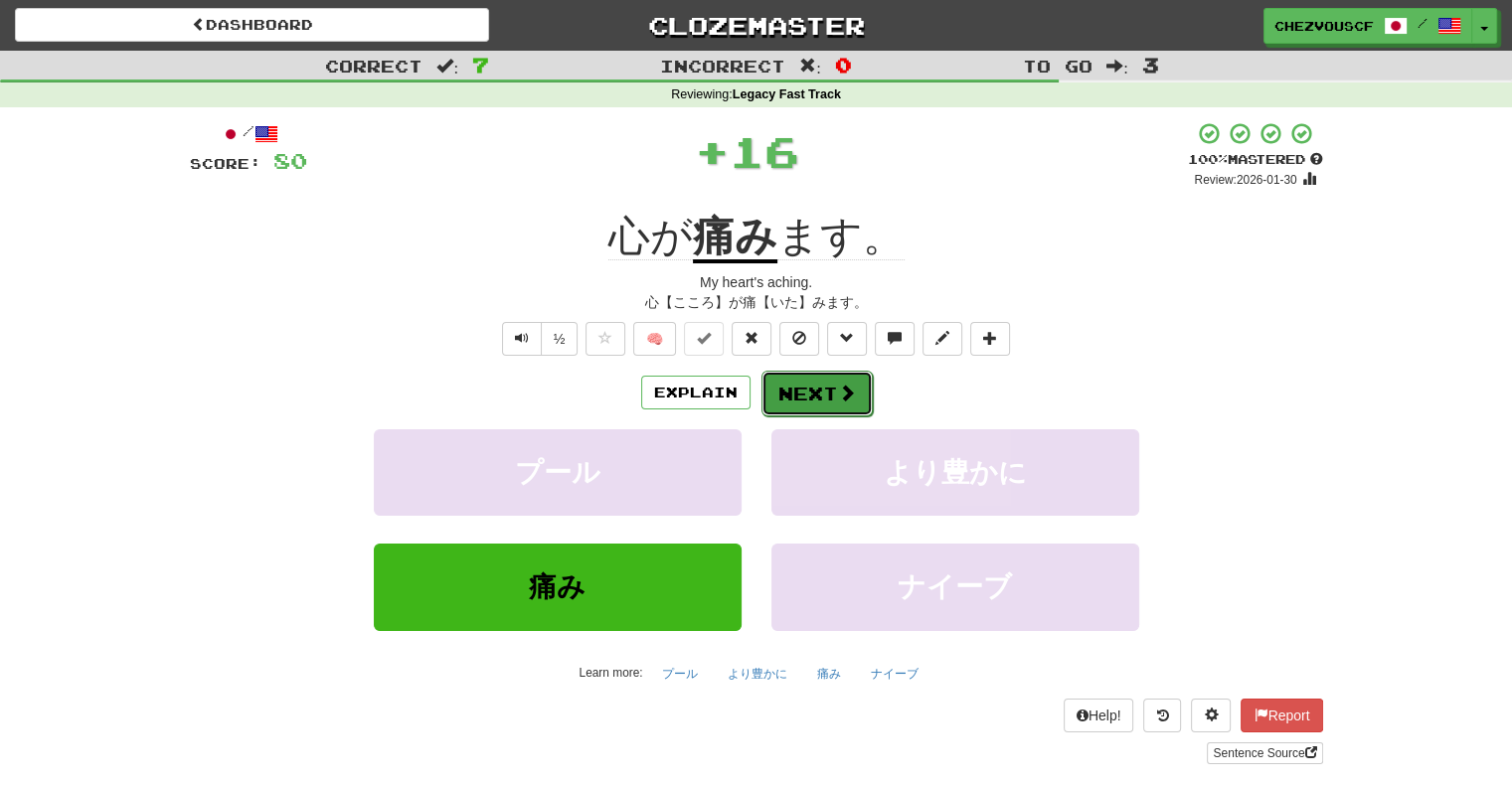 click on "Next" at bounding box center [817, 393] 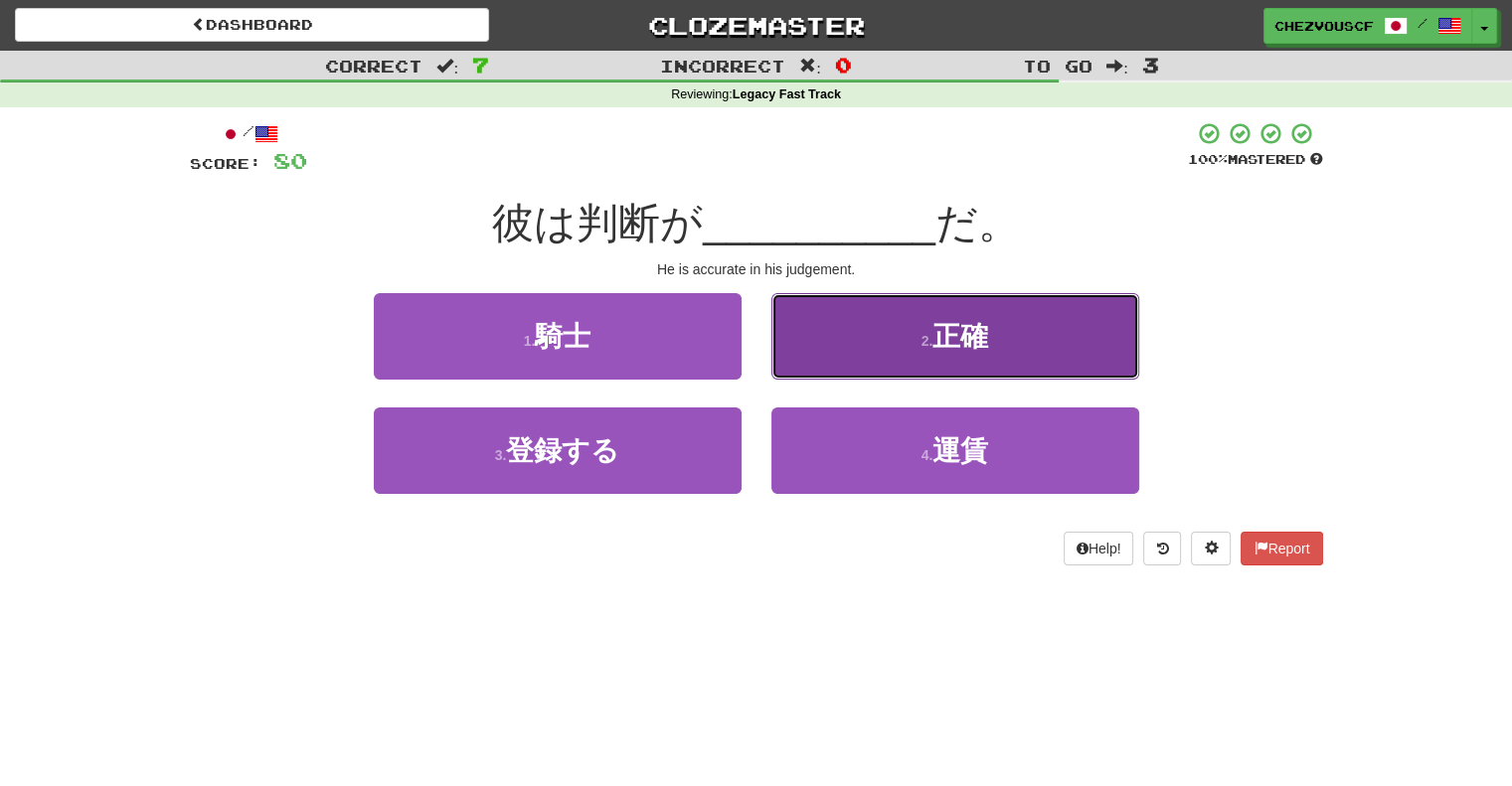 click on "2 .  正確" at bounding box center [955, 336] 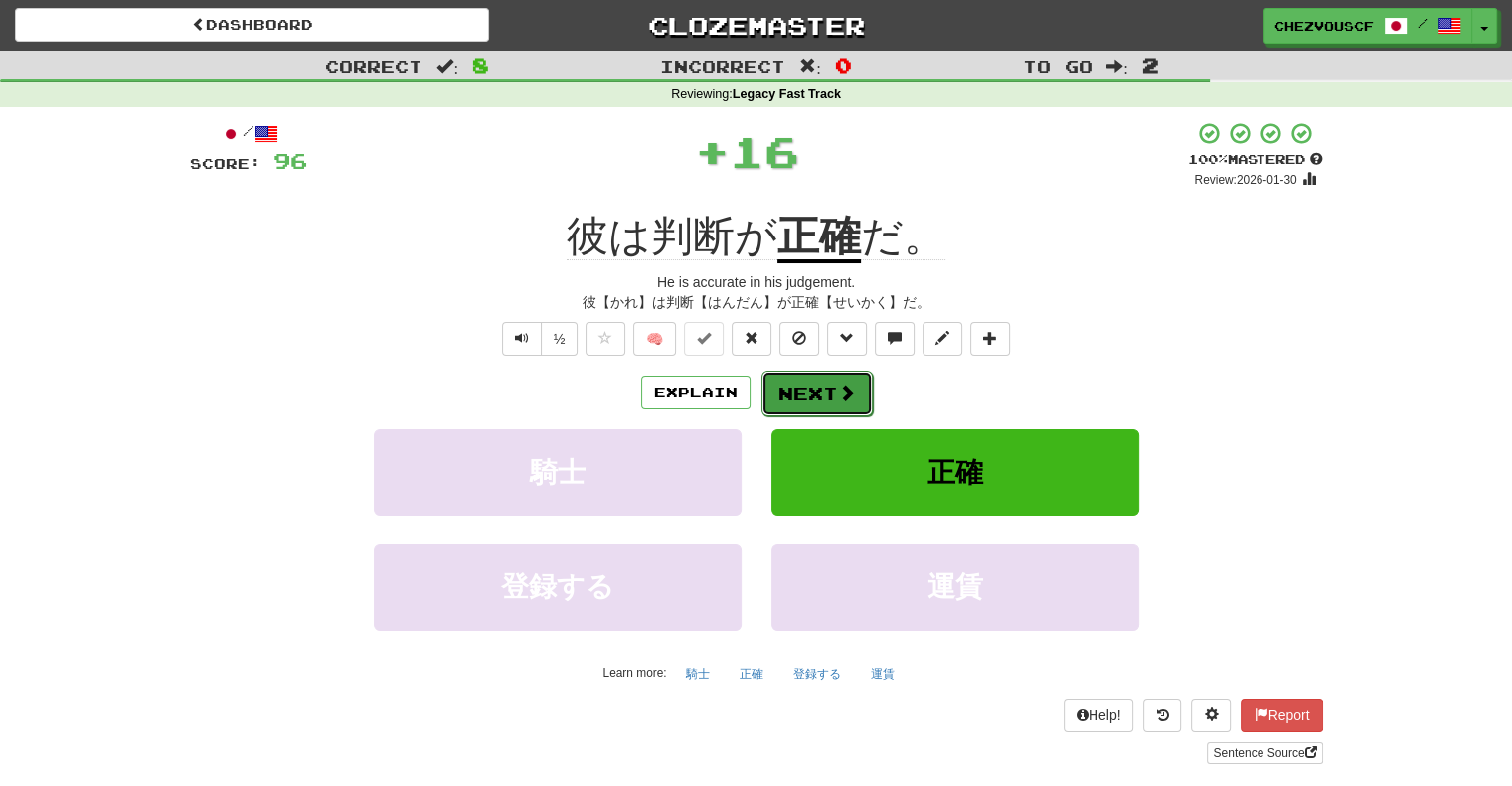 click on "Next" at bounding box center [817, 393] 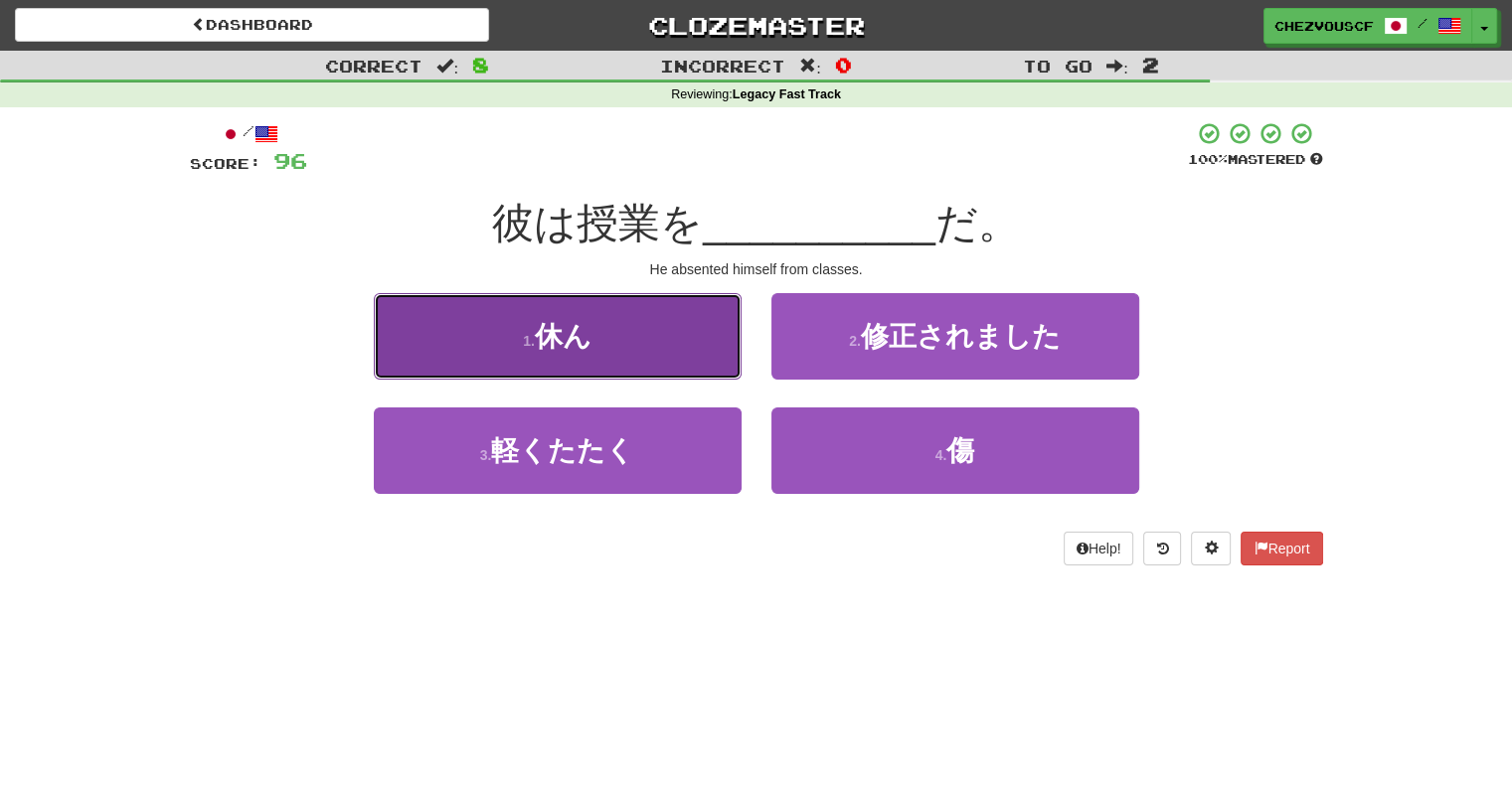 click on "1 .  休ん" at bounding box center (558, 336) 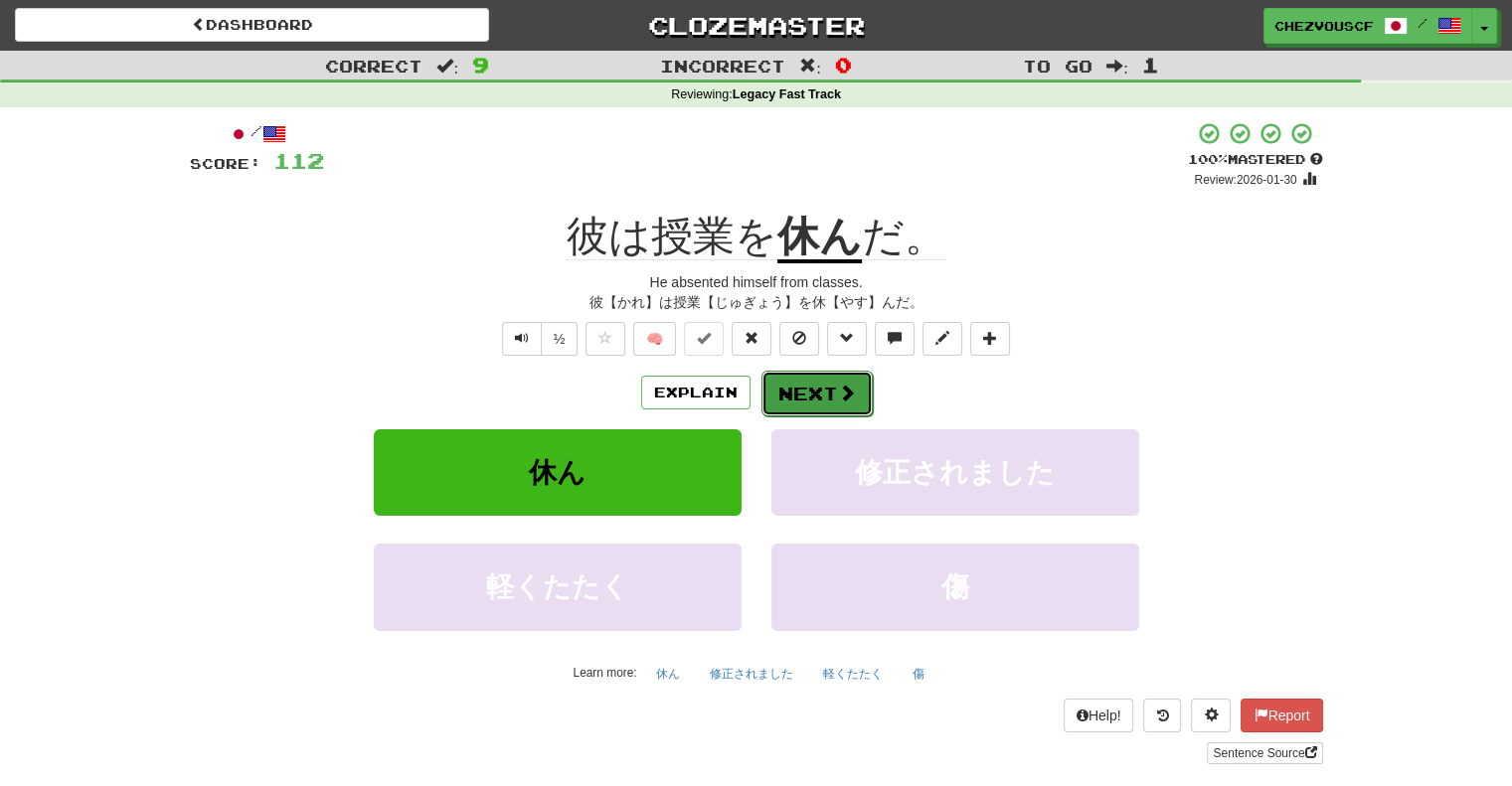 click on "Next" at bounding box center (817, 393) 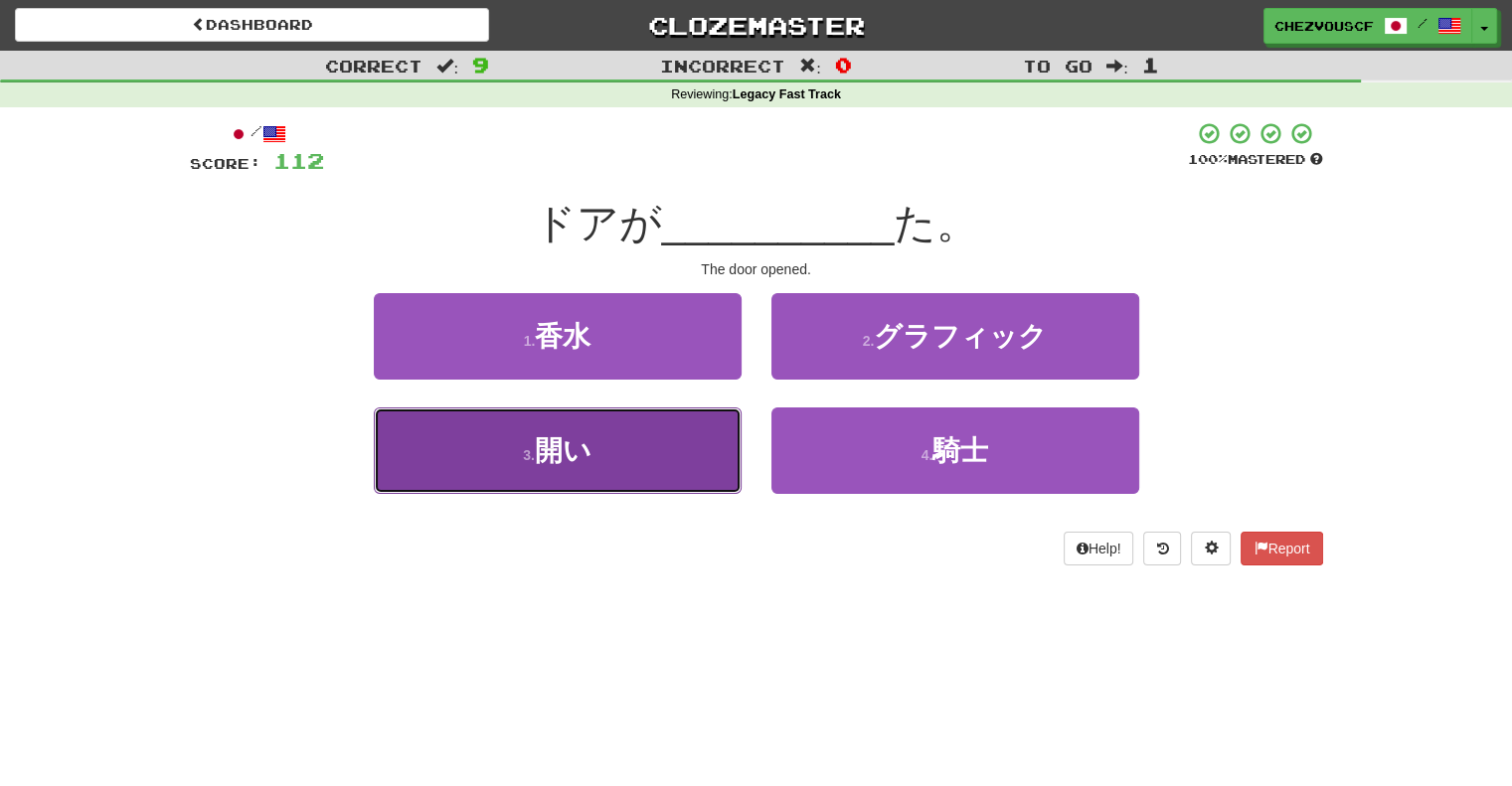 click on "3 ." at bounding box center [529, 455] 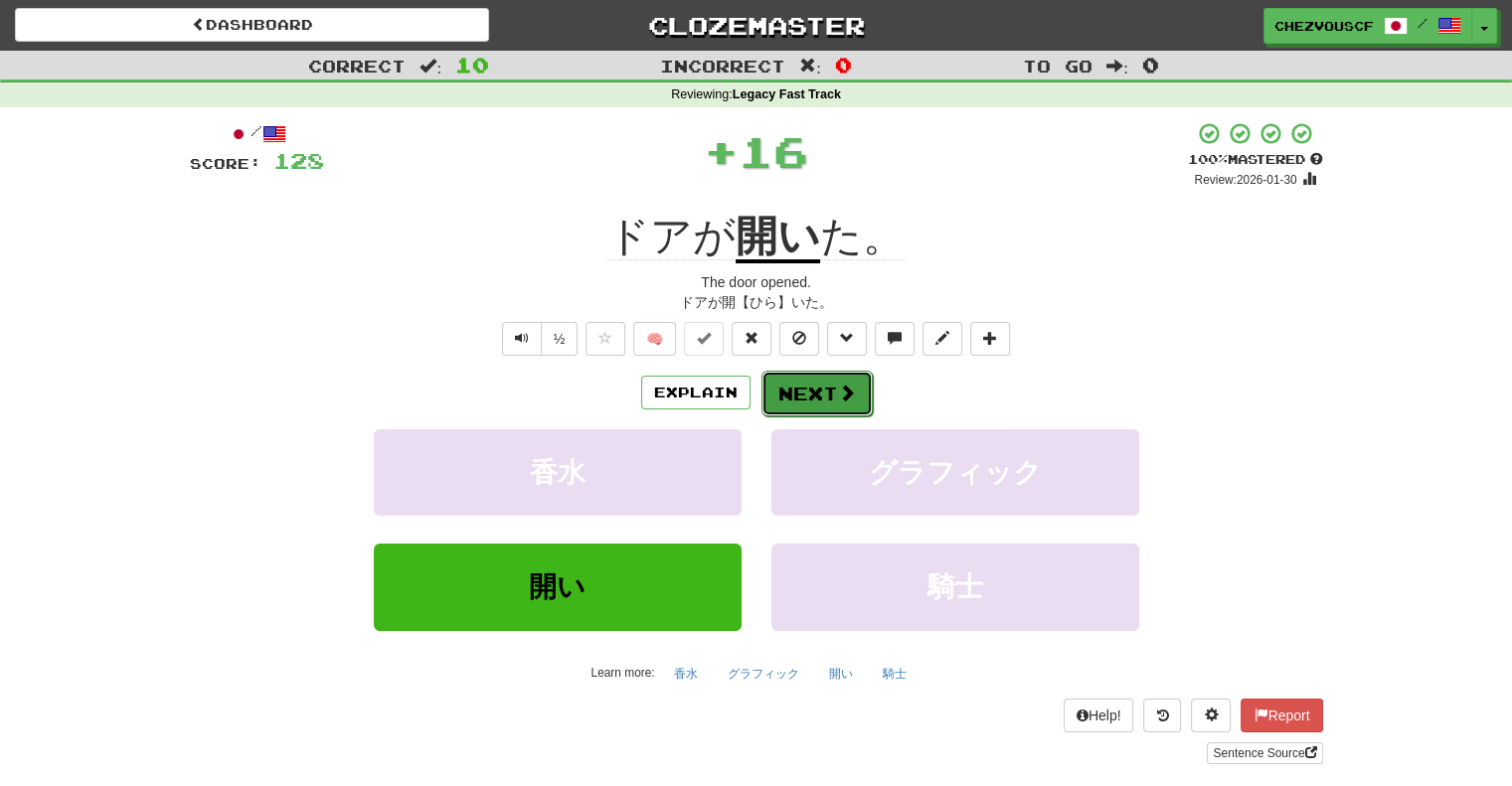 click on "Next" at bounding box center (817, 393) 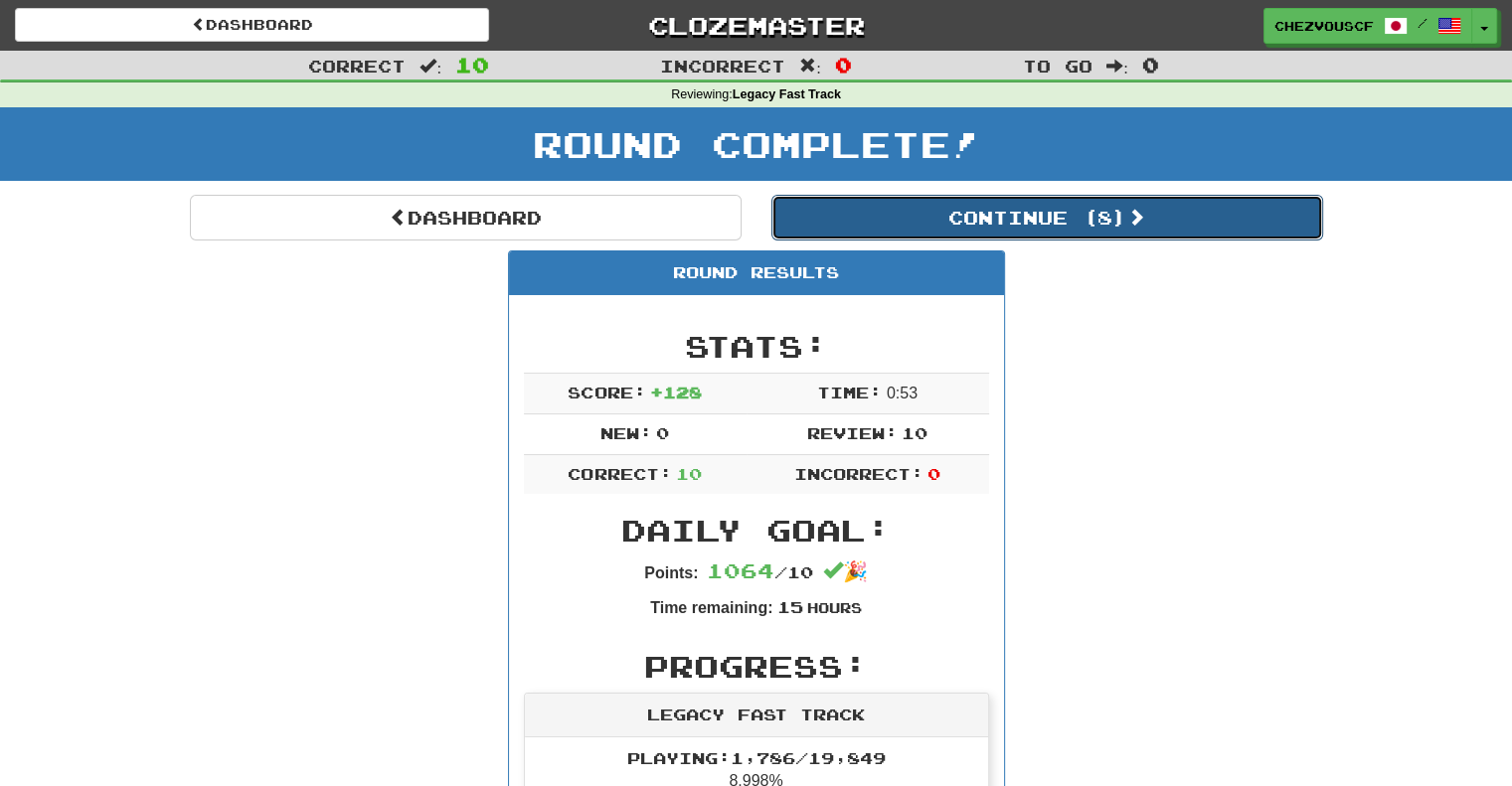 click on "Continue ( 8 )" at bounding box center [1047, 218] 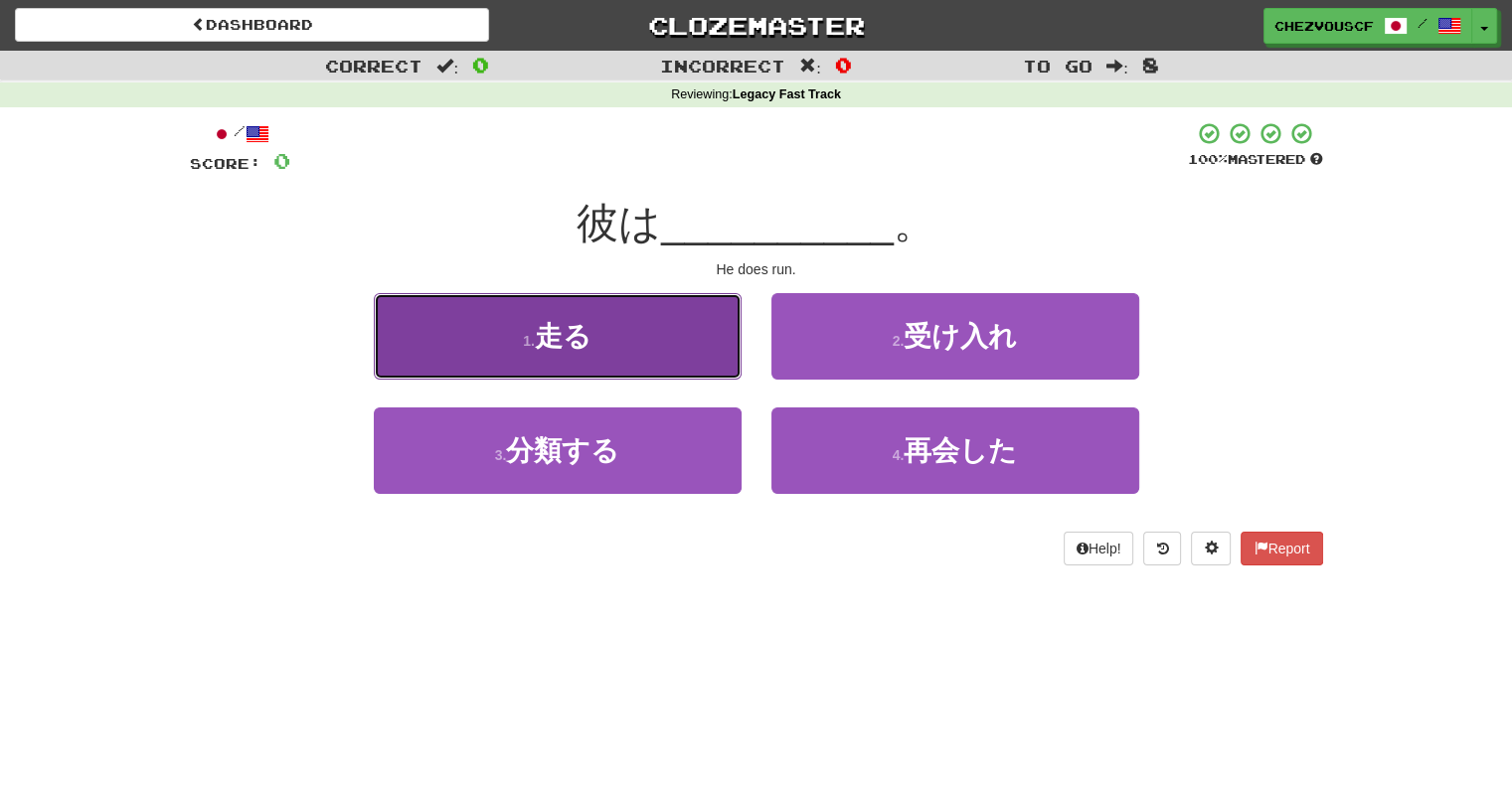click on "1 .  走る" at bounding box center [558, 336] 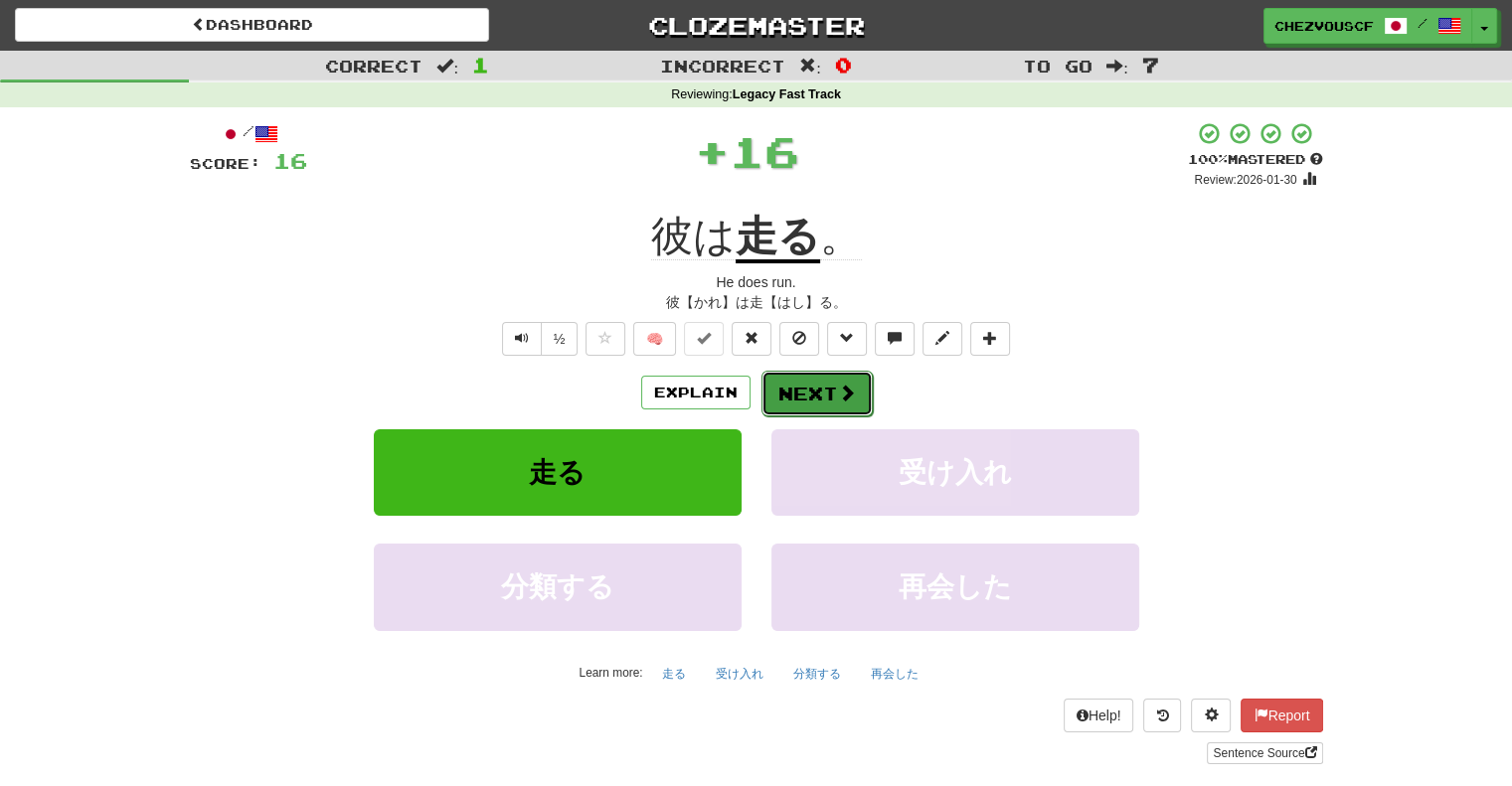 click on "Next" at bounding box center [817, 393] 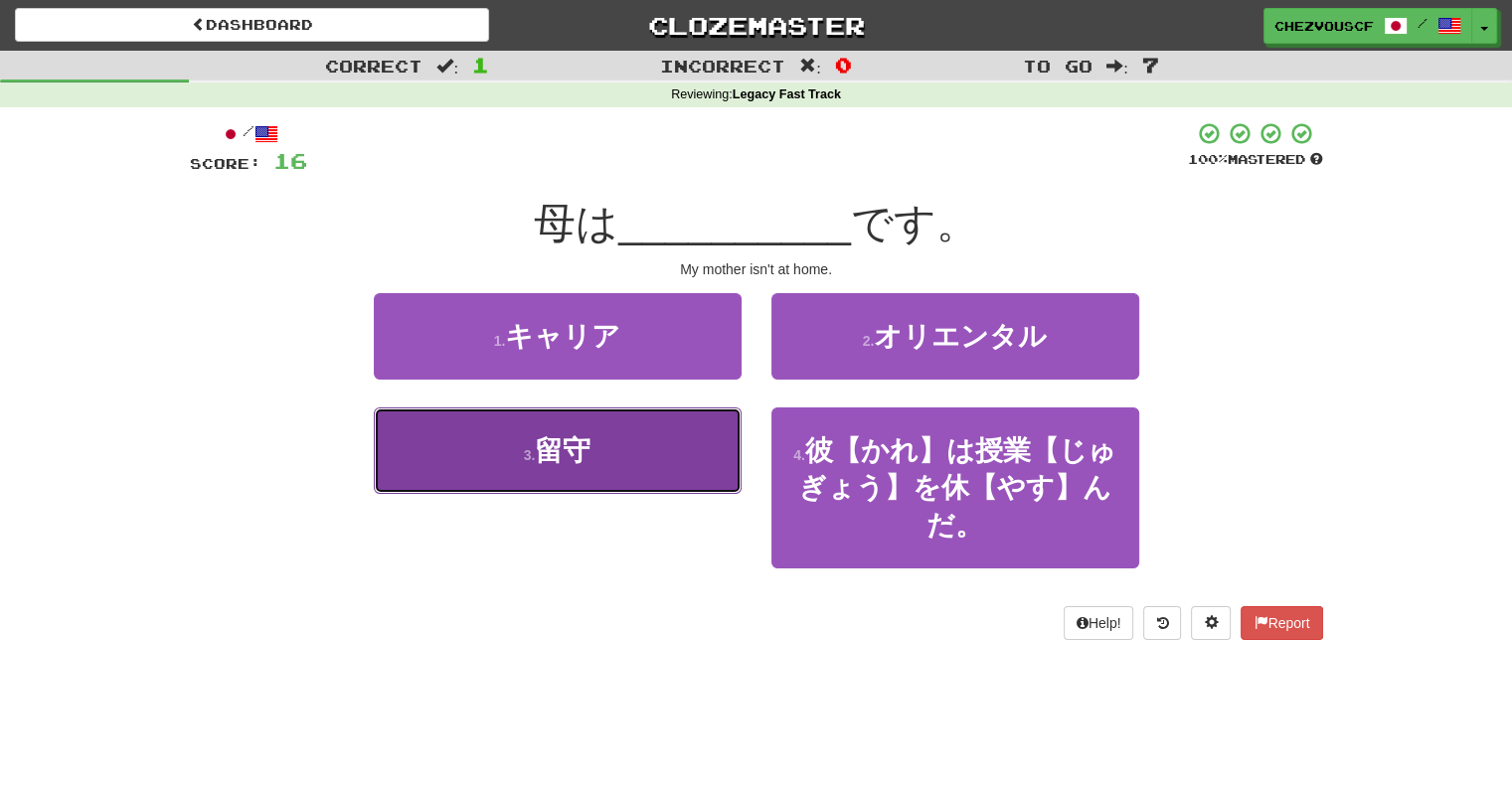 click on "3 .  留守" at bounding box center [558, 450] 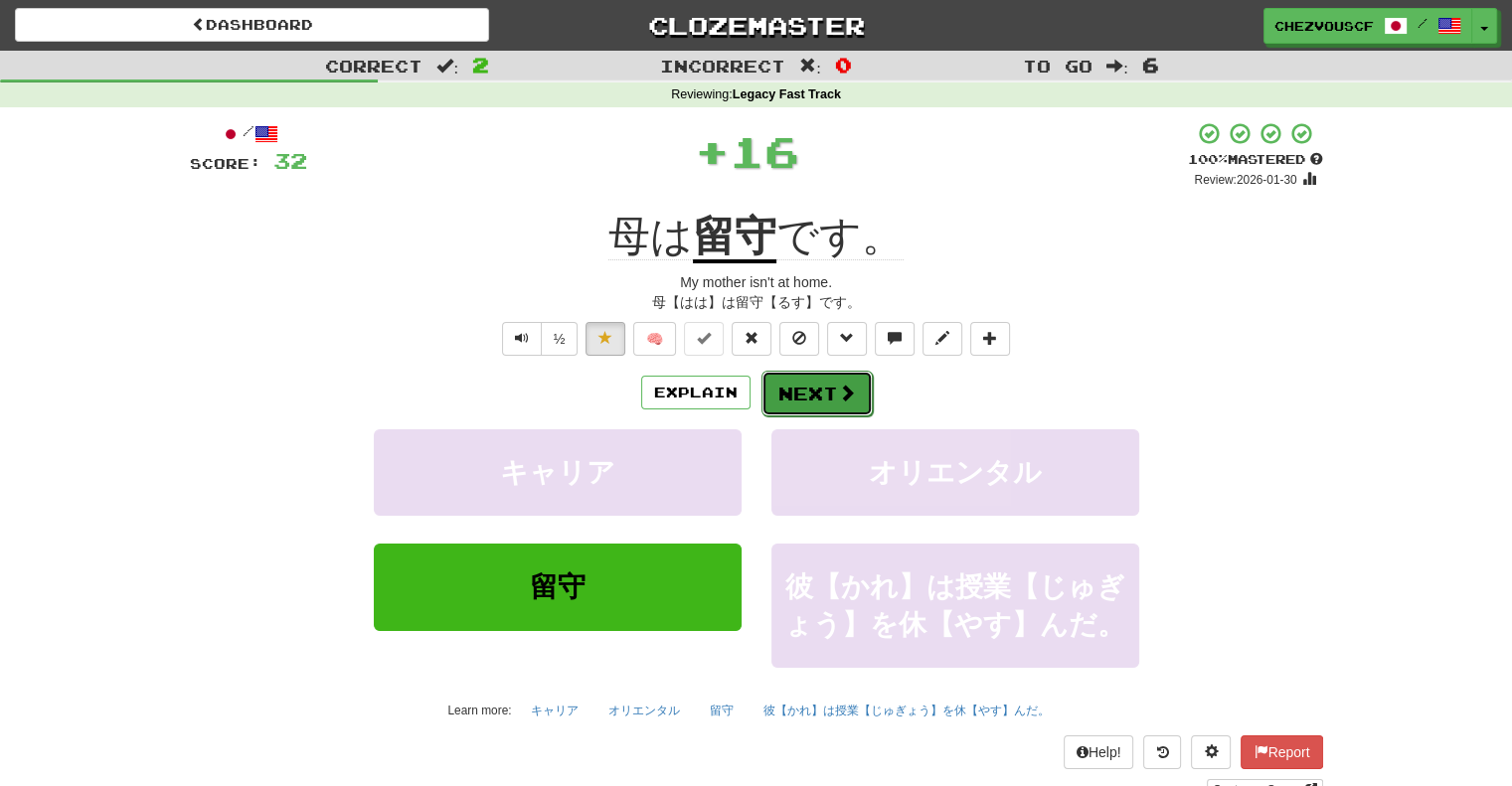 click on "Next" at bounding box center (817, 393) 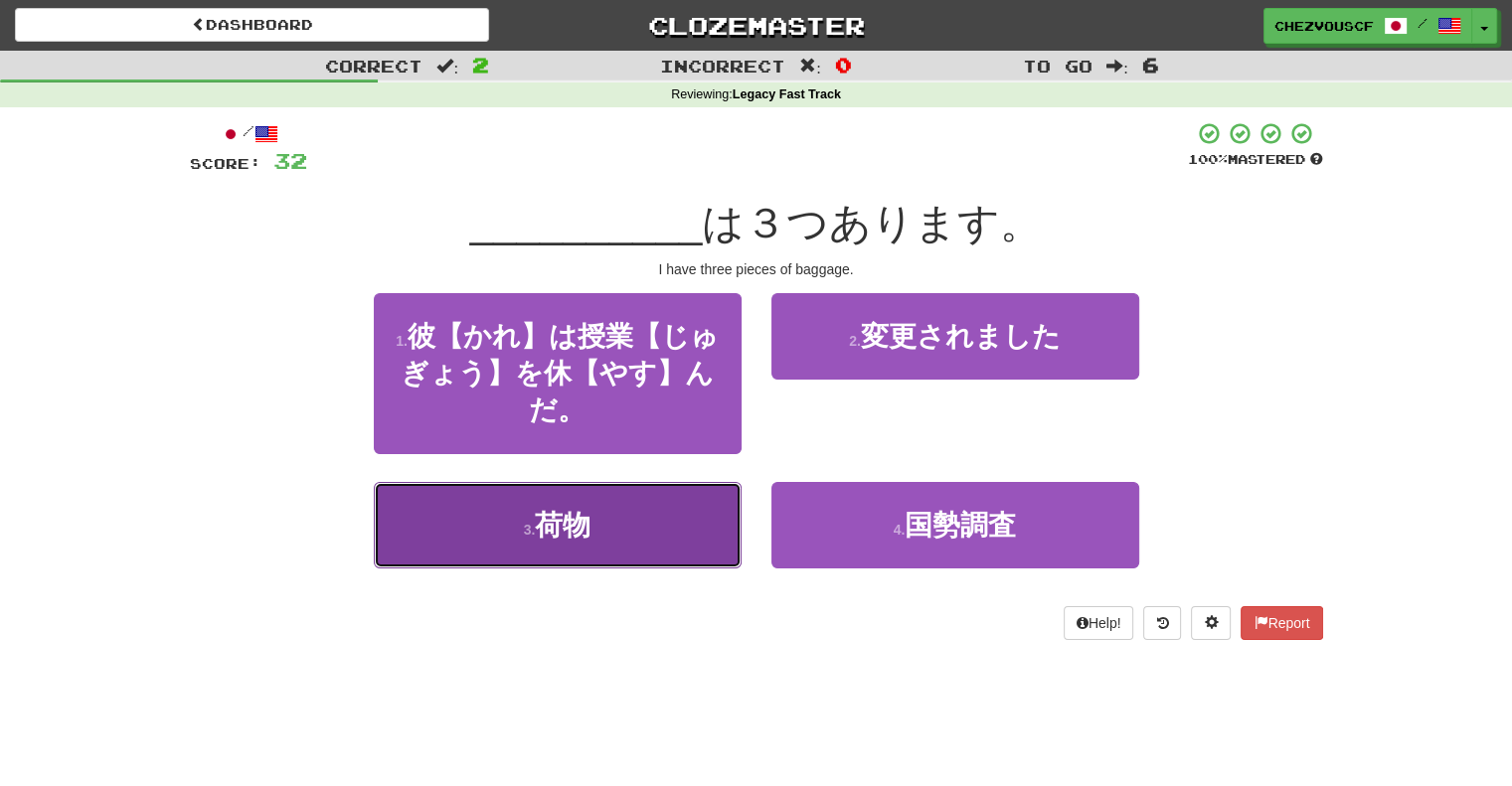click on "3 .  荷物" at bounding box center [558, 525] 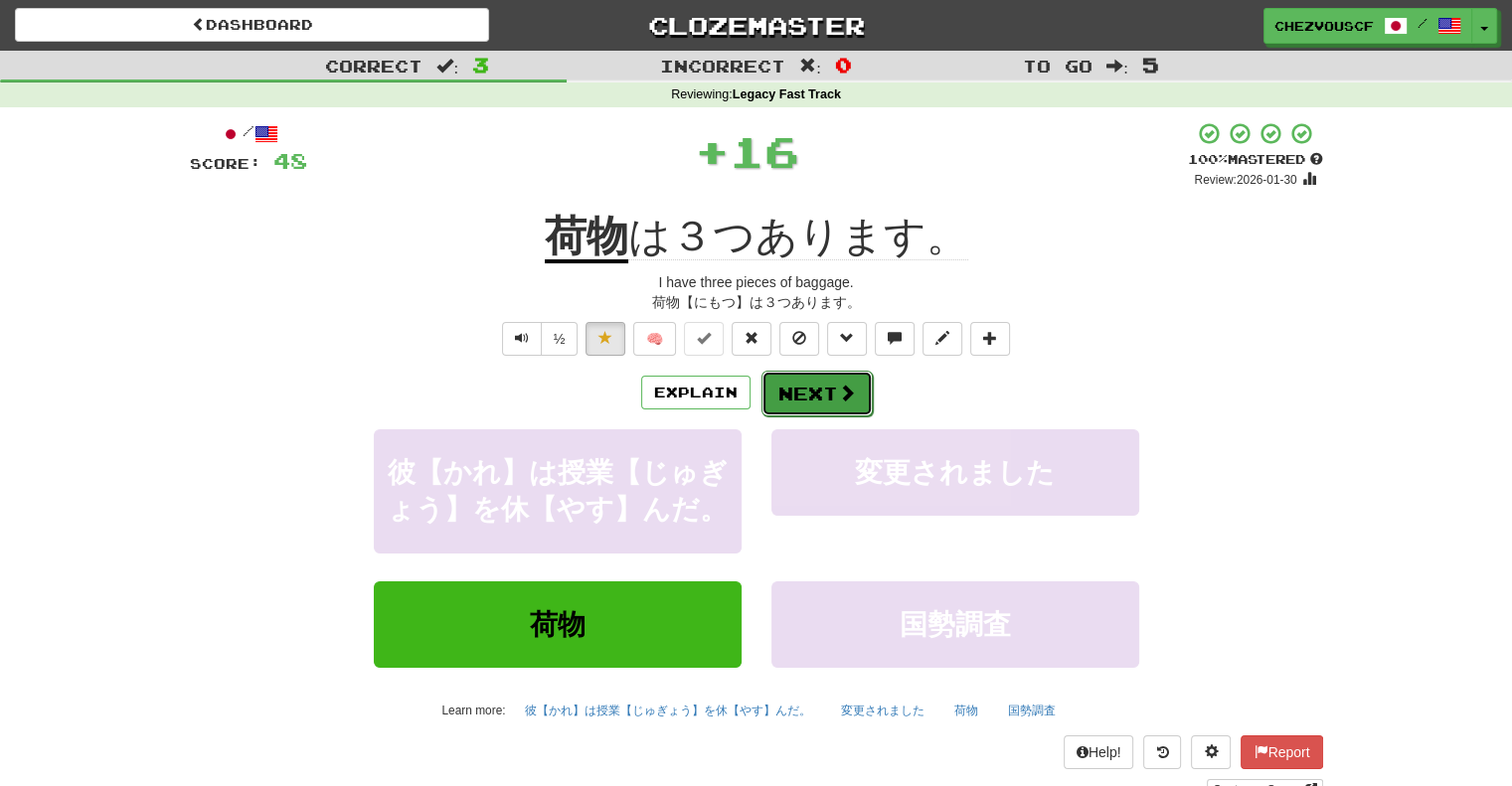 click on "Next" at bounding box center (817, 393) 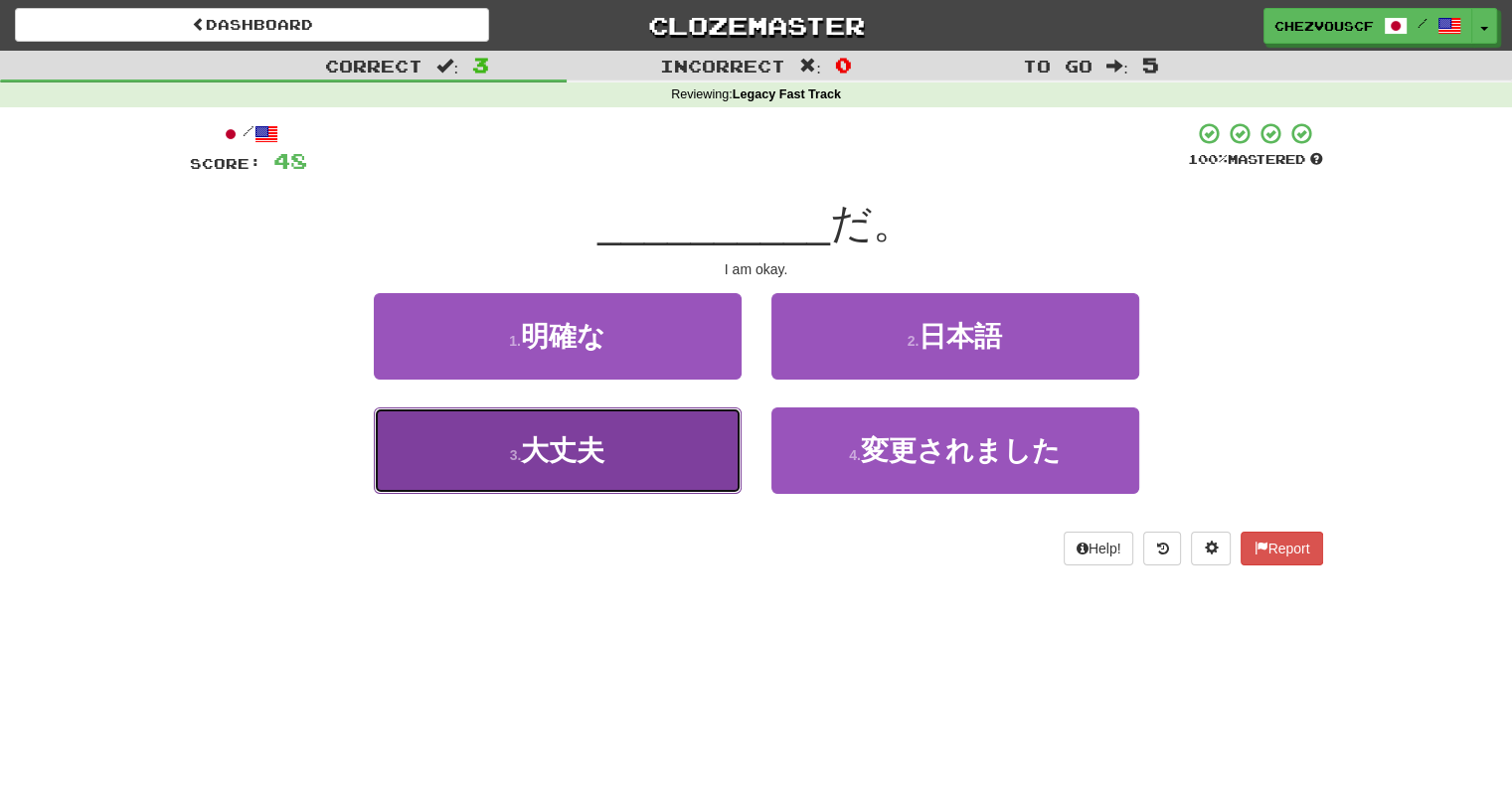 click on "3 .  大丈夫" at bounding box center [558, 450] 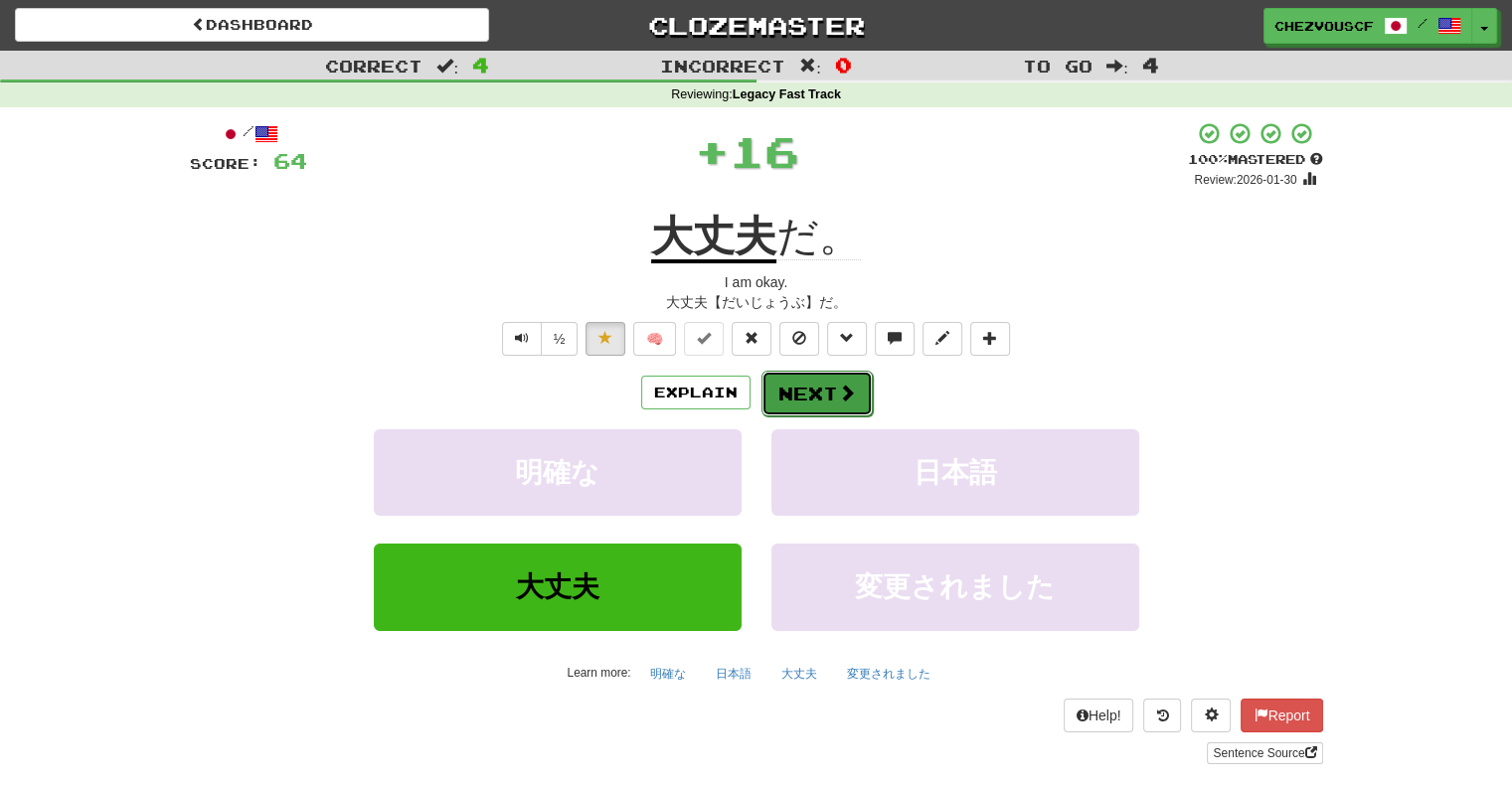 click on "Next" at bounding box center [817, 393] 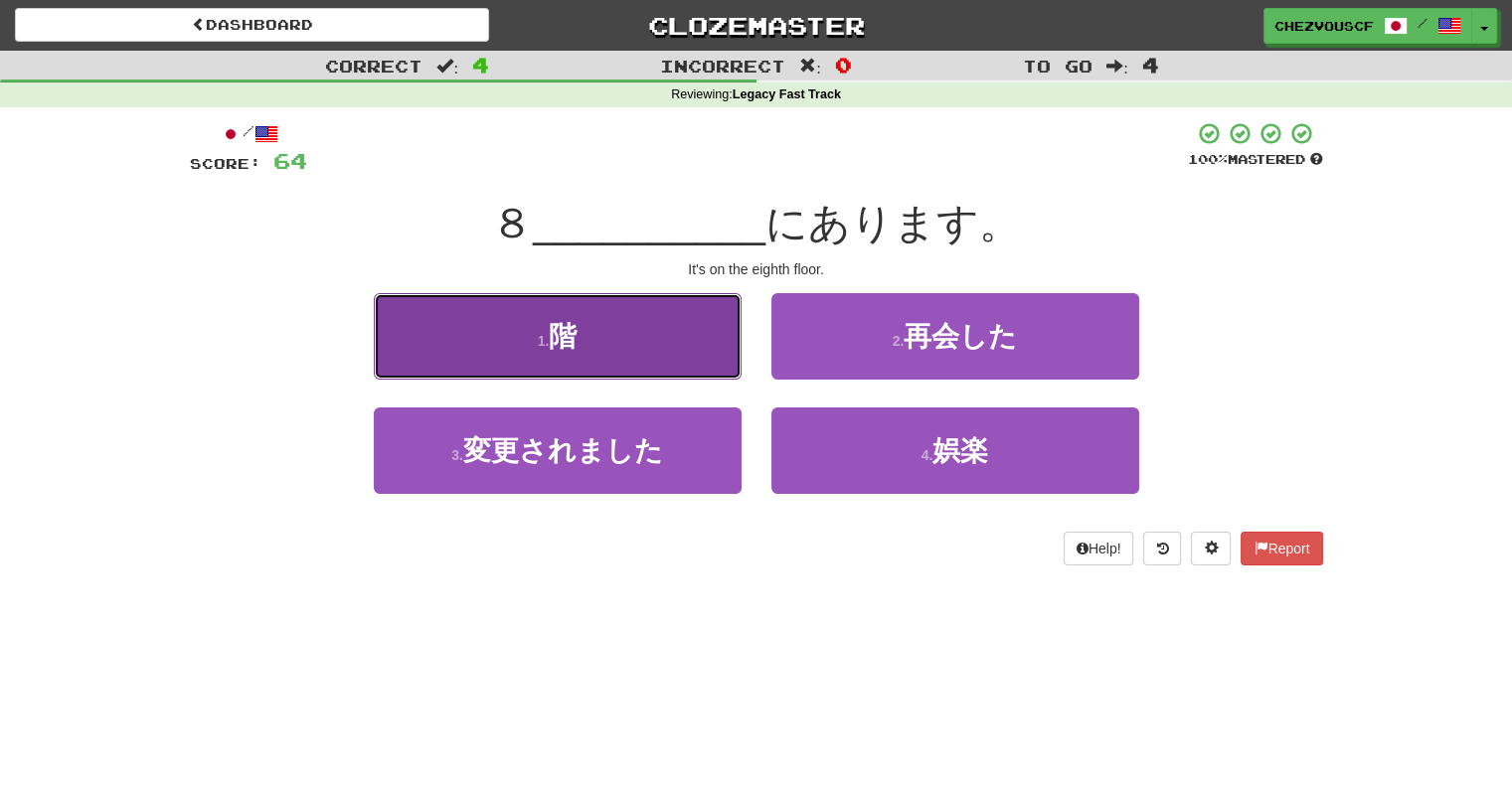 click on "1 .  階" at bounding box center [558, 336] 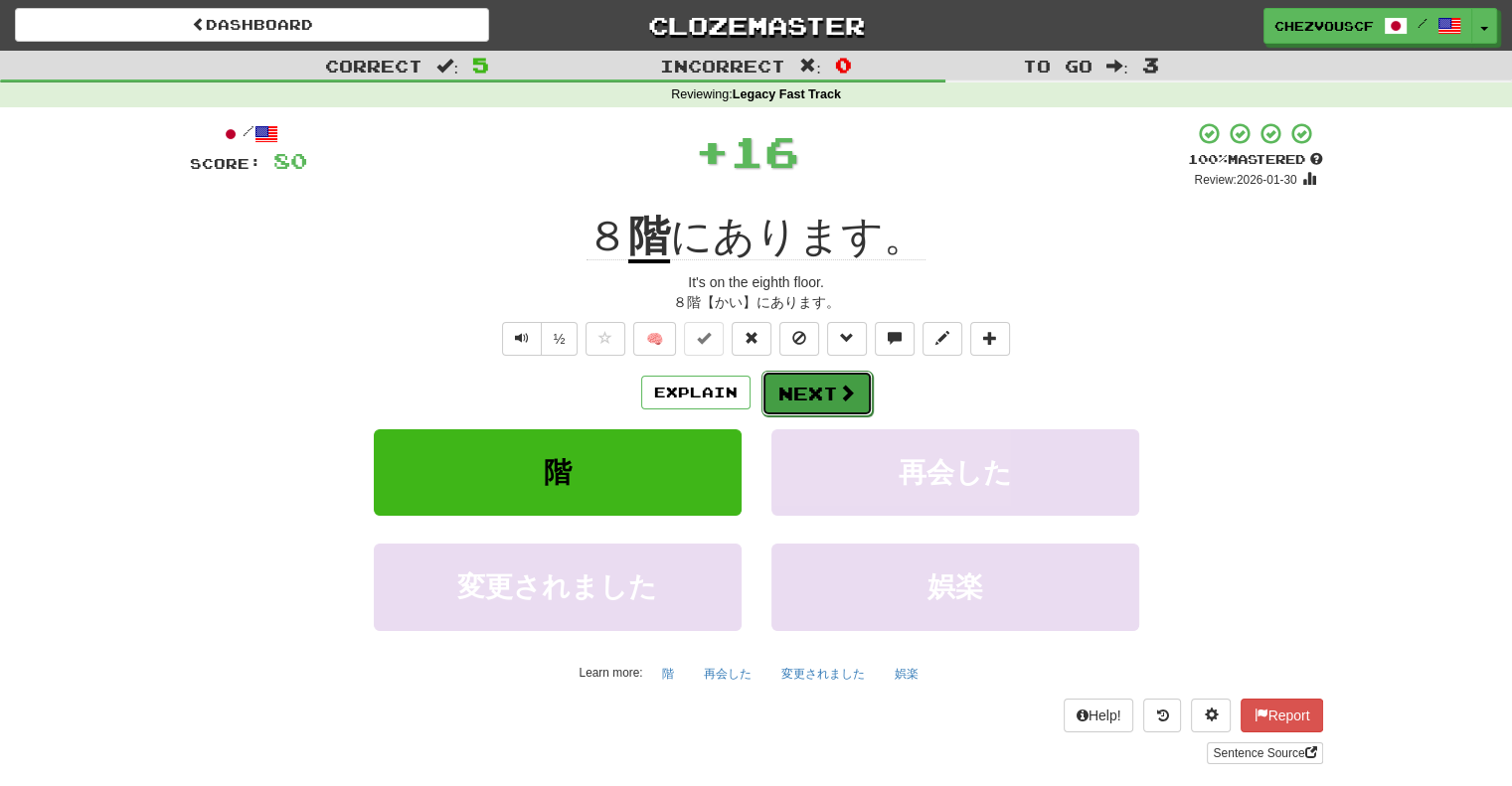 click on "Next" at bounding box center [817, 393] 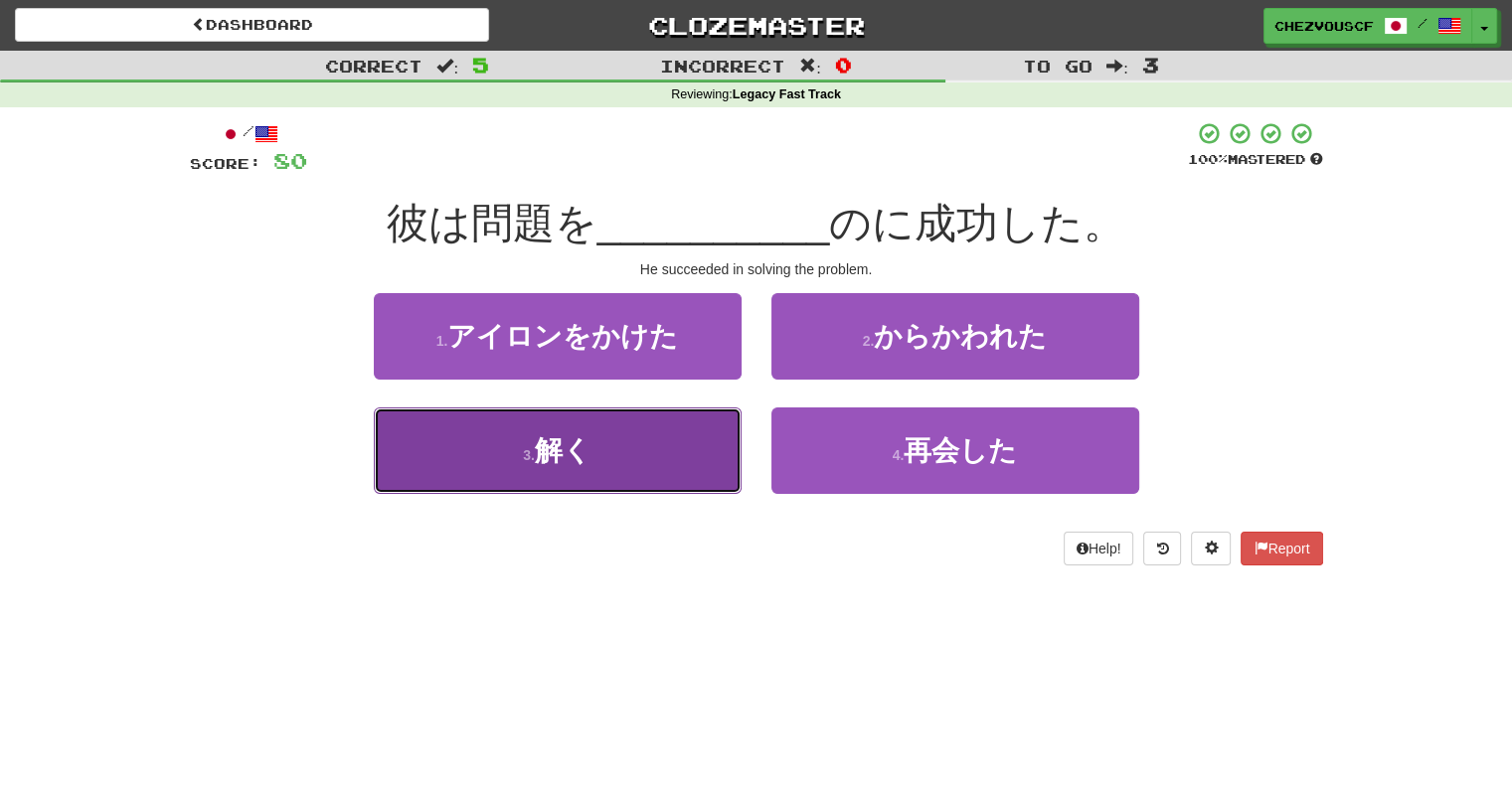 click on "3 .  解く" at bounding box center [558, 450] 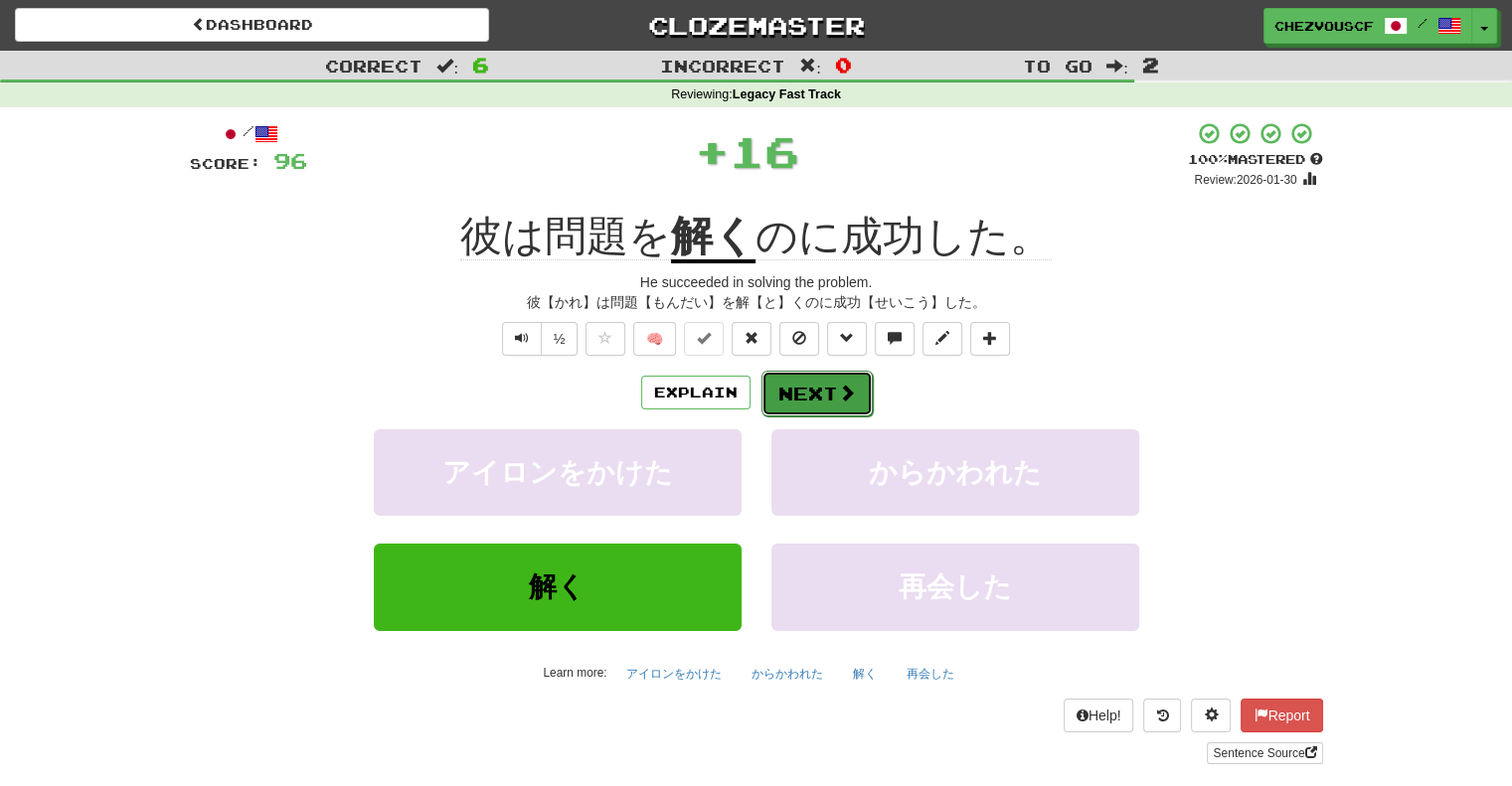 click on "Next" at bounding box center [817, 393] 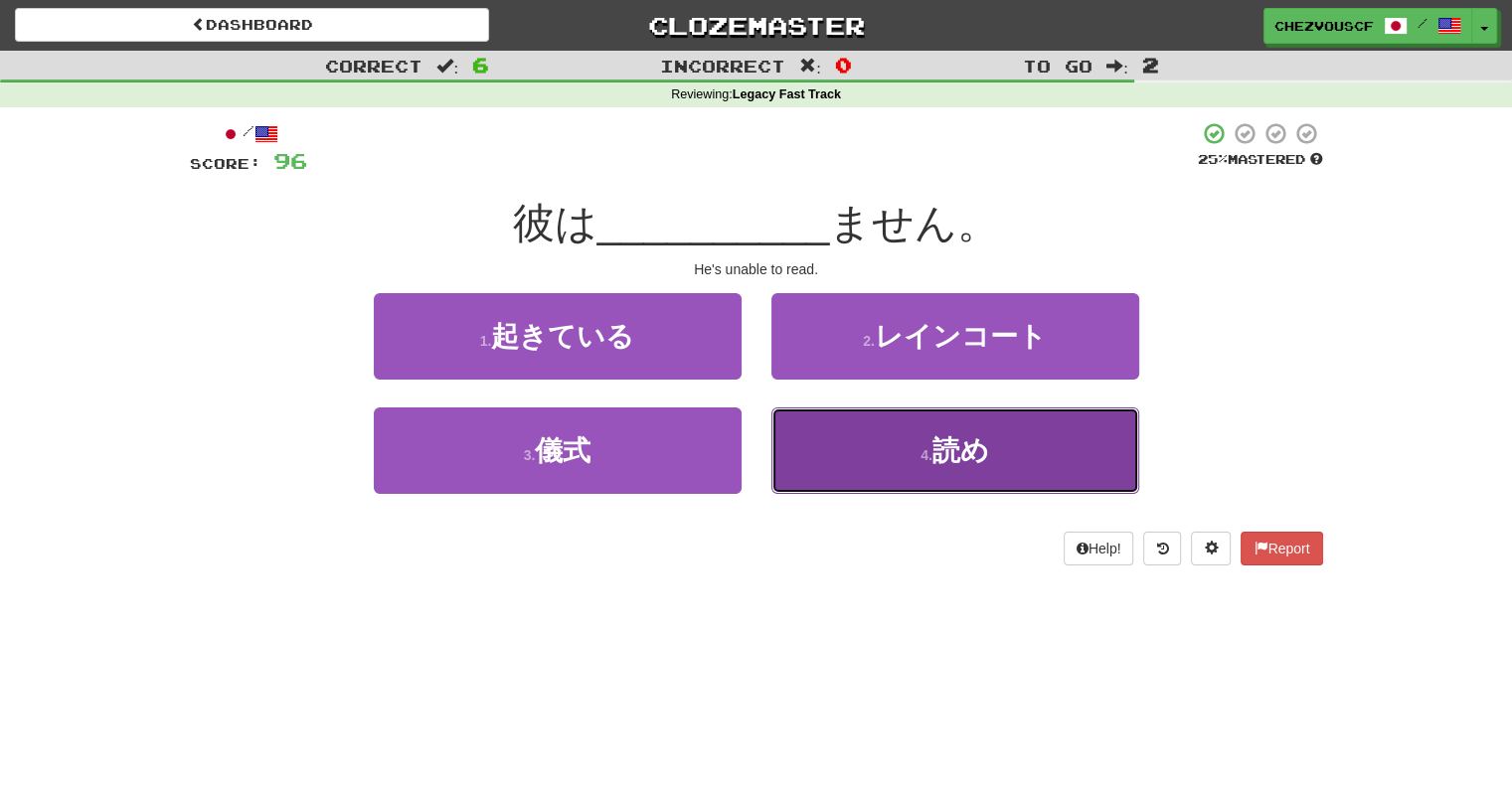 click on "4 .  読め" at bounding box center (955, 450) 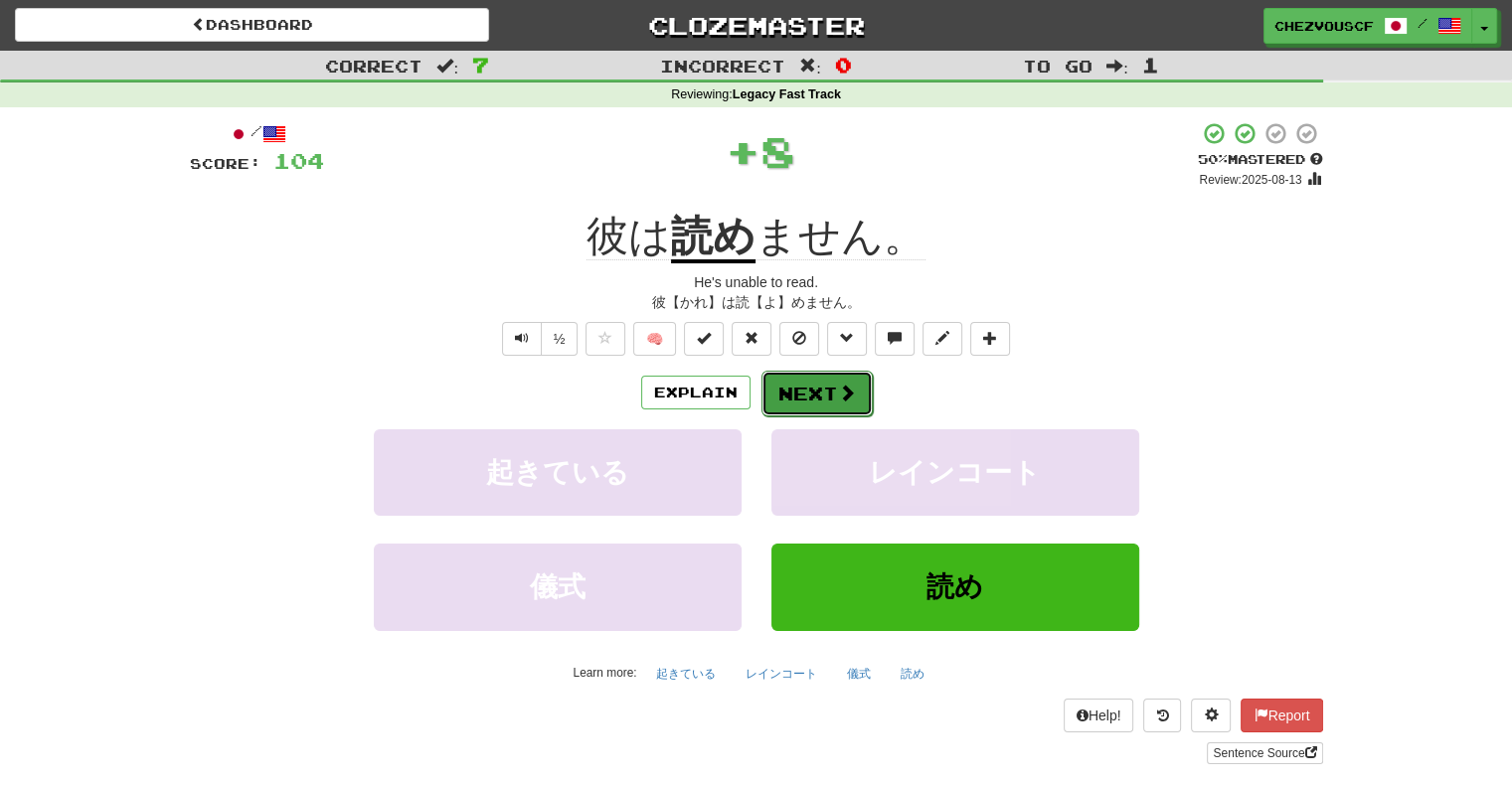 click at bounding box center [847, 393] 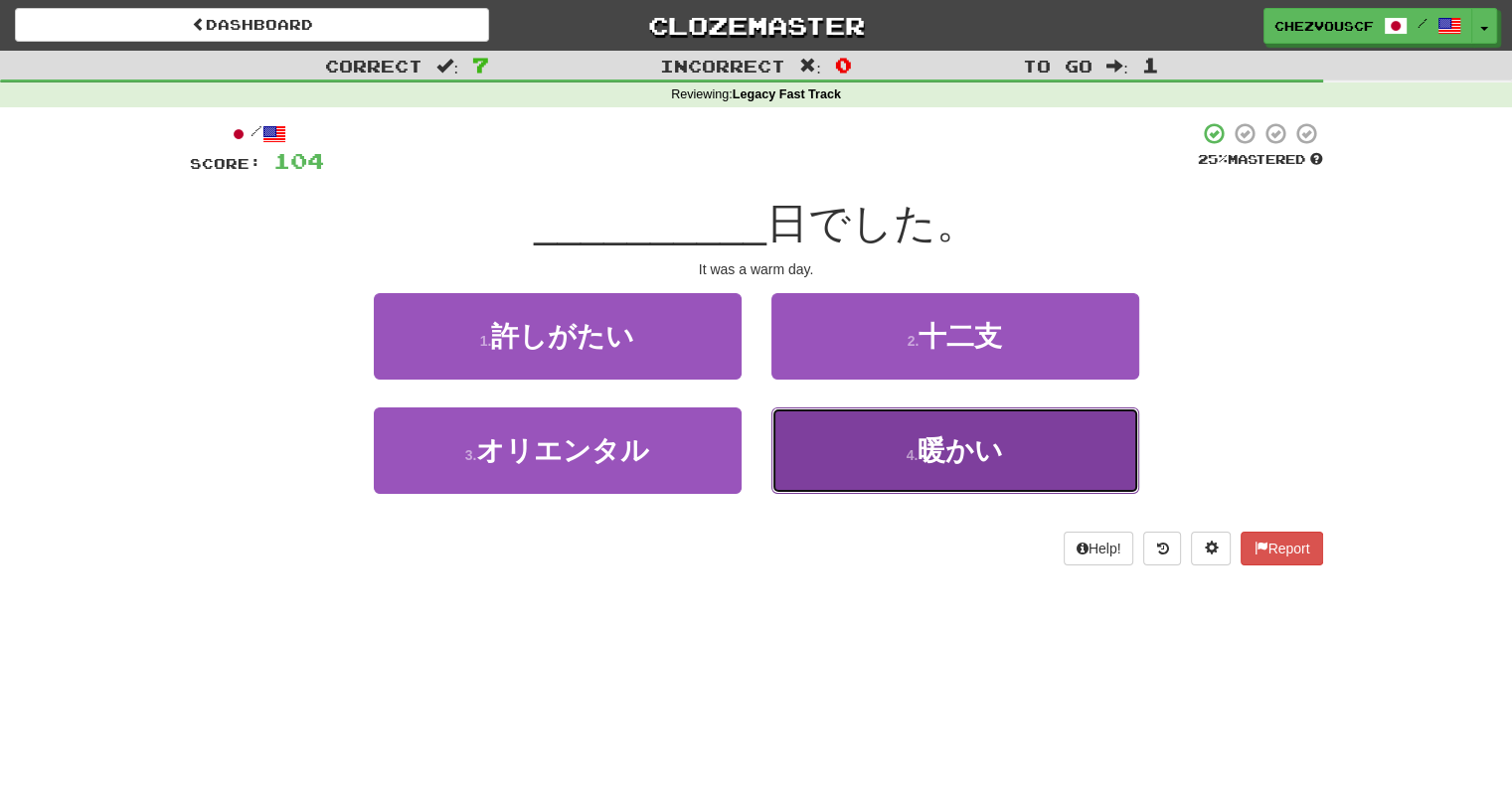 click on "4 .  暖かい" at bounding box center (955, 450) 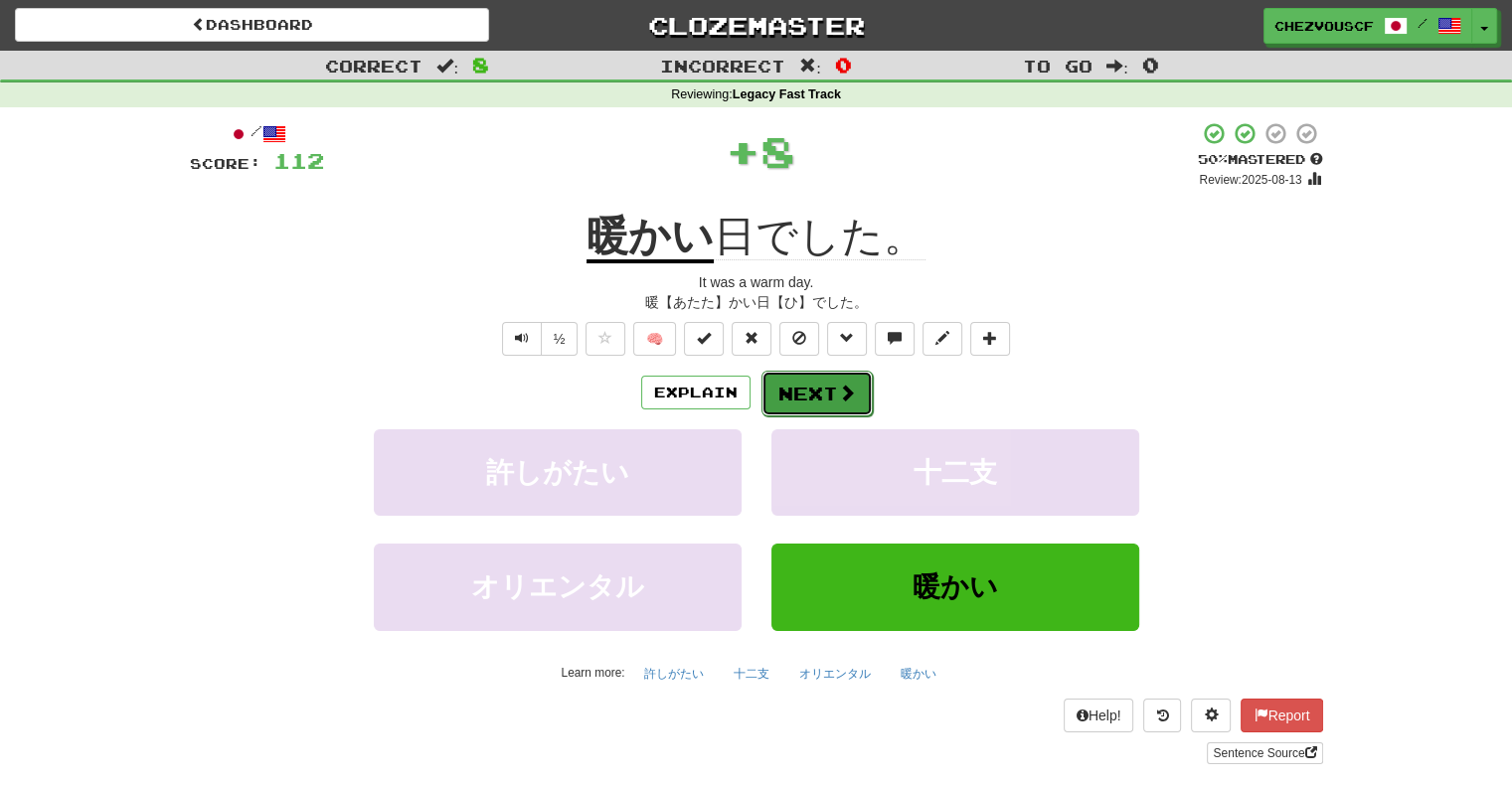 click on "Next" at bounding box center [817, 393] 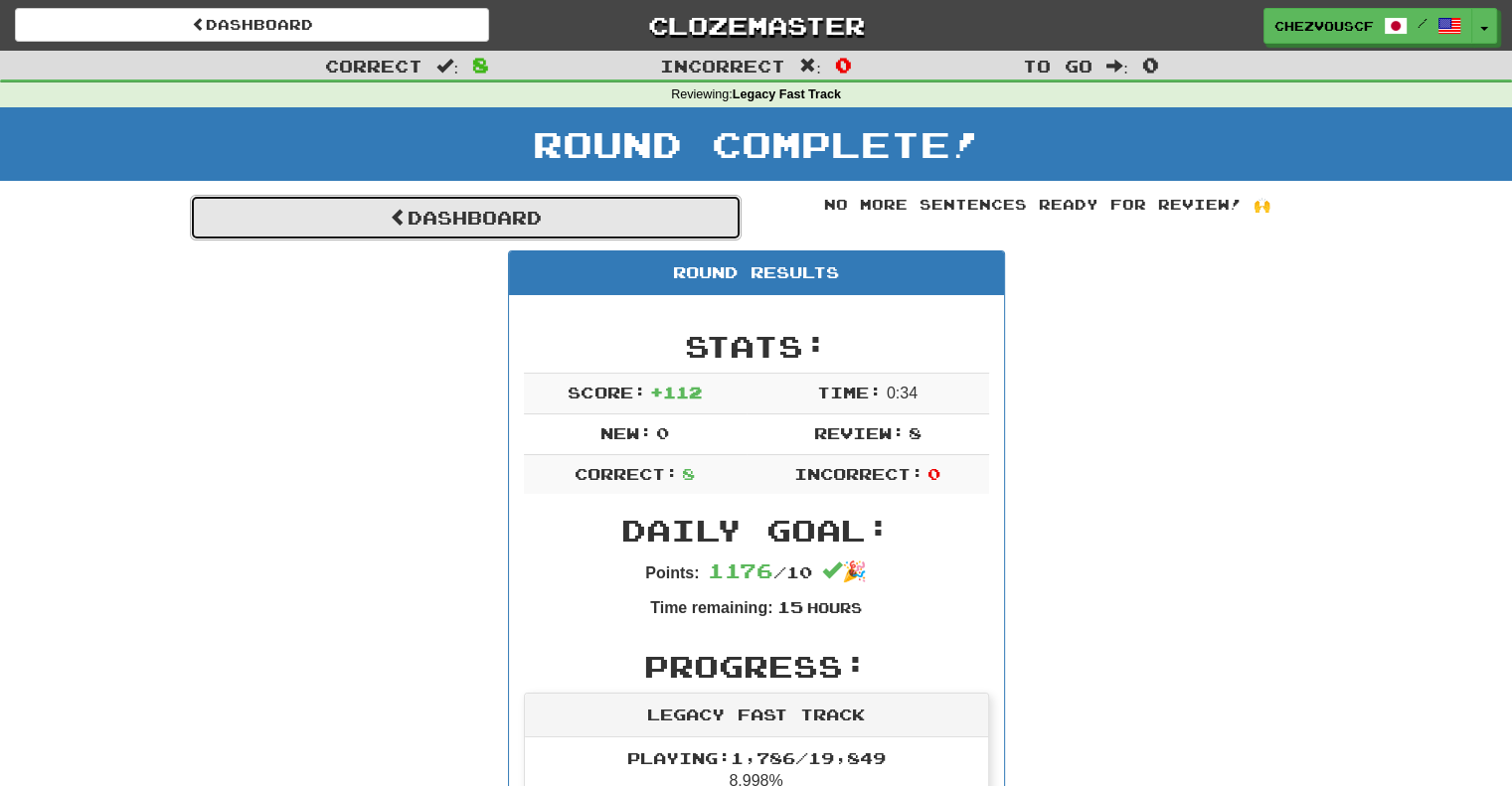 click on "Dashboard" at bounding box center [465, 218] 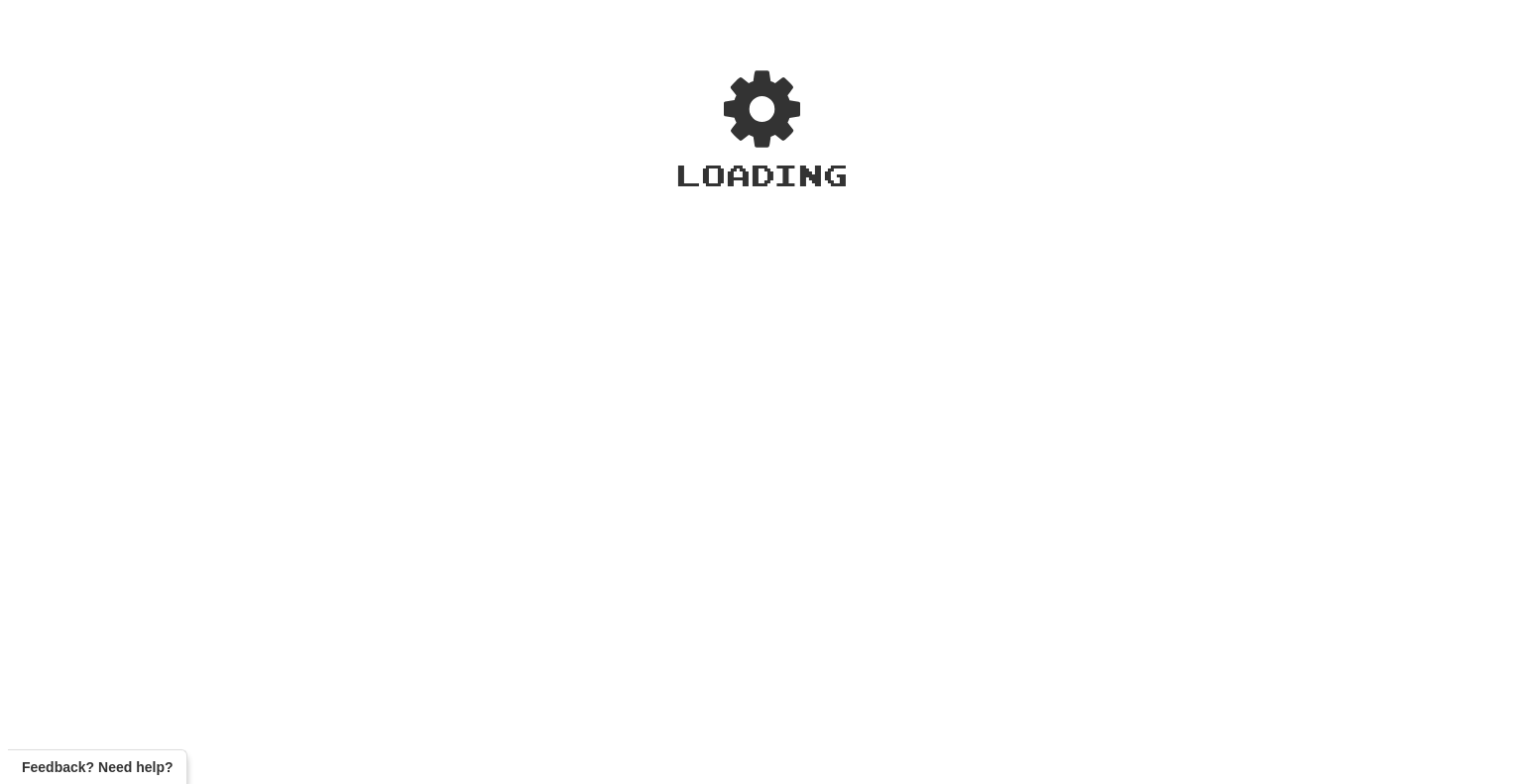 scroll, scrollTop: 0, scrollLeft: 0, axis: both 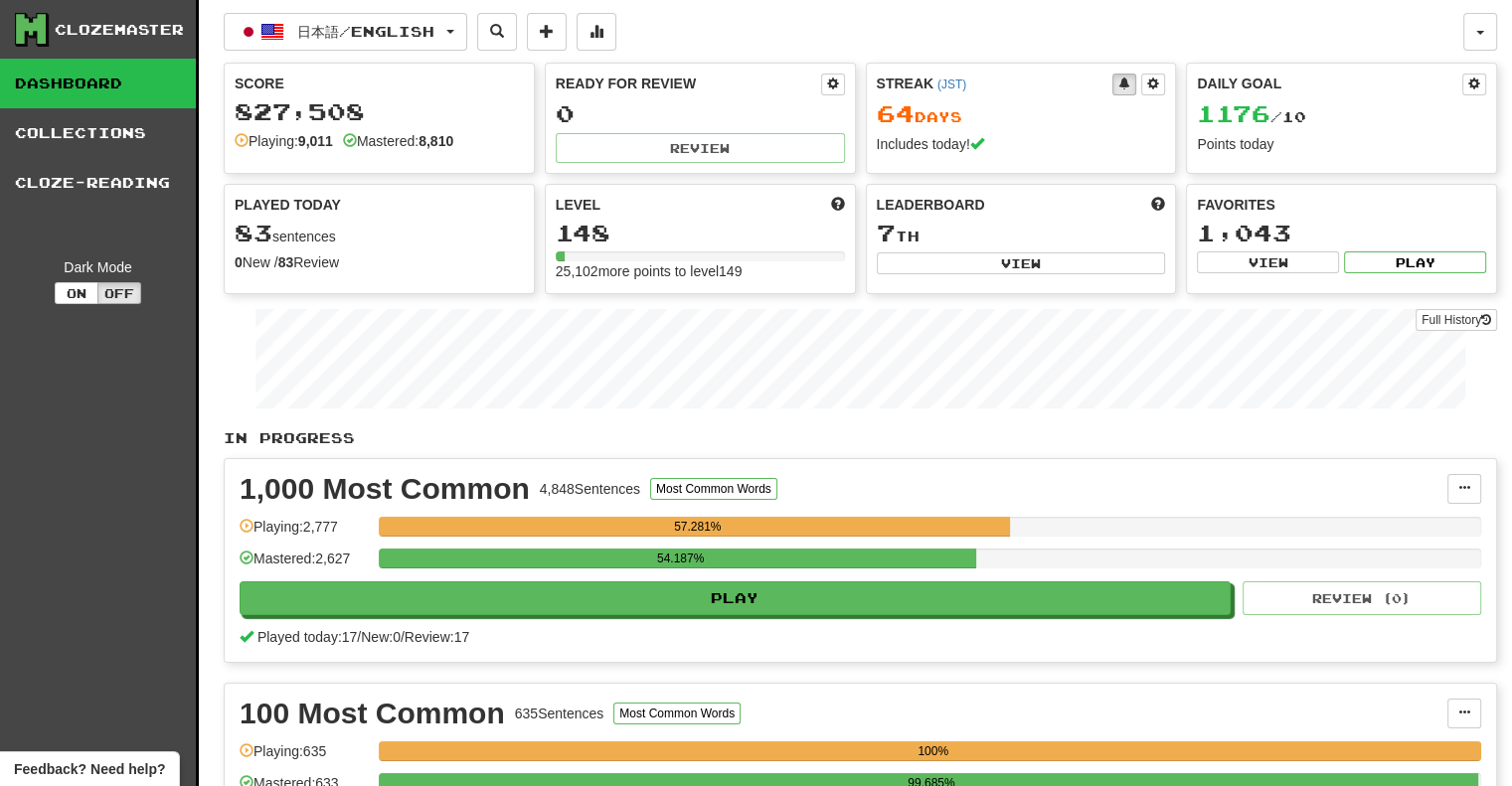 click on "1,000 Most Common 4,848  Sentences Most Common Words Manage Sentences Unpin from Dashboard  Playing:  2,777 57.281%  Mastered:  2,627 54.187% Play Review ( 0 )   Played today:  17  /  New:  0  /  Review:  17" at bounding box center [860, 560] 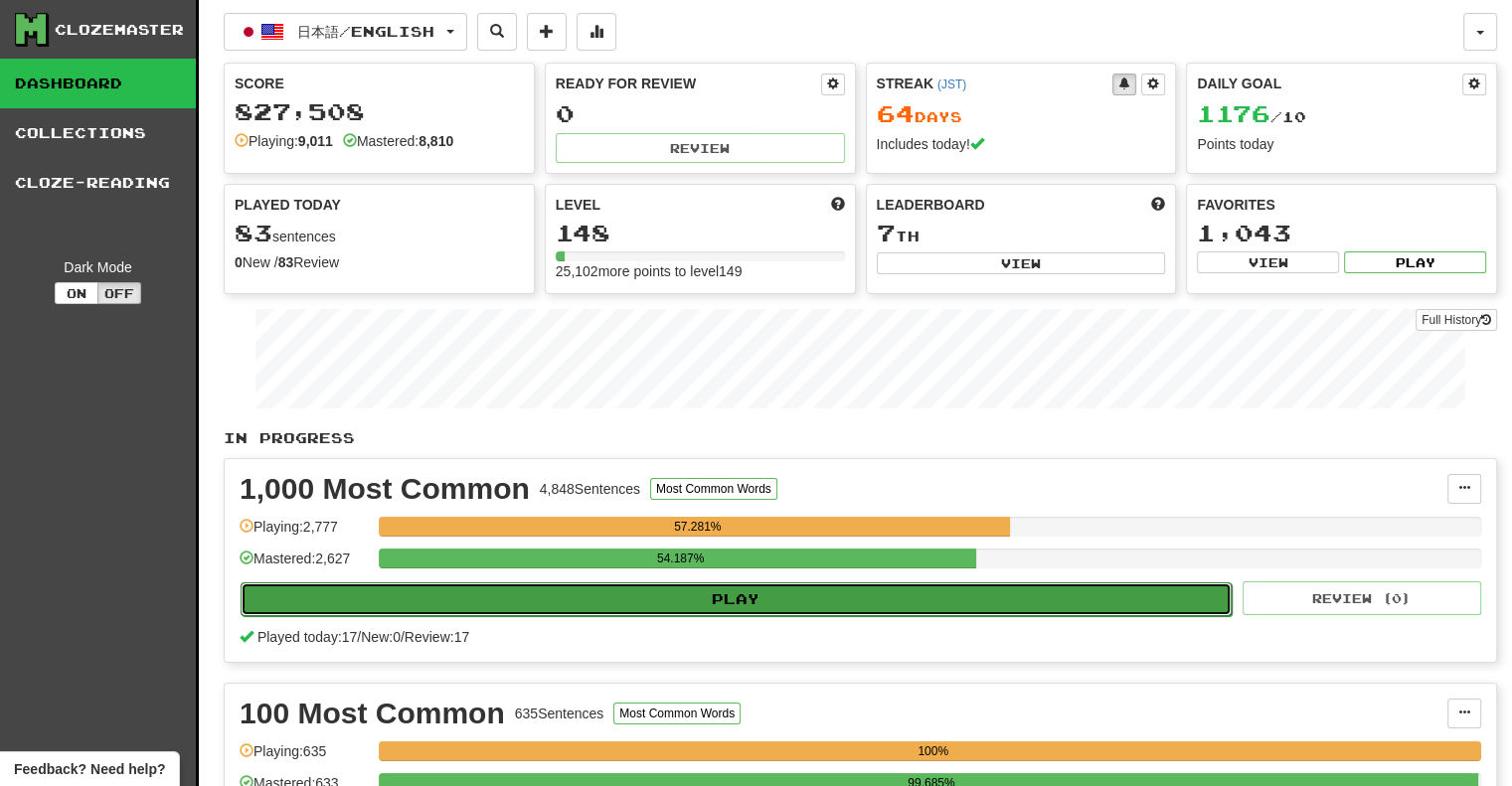 click on "Play" at bounding box center (736, 599) 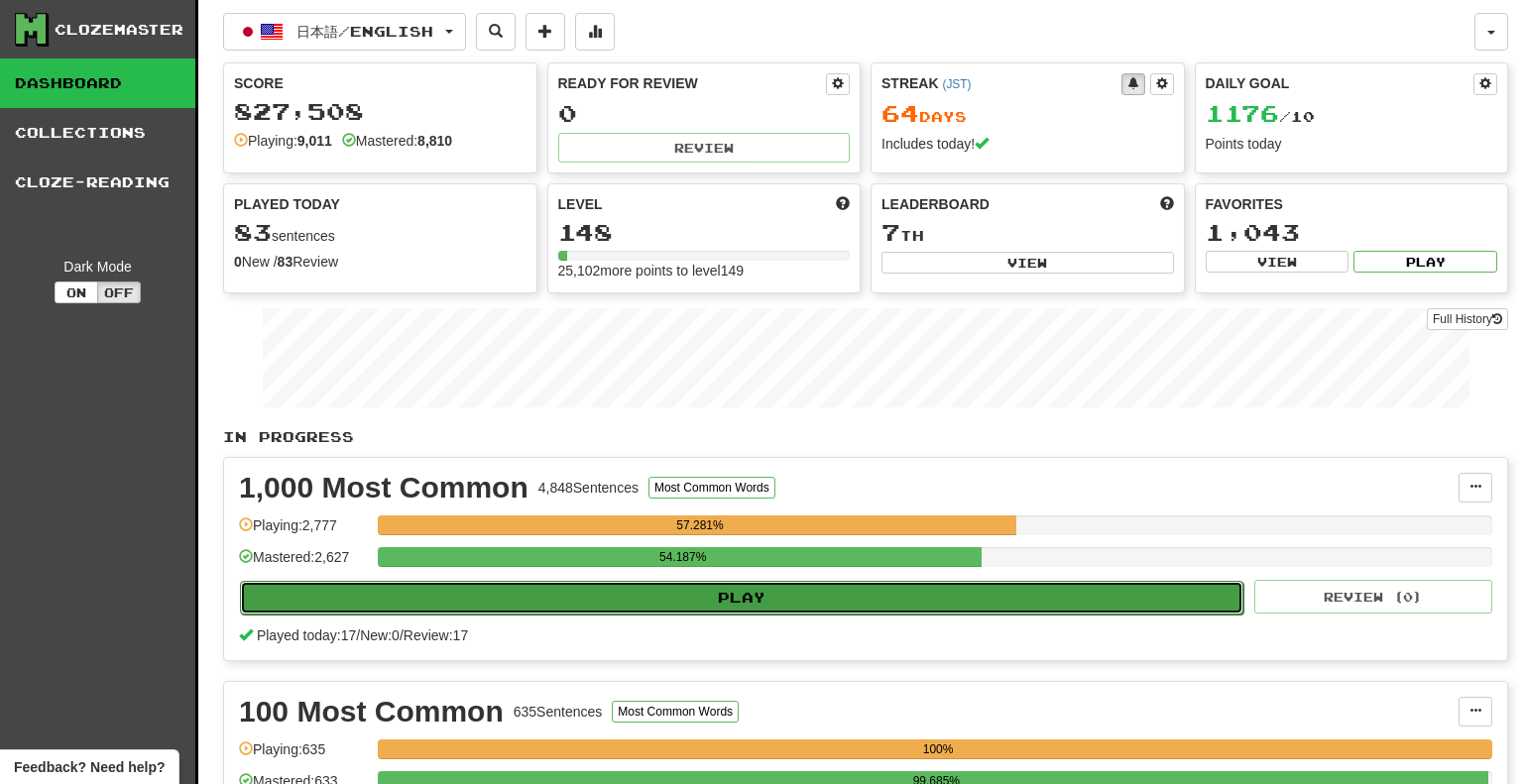 select on "**" 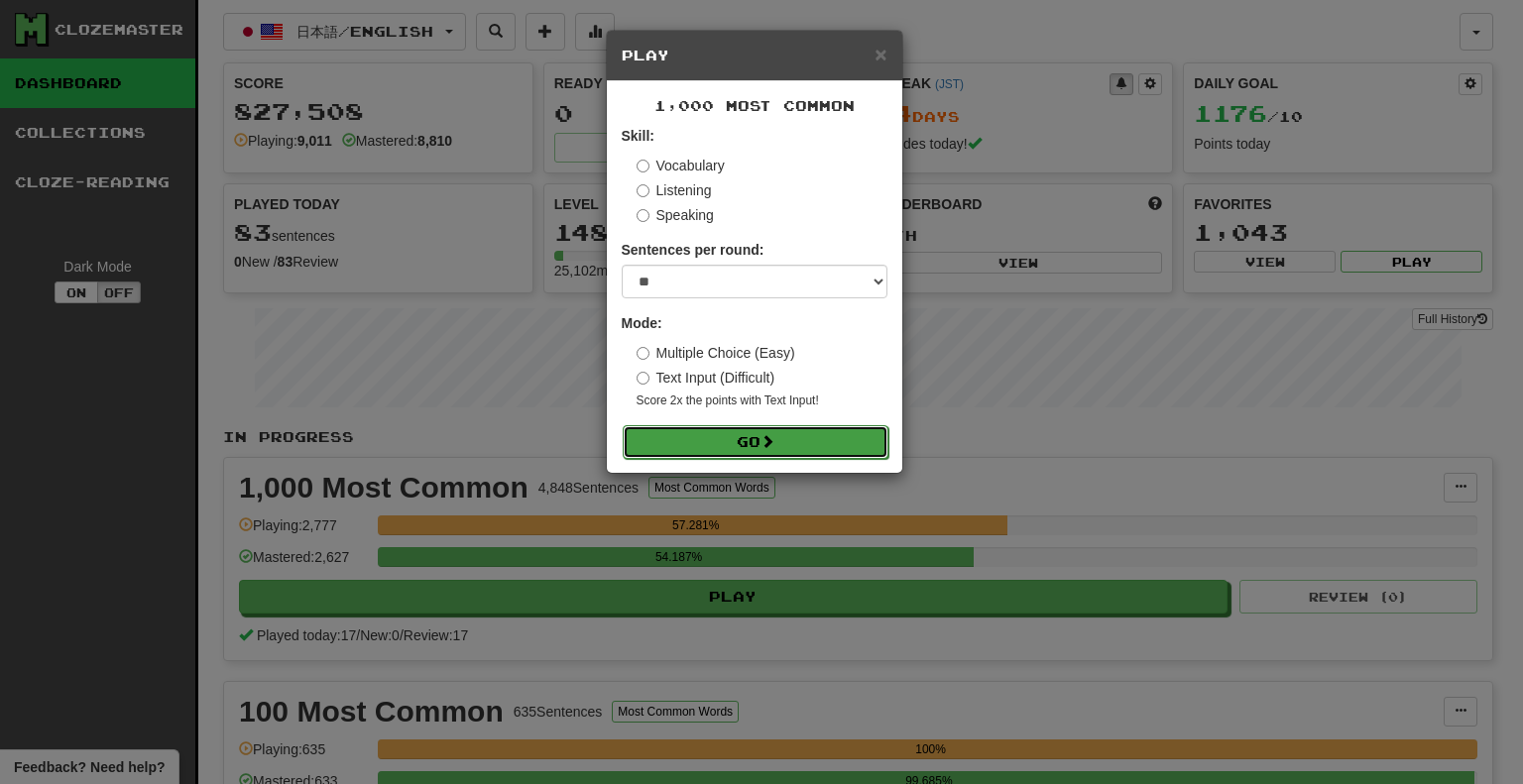 click on "Go" at bounding box center [756, 442] 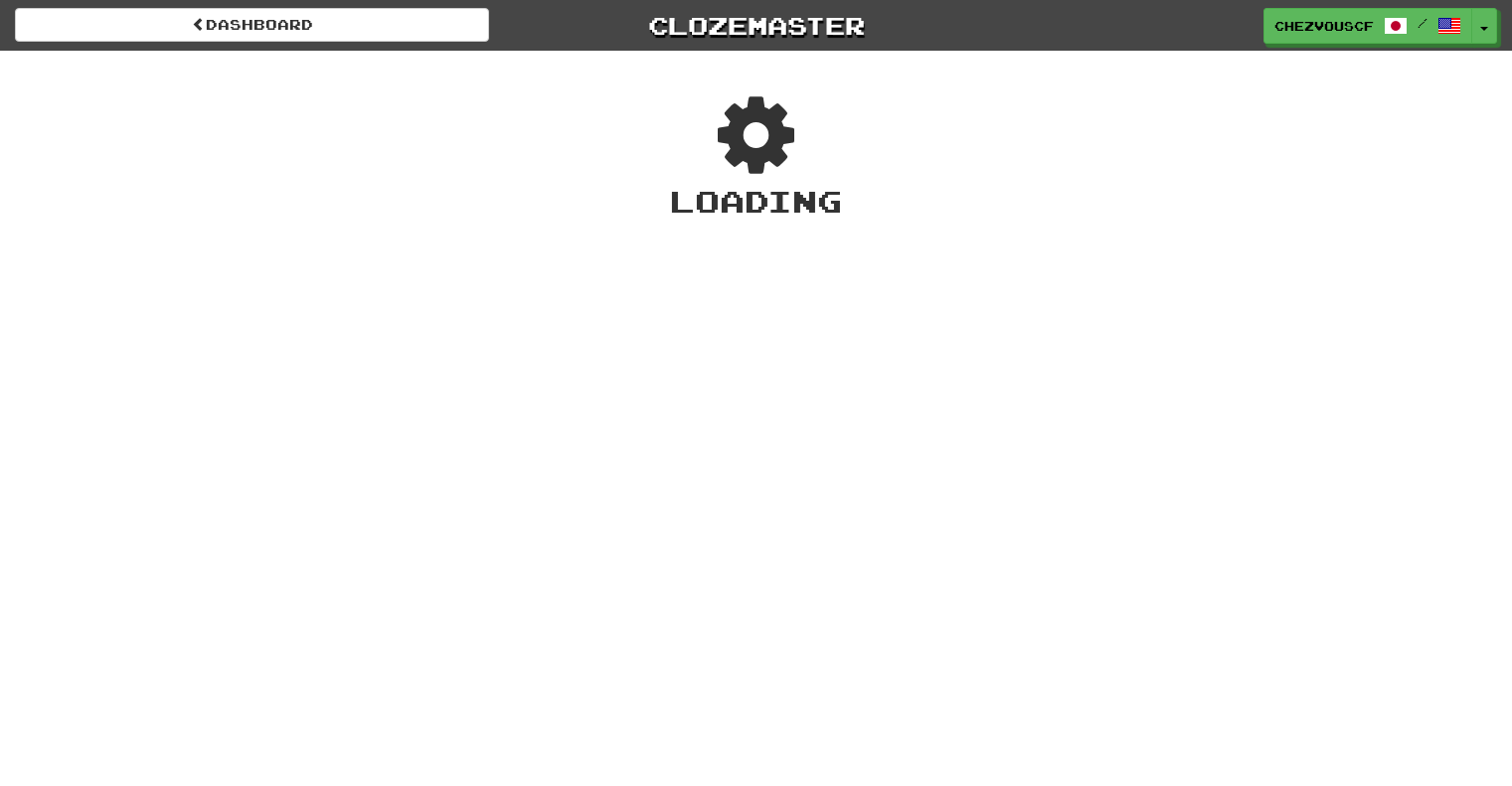 scroll, scrollTop: 0, scrollLeft: 0, axis: both 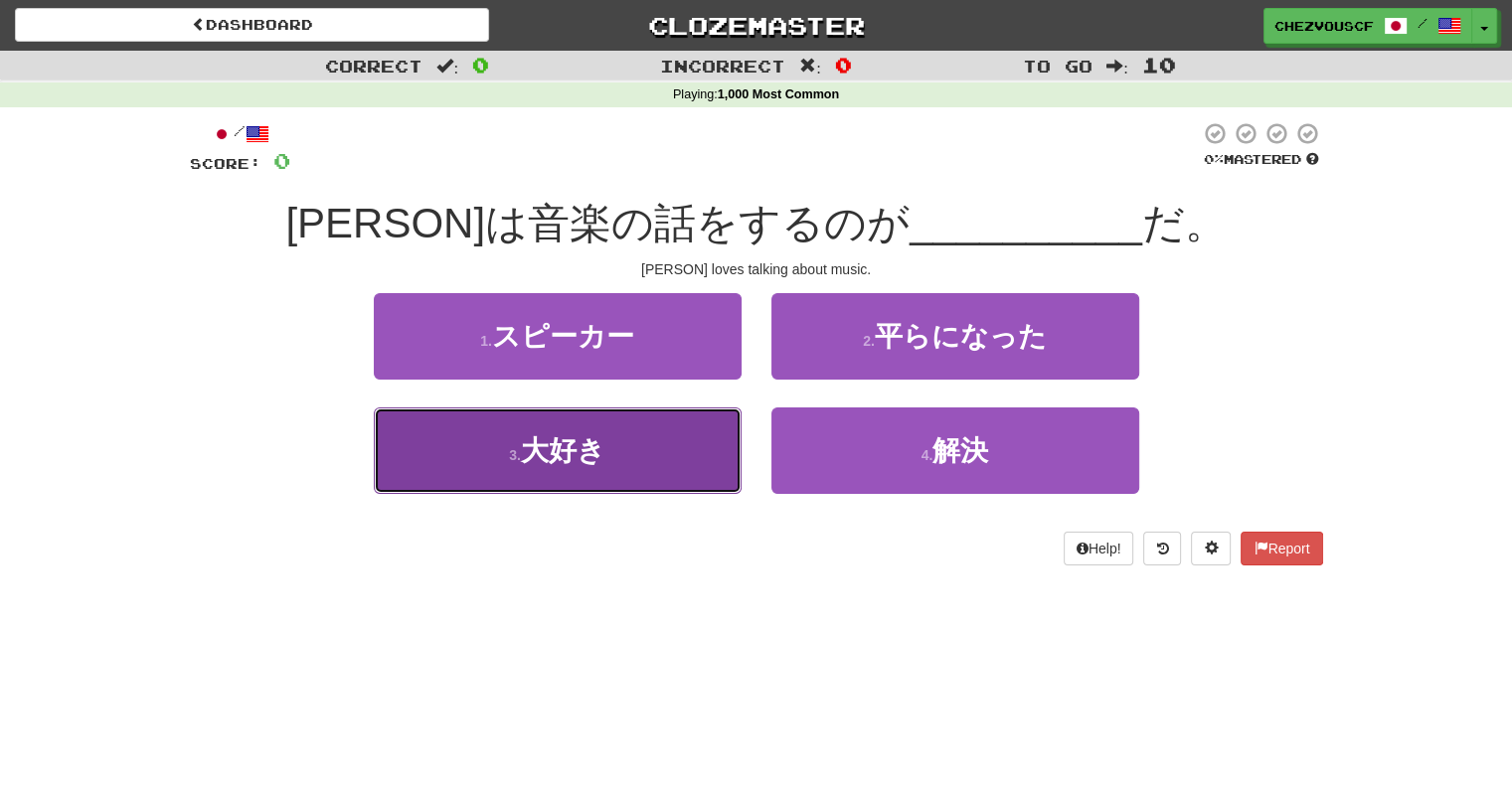click on "3 . 大好き" at bounding box center (558, 450) 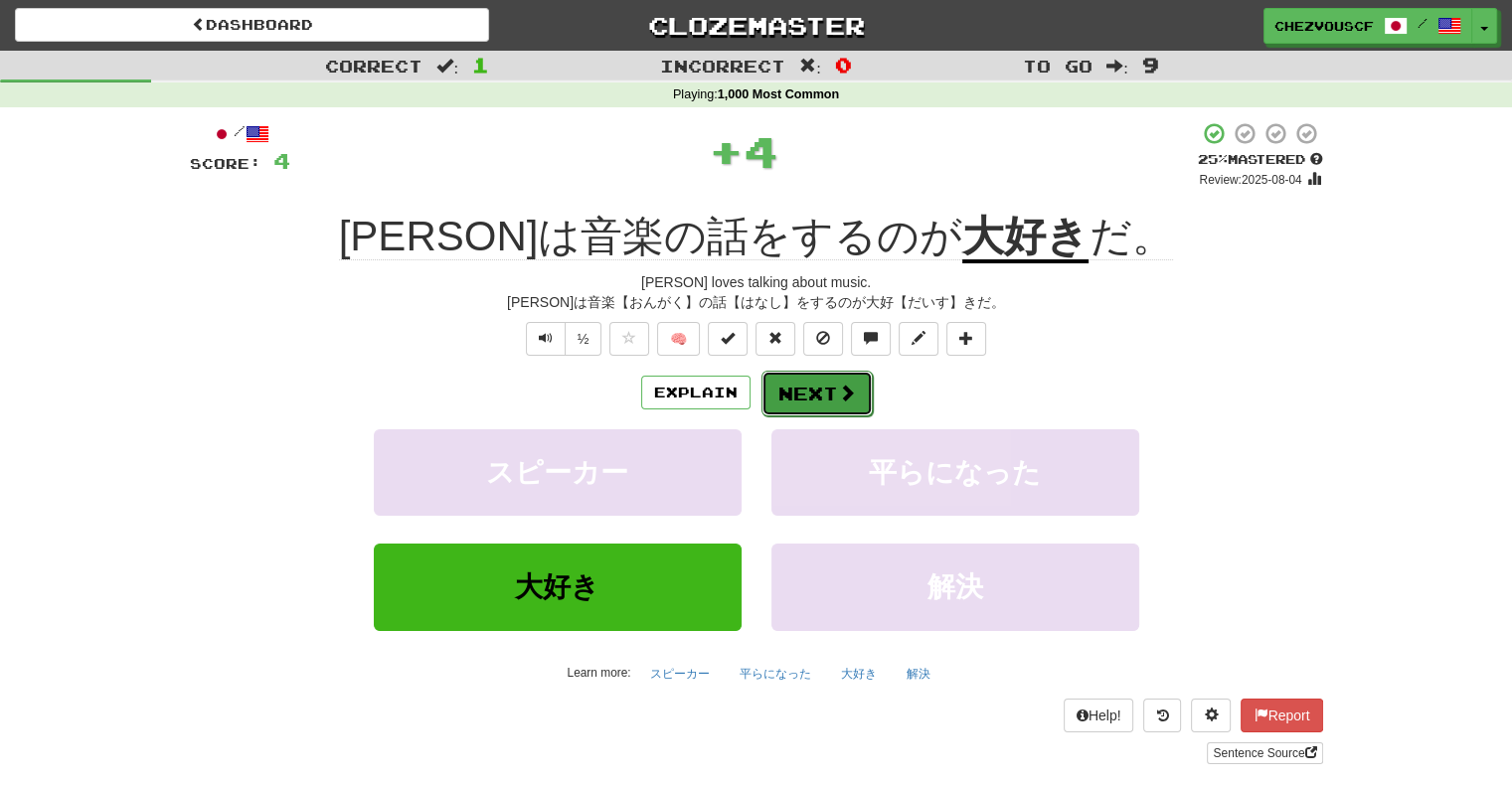 click on "Next" at bounding box center (817, 393) 